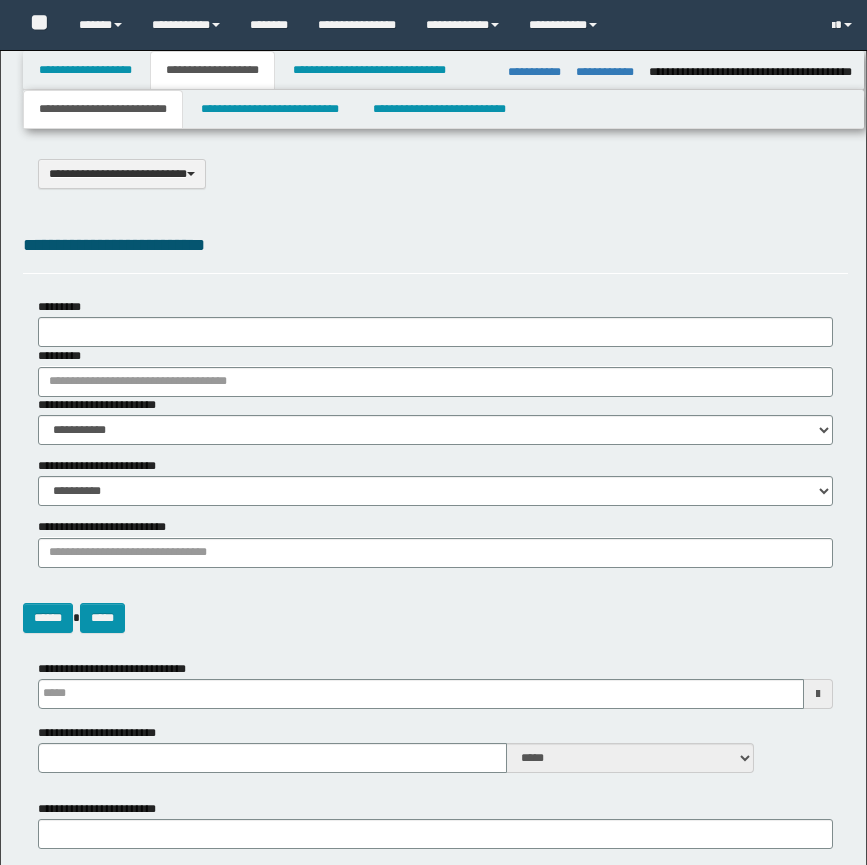 select on "*" 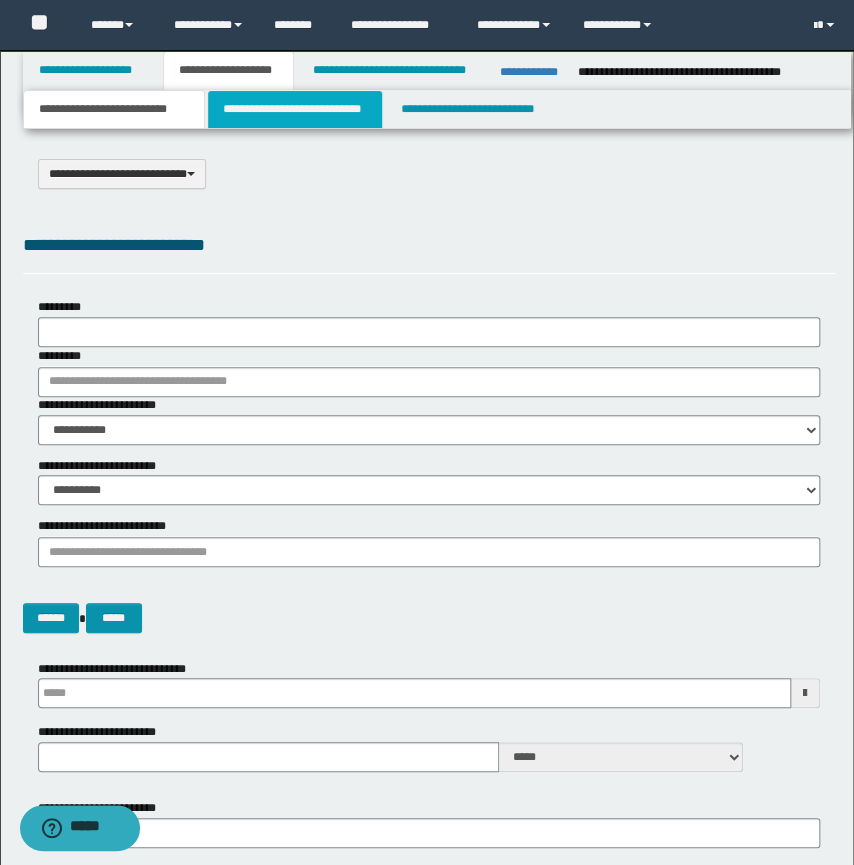 scroll, scrollTop: 0, scrollLeft: 0, axis: both 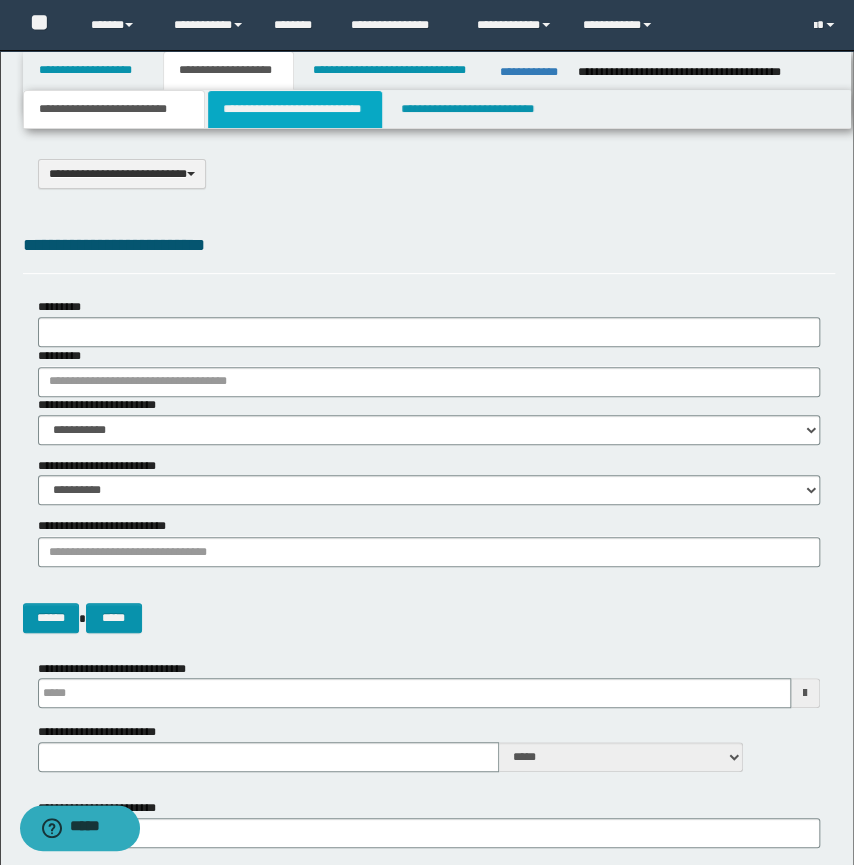 click on "**********" at bounding box center [294, 109] 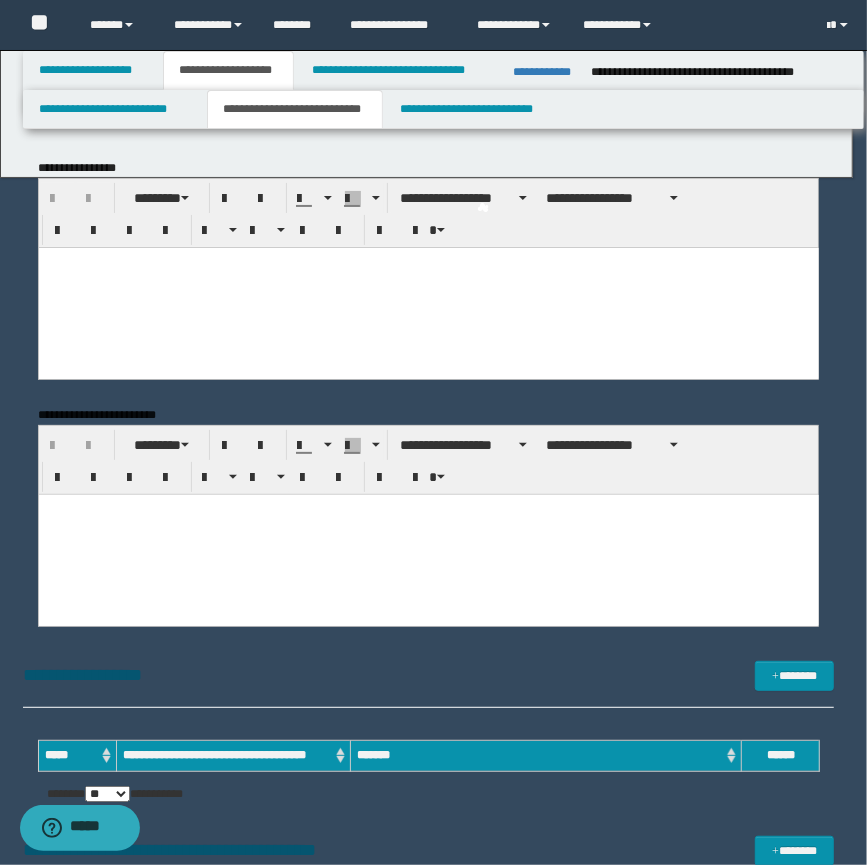 scroll, scrollTop: 0, scrollLeft: 0, axis: both 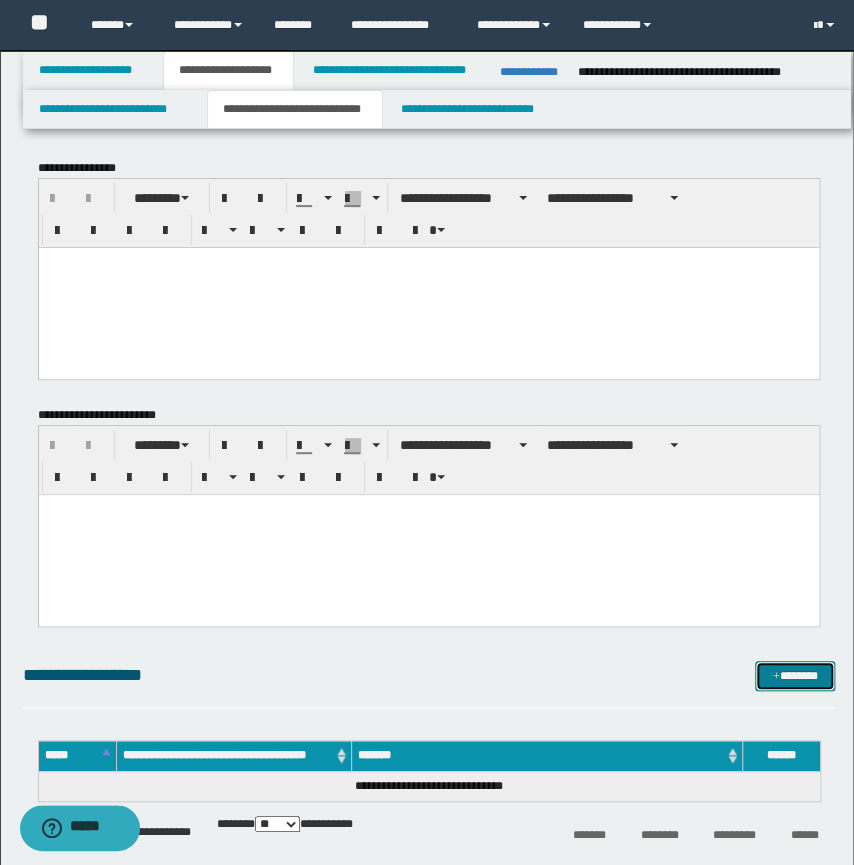 click on "*******" at bounding box center [795, 676] 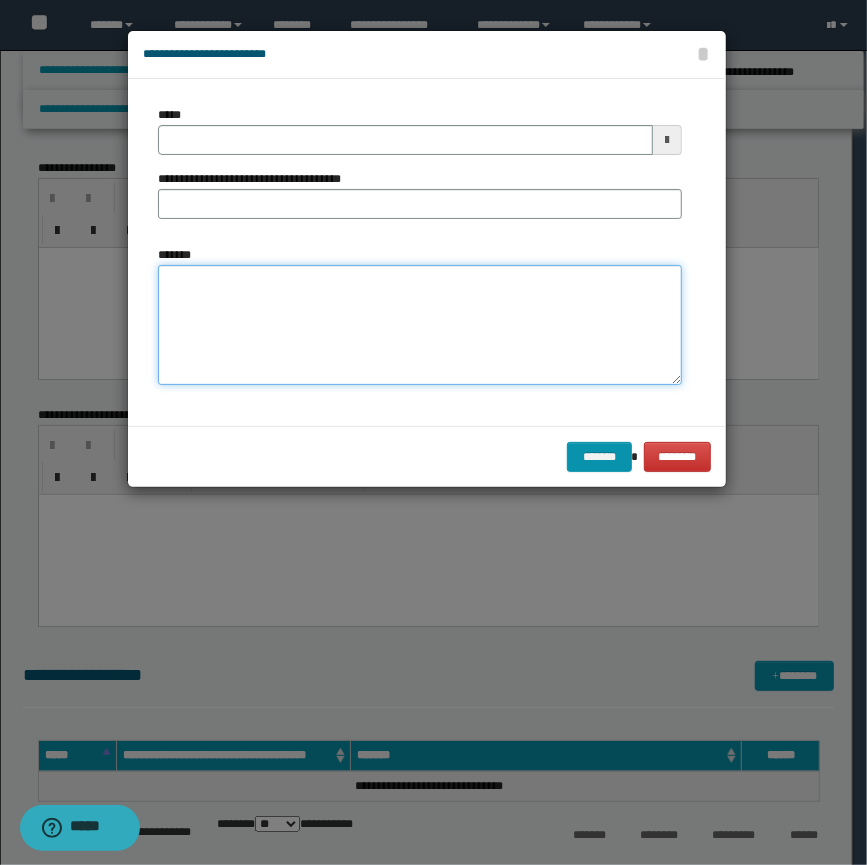 click on "*******" at bounding box center (420, 325) 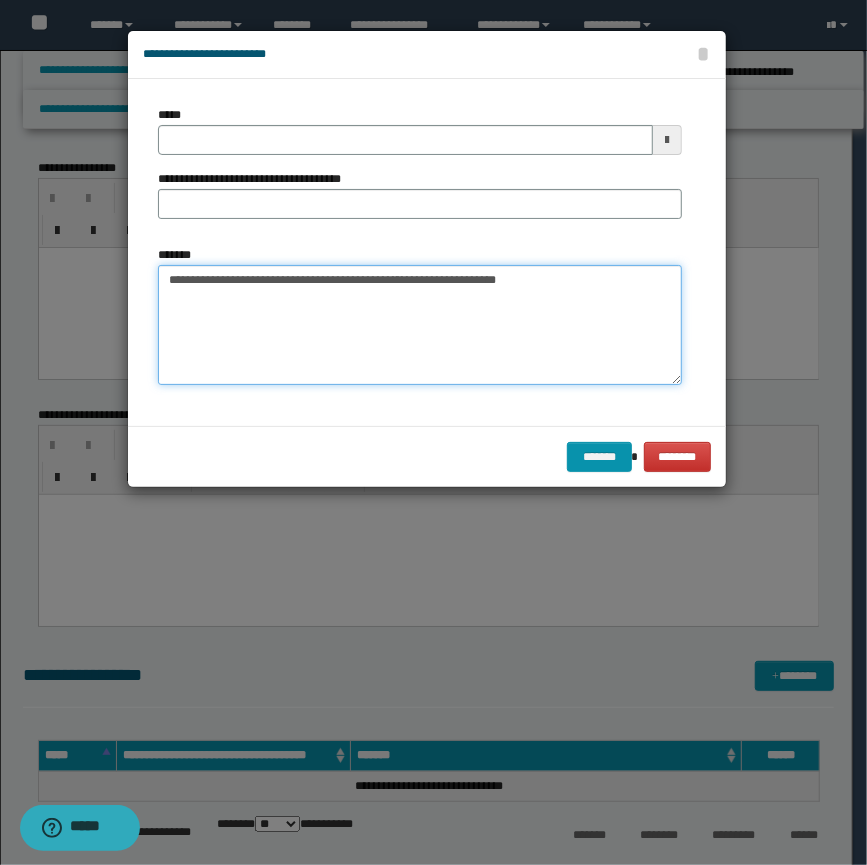type on "**********" 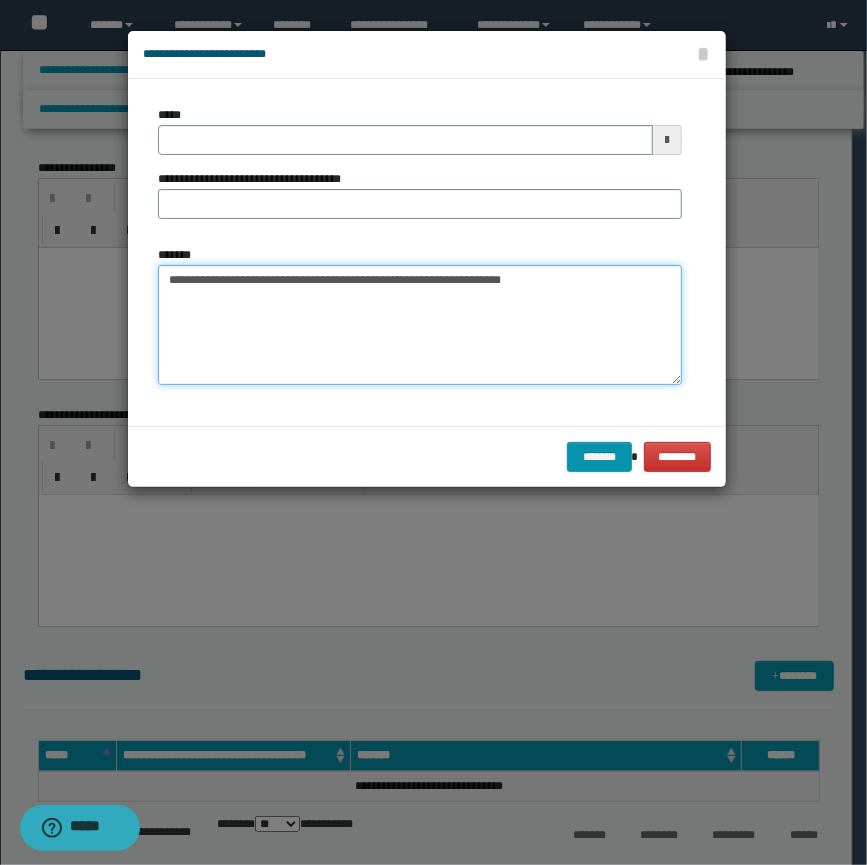 type 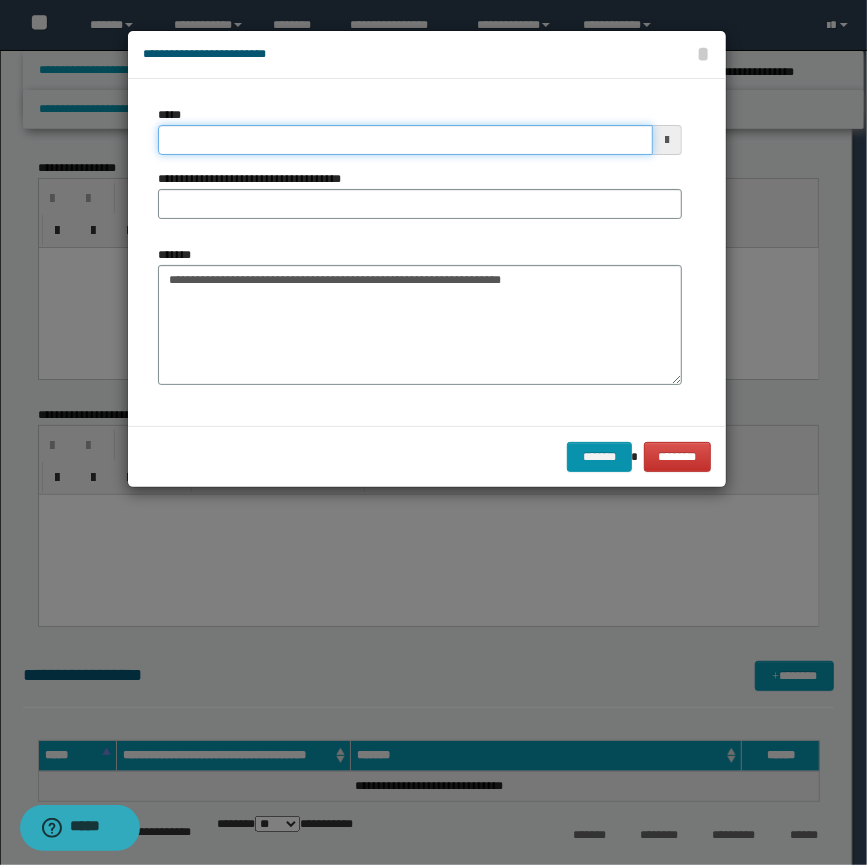 drag, startPoint x: 101, startPoint y: 158, endPoint x: 86, endPoint y: 160, distance: 15.132746 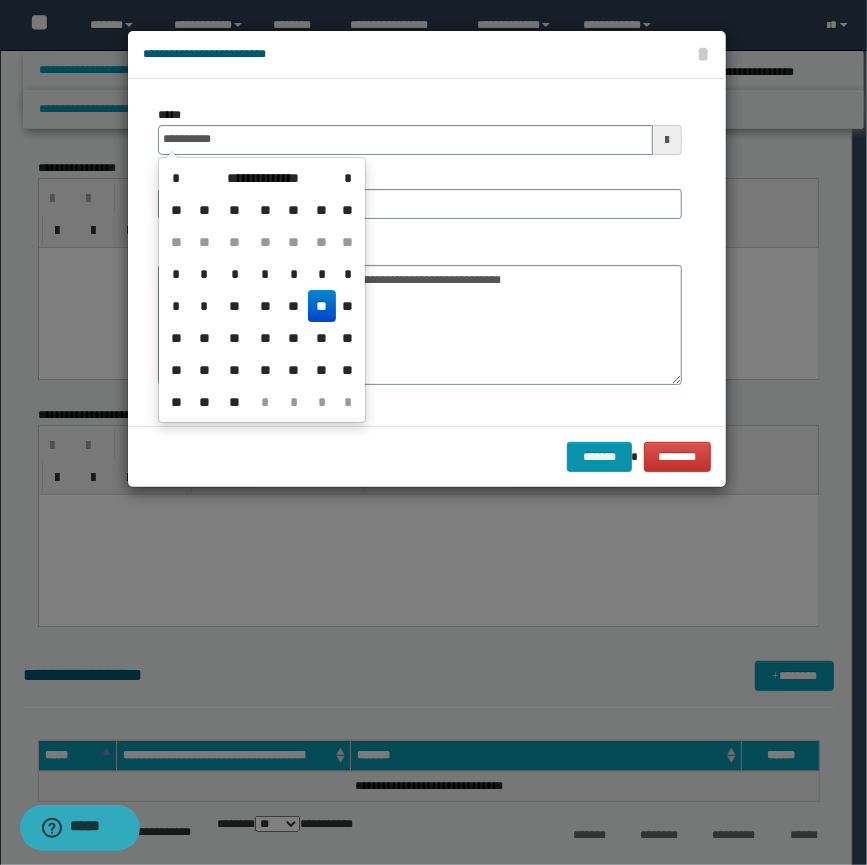 type on "**********" 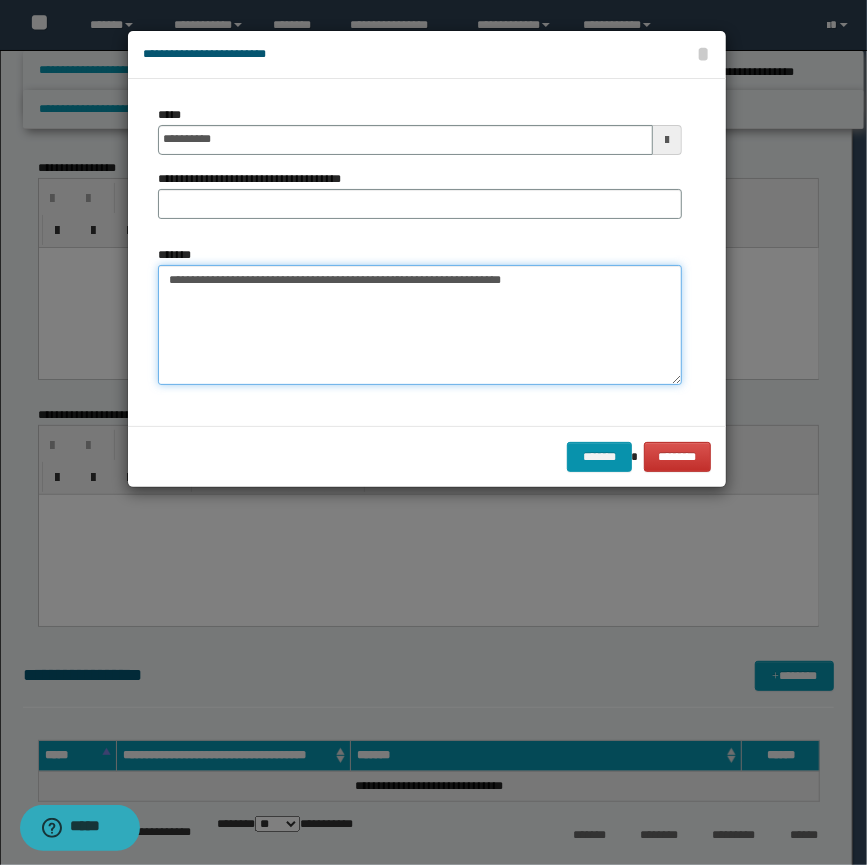 drag, startPoint x: 632, startPoint y: 268, endPoint x: 641, endPoint y: 260, distance: 12.0415945 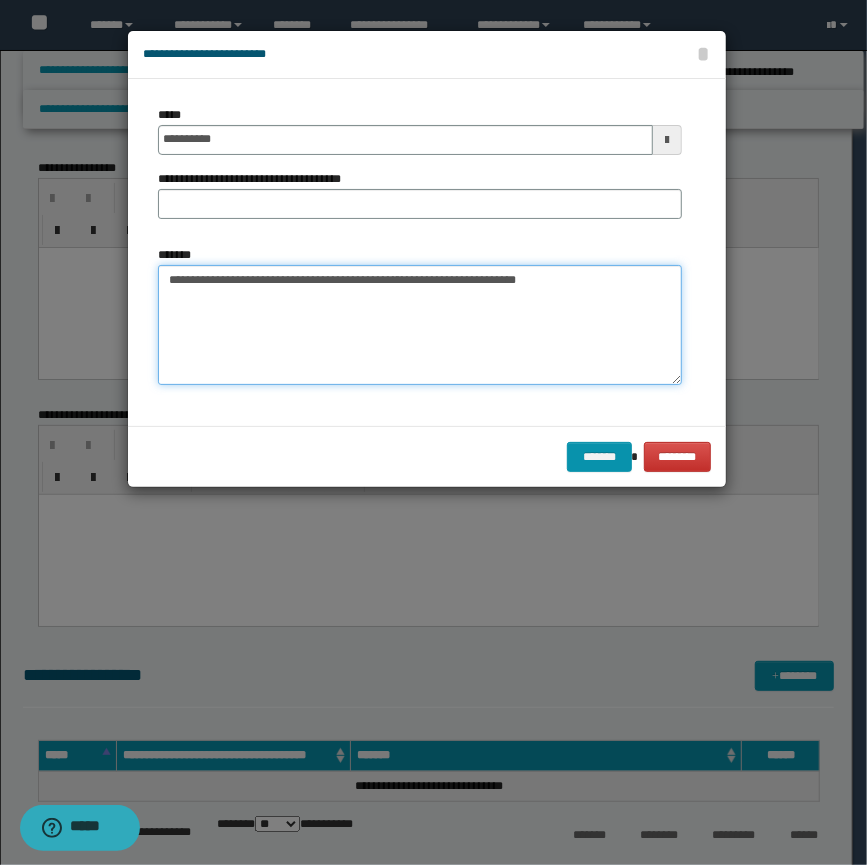 click on "**********" at bounding box center [420, 325] 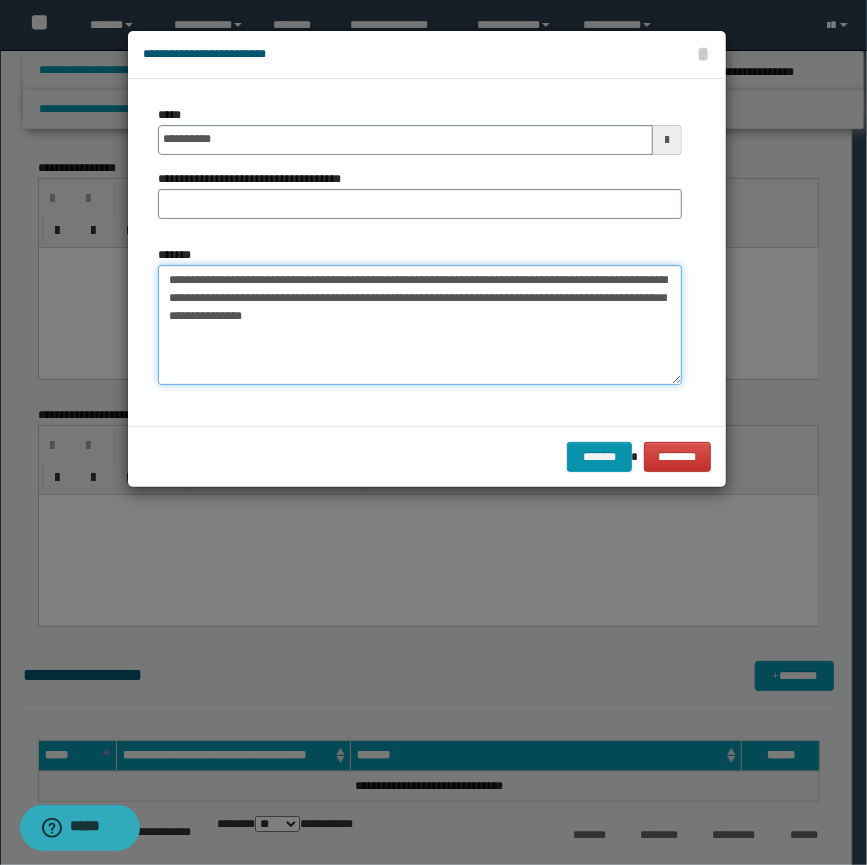 click on "**********" at bounding box center [420, 325] 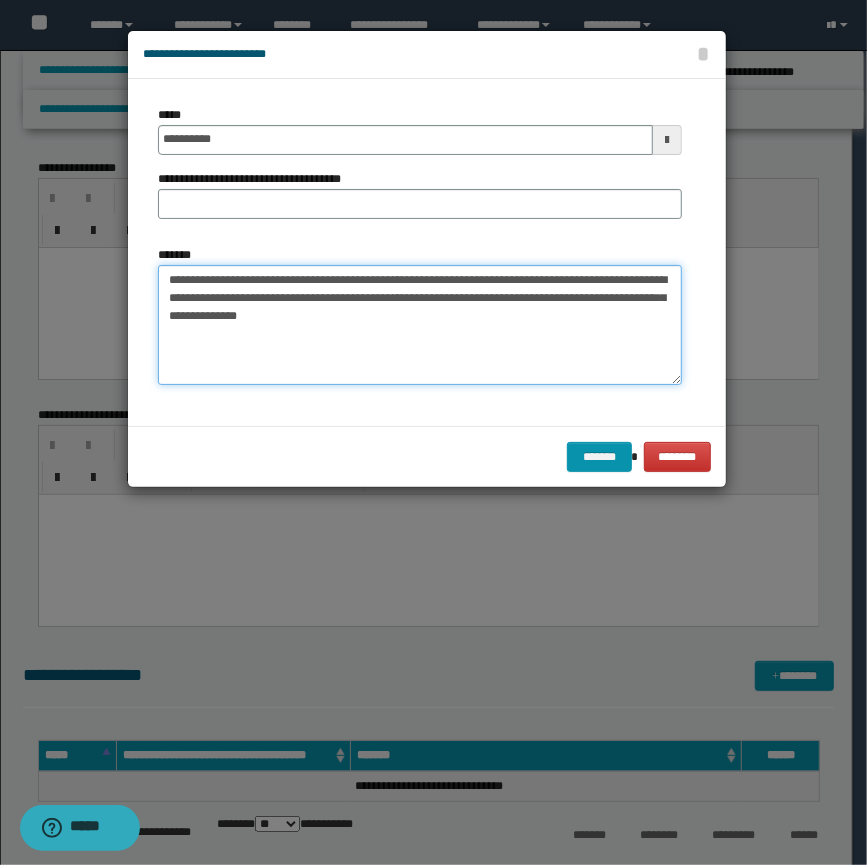 click on "**********" at bounding box center (420, 325) 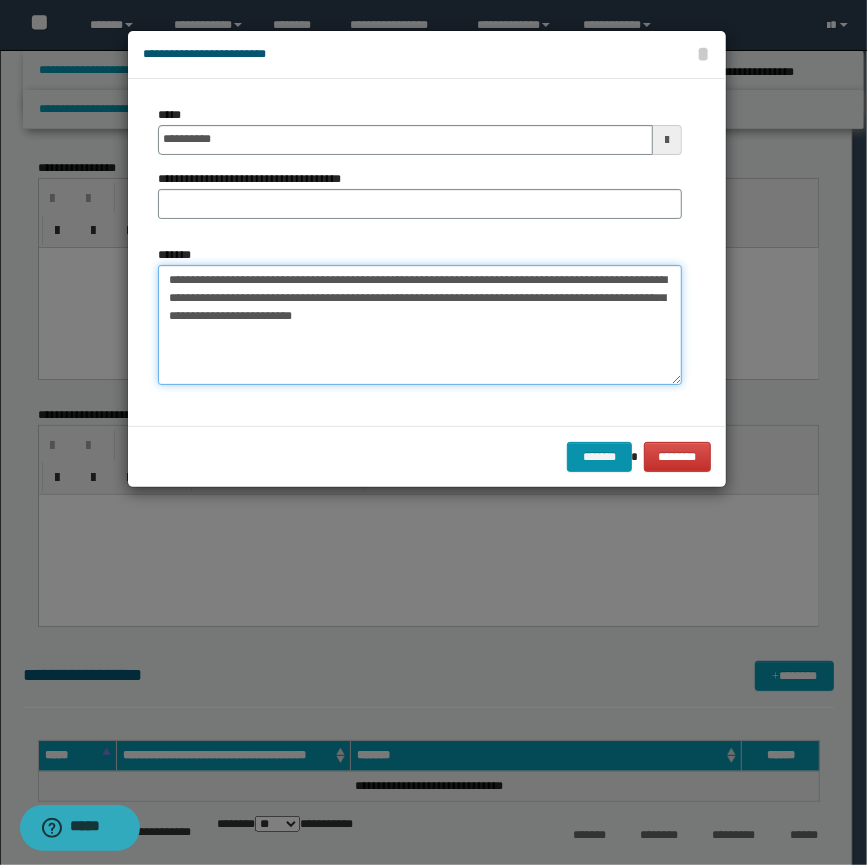 click on "**********" at bounding box center [420, 325] 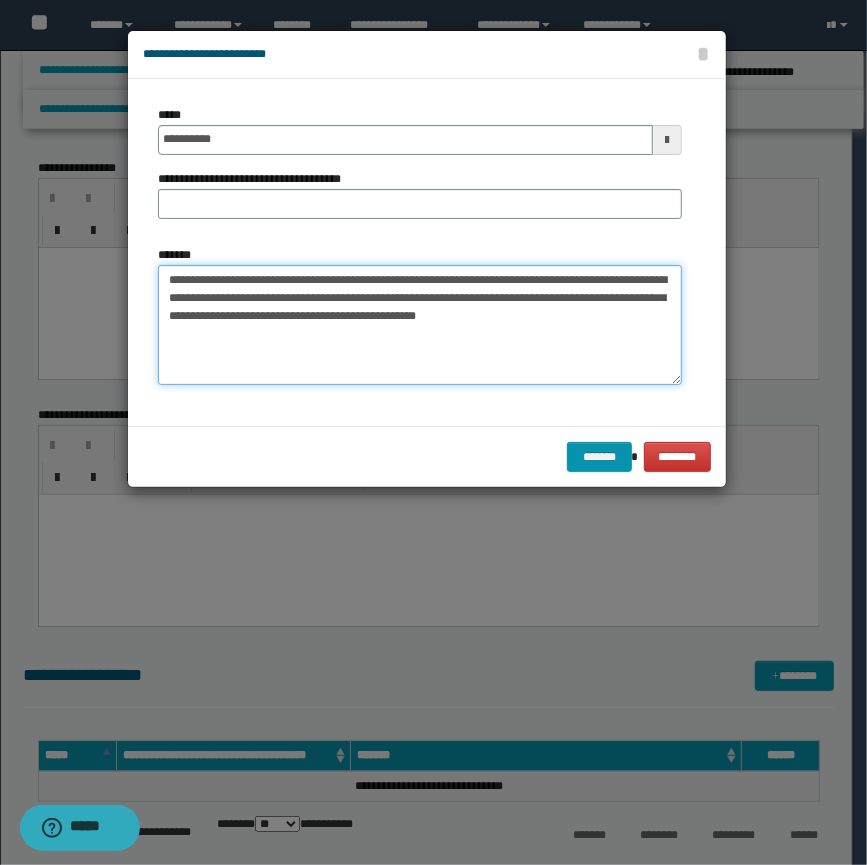 click on "**********" at bounding box center (420, 325) 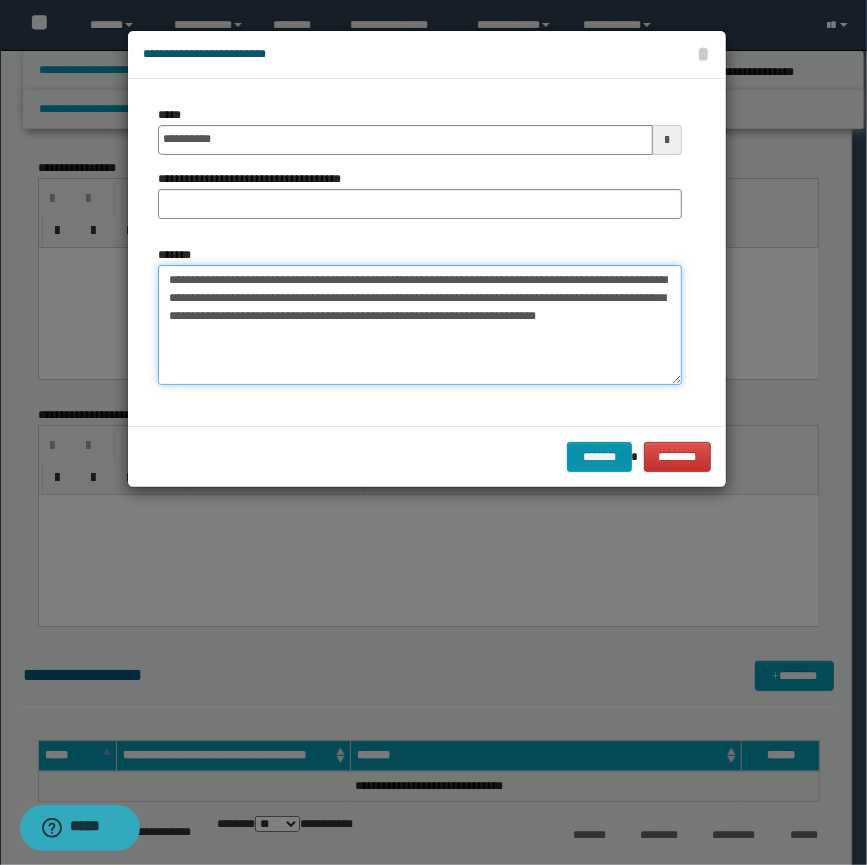 type on "**********" 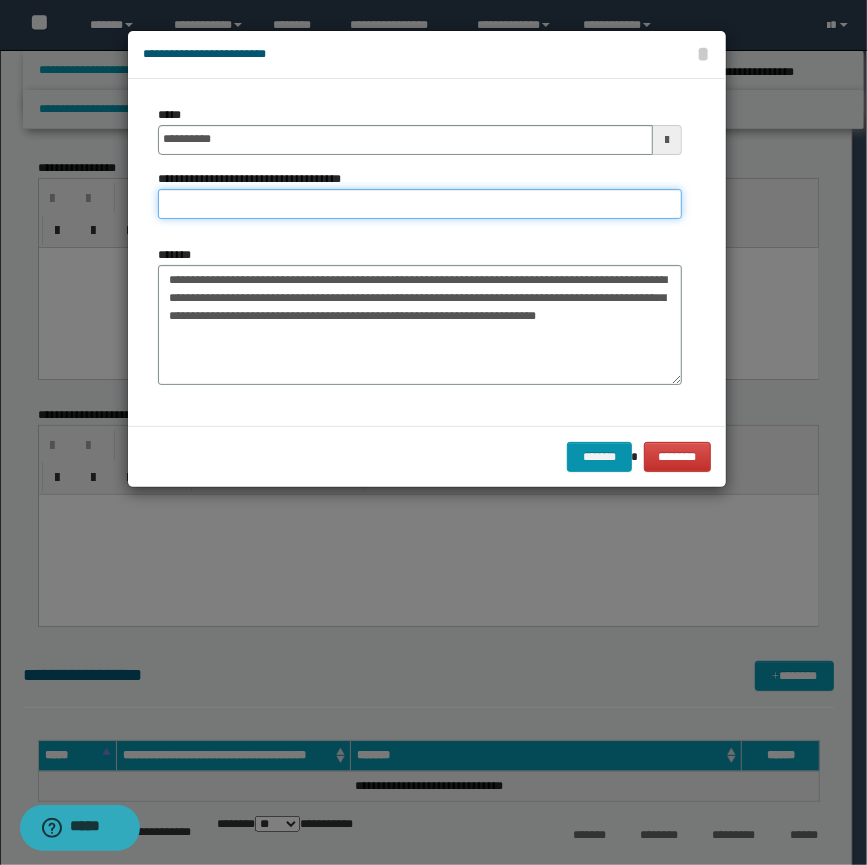 click on "**********" at bounding box center [420, 204] 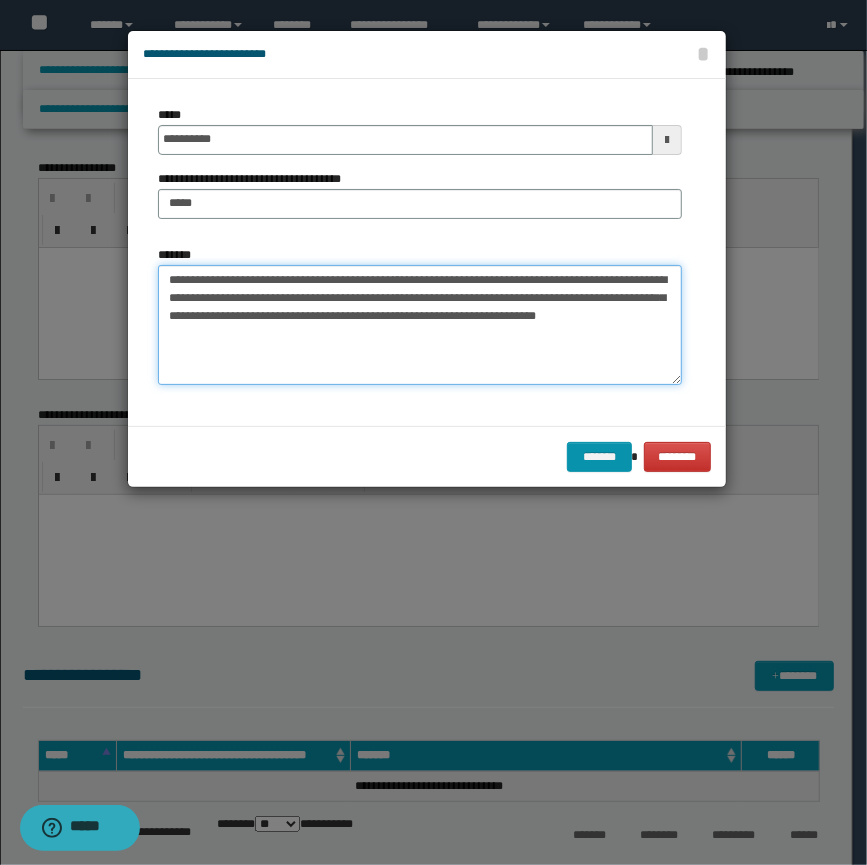 drag, startPoint x: 237, startPoint y: 283, endPoint x: 103, endPoint y: 283, distance: 134 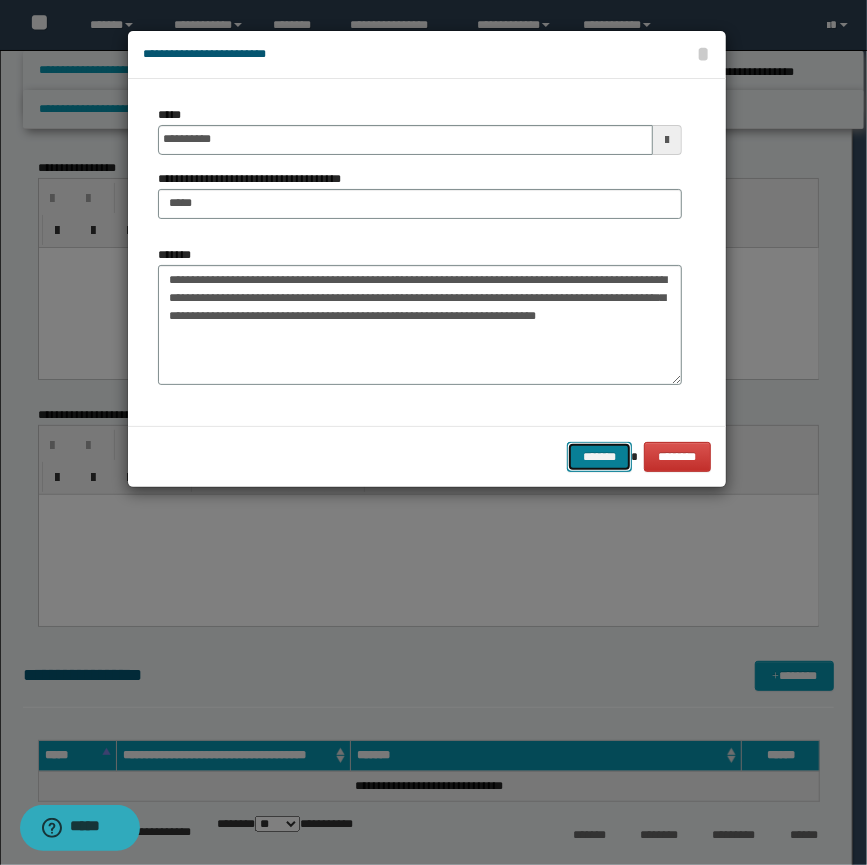 click on "*******" at bounding box center (599, 457) 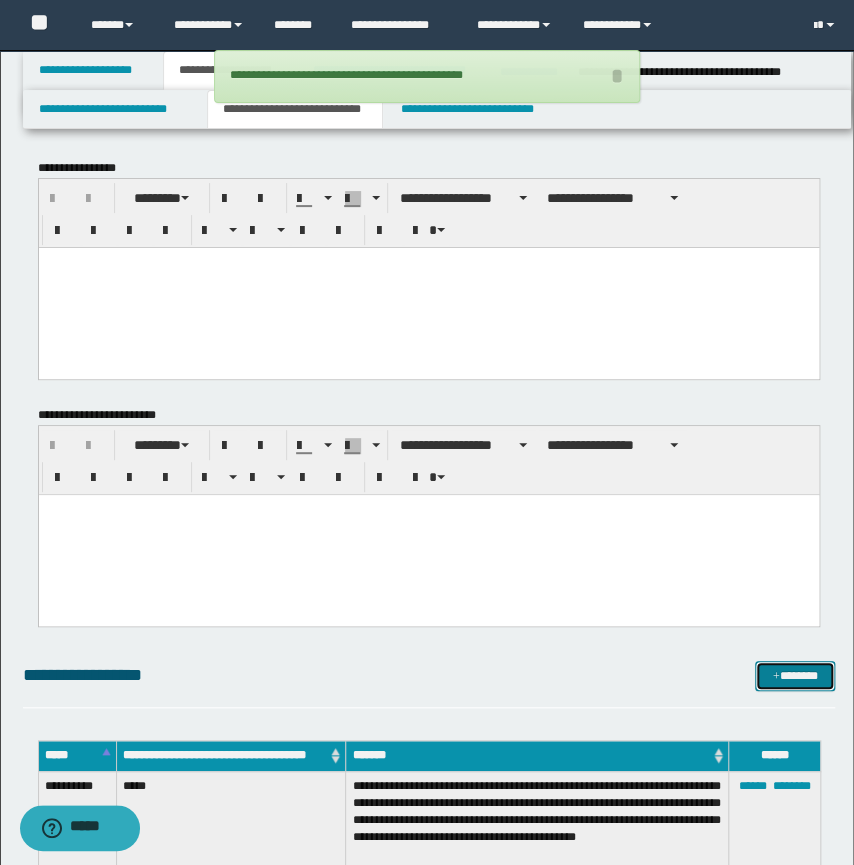 click on "*******" at bounding box center (795, 676) 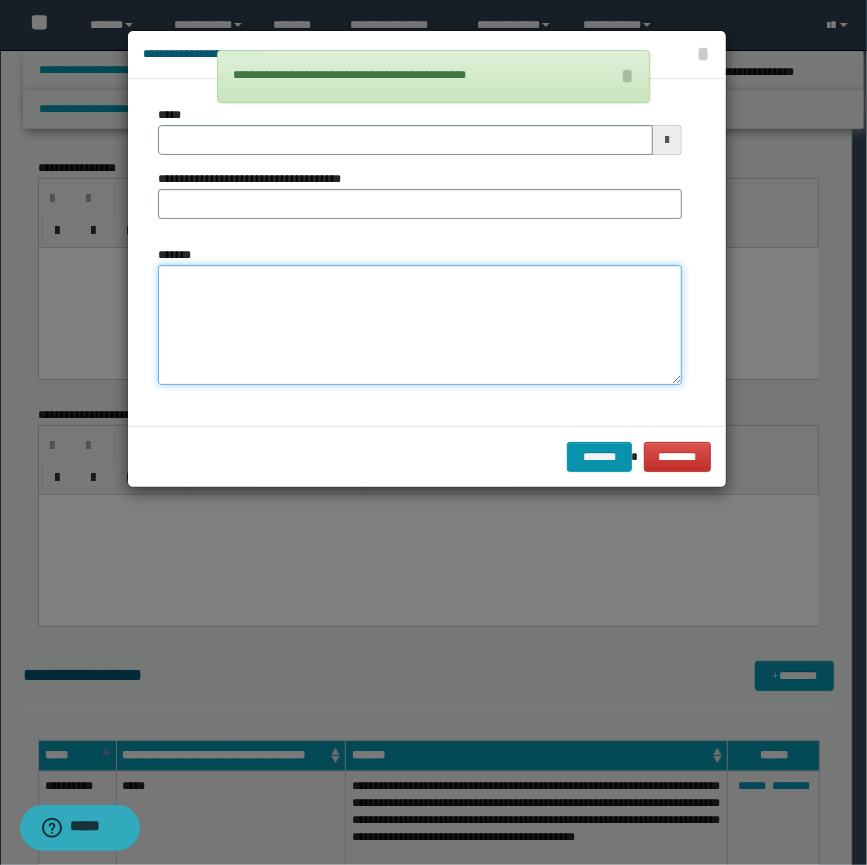click on "*******" at bounding box center [420, 325] 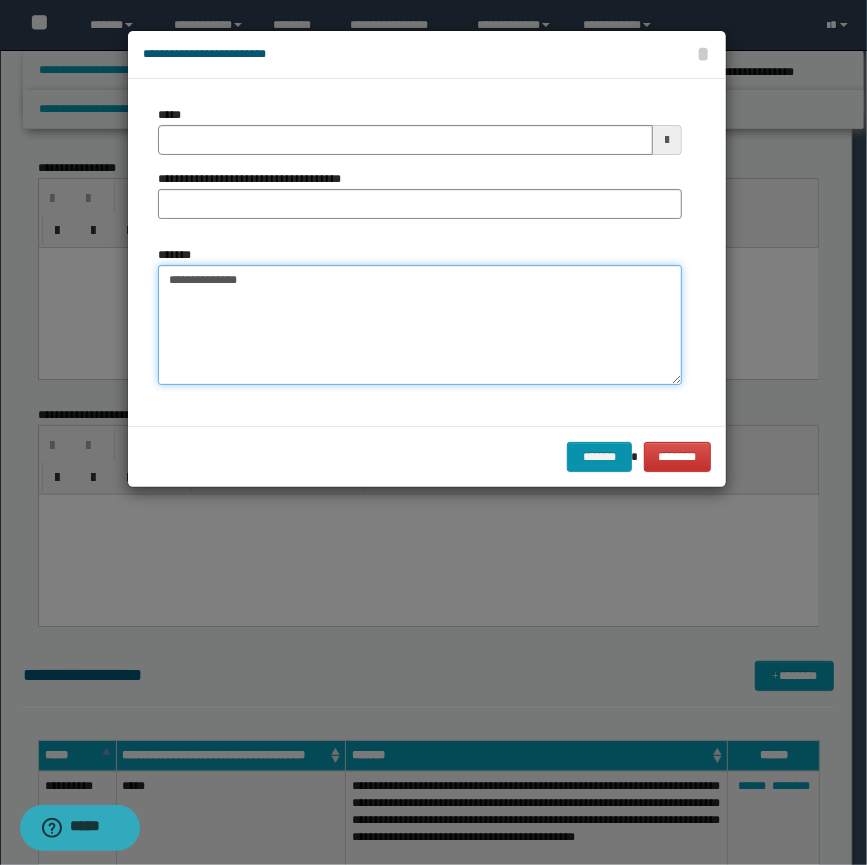 click on "**********" at bounding box center (420, 325) 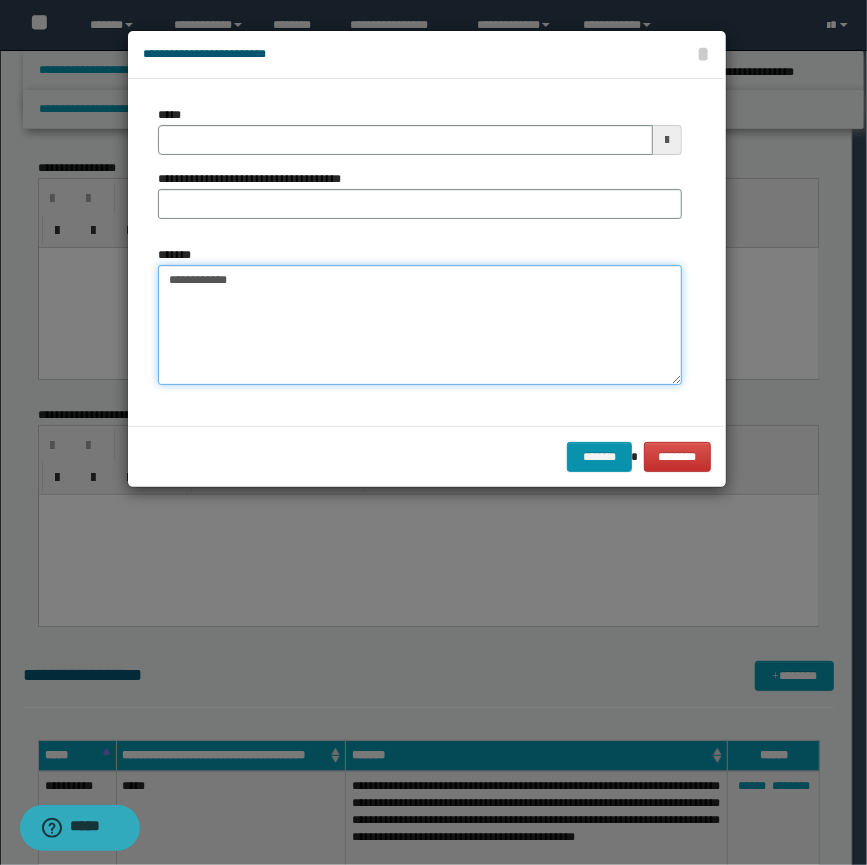 type on "**********" 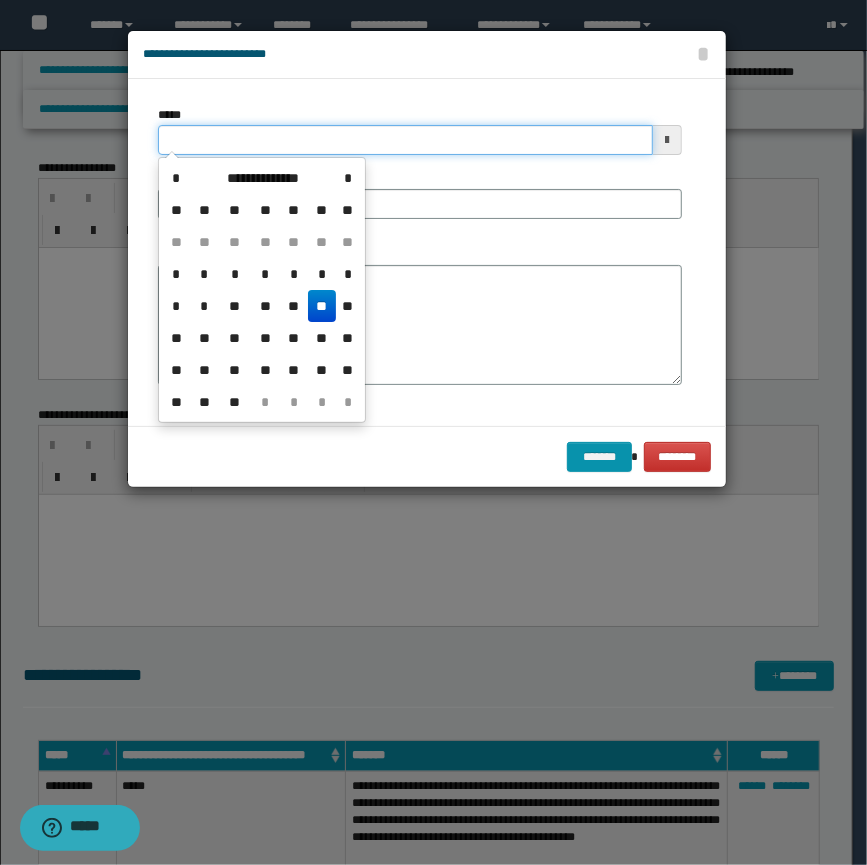 drag, startPoint x: 260, startPoint y: 148, endPoint x: -5, endPoint y: 145, distance: 265.01697 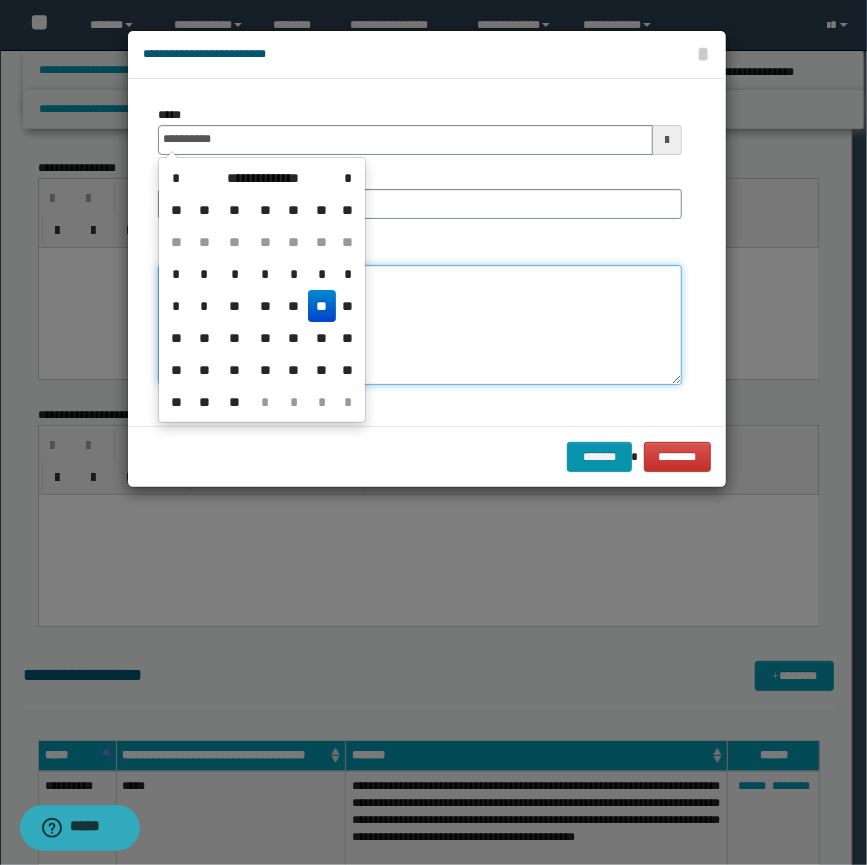 type on "**********" 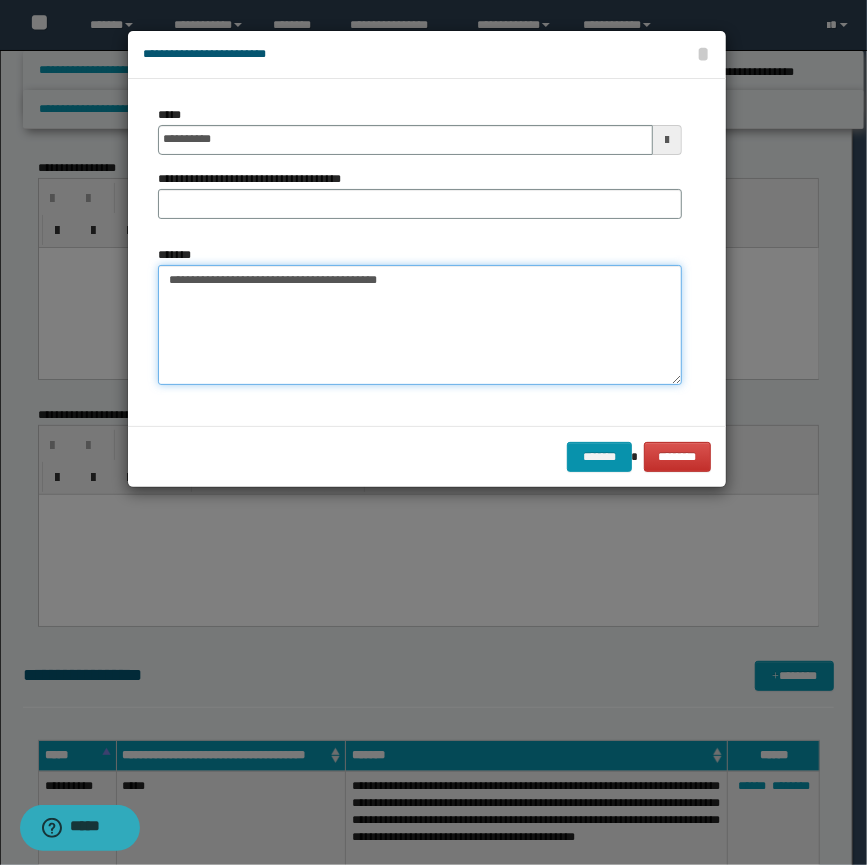 click on "**********" at bounding box center (420, 325) 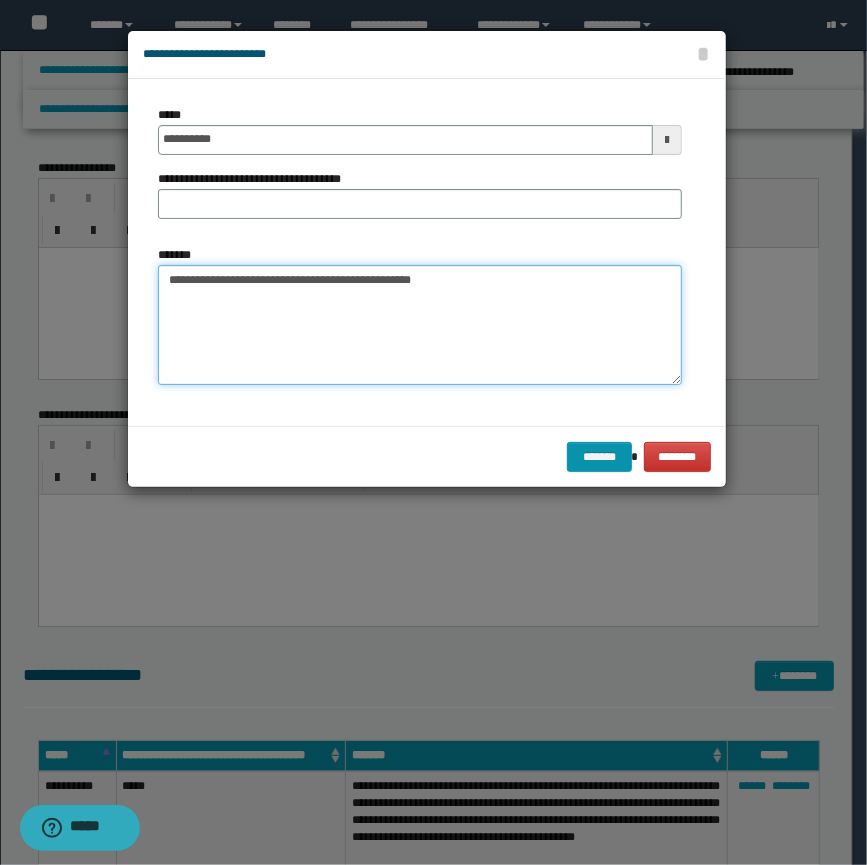 drag, startPoint x: 542, startPoint y: 285, endPoint x: 554, endPoint y: 285, distance: 12 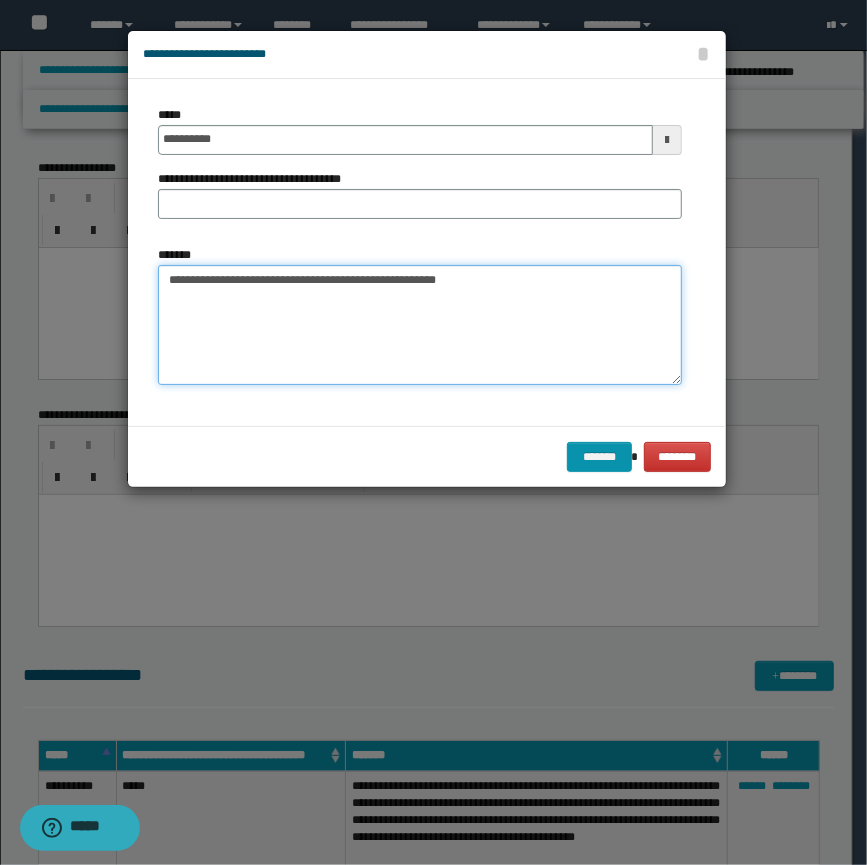 click on "**********" at bounding box center (420, 325) 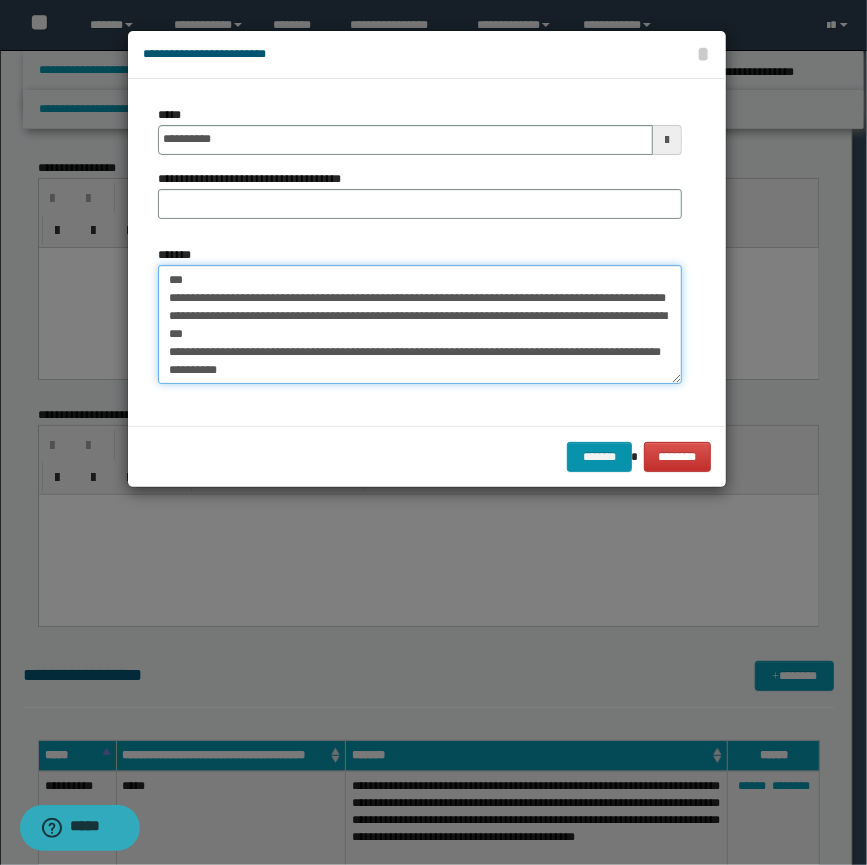 scroll, scrollTop: 0, scrollLeft: 0, axis: both 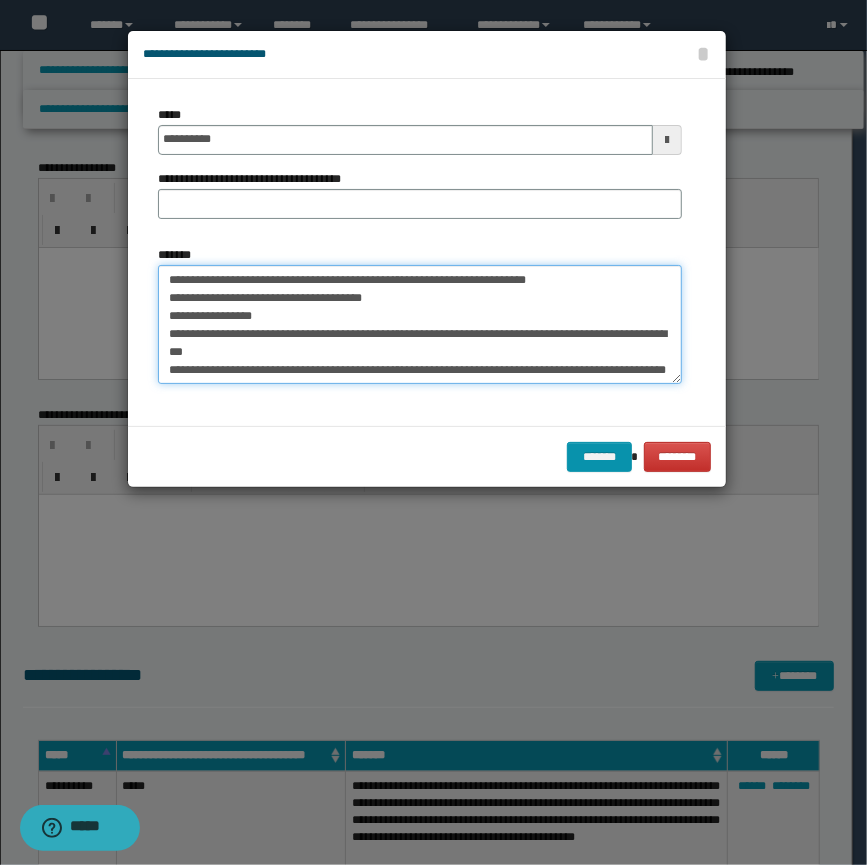 click on "**********" at bounding box center [420, 325] 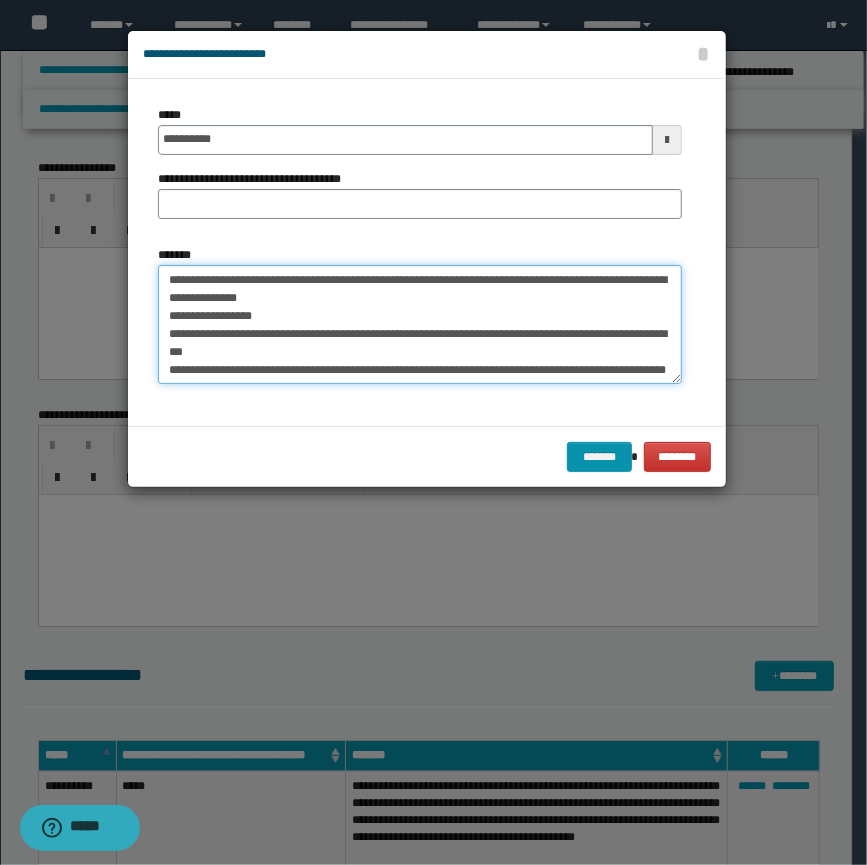 click on "**********" at bounding box center [420, 325] 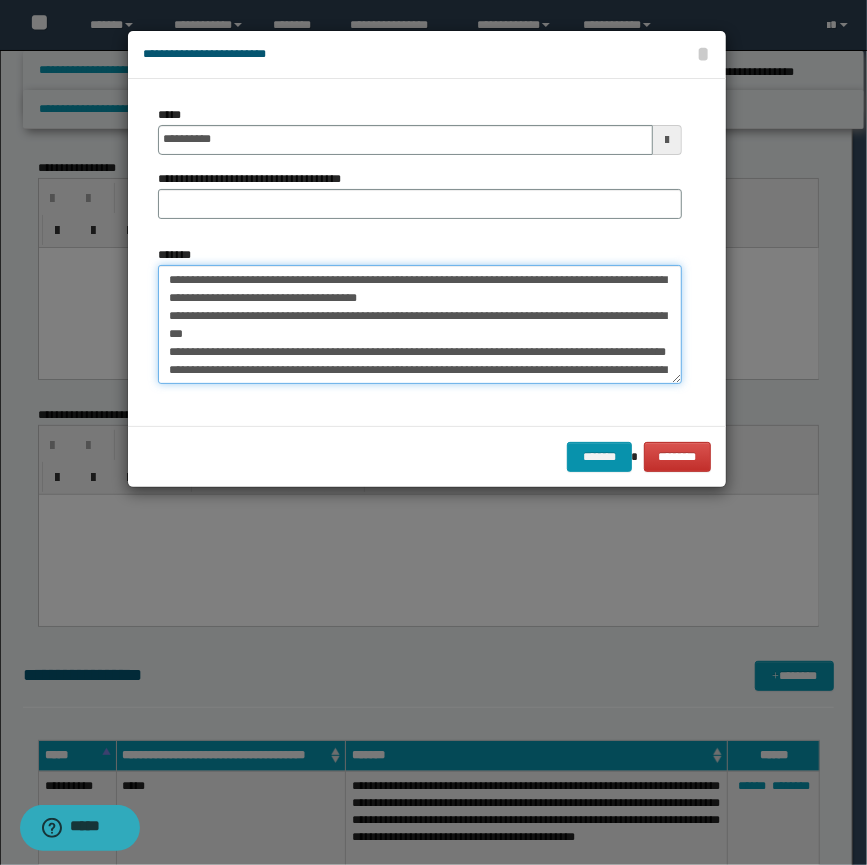 click on "**********" at bounding box center [420, 325] 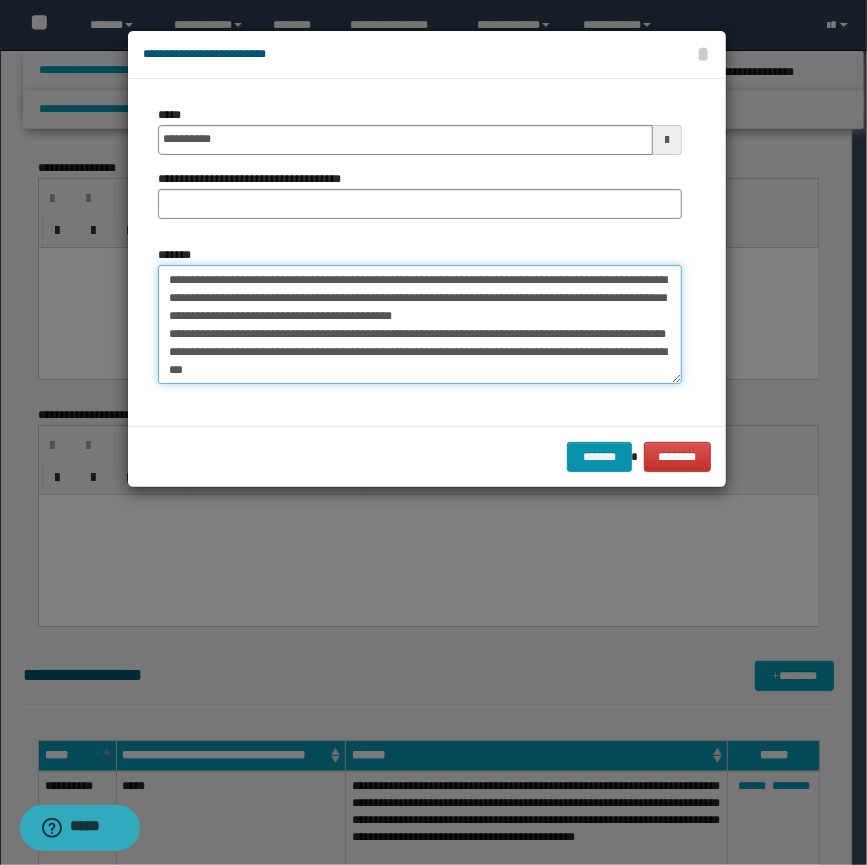 click on "**********" at bounding box center [420, 325] 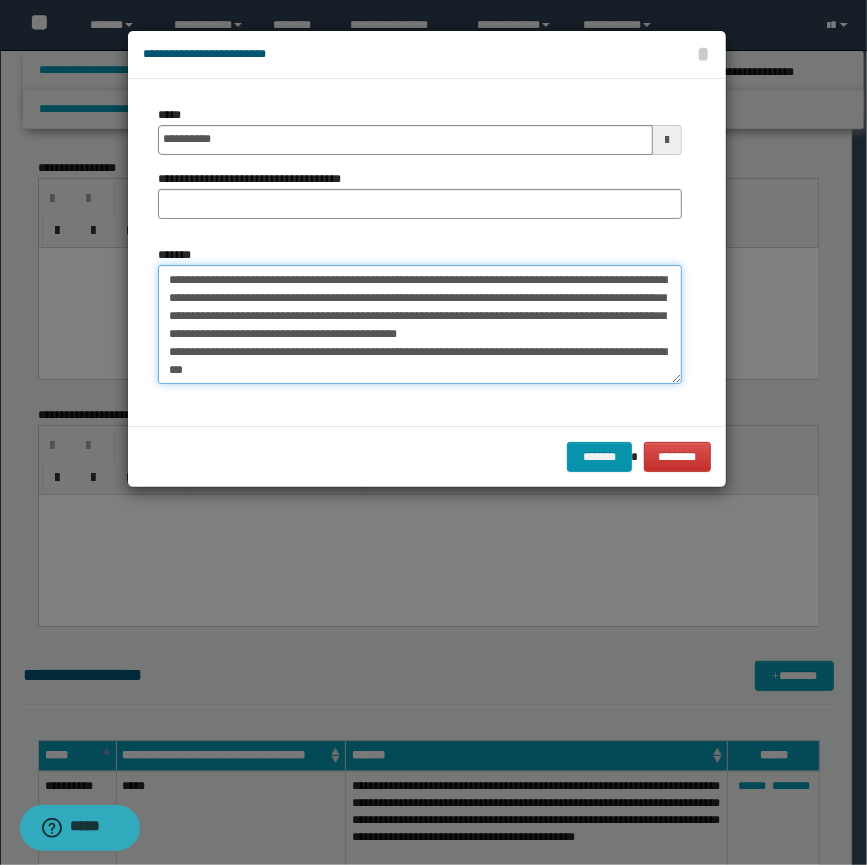 click on "**********" at bounding box center [420, 325] 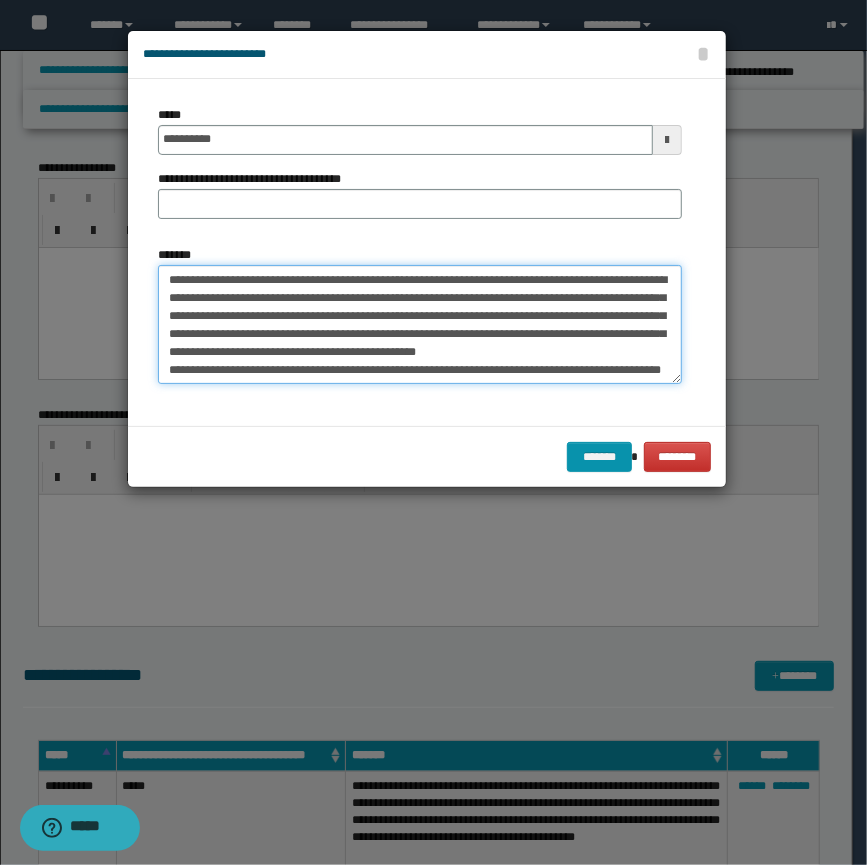 scroll, scrollTop: 53, scrollLeft: 0, axis: vertical 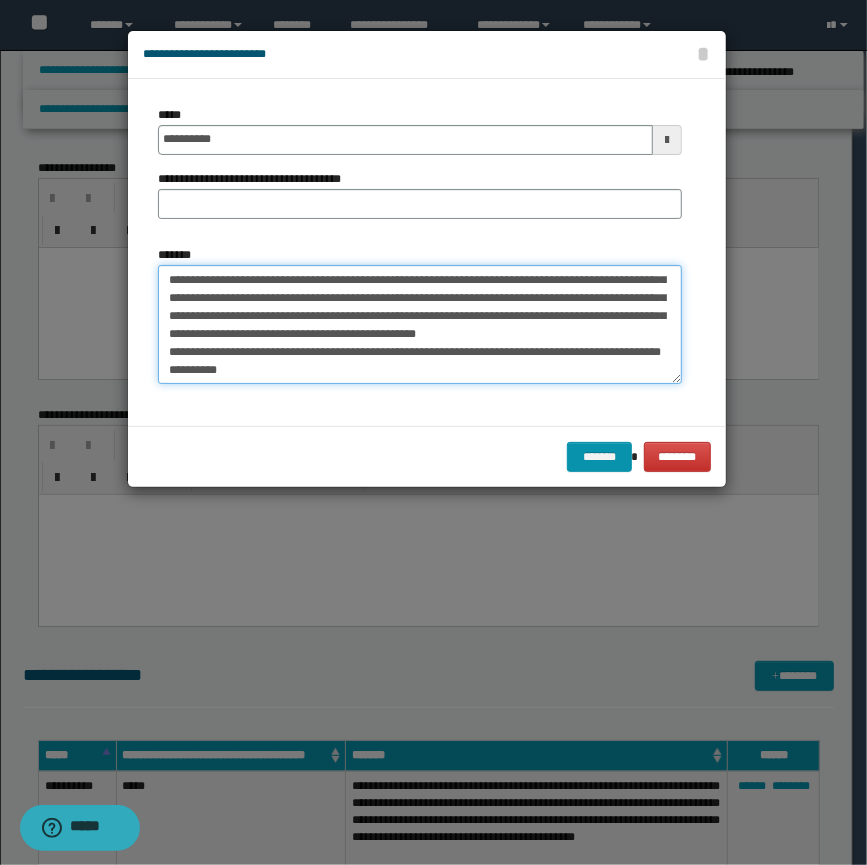 click on "**********" at bounding box center (420, 325) 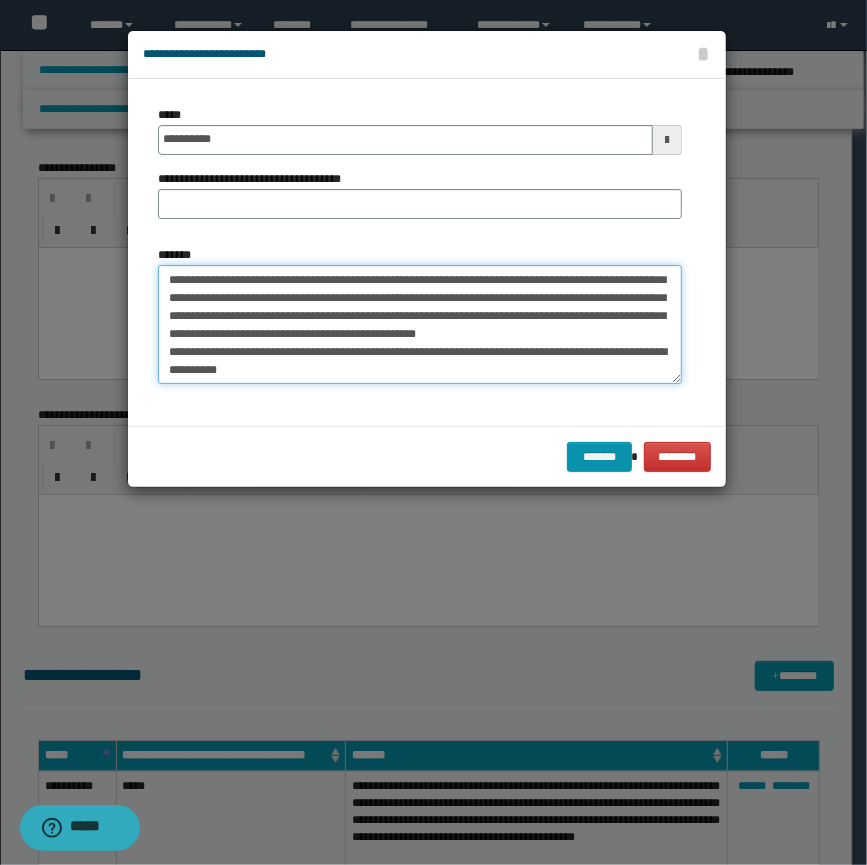 scroll, scrollTop: 35, scrollLeft: 0, axis: vertical 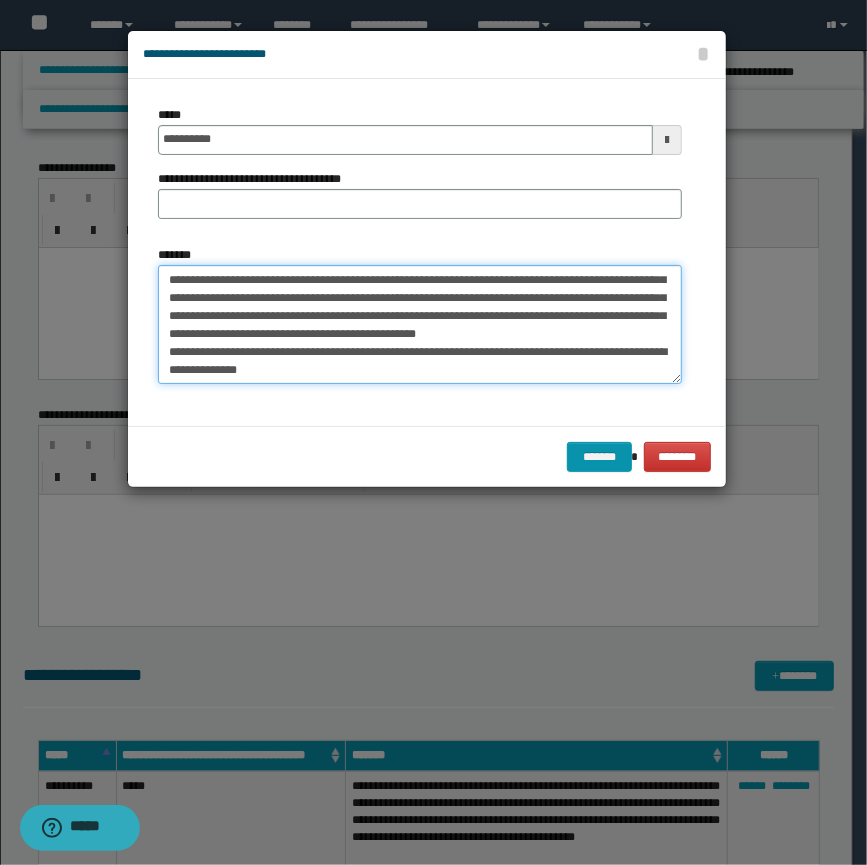 click on "**********" at bounding box center [420, 325] 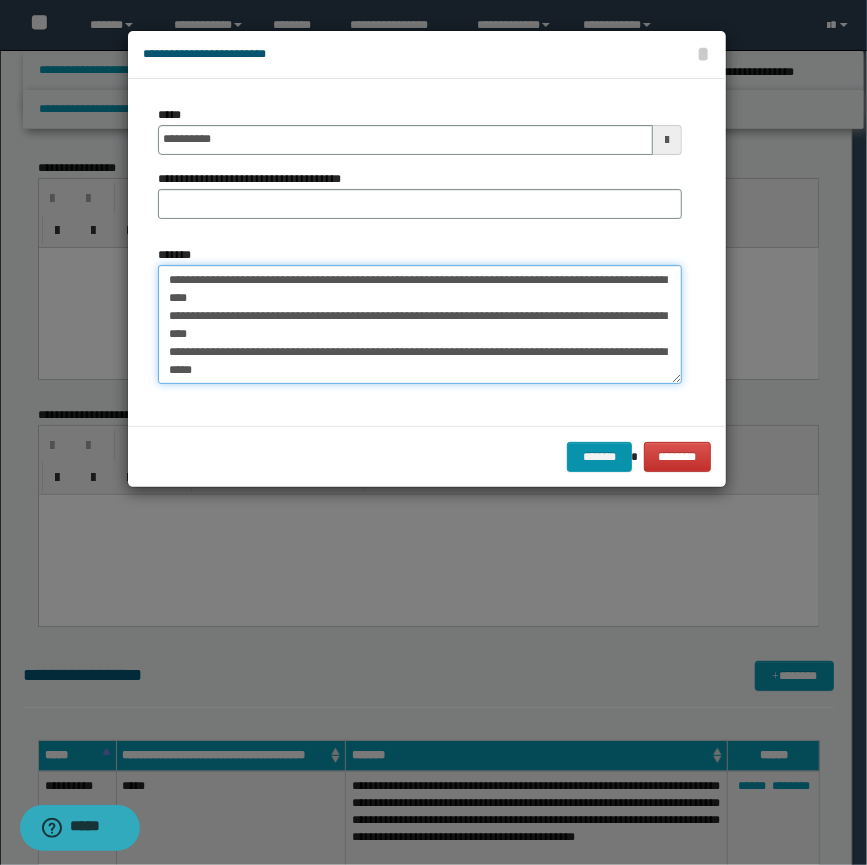 scroll, scrollTop: 0, scrollLeft: 0, axis: both 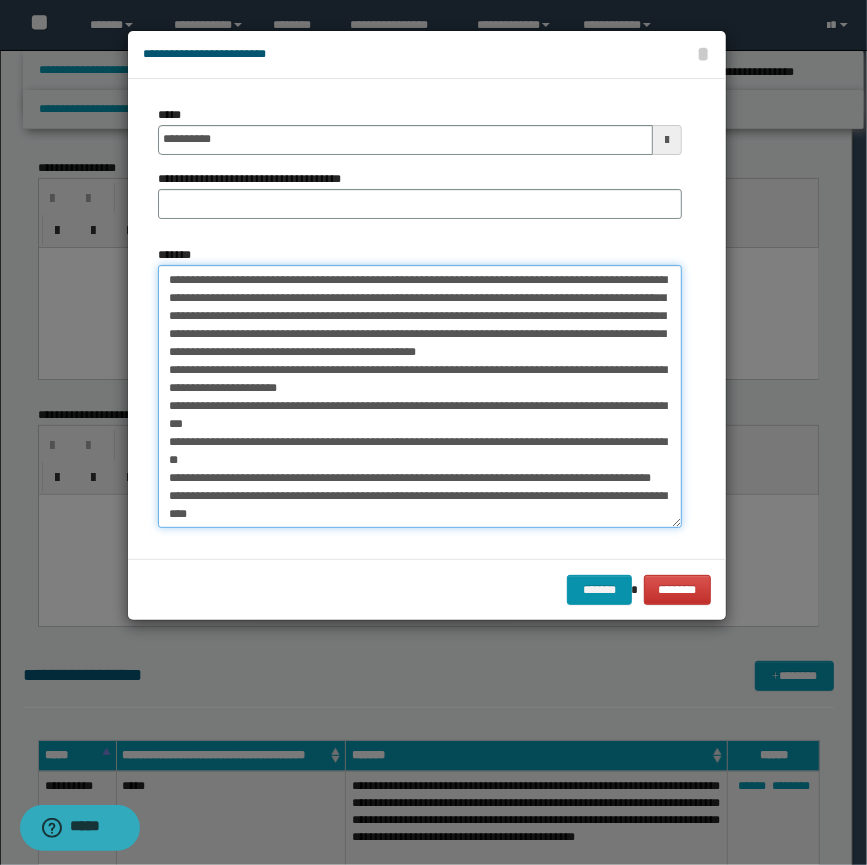 drag, startPoint x: 672, startPoint y: 378, endPoint x: 712, endPoint y: 544, distance: 170.75128 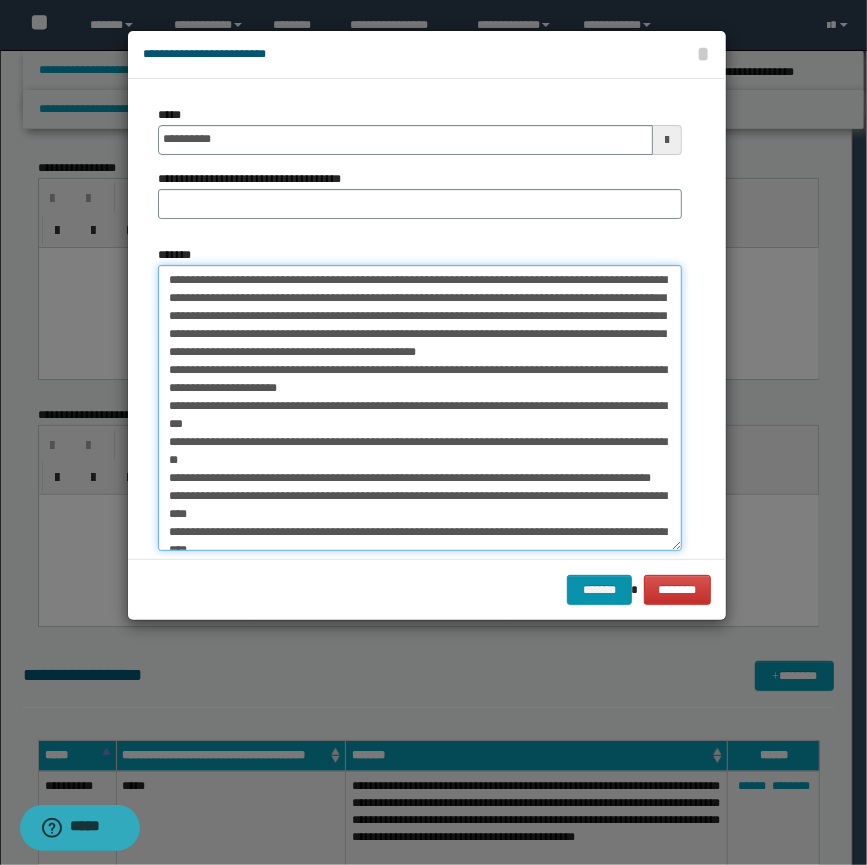click on "*******" at bounding box center (420, 408) 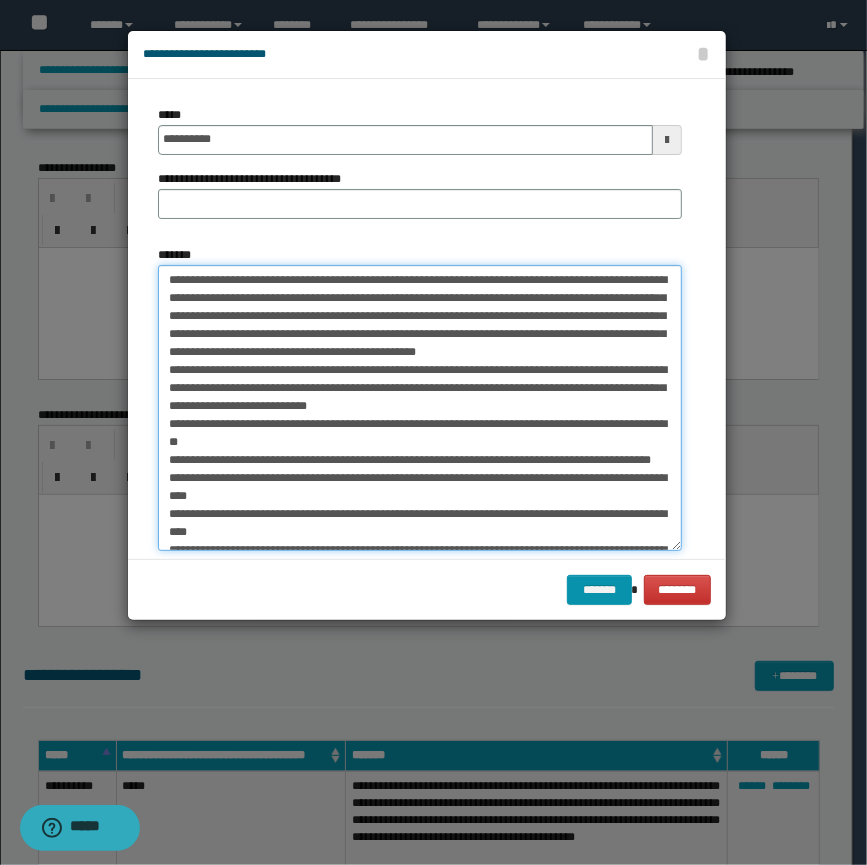 click on "*******" at bounding box center [420, 408] 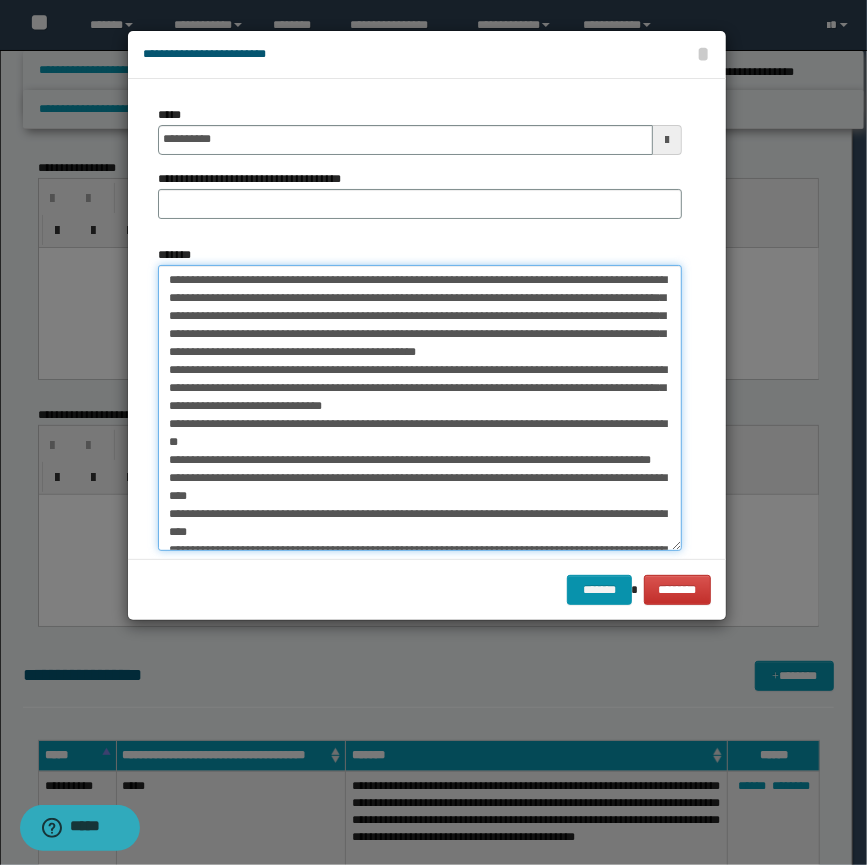 click on "*******" at bounding box center (420, 408) 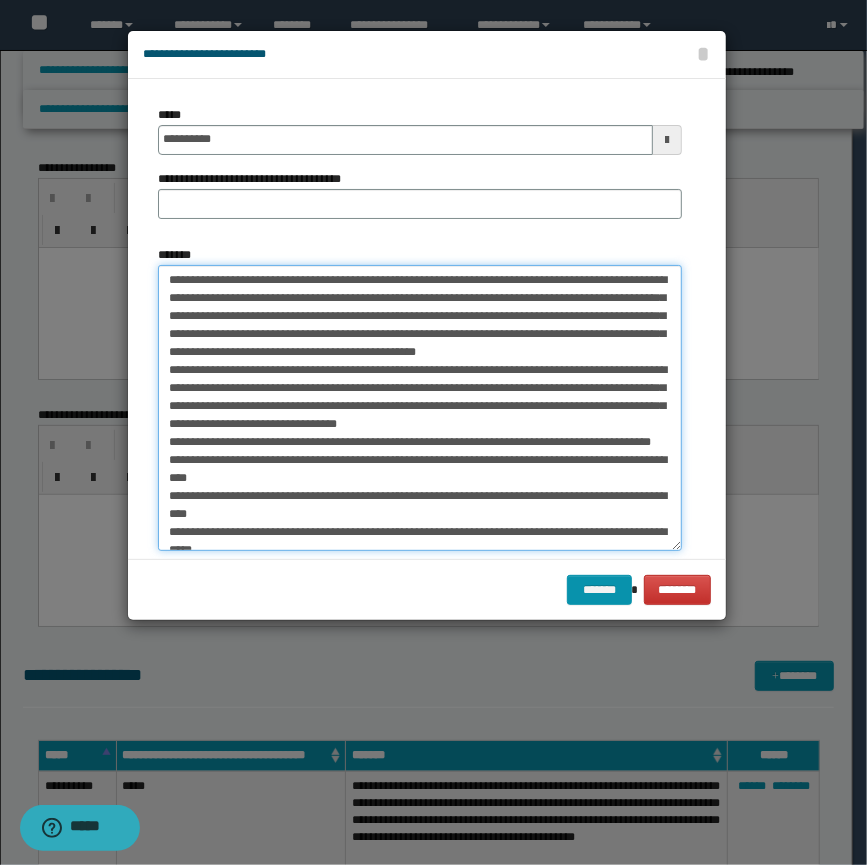 click on "*******" at bounding box center (420, 408) 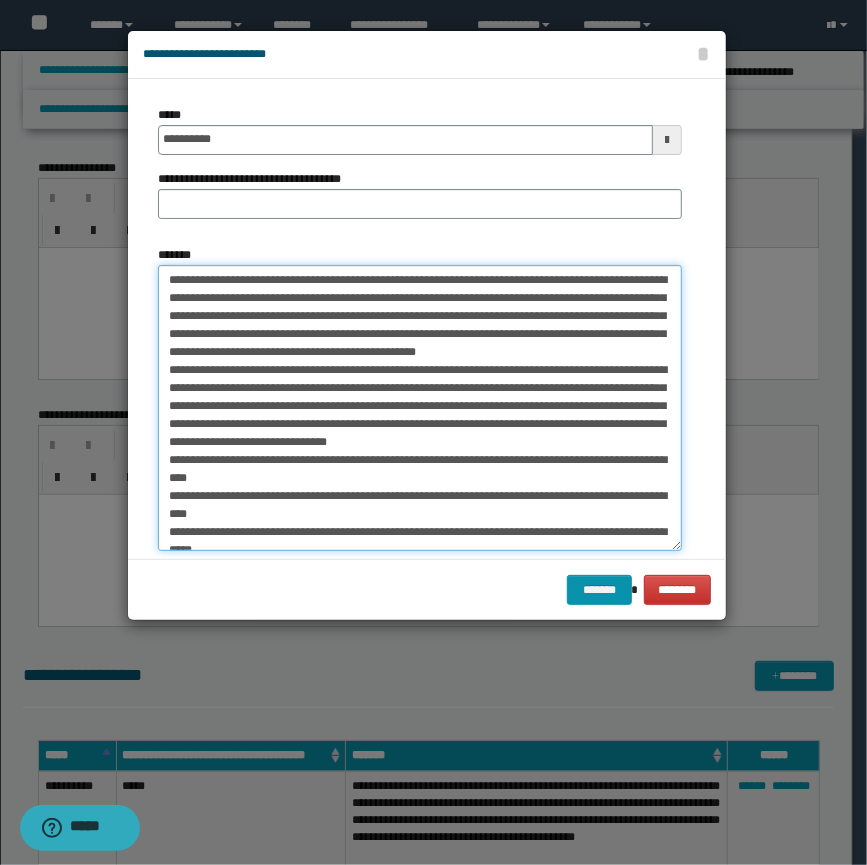 click on "*******" at bounding box center [420, 408] 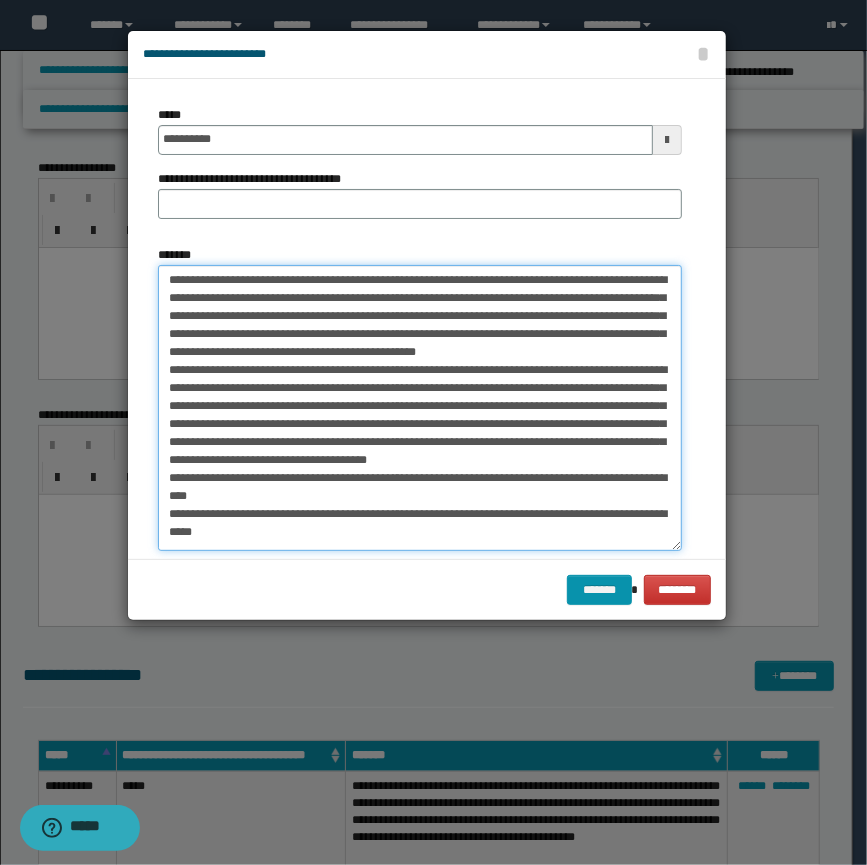 click on "*******" at bounding box center [420, 408] 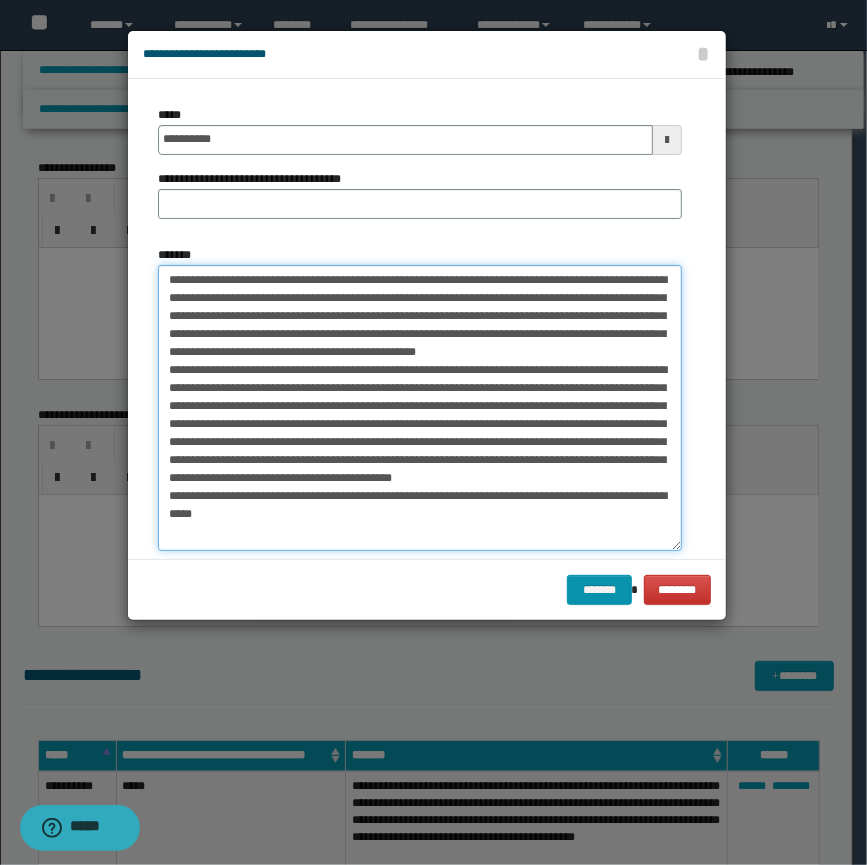 click on "*******" at bounding box center [420, 408] 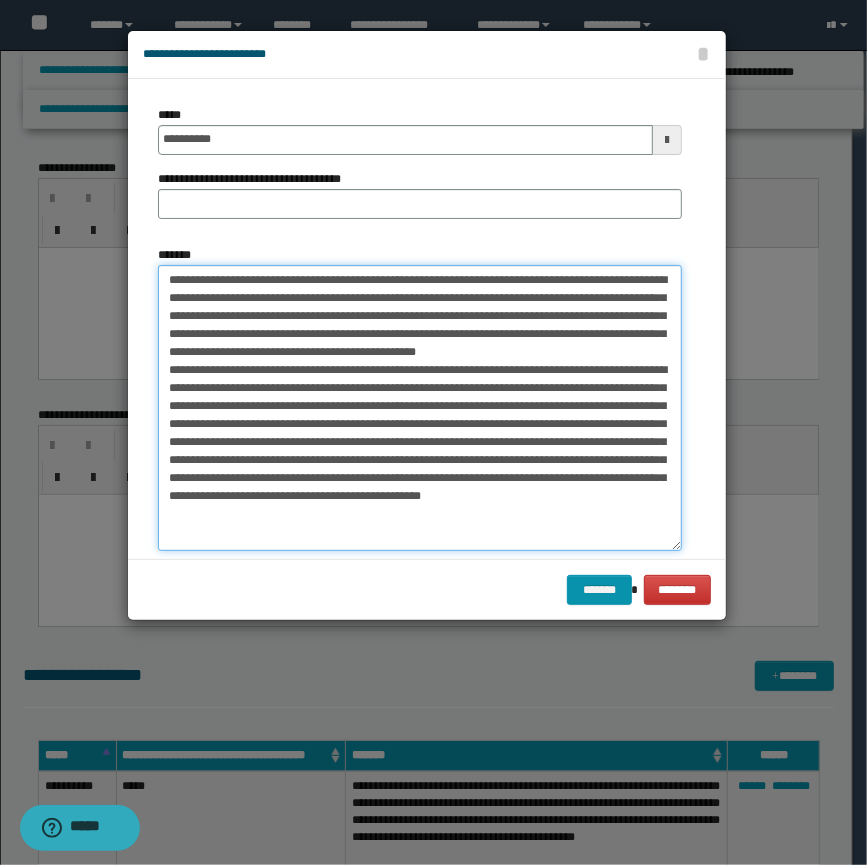 scroll, scrollTop: 30, scrollLeft: 0, axis: vertical 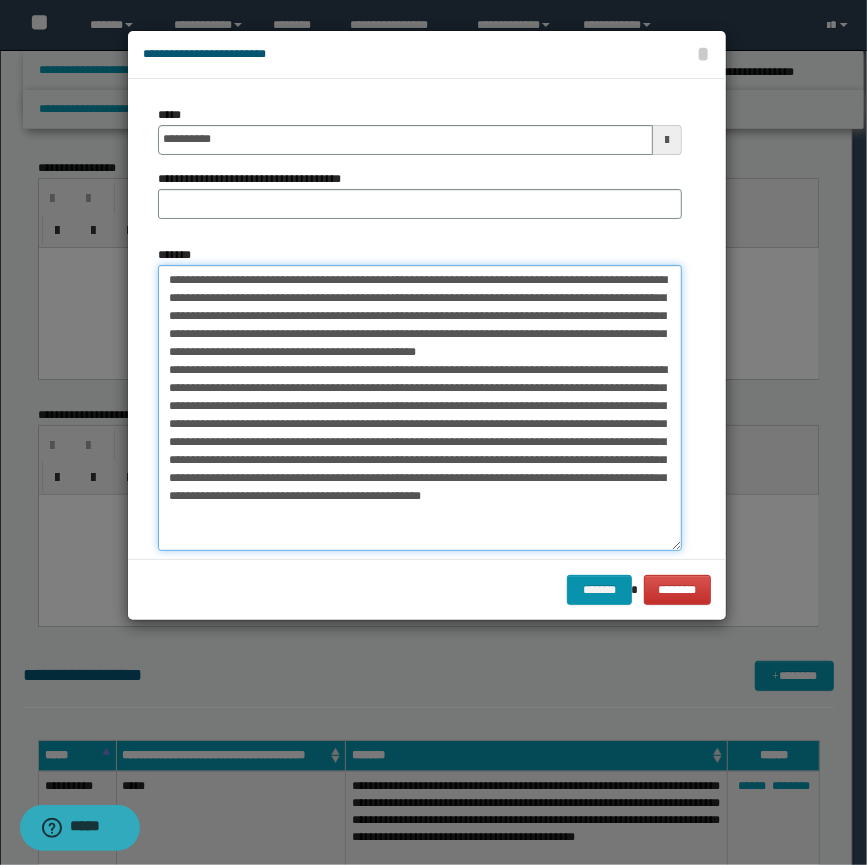 click on "*******" at bounding box center [420, 408] 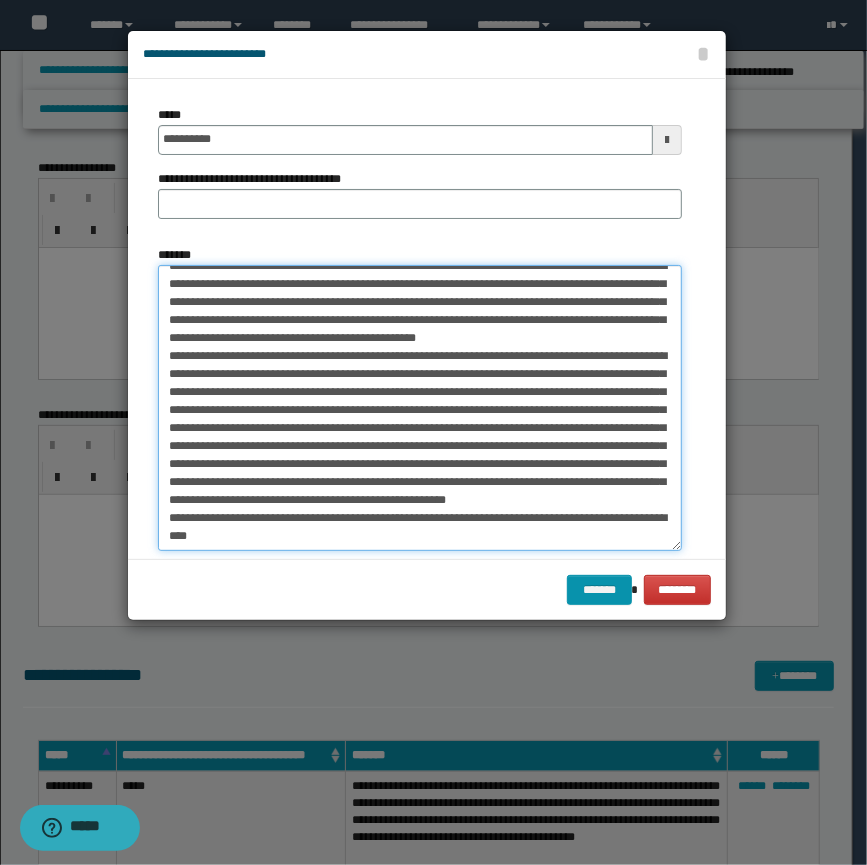 scroll, scrollTop: 79, scrollLeft: 0, axis: vertical 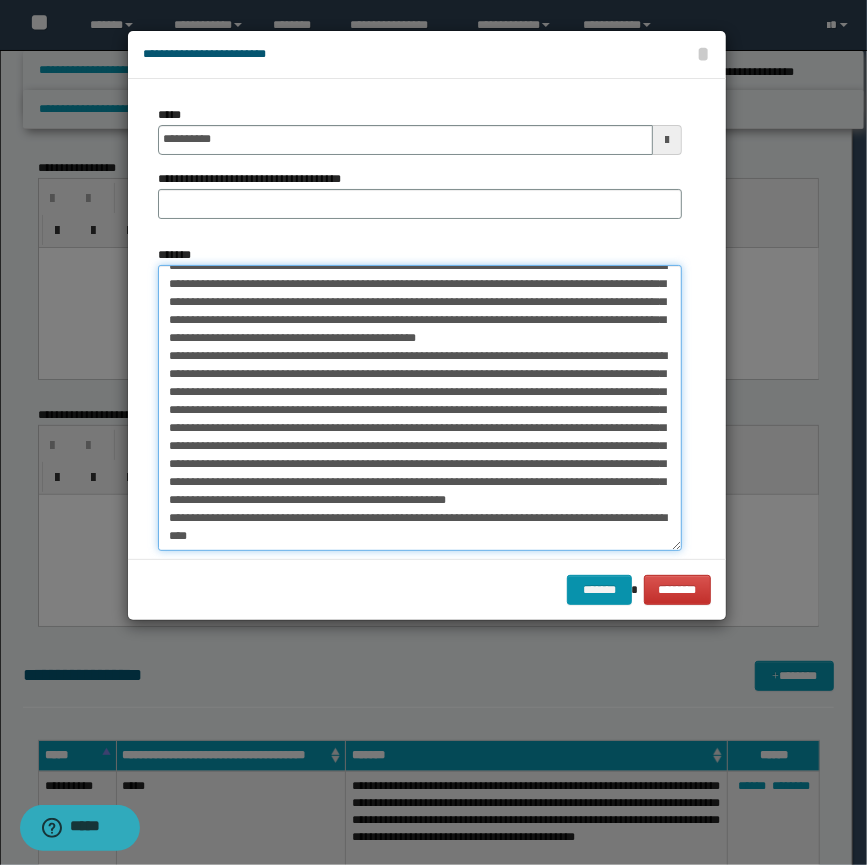 click on "*******" at bounding box center [420, 408] 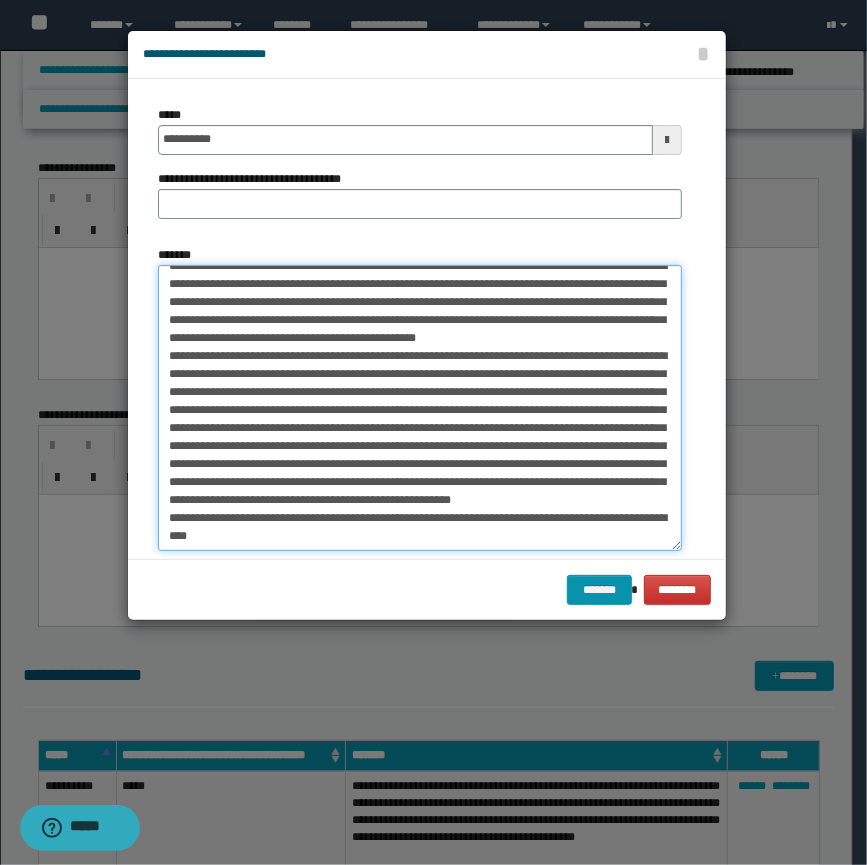 click on "*******" at bounding box center (420, 408) 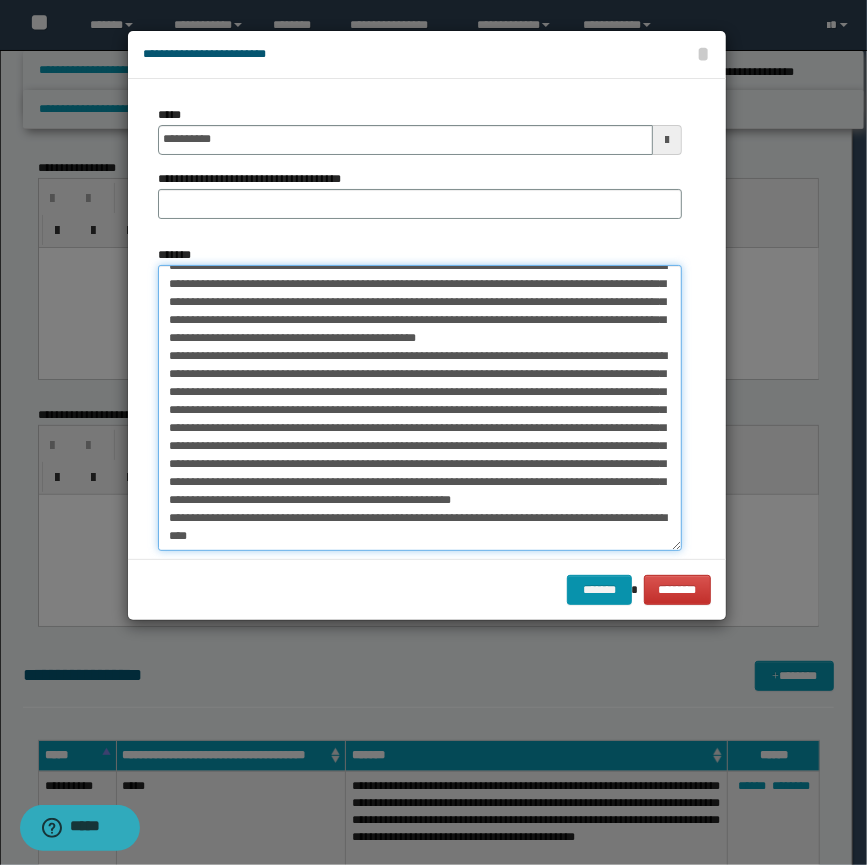 click on "*******" at bounding box center [420, 408] 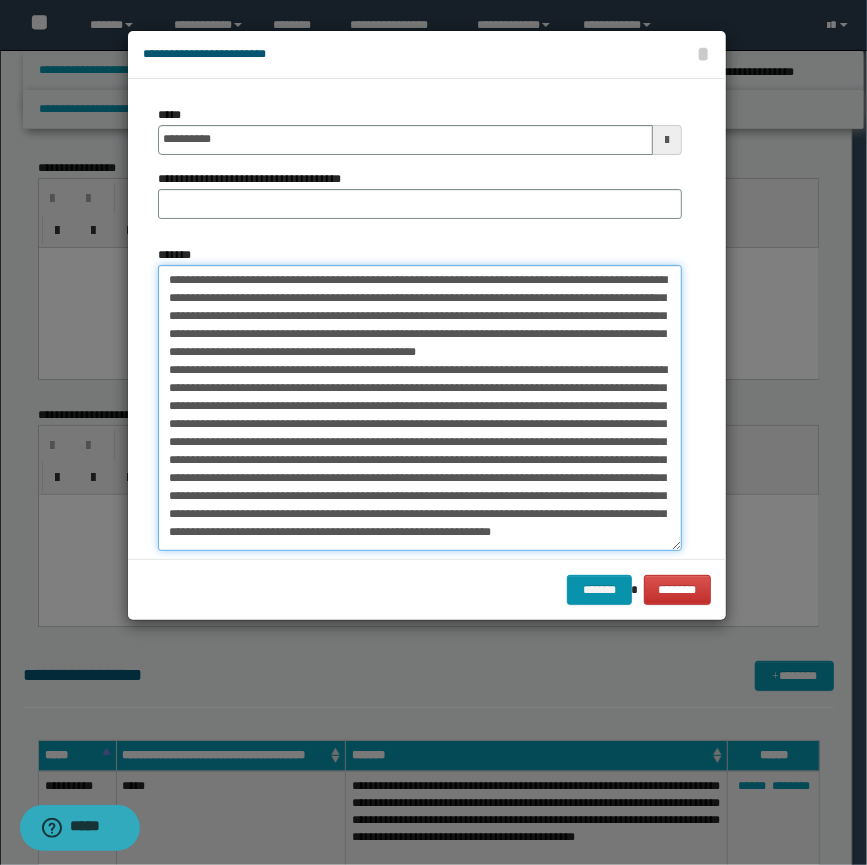 scroll, scrollTop: 67, scrollLeft: 0, axis: vertical 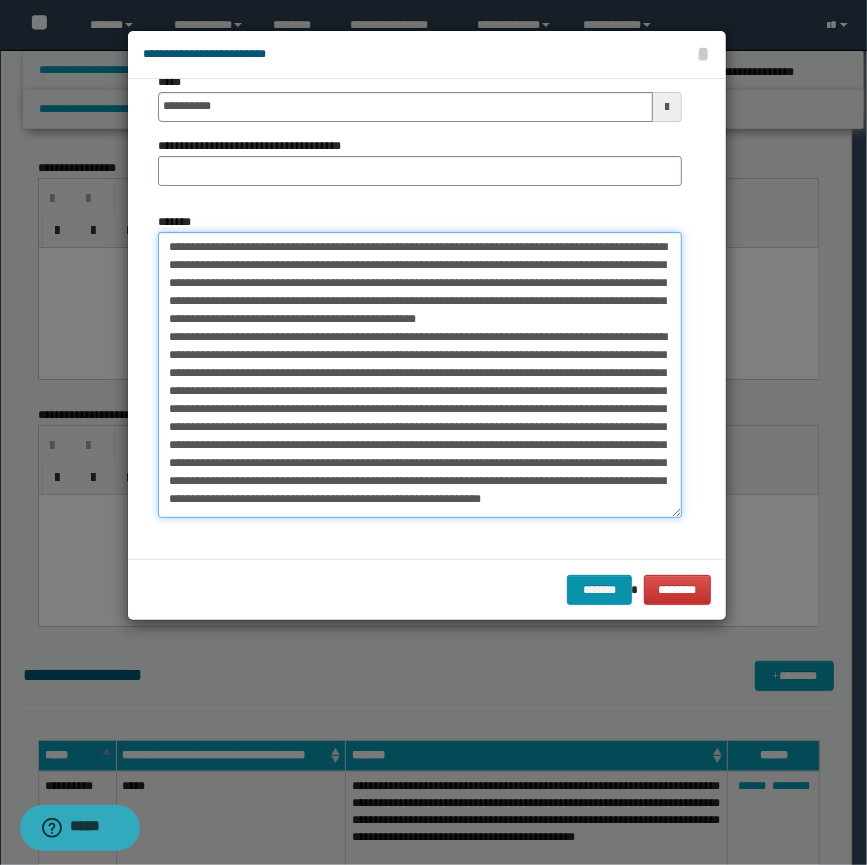 click on "*******" at bounding box center [420, 375] 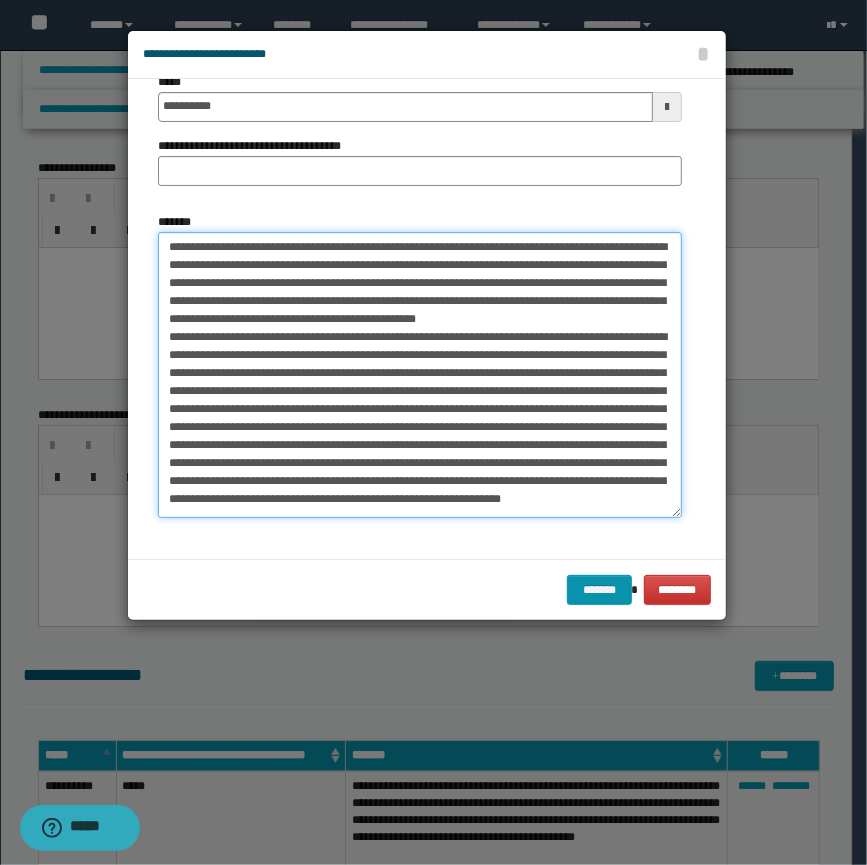click on "*******" at bounding box center [420, 375] 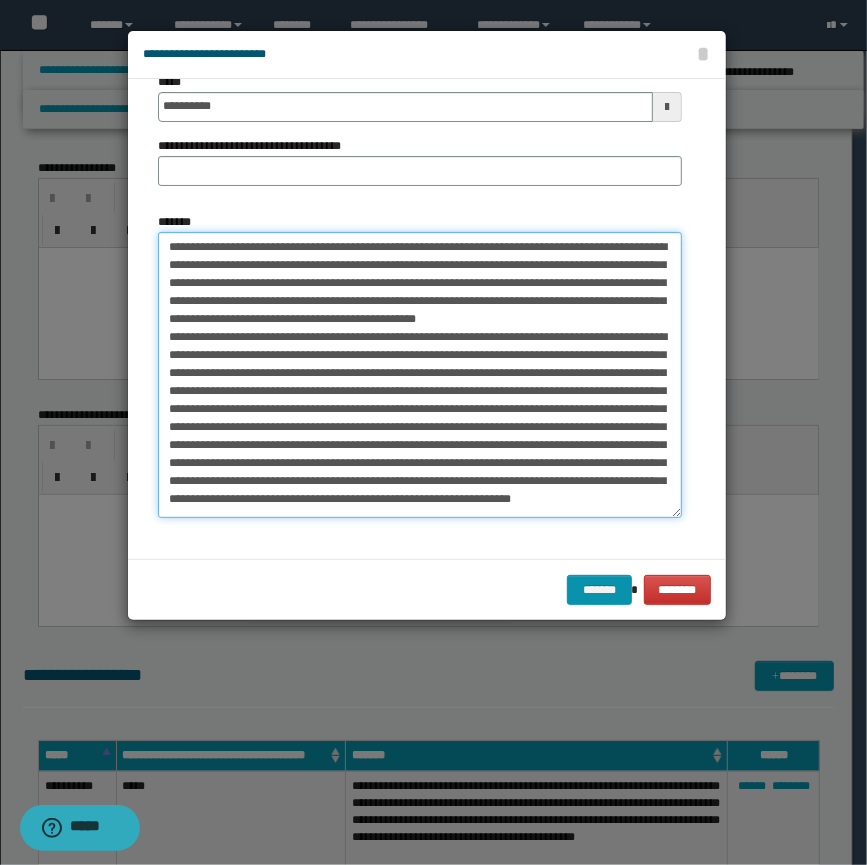 paste on "**********" 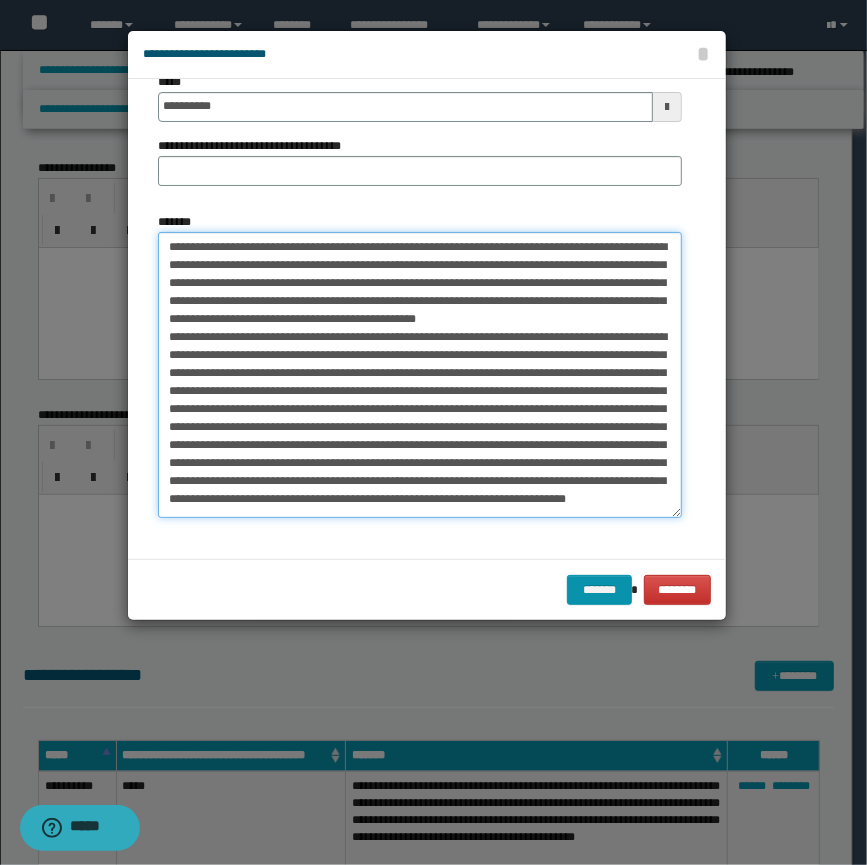 scroll, scrollTop: 79, scrollLeft: 0, axis: vertical 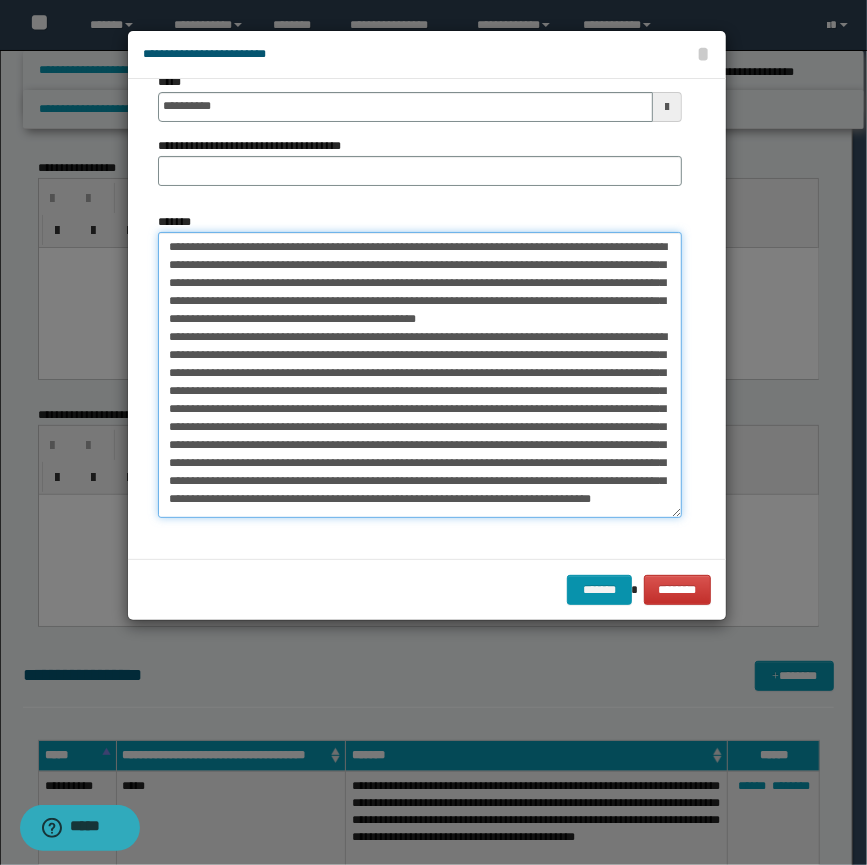 click on "*******" at bounding box center (420, 375) 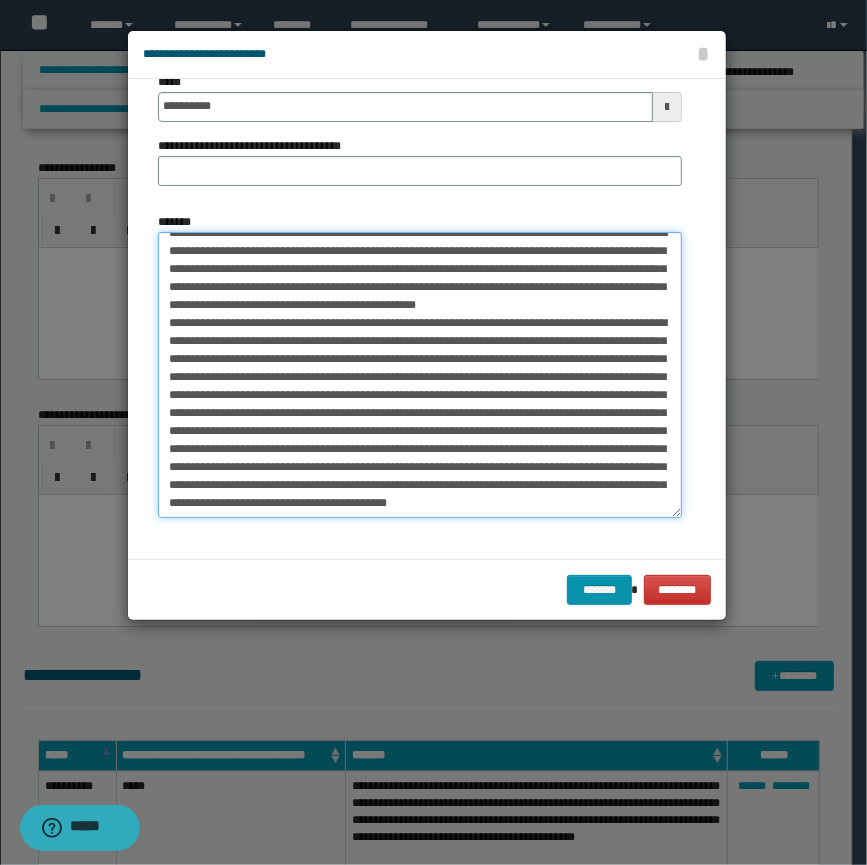 click on "*******" at bounding box center [420, 375] 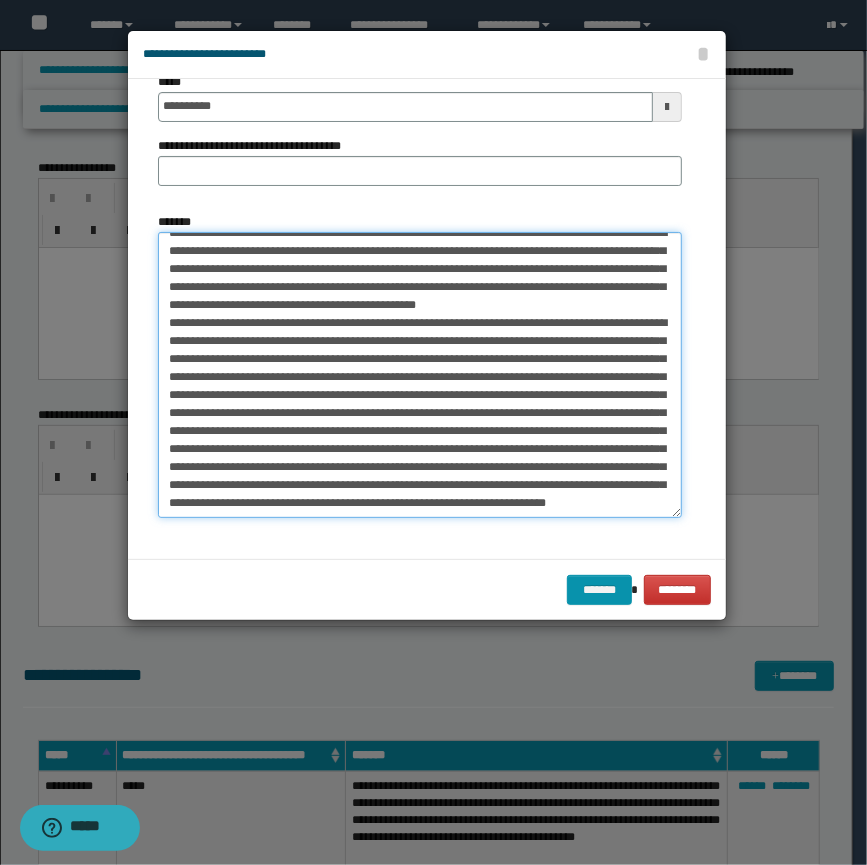 scroll, scrollTop: 97, scrollLeft: 0, axis: vertical 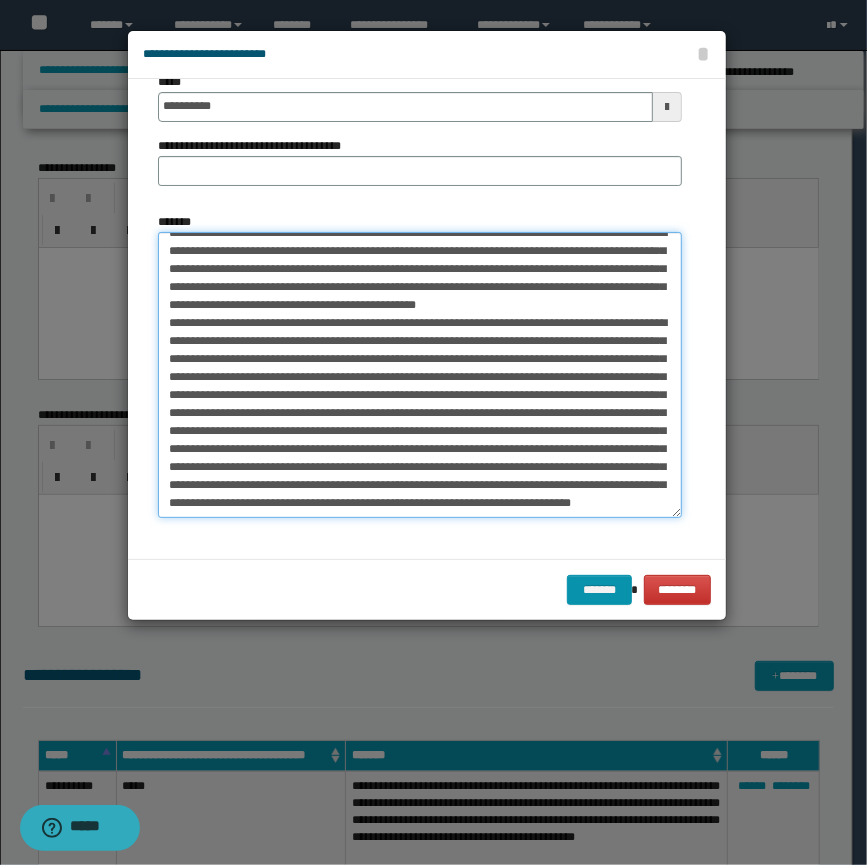 type on "**********" 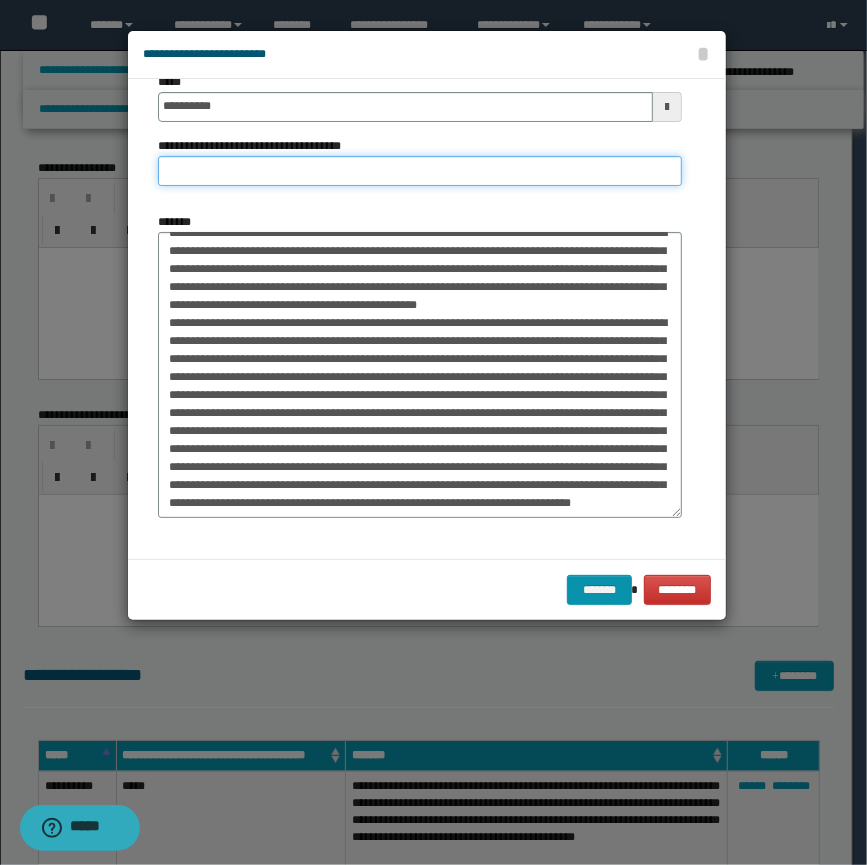 click on "**********" at bounding box center [420, 171] 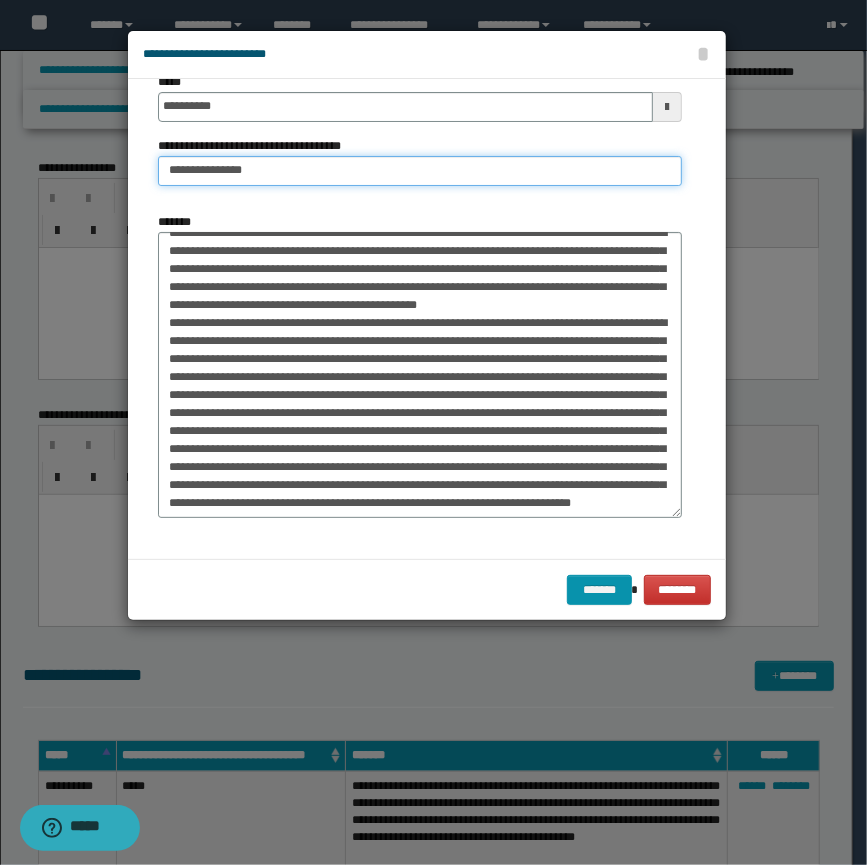 type on "**********" 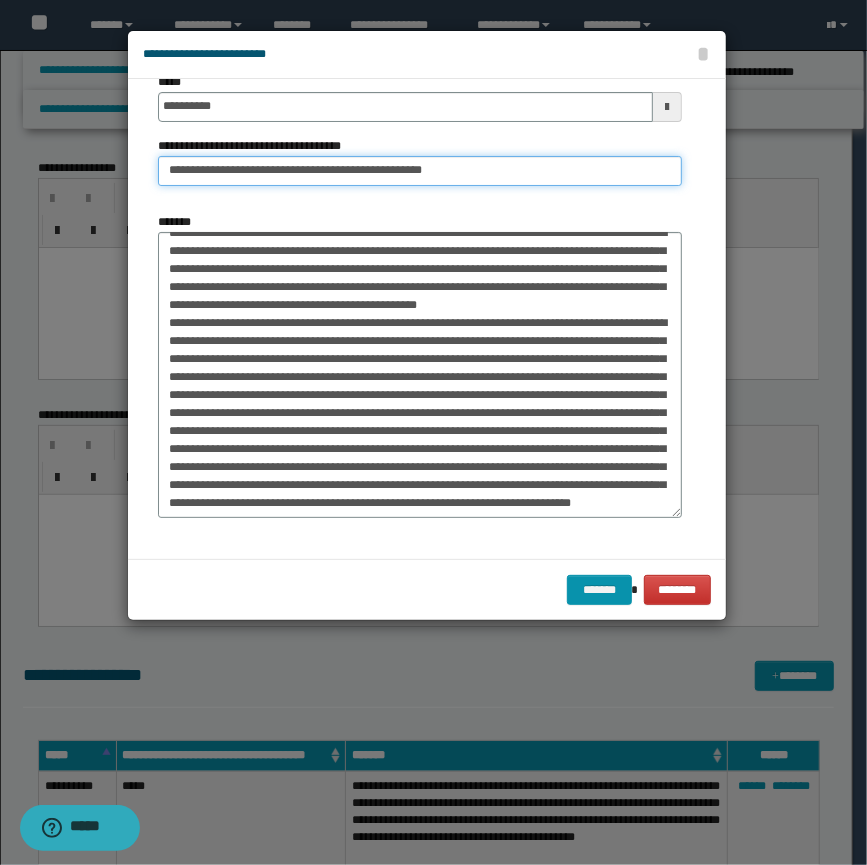 scroll, scrollTop: 0, scrollLeft: 0, axis: both 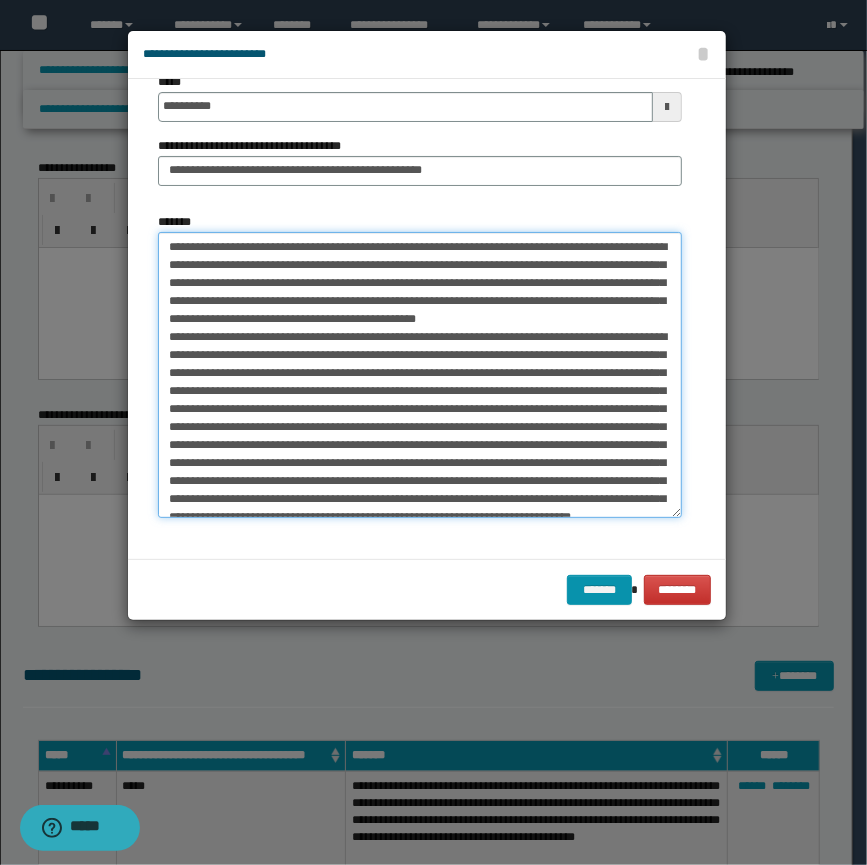 click on "*******" at bounding box center (420, 375) 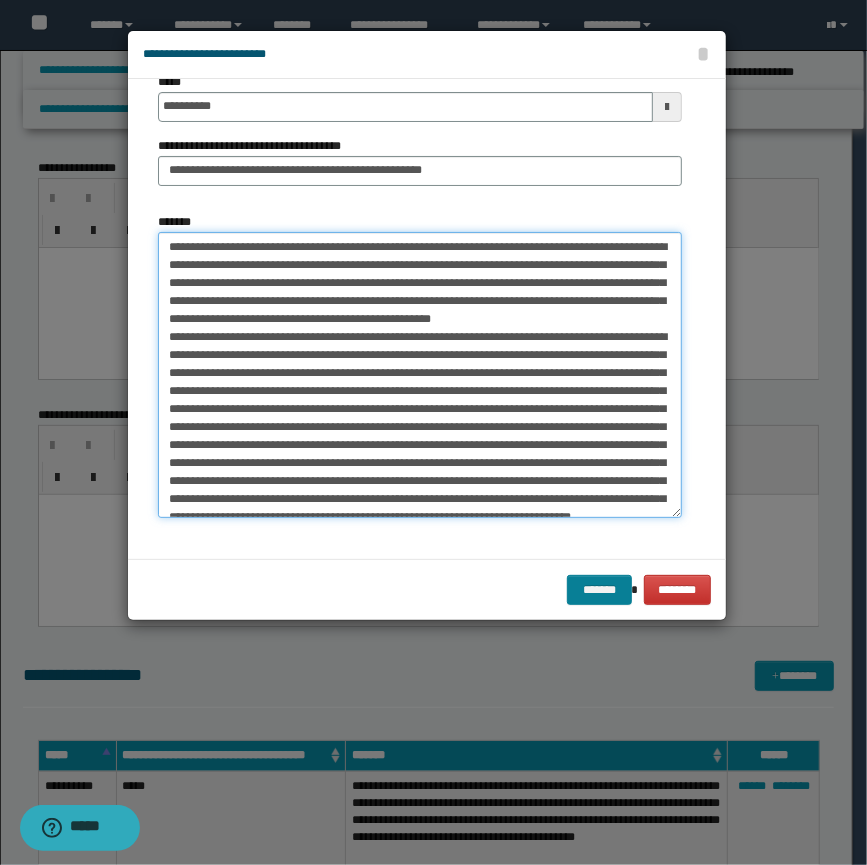 type on "**********" 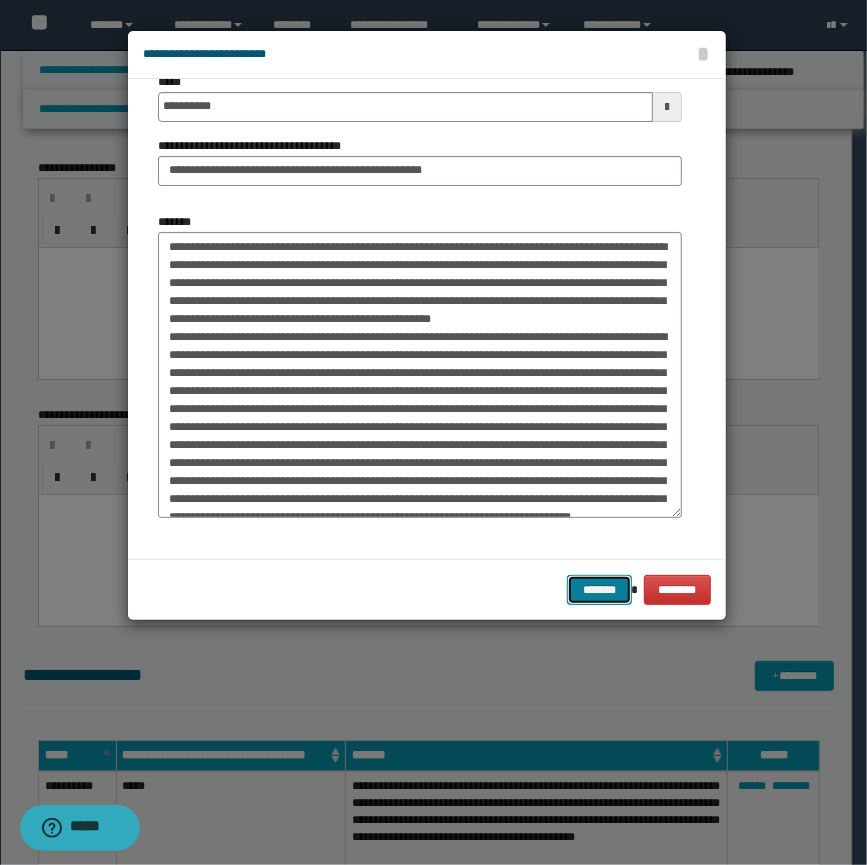 click on "*******" at bounding box center [599, 590] 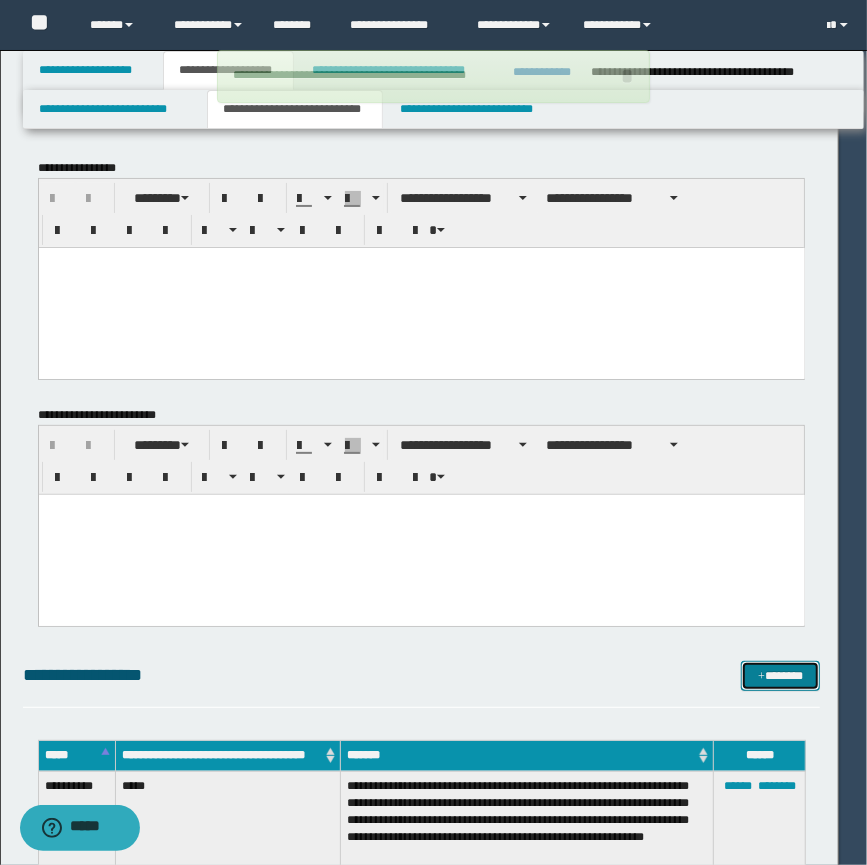 type 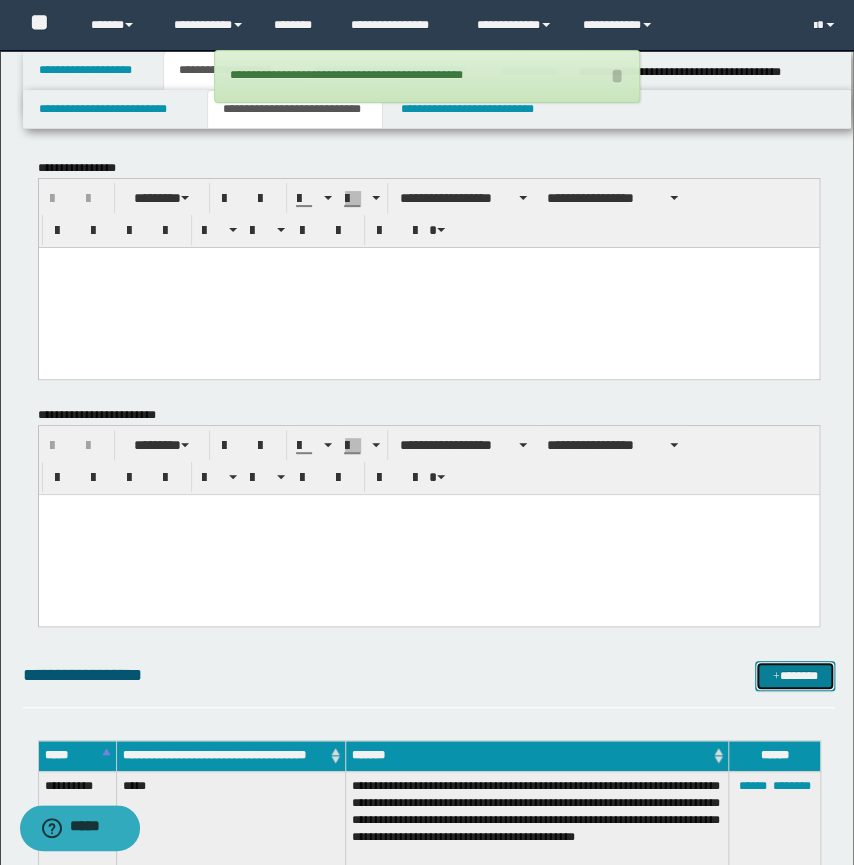 click on "*******" at bounding box center (795, 676) 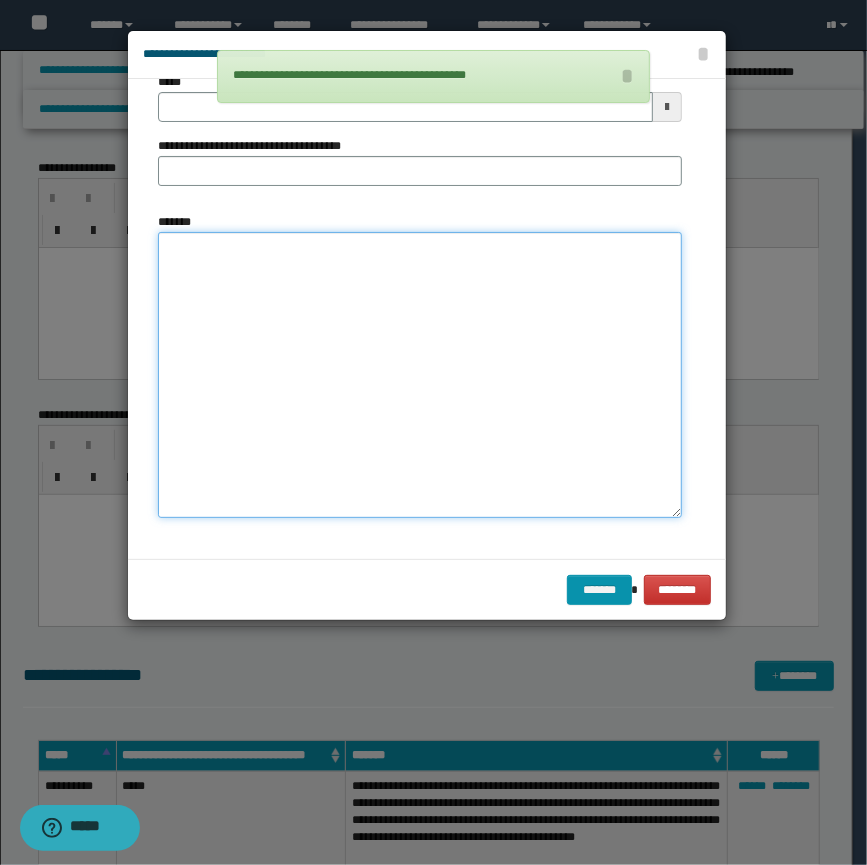 click on "*******" at bounding box center [420, 375] 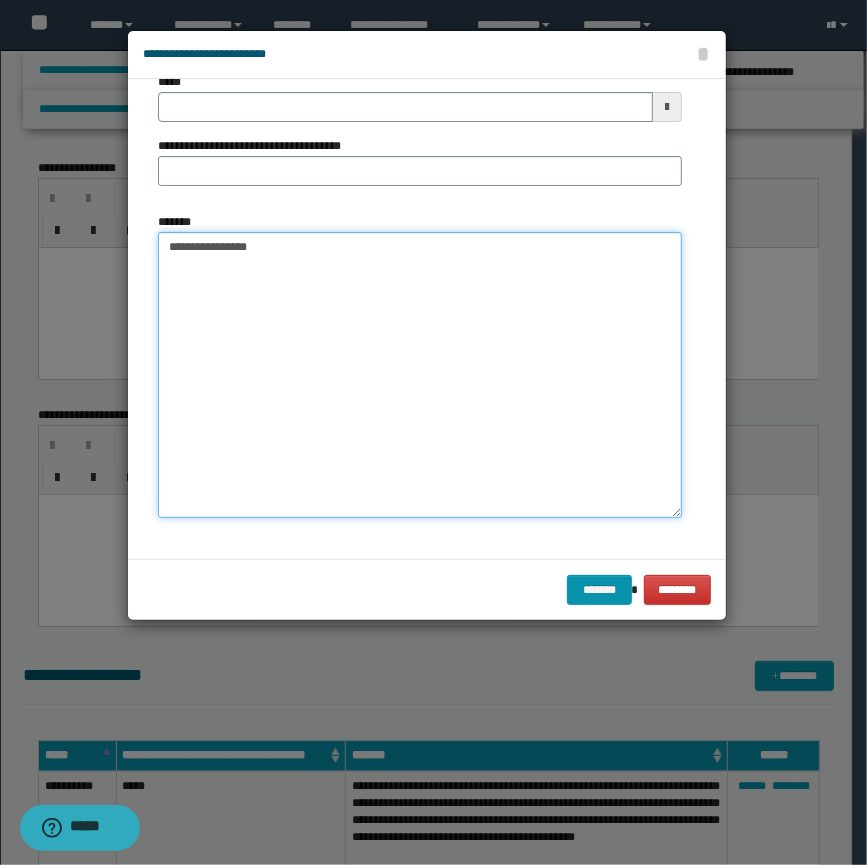 drag, startPoint x: 419, startPoint y: 285, endPoint x: 430, endPoint y: 277, distance: 13.601471 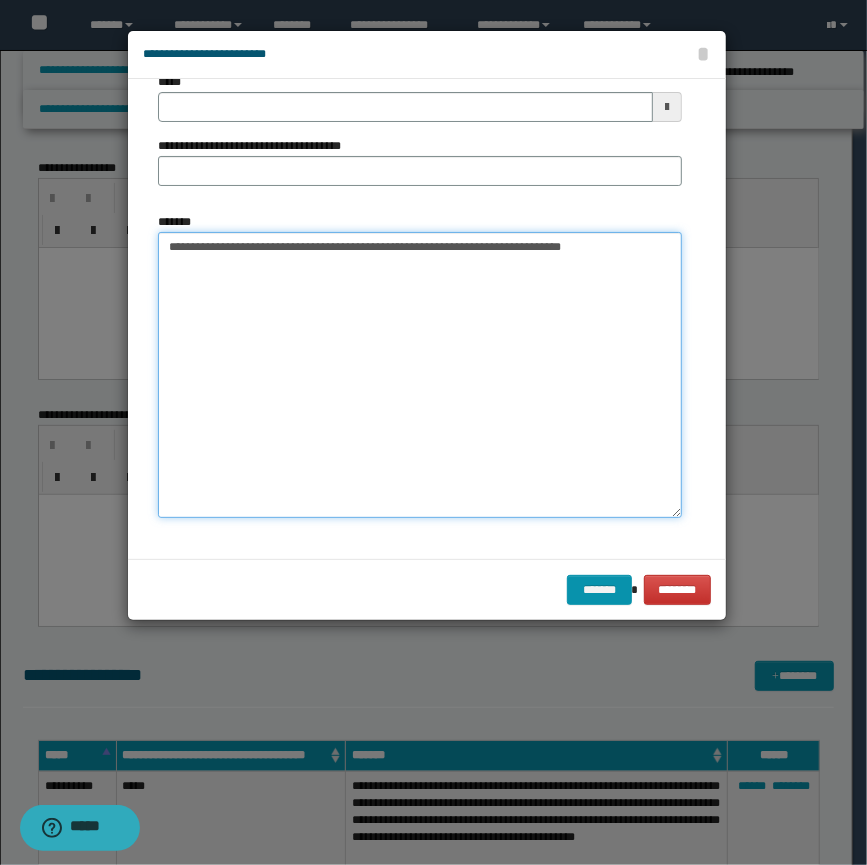 type on "**********" 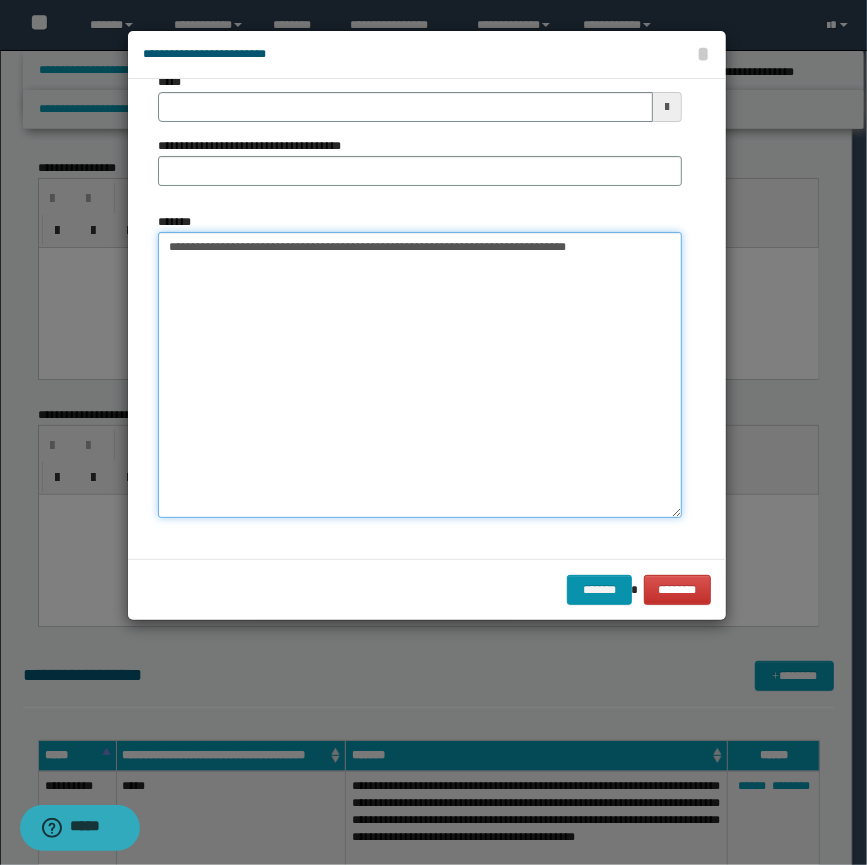 type 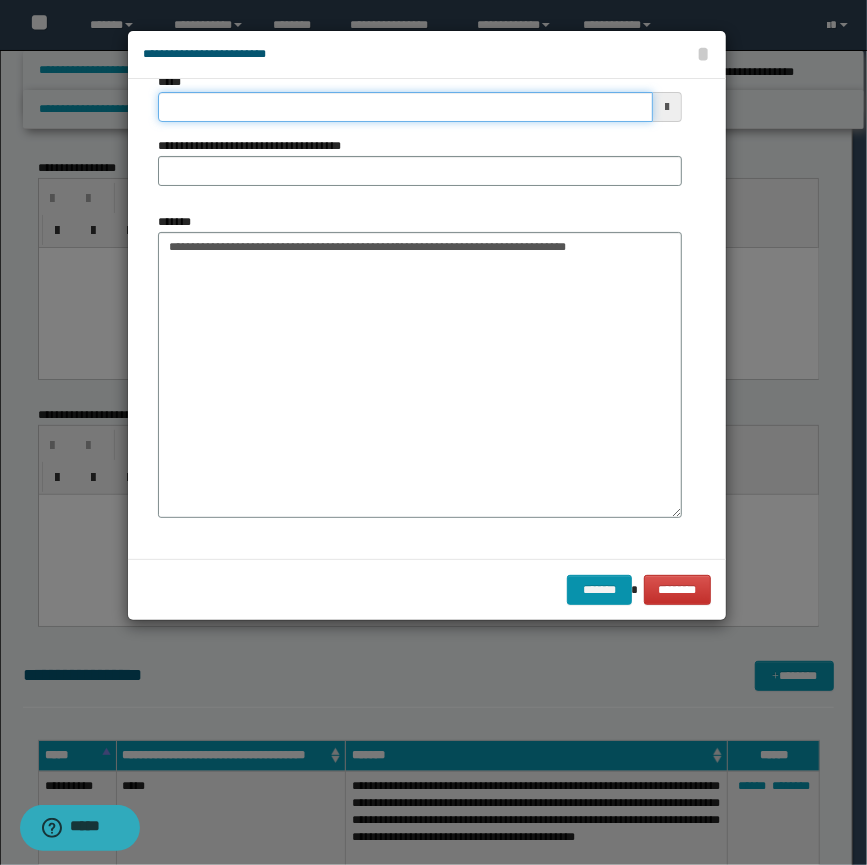 drag, startPoint x: 252, startPoint y: 100, endPoint x: -5, endPoint y: 109, distance: 257.15753 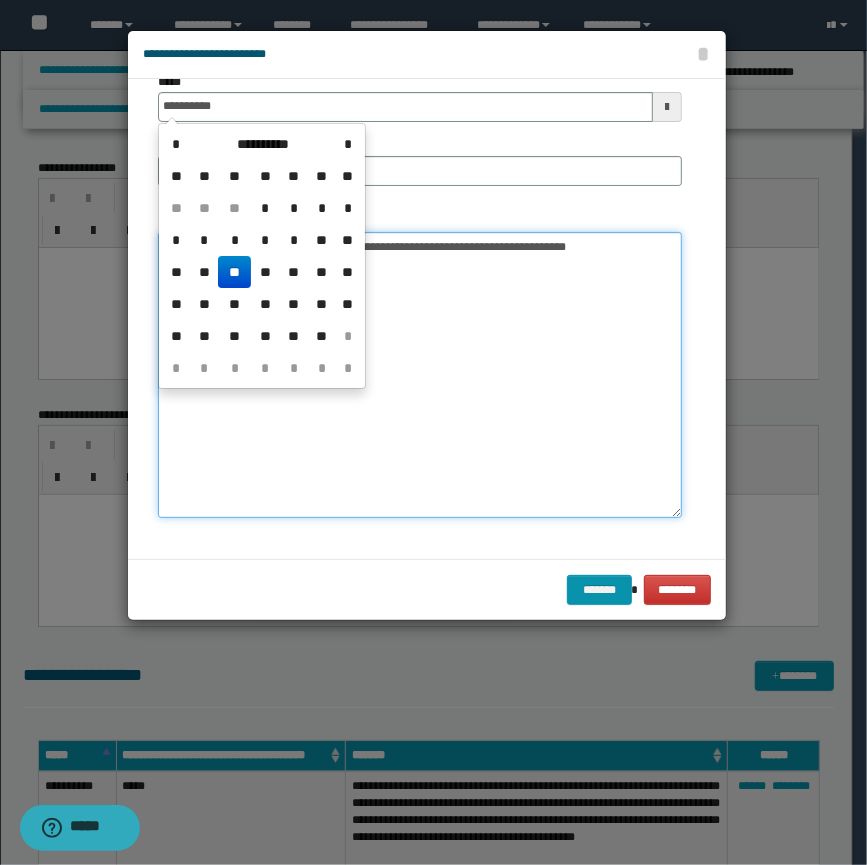 type on "**********" 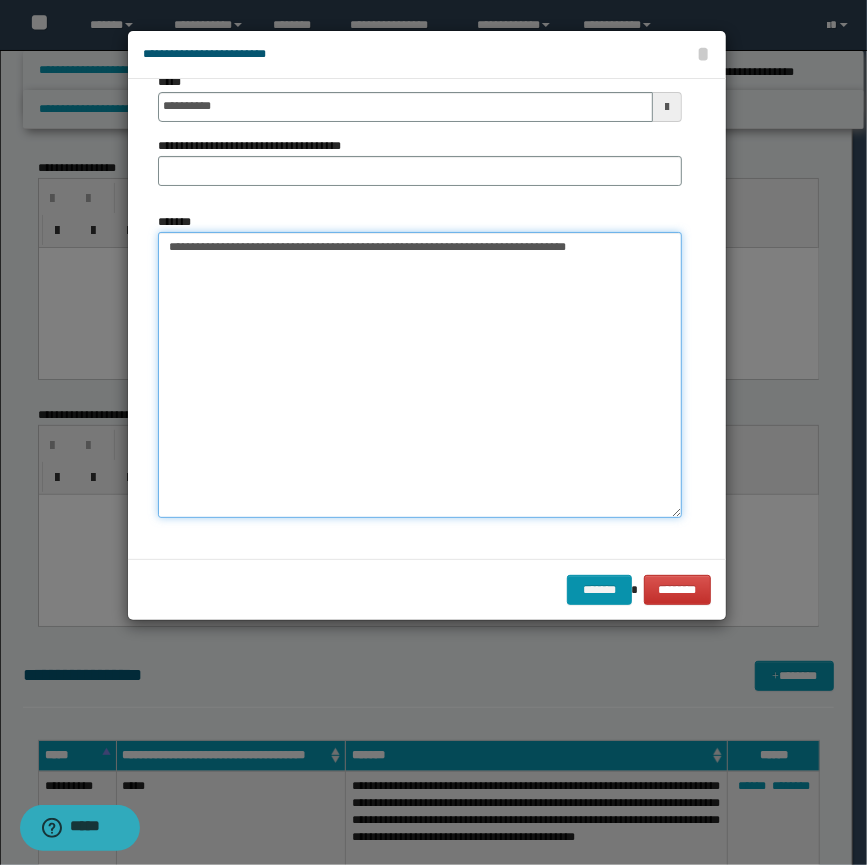 click on "**********" at bounding box center [420, 375] 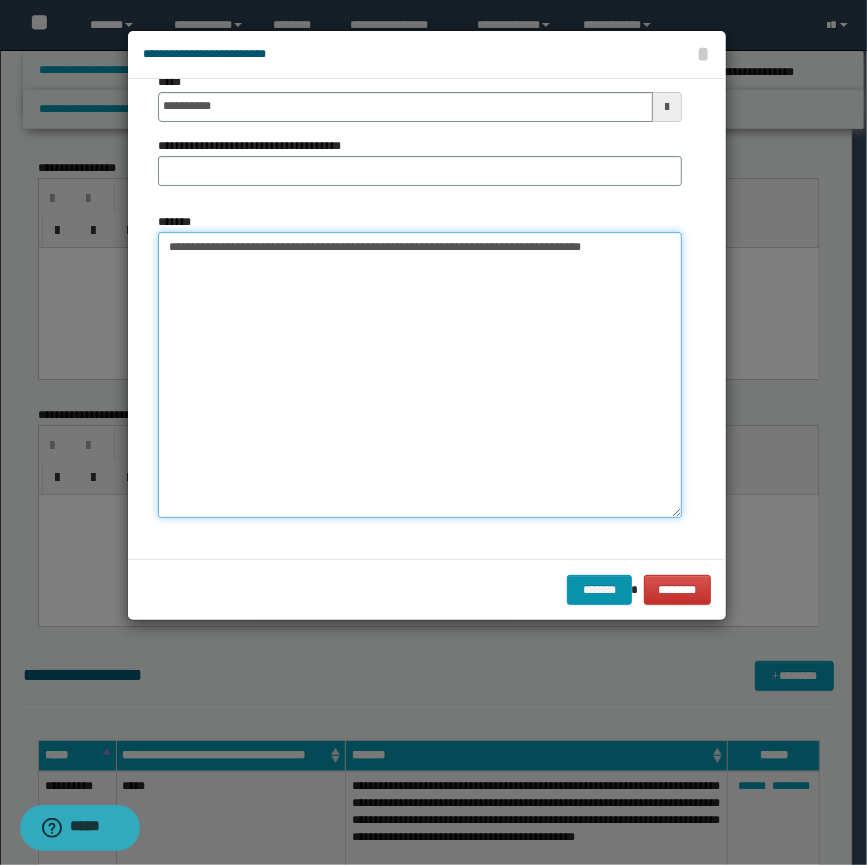 click on "**********" at bounding box center [420, 375] 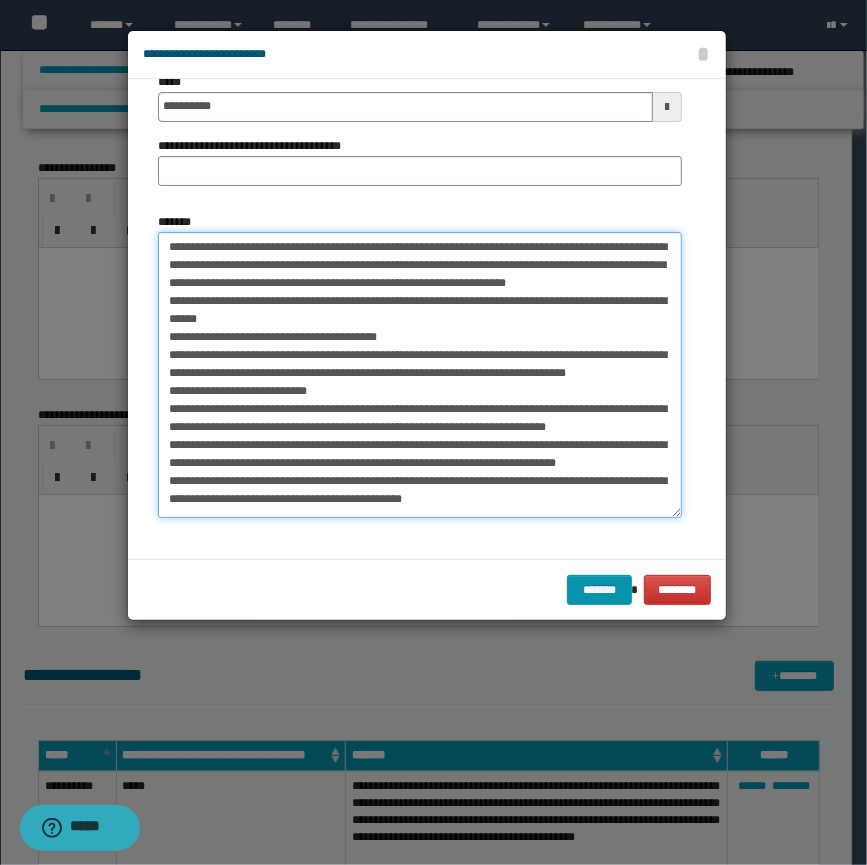 scroll, scrollTop: 0, scrollLeft: 0, axis: both 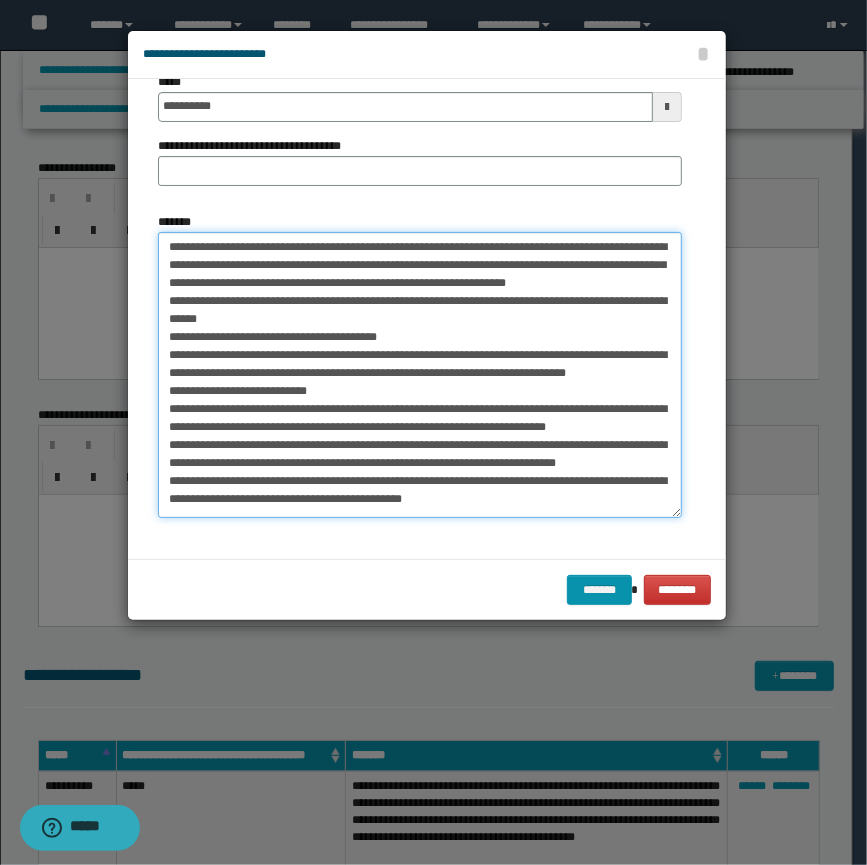 click on "*******" at bounding box center (420, 375) 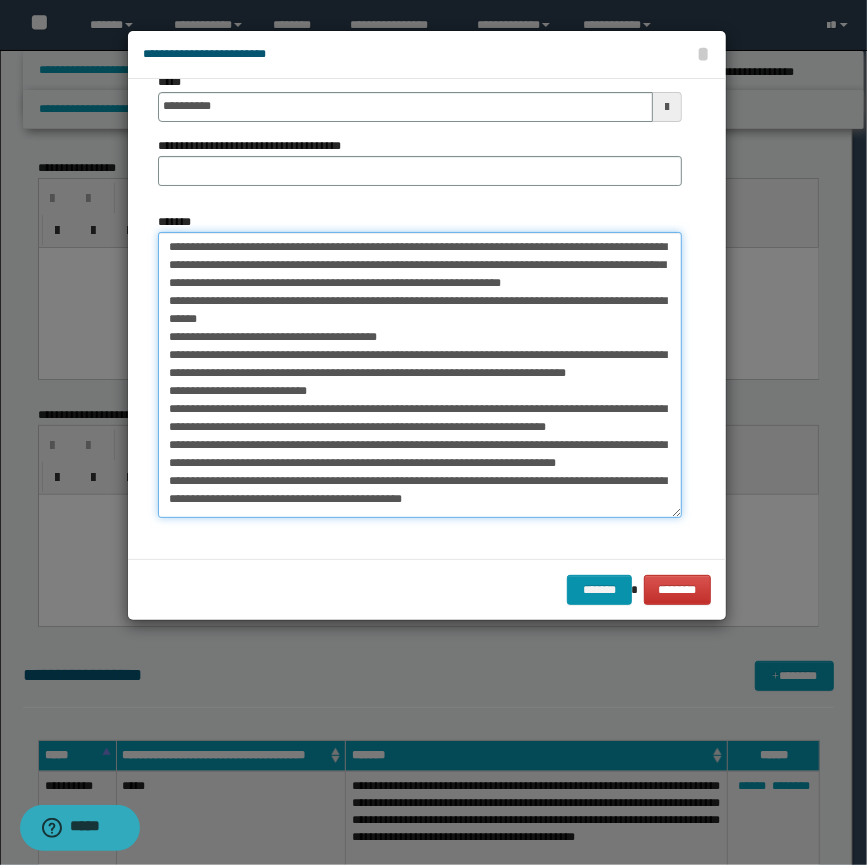click on "*******" at bounding box center (420, 375) 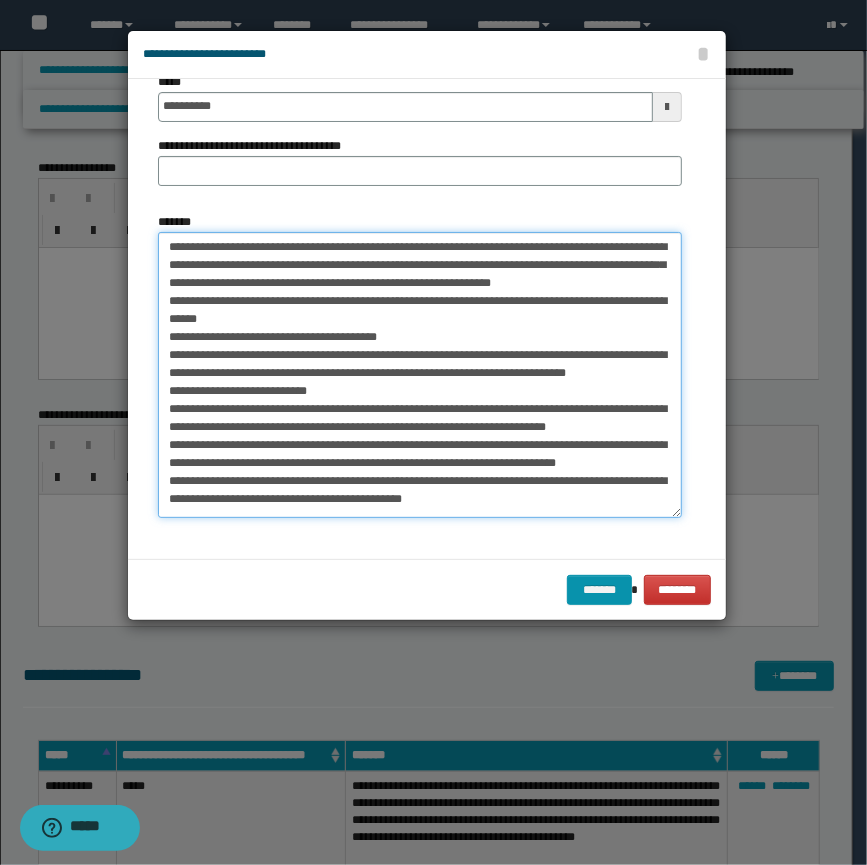 click on "*******" at bounding box center (420, 375) 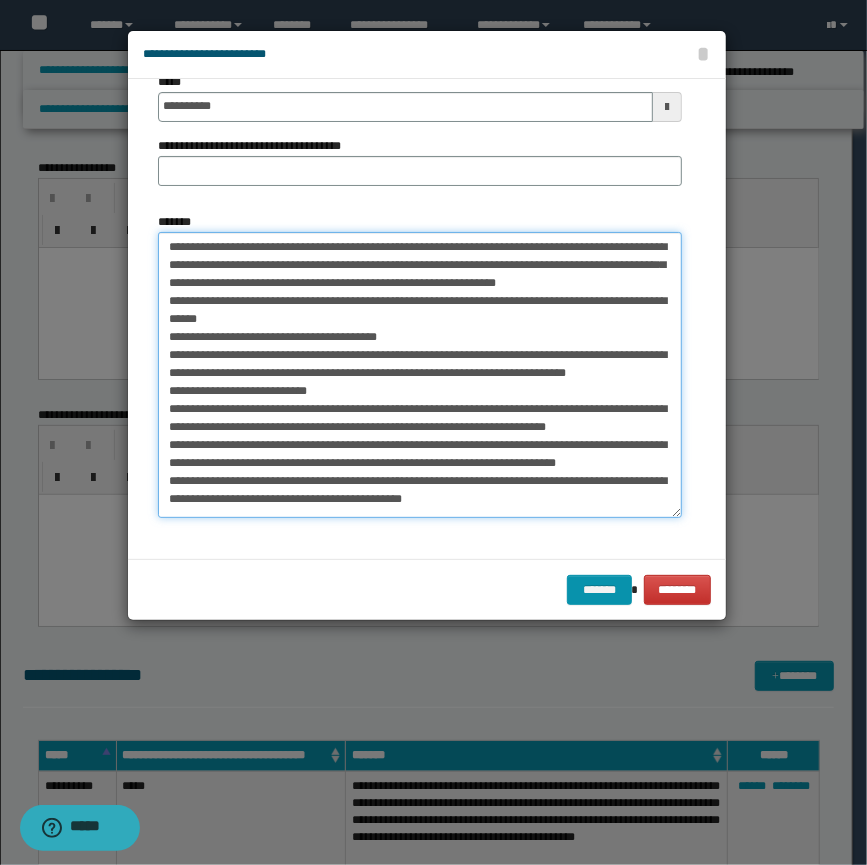 click on "*******" at bounding box center (420, 375) 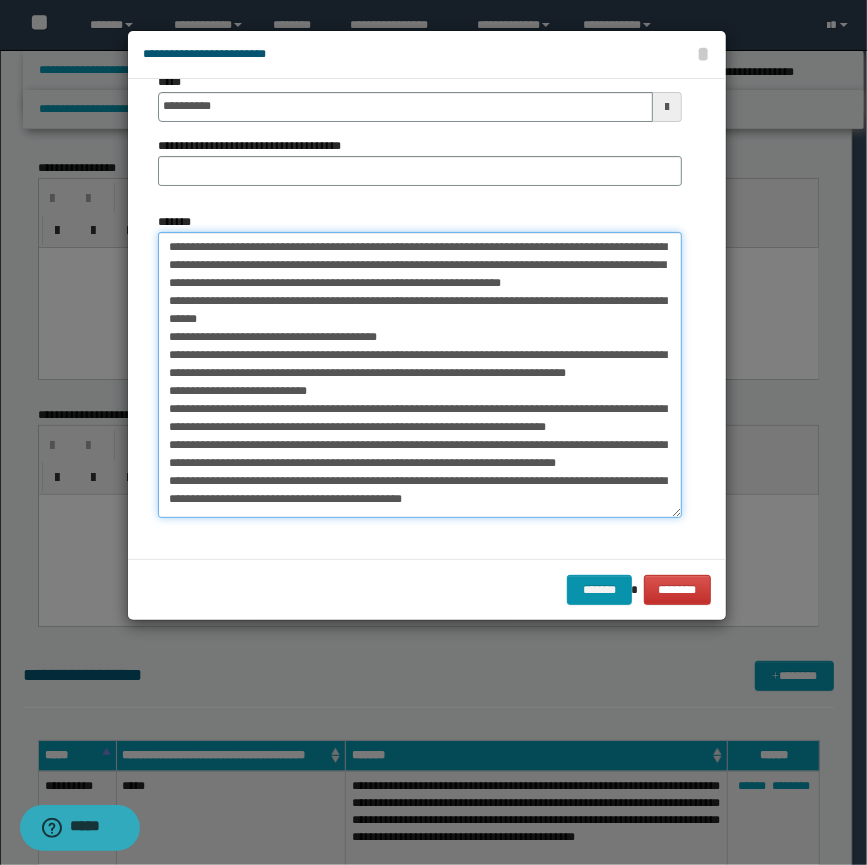 click on "*******" at bounding box center (420, 375) 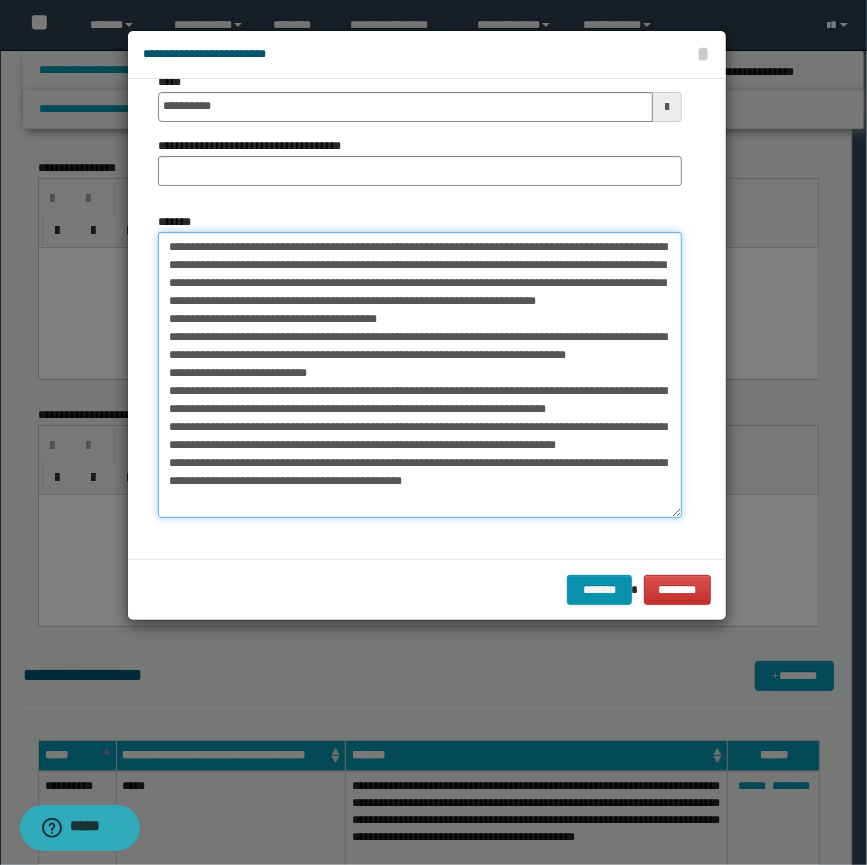 click on "*******" at bounding box center (420, 375) 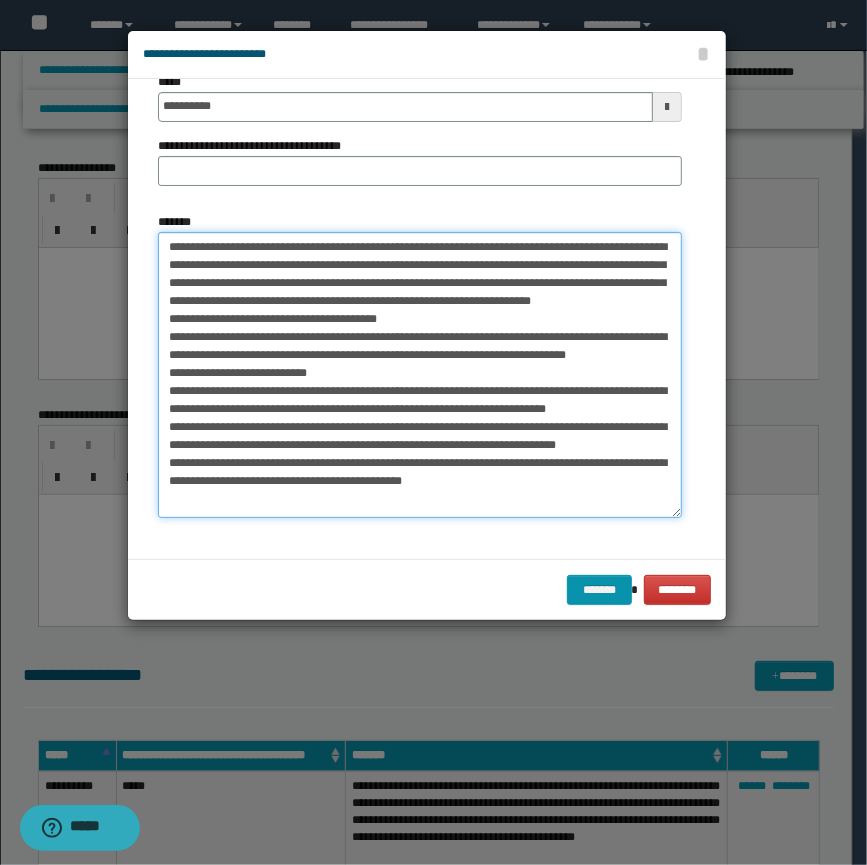 click on "*******" at bounding box center [420, 375] 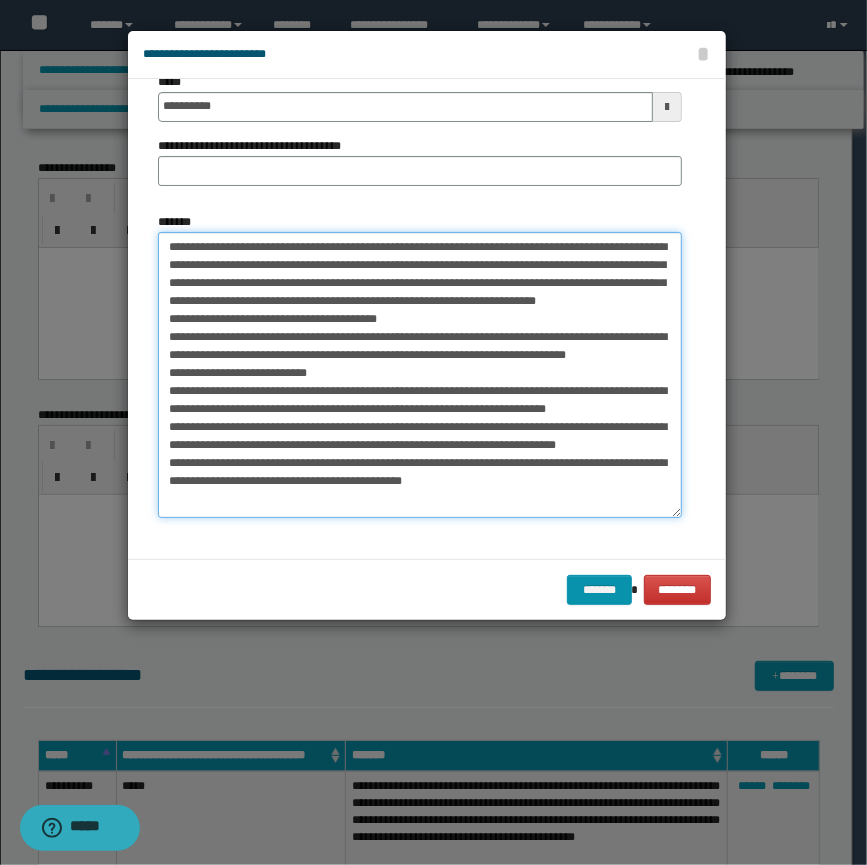click on "*******" at bounding box center (420, 375) 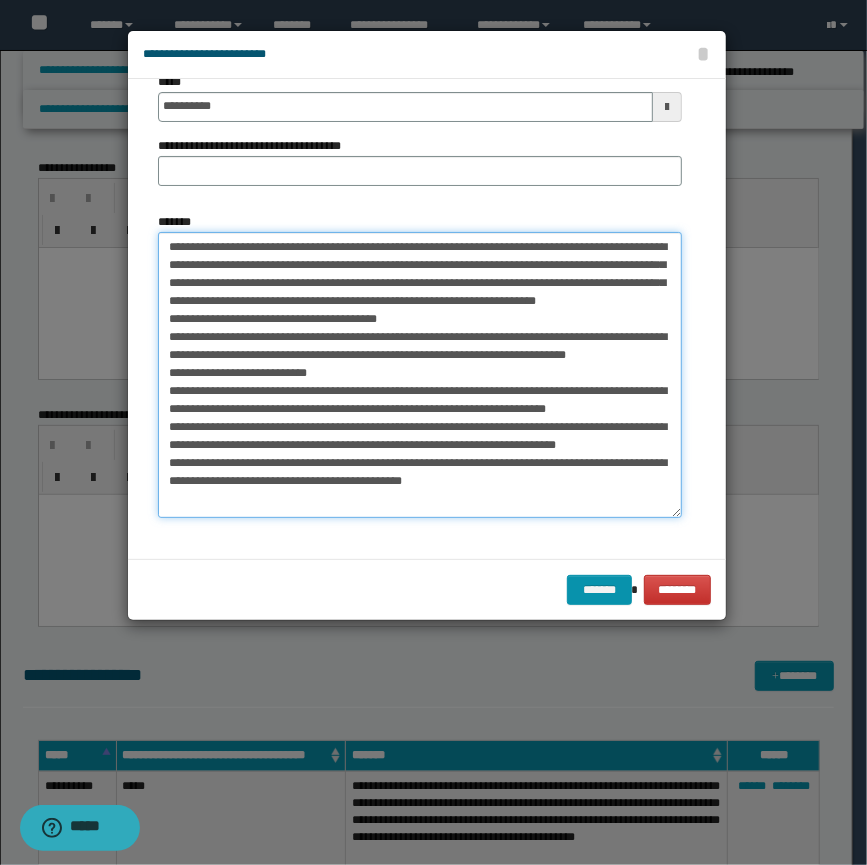 click on "*******" at bounding box center (420, 375) 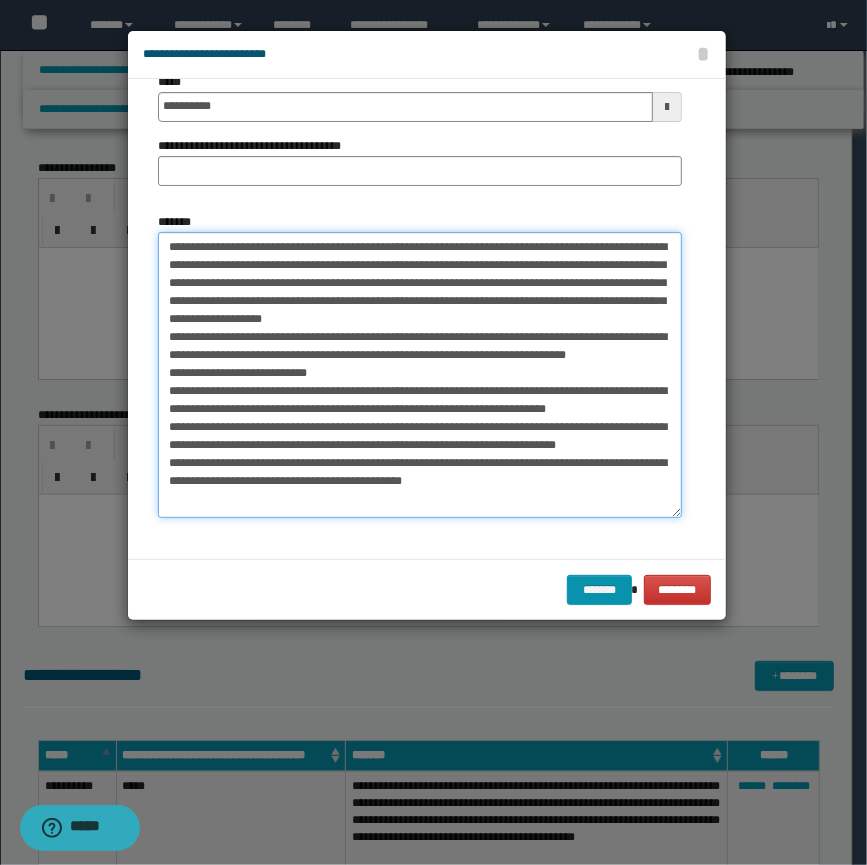 drag, startPoint x: 395, startPoint y: 406, endPoint x: 396, endPoint y: 392, distance: 14.035668 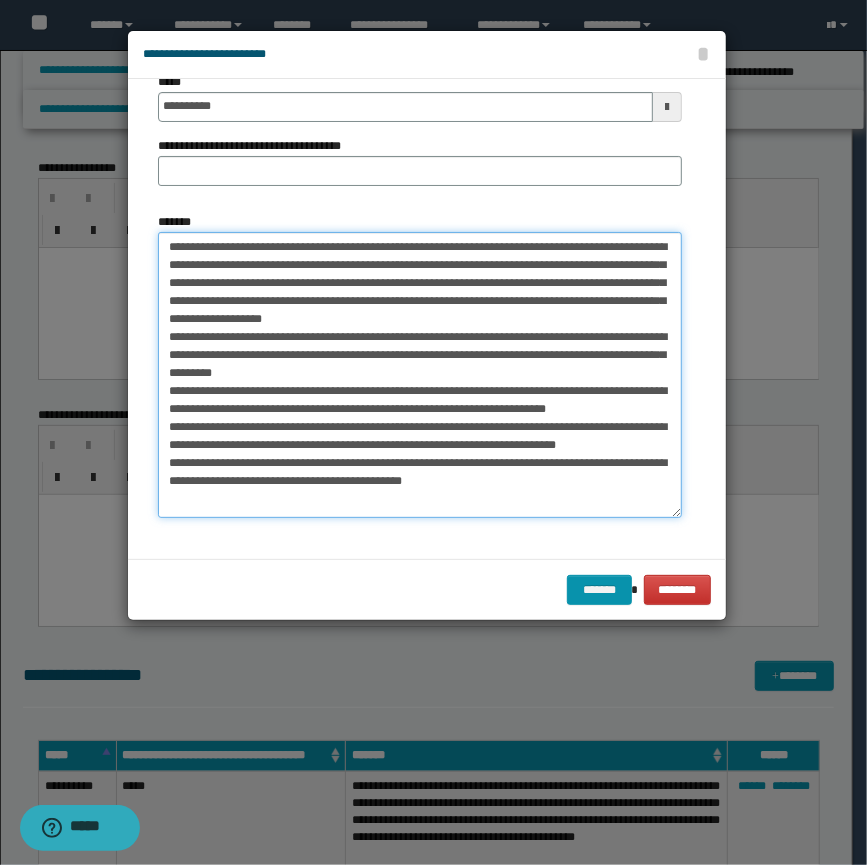 click on "*******" at bounding box center (420, 375) 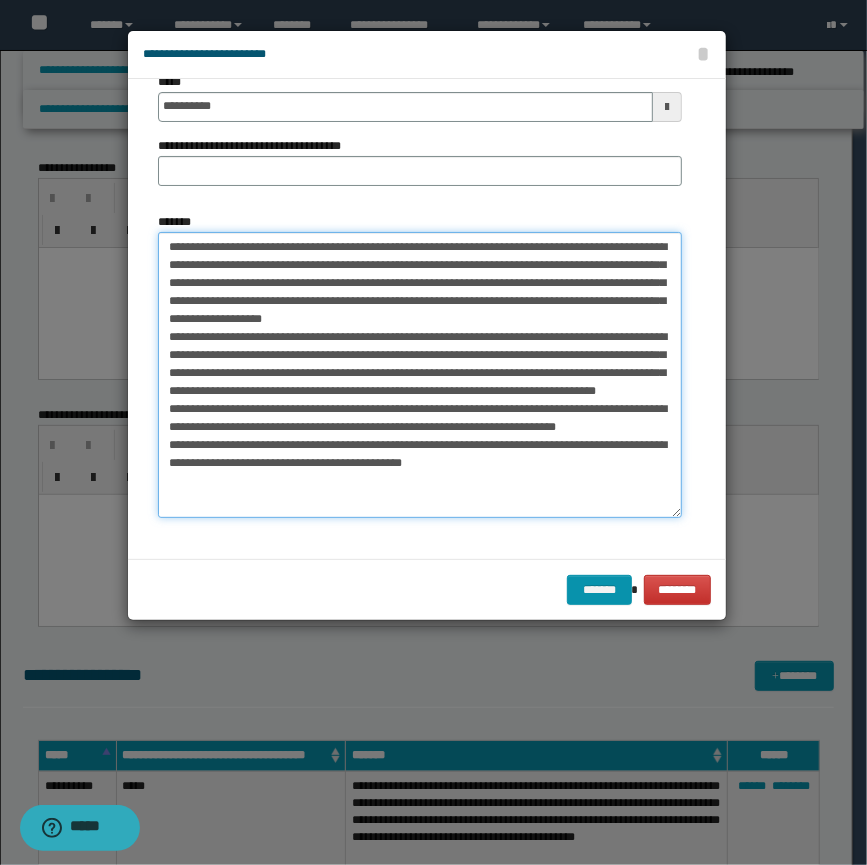 click on "*******" at bounding box center (420, 375) 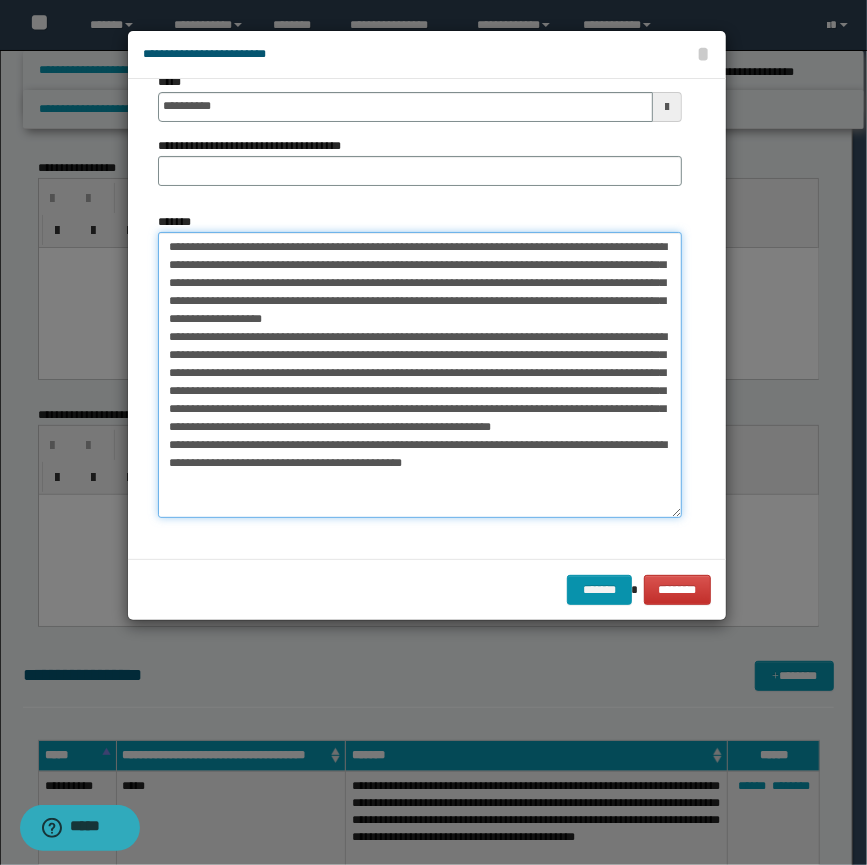 click on "*******" at bounding box center [420, 375] 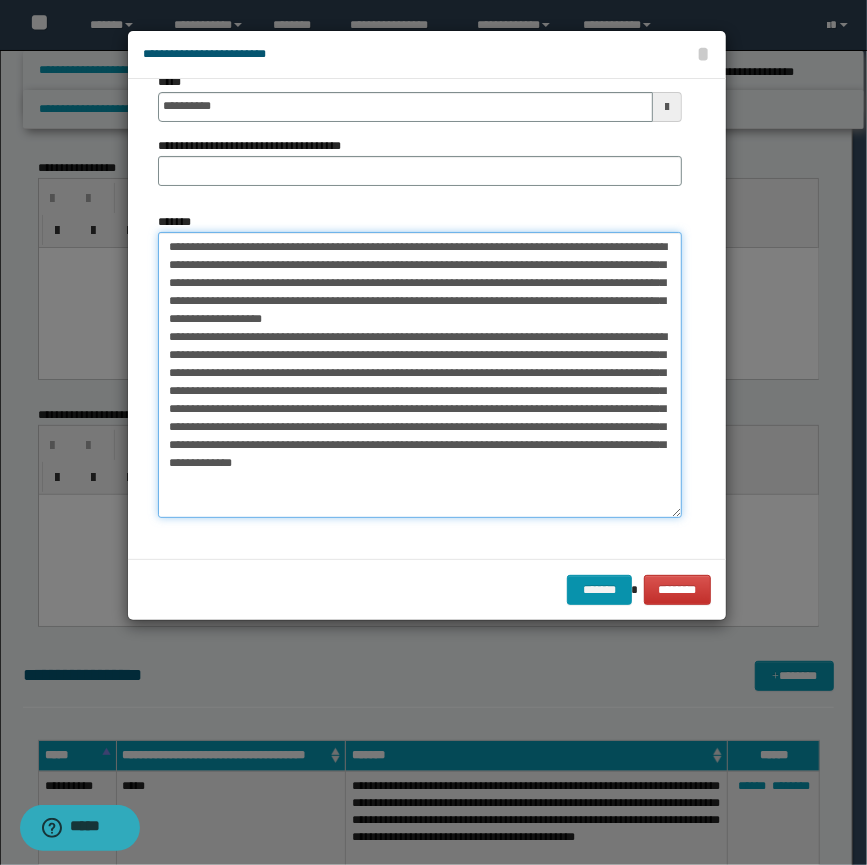 scroll, scrollTop: 13, scrollLeft: 0, axis: vertical 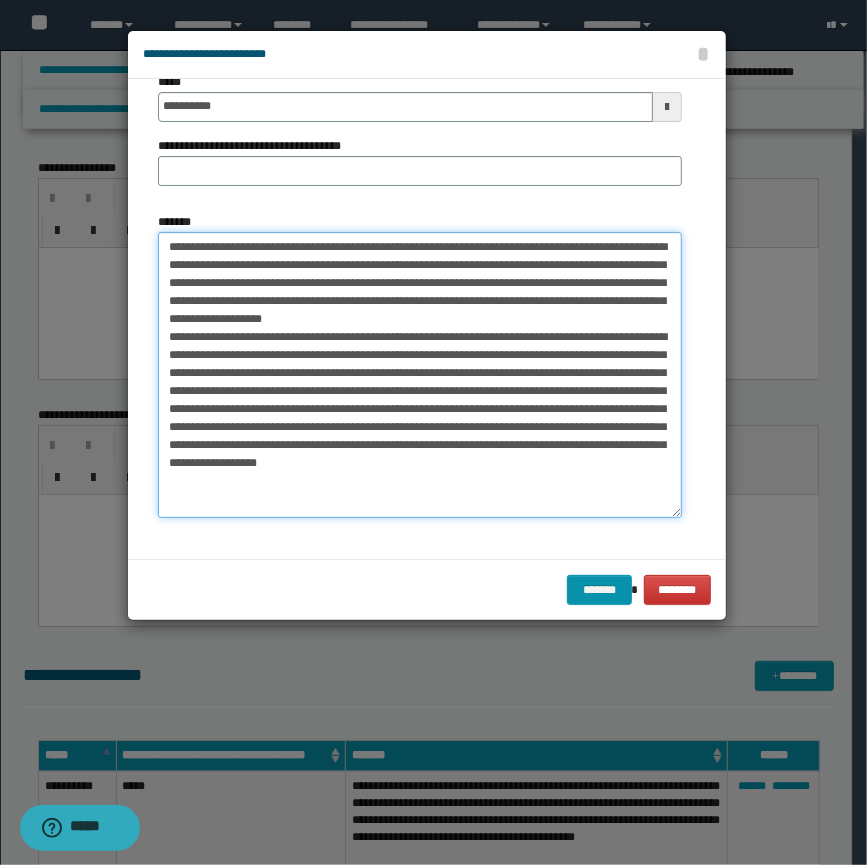 click on "*******" at bounding box center (420, 375) 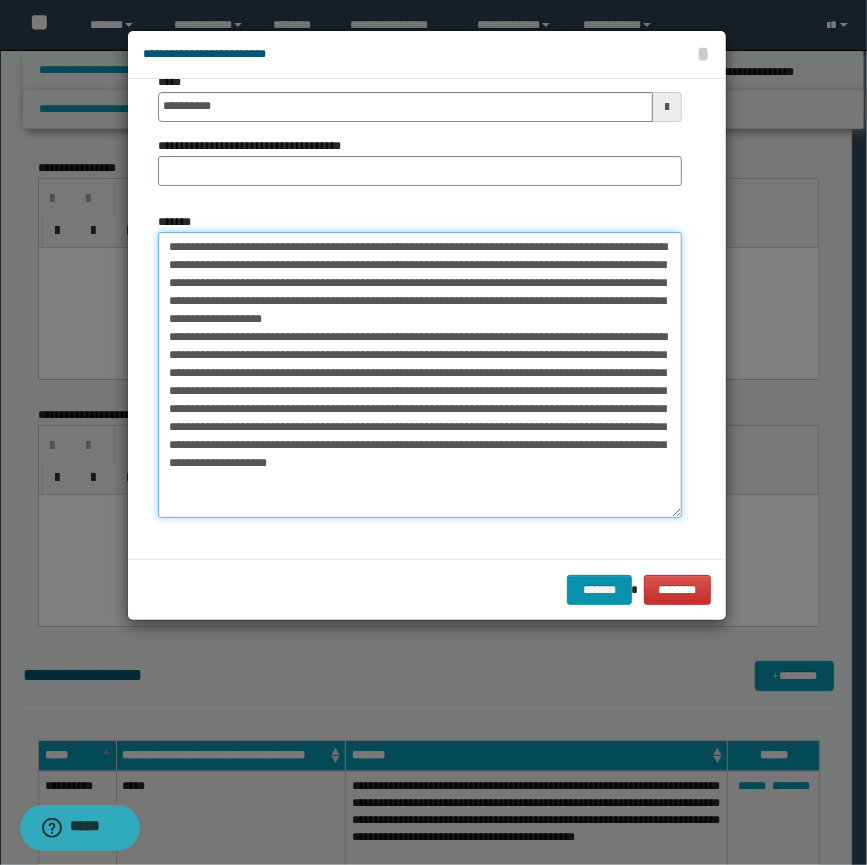 paste on "**********" 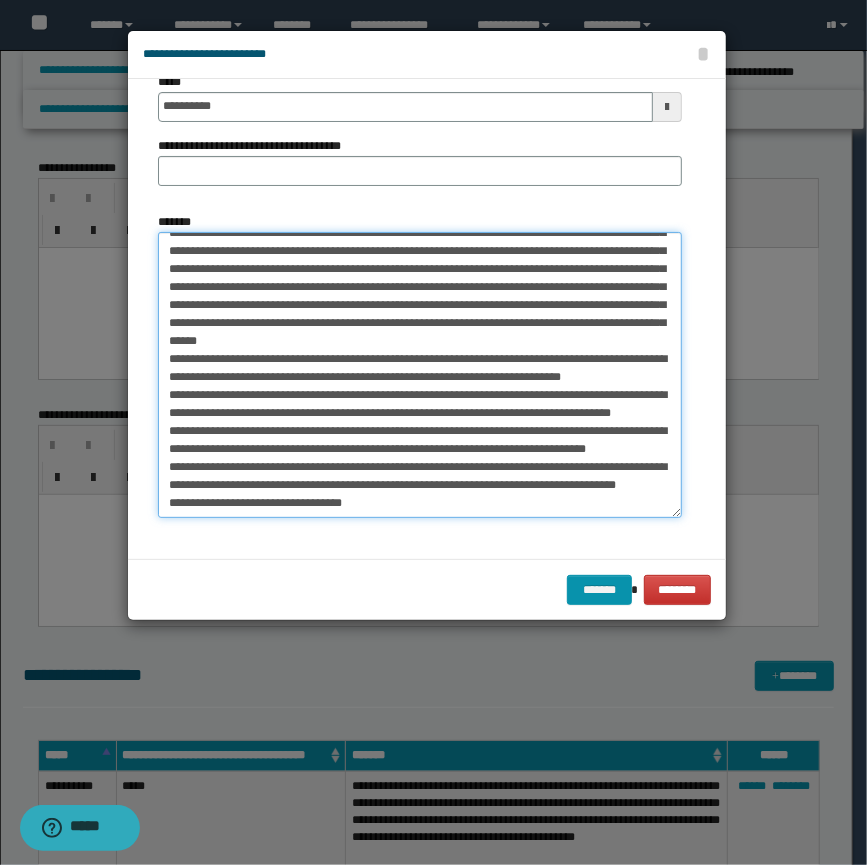 scroll, scrollTop: 130, scrollLeft: 0, axis: vertical 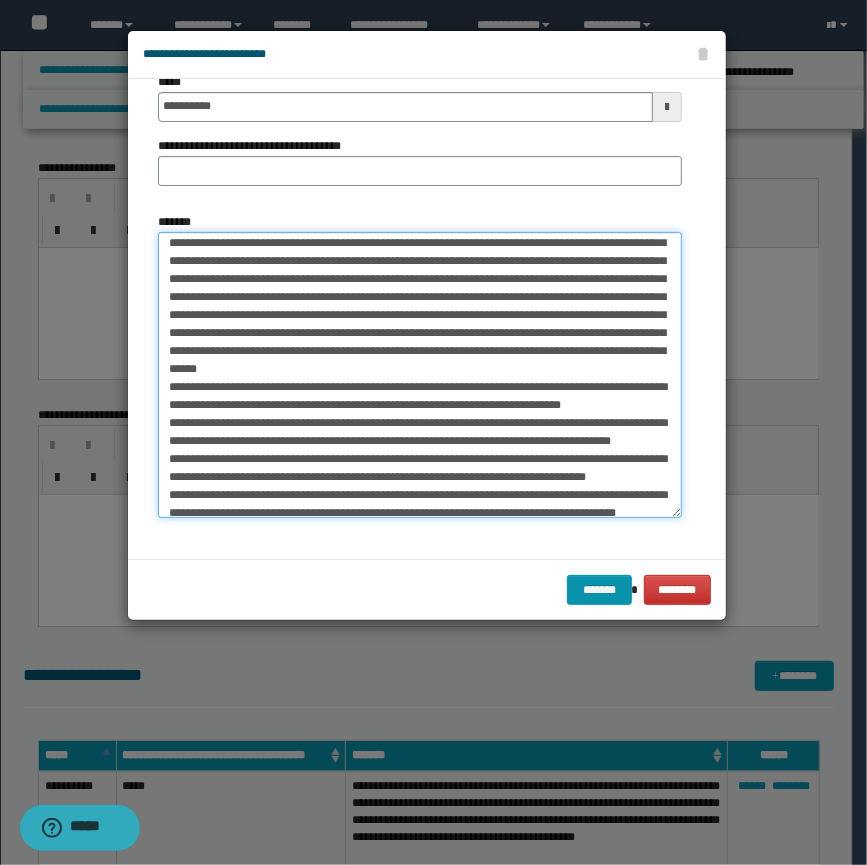 click on "*******" at bounding box center [420, 375] 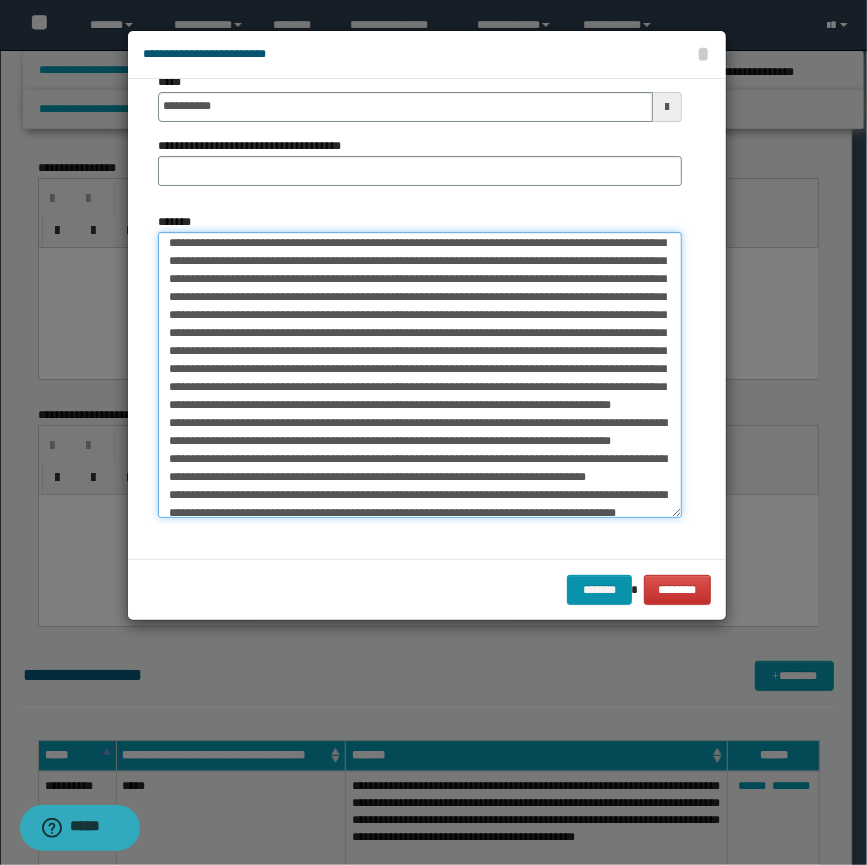 scroll, scrollTop: 294, scrollLeft: 0, axis: vertical 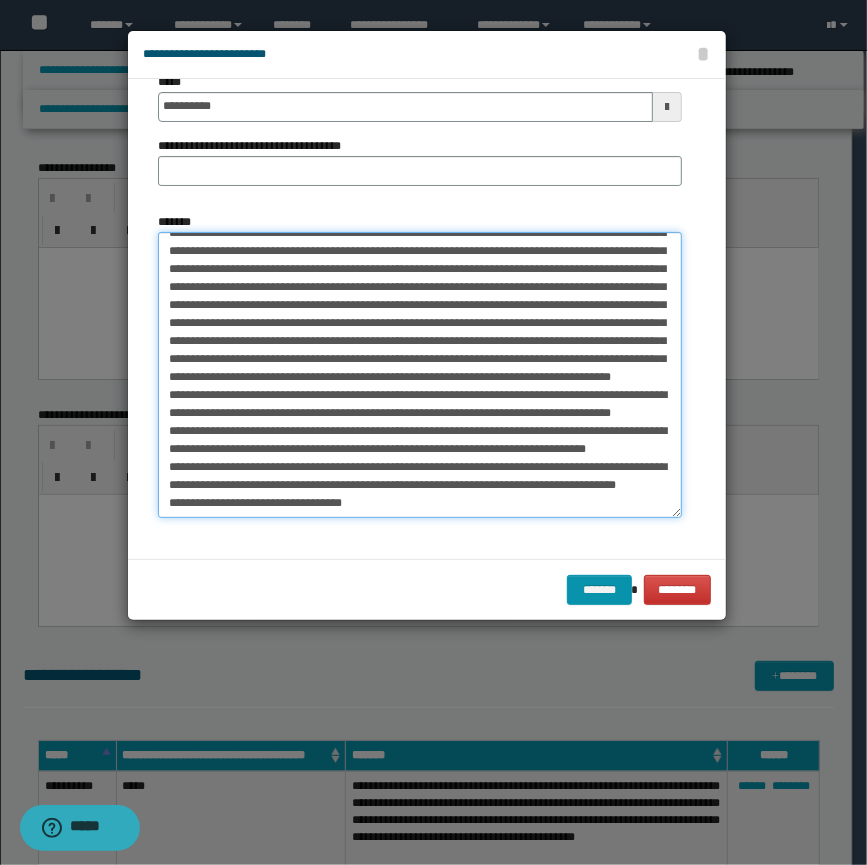 click on "*******" at bounding box center (420, 375) 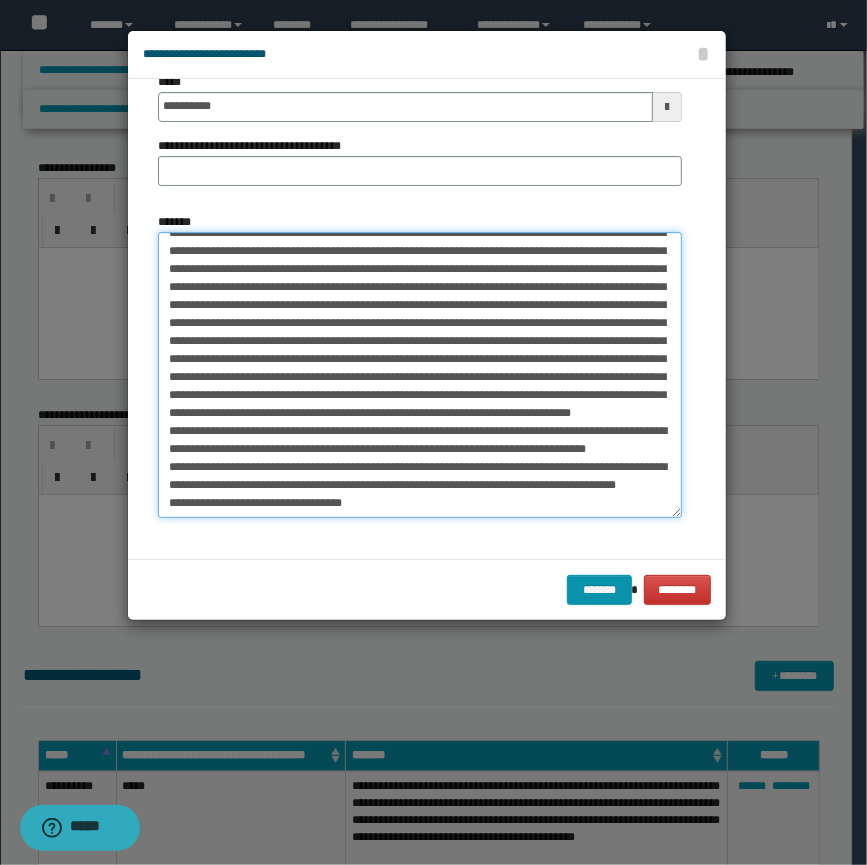 scroll, scrollTop: 276, scrollLeft: 0, axis: vertical 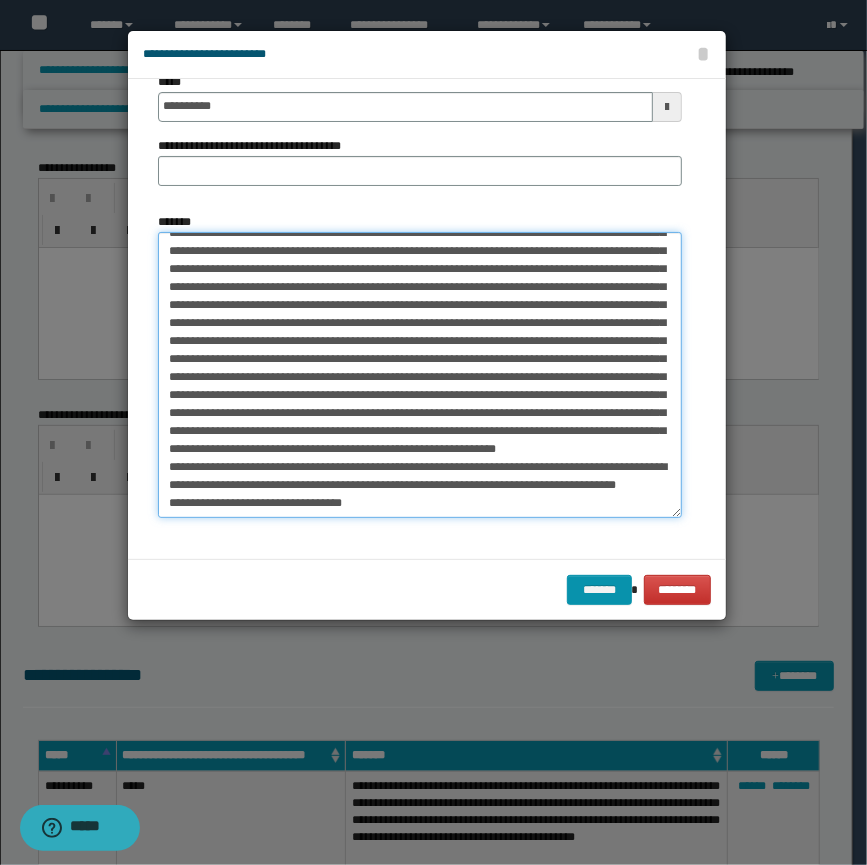 click on "*******" at bounding box center (420, 375) 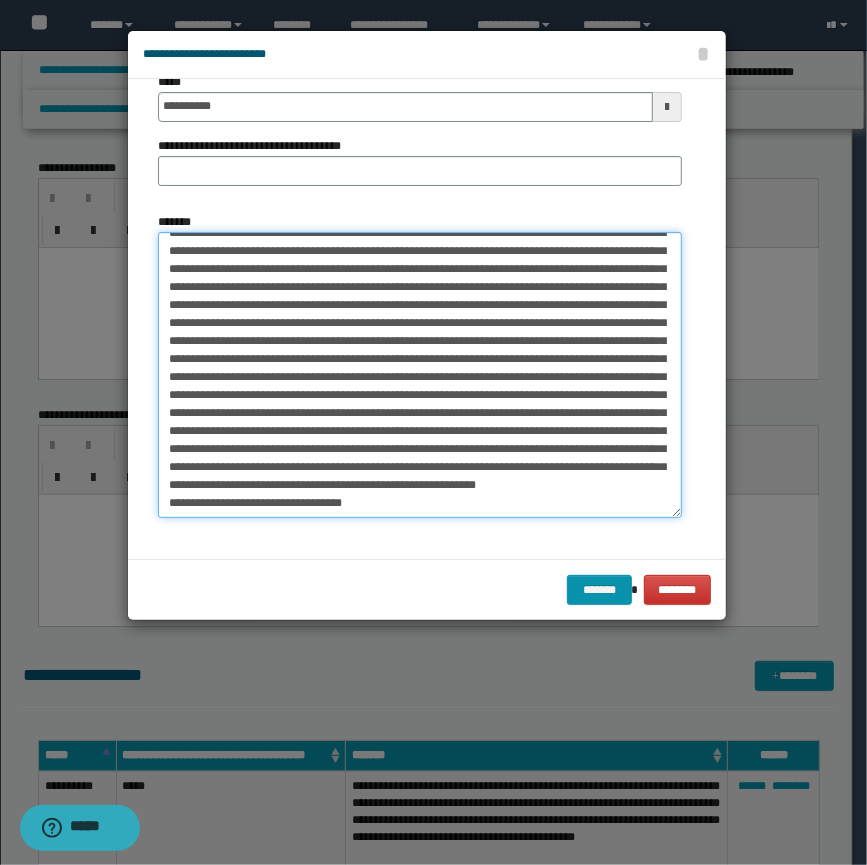scroll, scrollTop: 265, scrollLeft: 0, axis: vertical 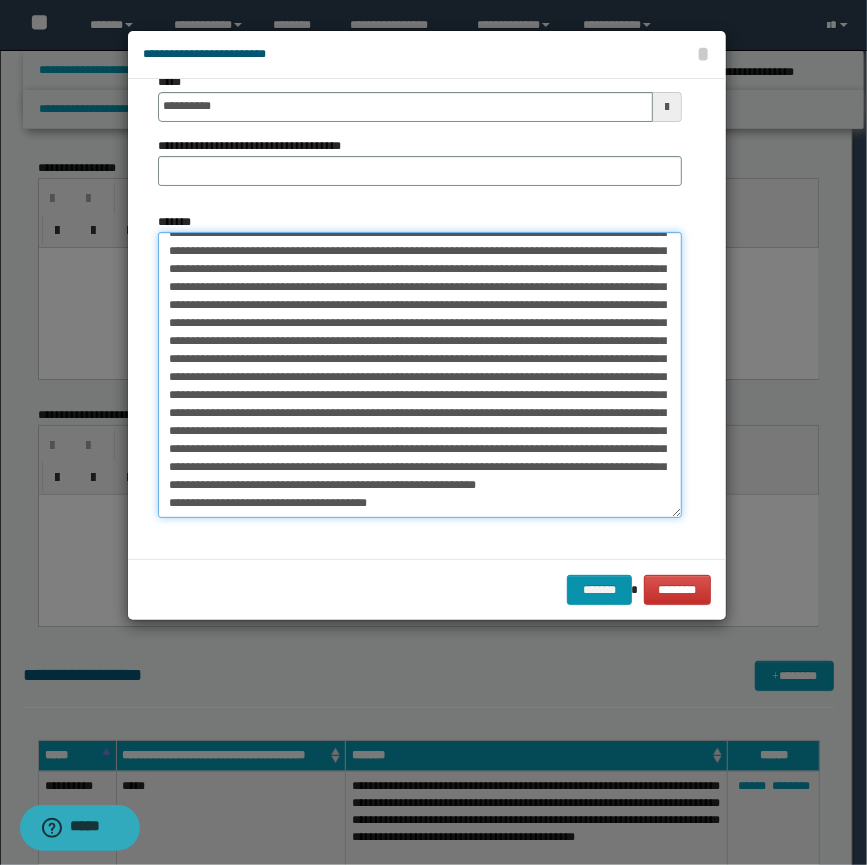 click on "*******" at bounding box center [420, 375] 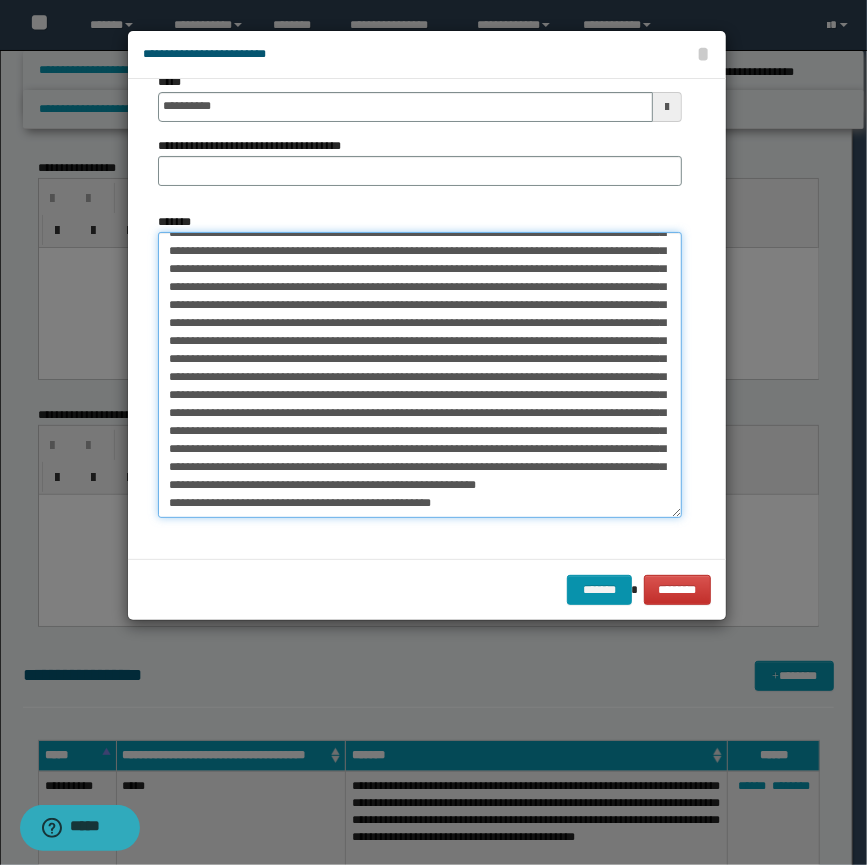 click on "*******" at bounding box center (420, 375) 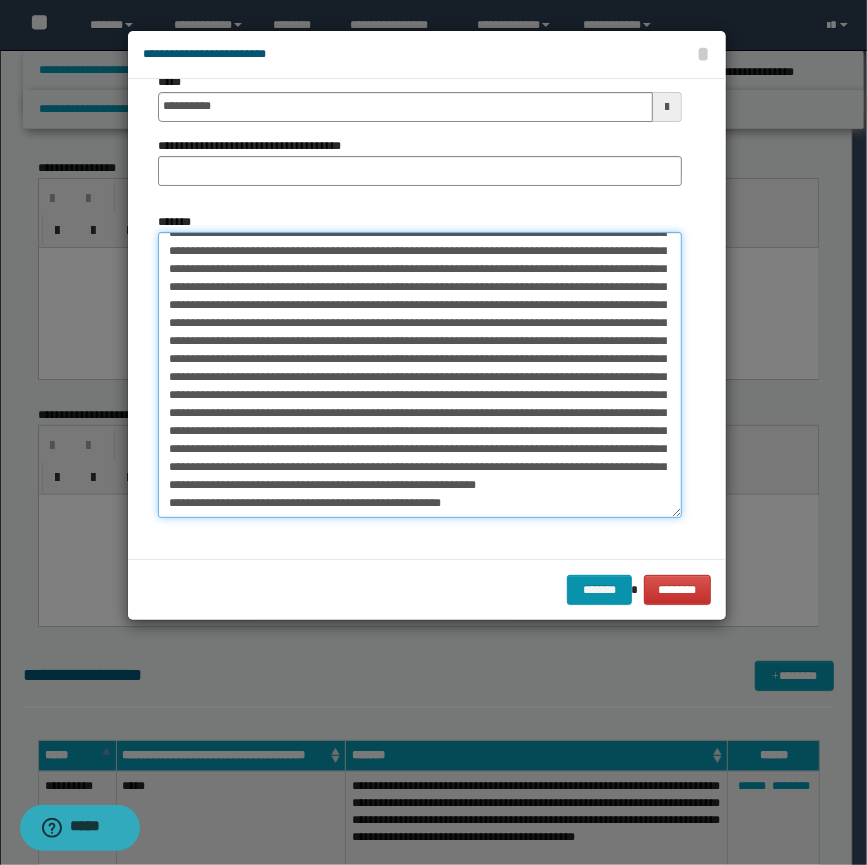 click on "*******" at bounding box center (420, 375) 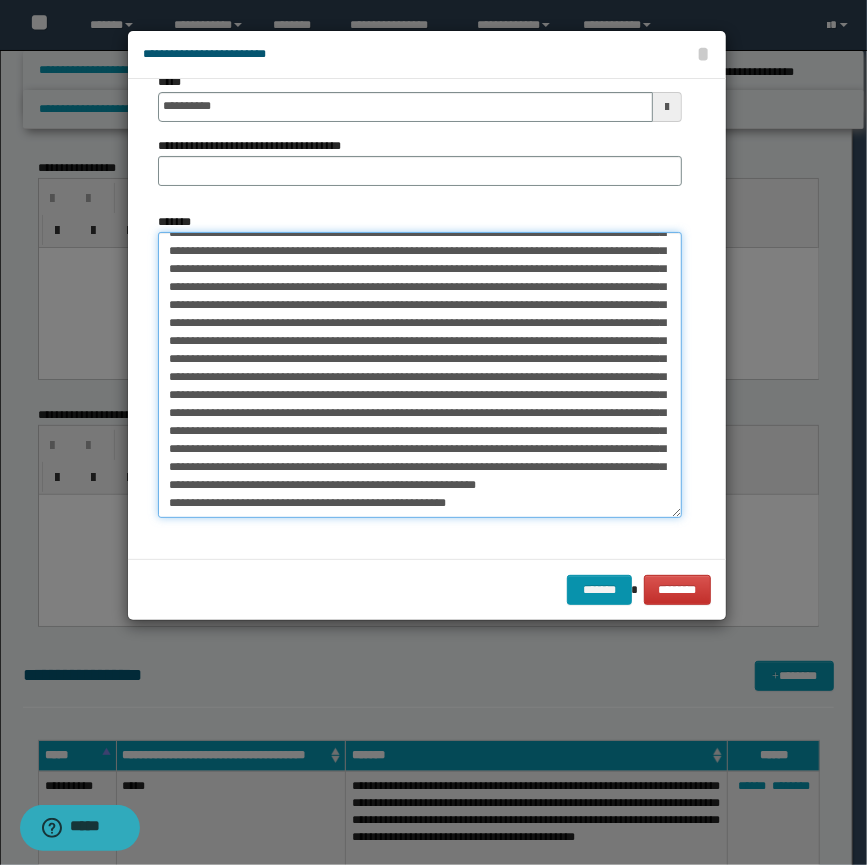 click on "*******" at bounding box center (420, 375) 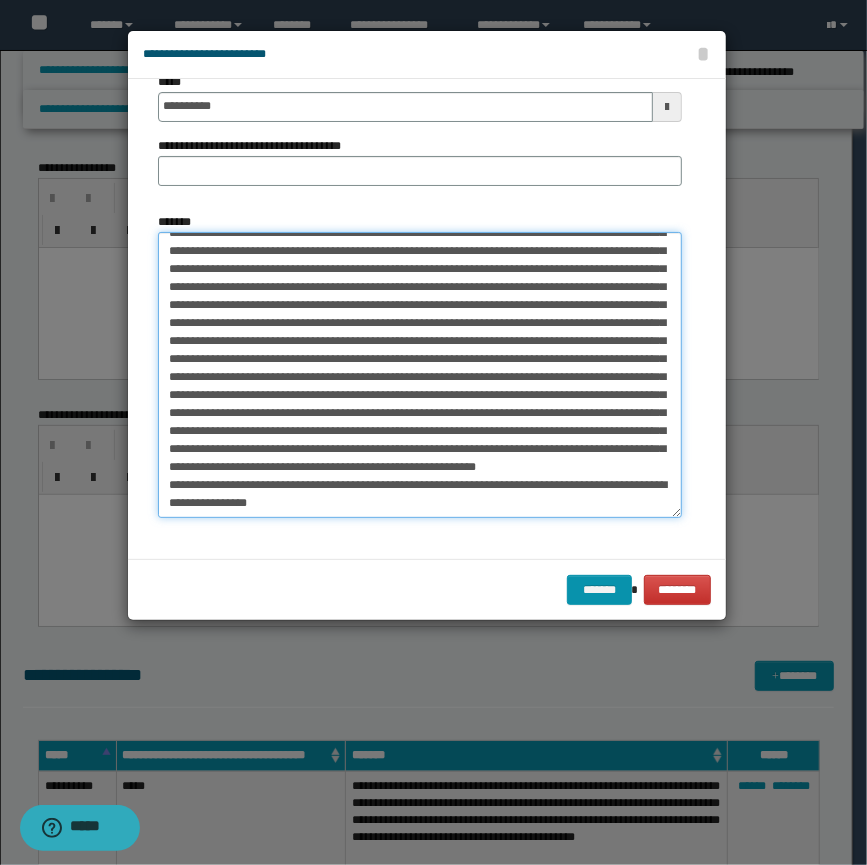 type on "**********" 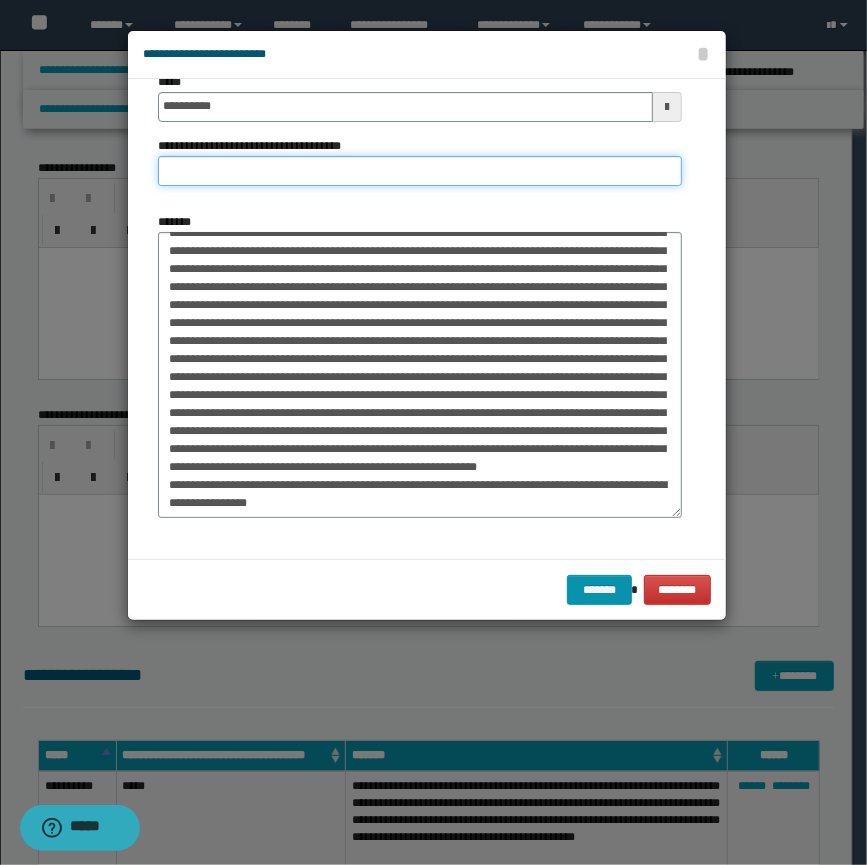 click on "**********" at bounding box center [420, 171] 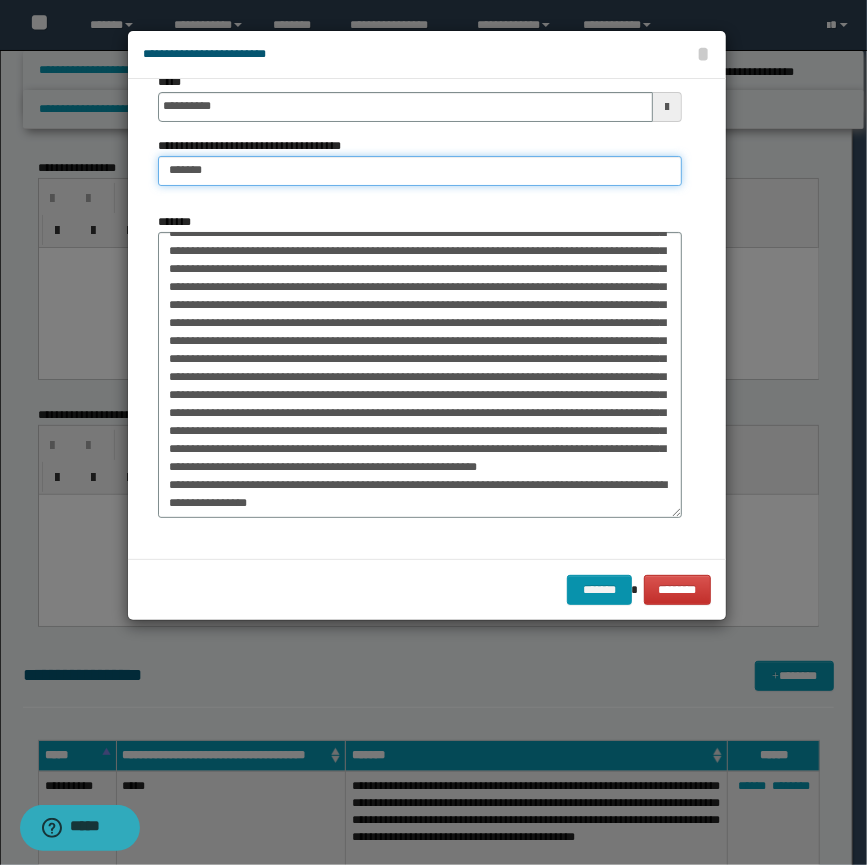 type on "**********" 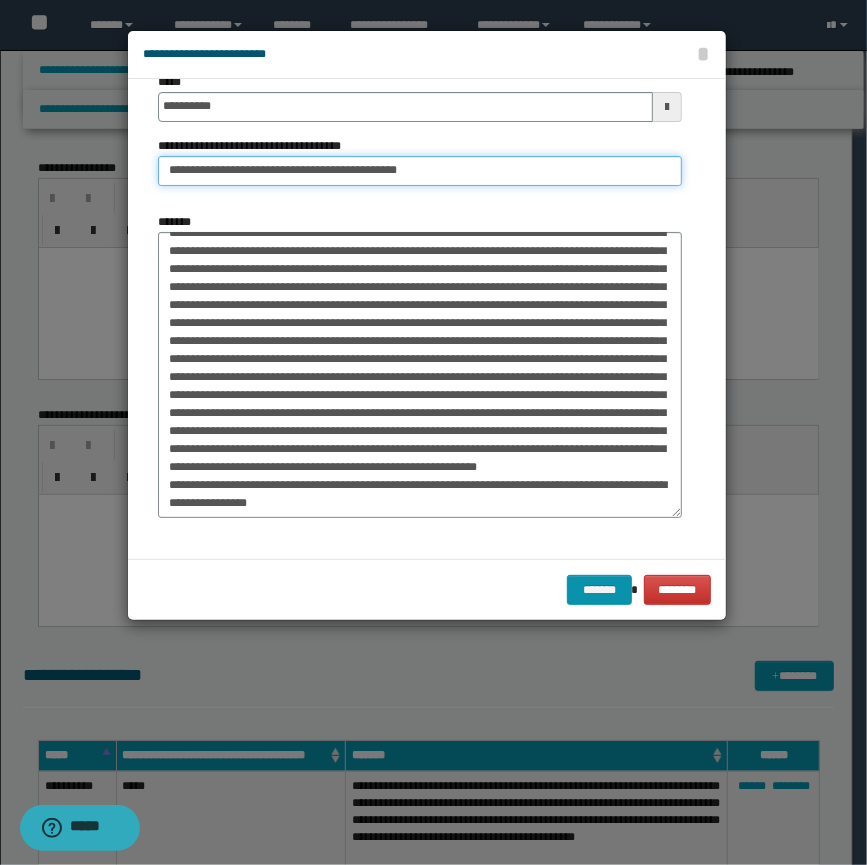 scroll, scrollTop: 0, scrollLeft: 0, axis: both 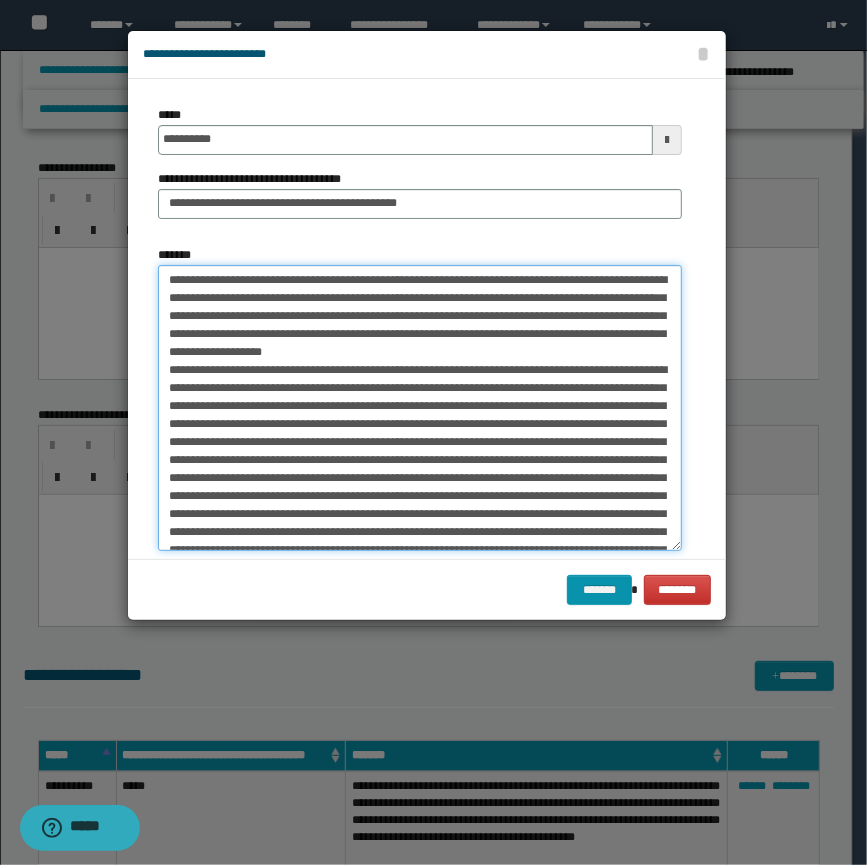 click on "*******" at bounding box center (420, 408) 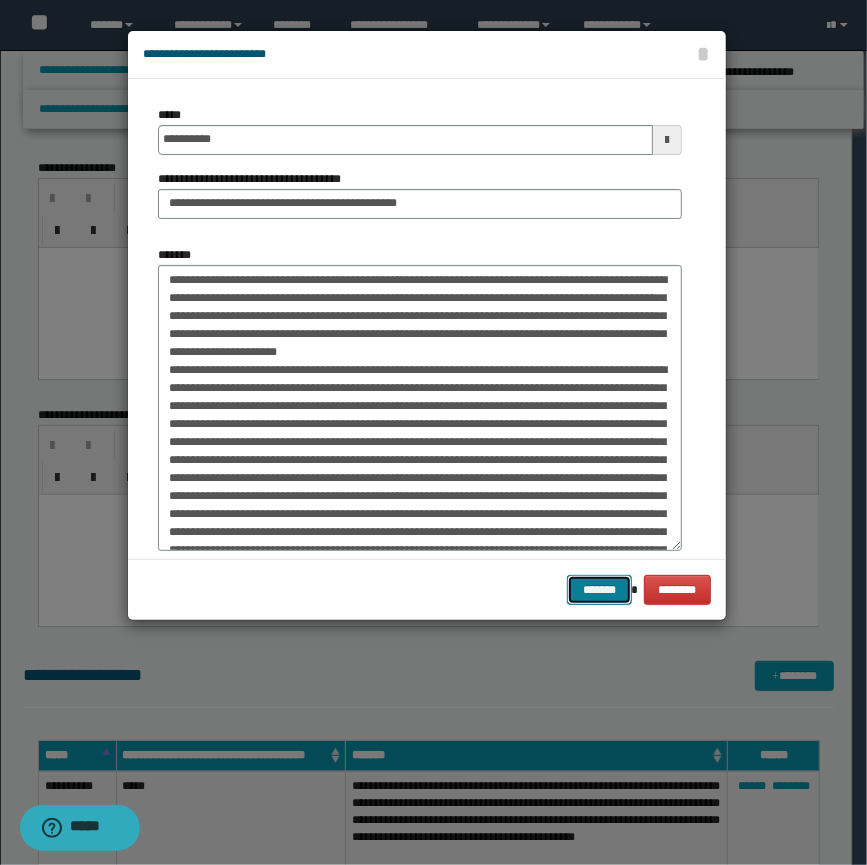 click on "*******" at bounding box center (599, 590) 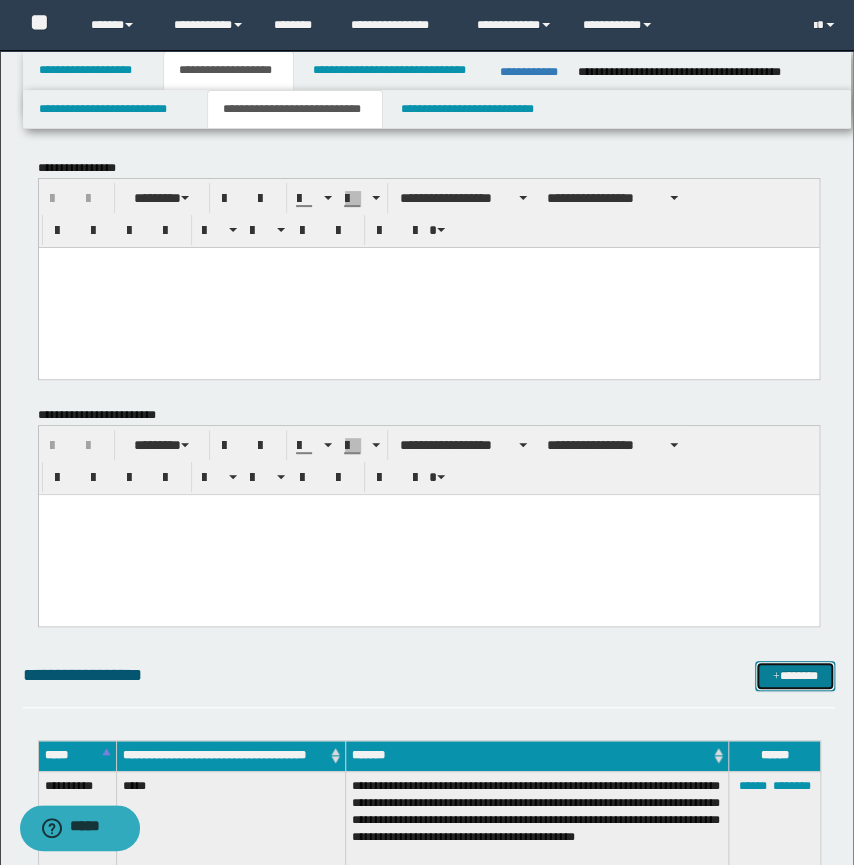 click on "*******" at bounding box center (795, 676) 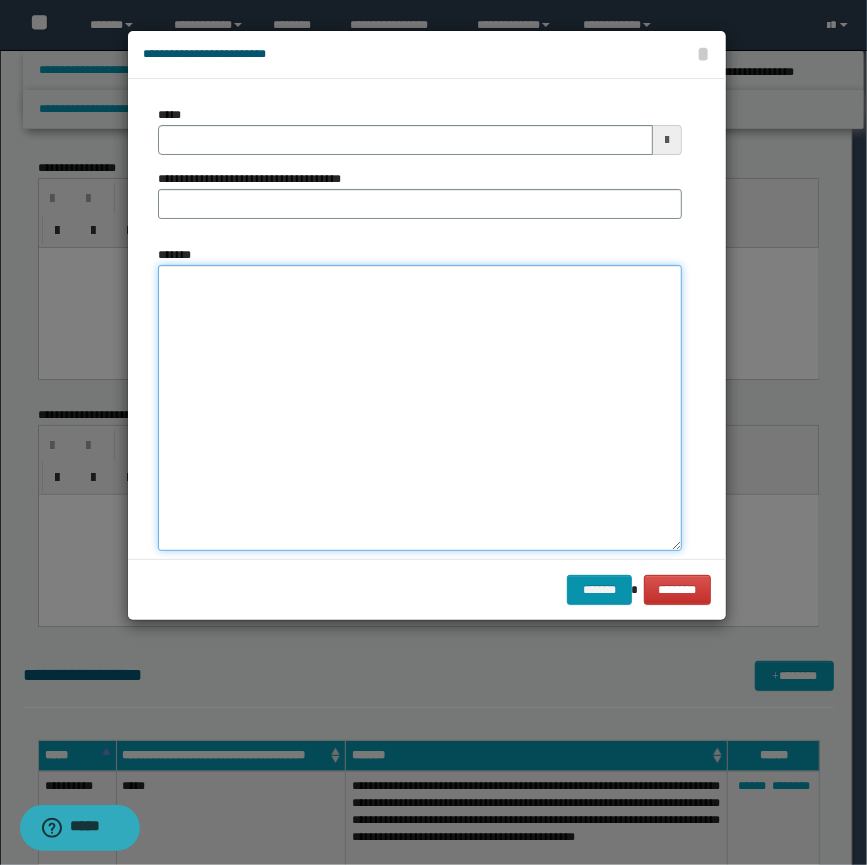 click on "*******" at bounding box center [420, 408] 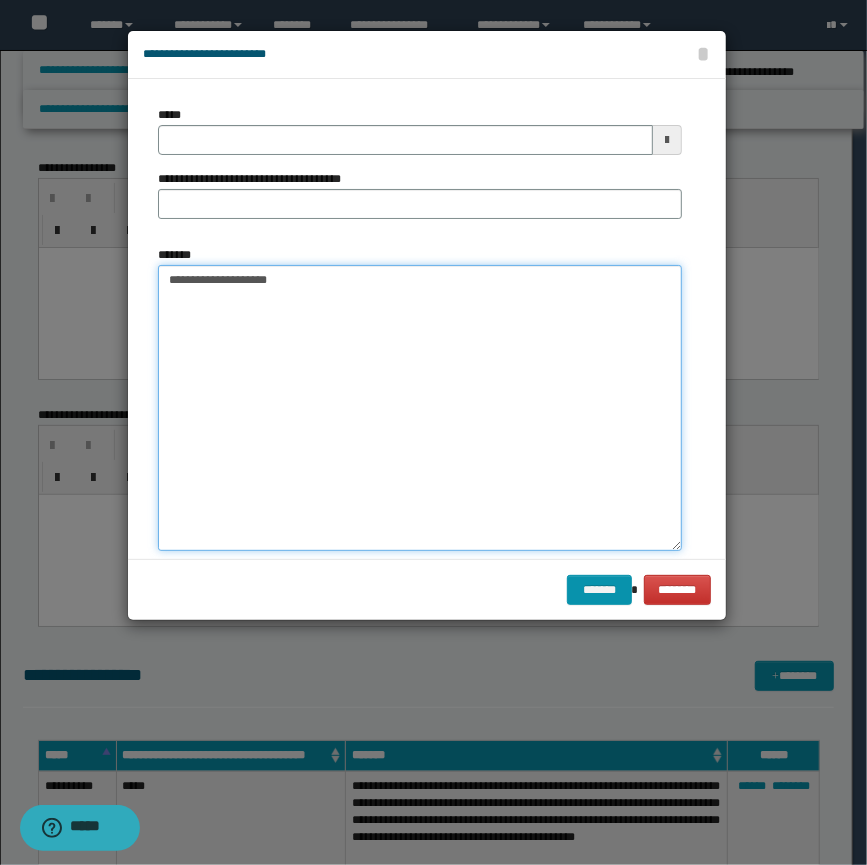 type on "**********" 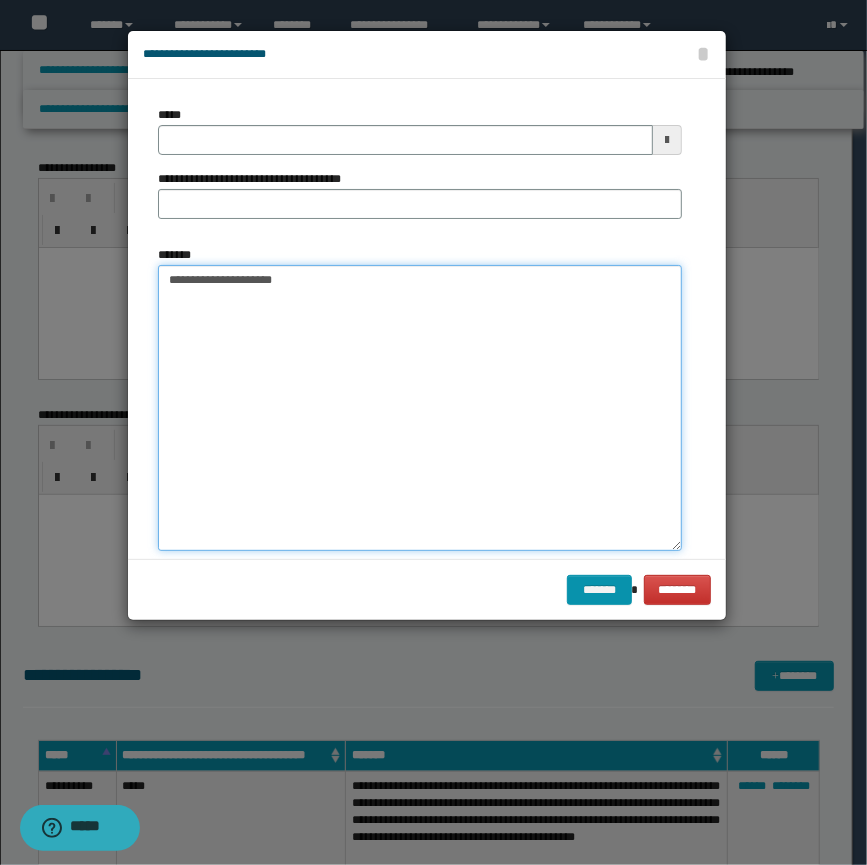 type 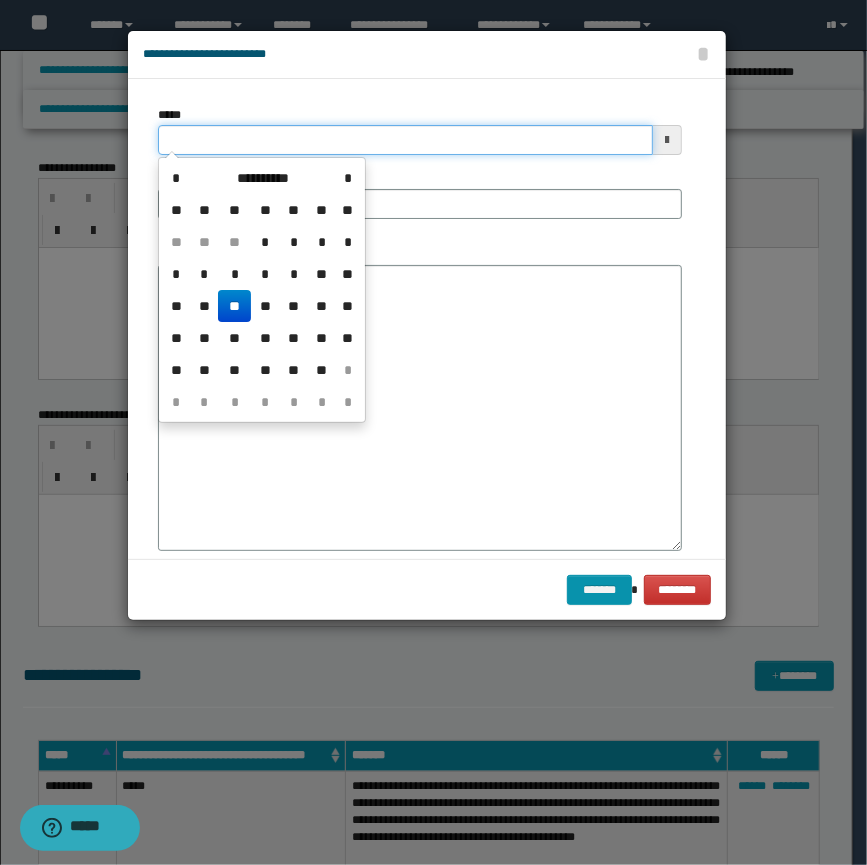 drag, startPoint x: 257, startPoint y: 135, endPoint x: -5, endPoint y: 136, distance: 262.00192 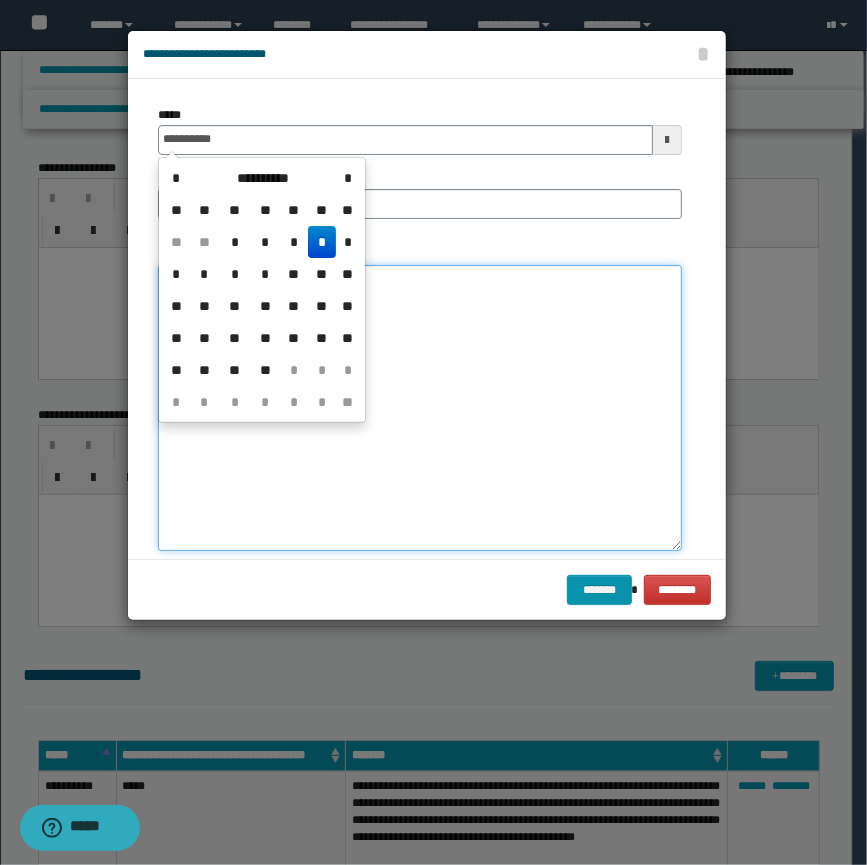 type on "**********" 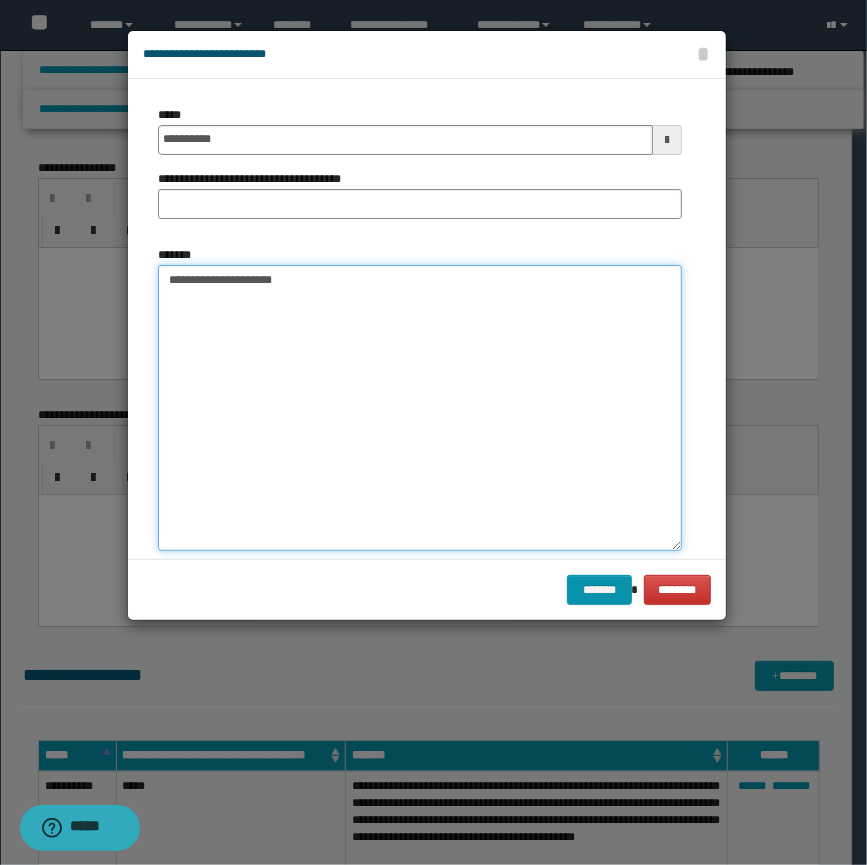 click on "**********" at bounding box center (420, 408) 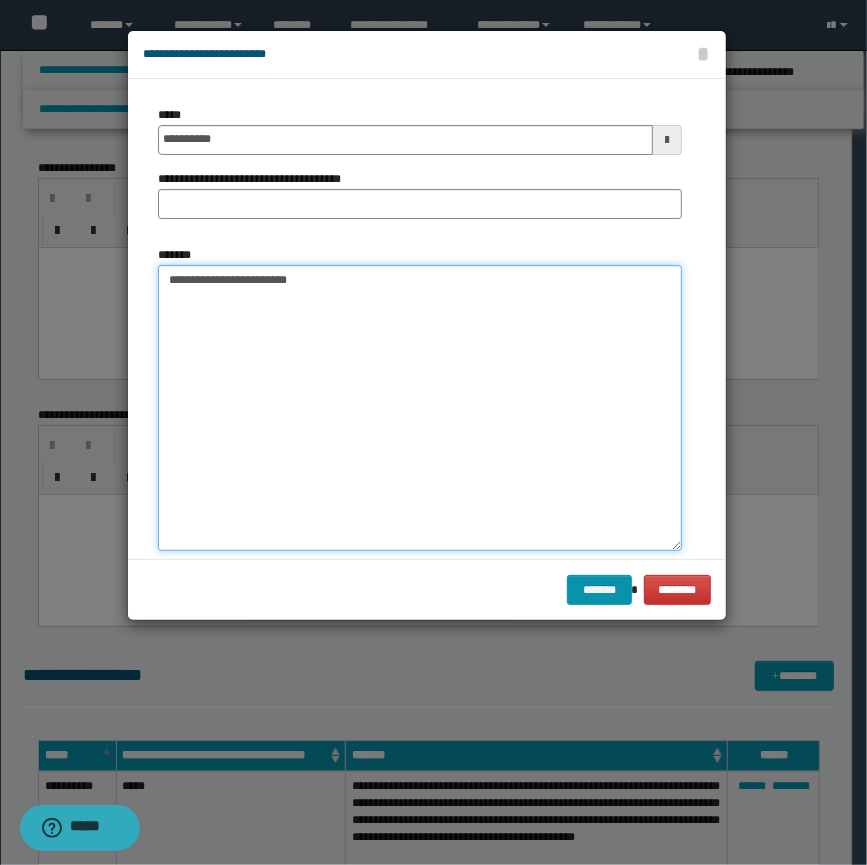 drag, startPoint x: 501, startPoint y: 310, endPoint x: 501, endPoint y: 278, distance: 32 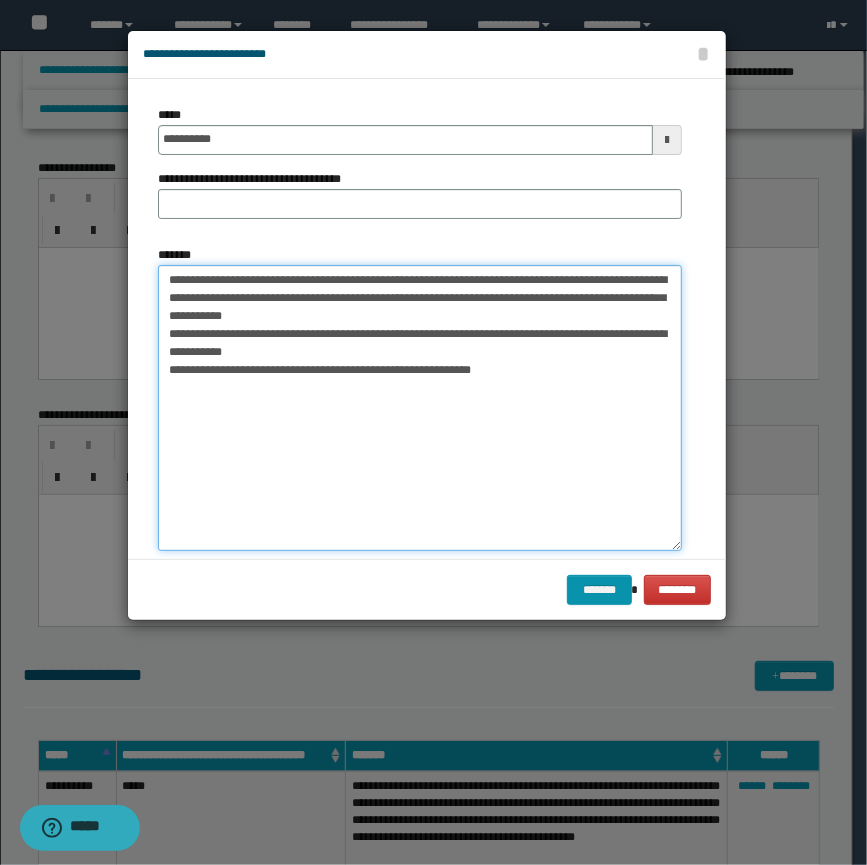 click on "**********" at bounding box center [420, 408] 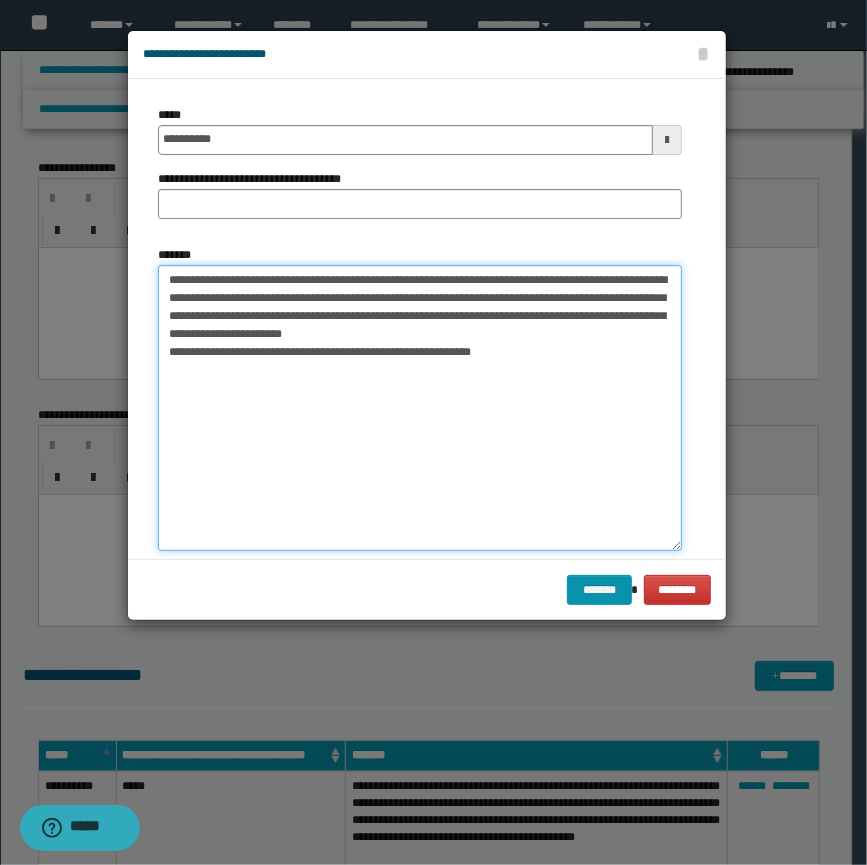 click on "**********" at bounding box center (420, 408) 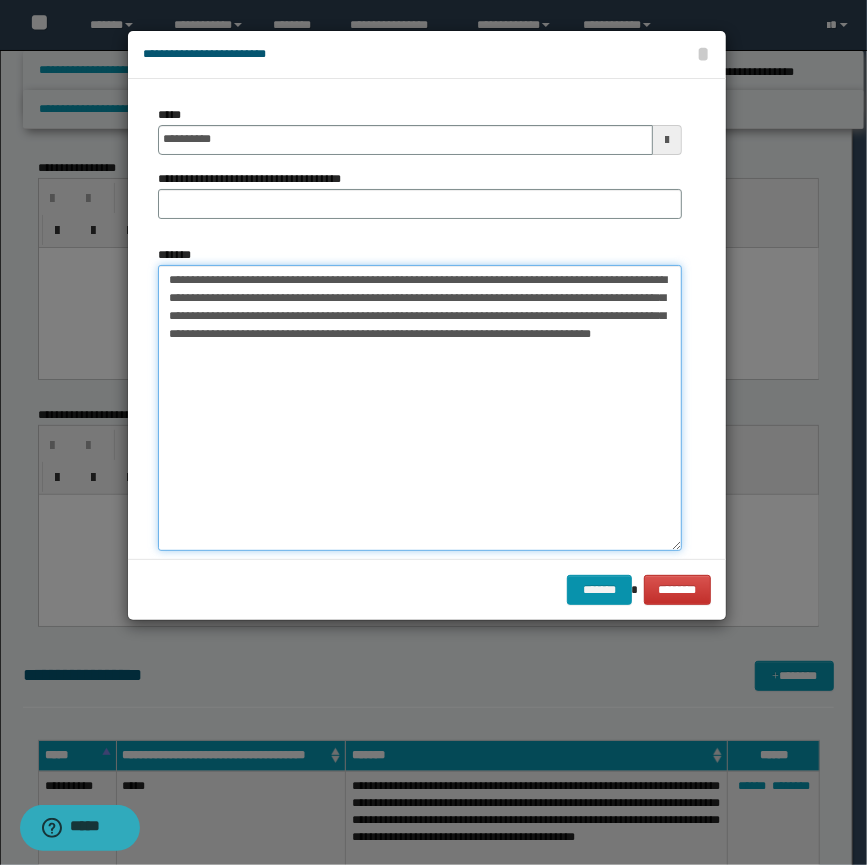 click on "**********" at bounding box center [420, 408] 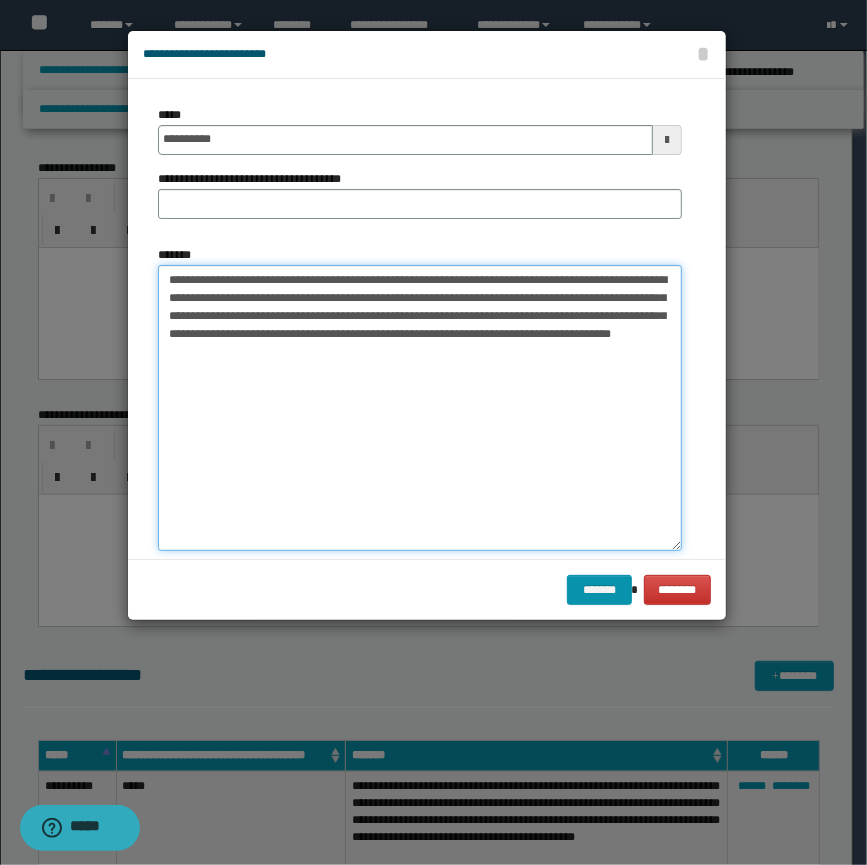 click on "**********" at bounding box center (420, 408) 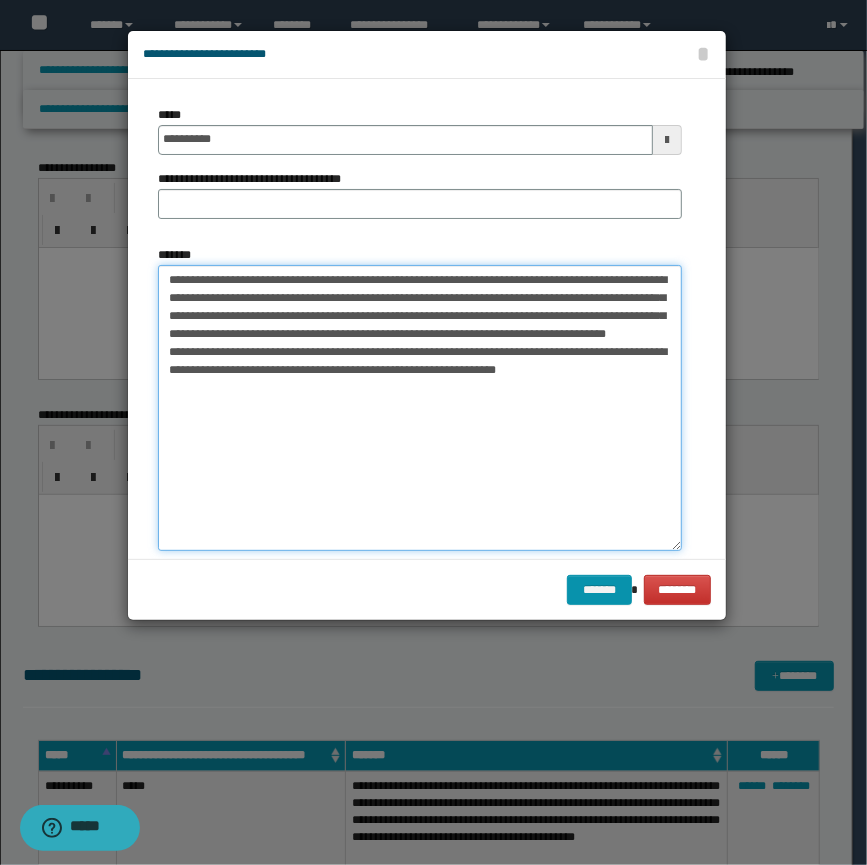 click on "**********" at bounding box center (420, 408) 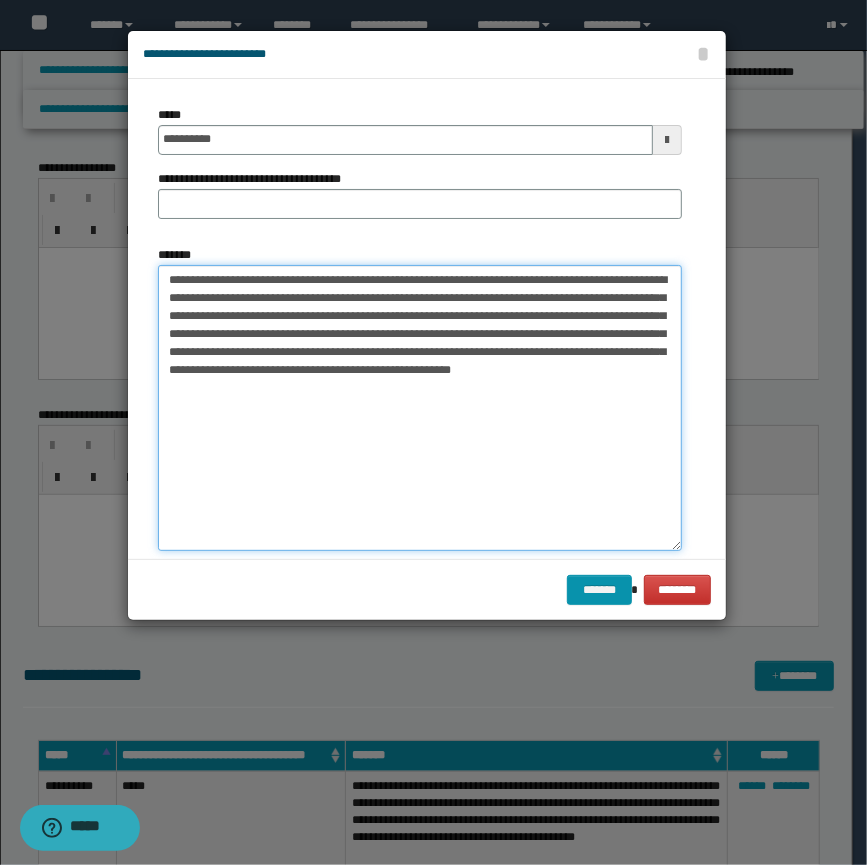click on "**********" at bounding box center [420, 408] 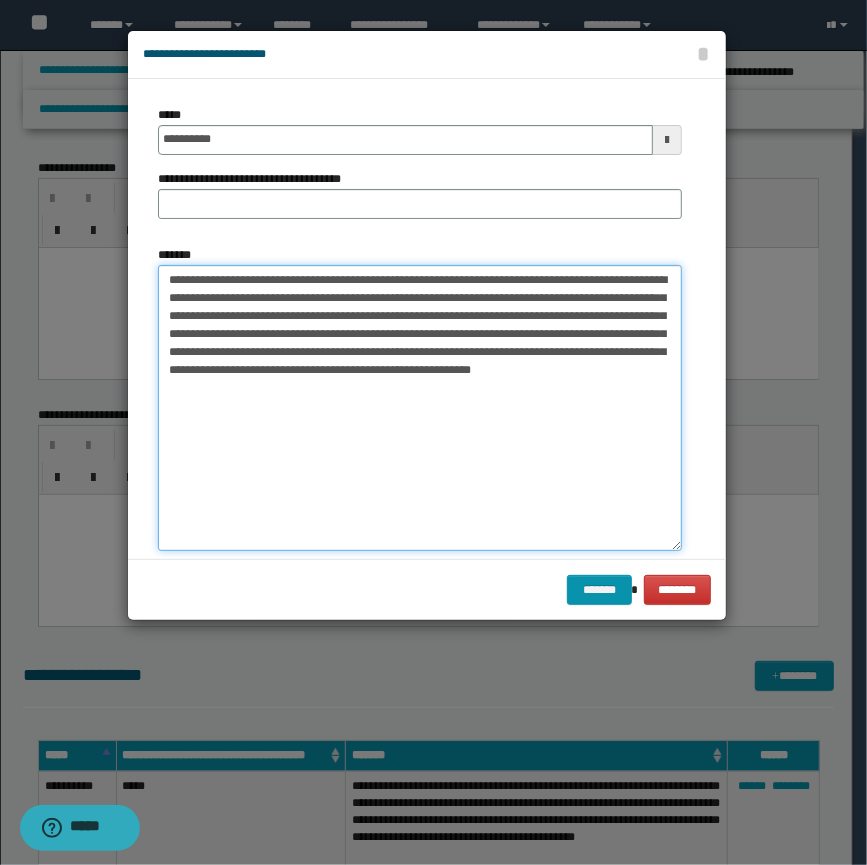 click on "**********" at bounding box center [420, 408] 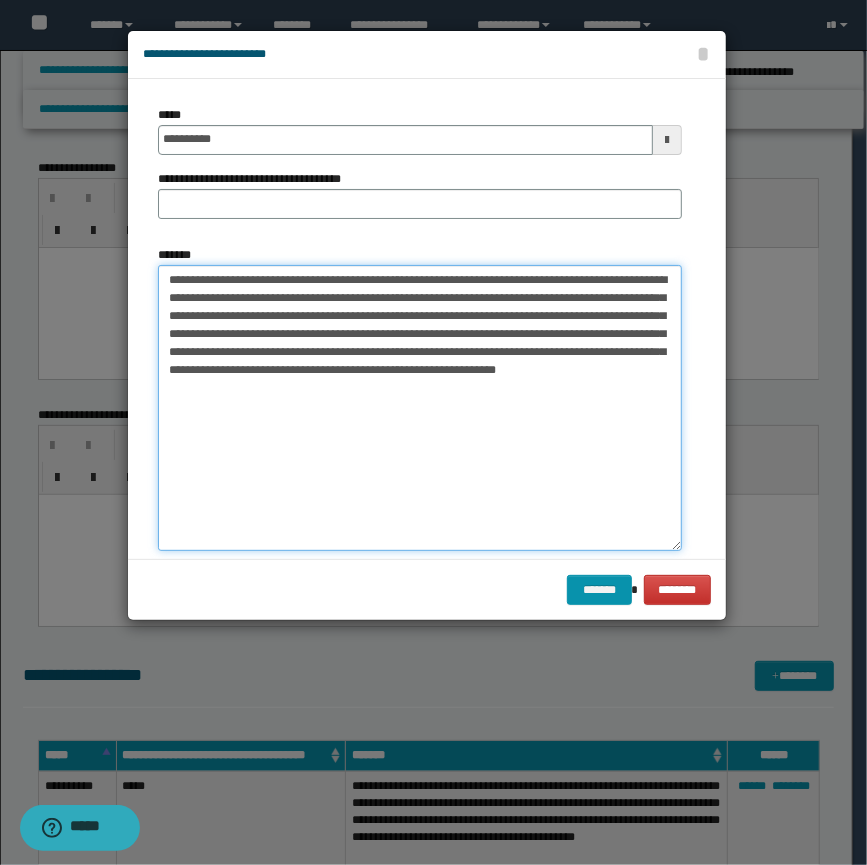 click on "**********" at bounding box center [420, 408] 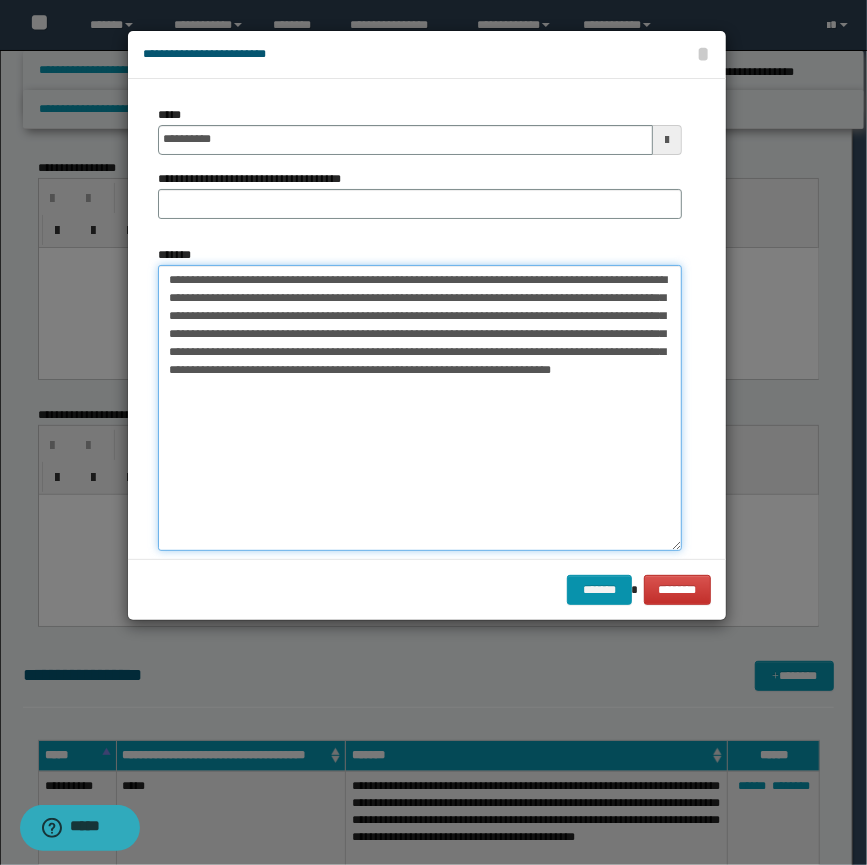 click on "**********" at bounding box center [420, 408] 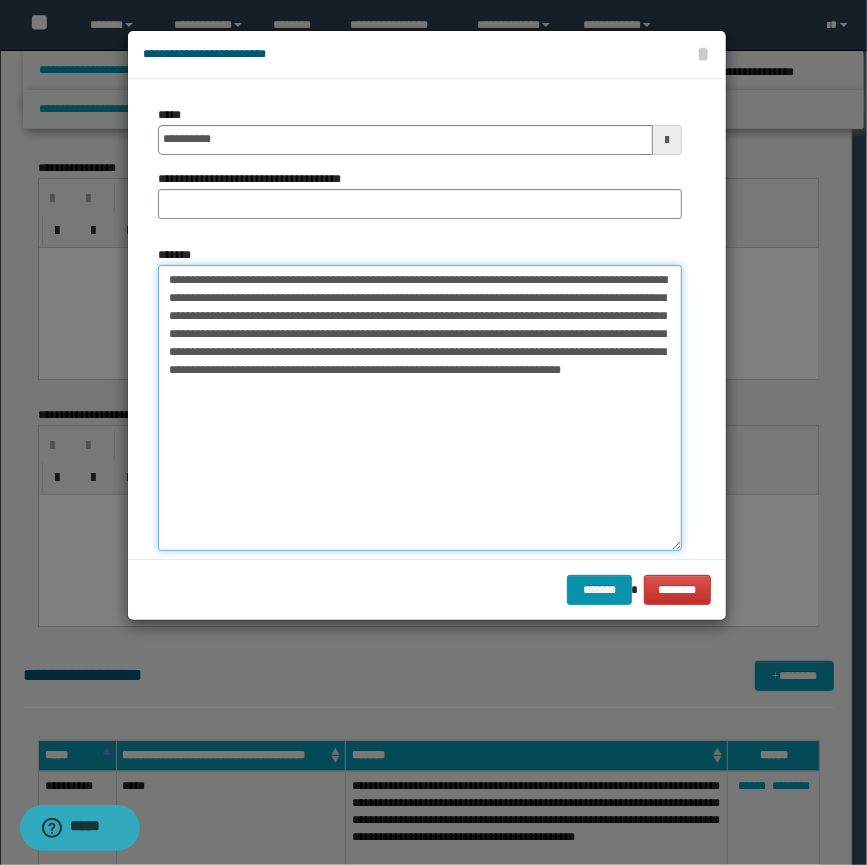 click on "**********" at bounding box center (420, 408) 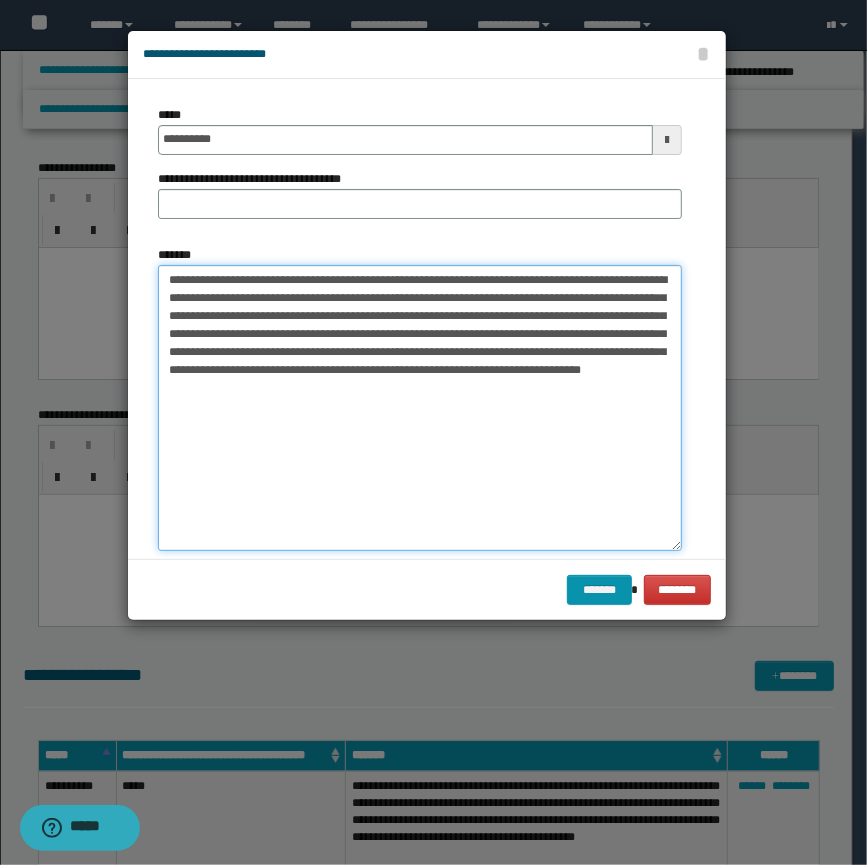 click on "**********" at bounding box center (420, 408) 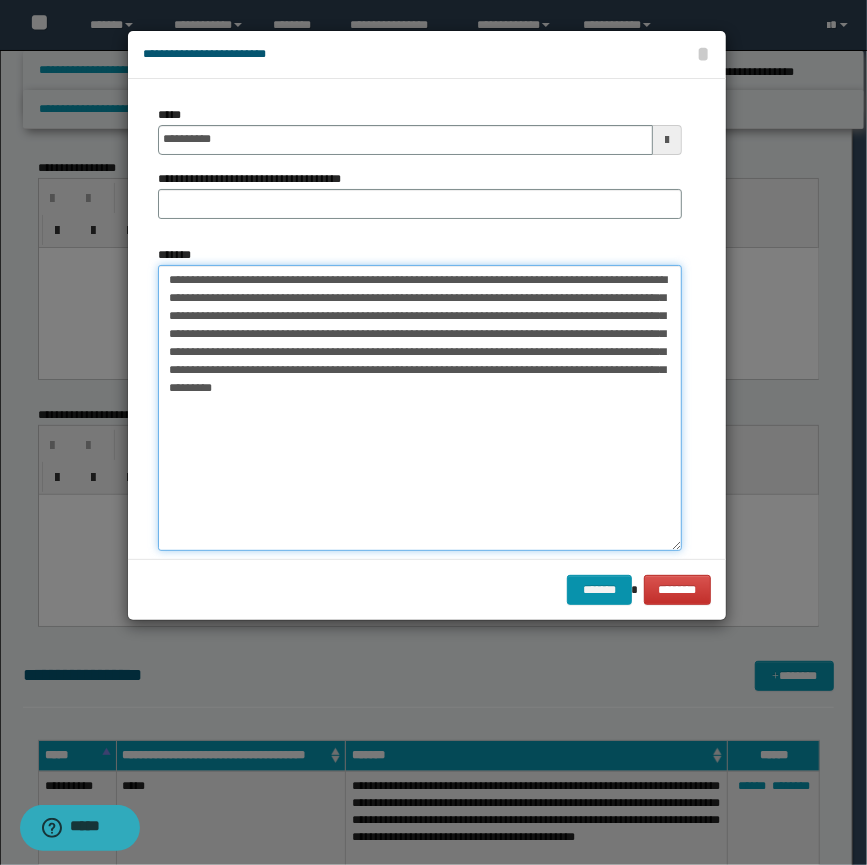 type on "**********" 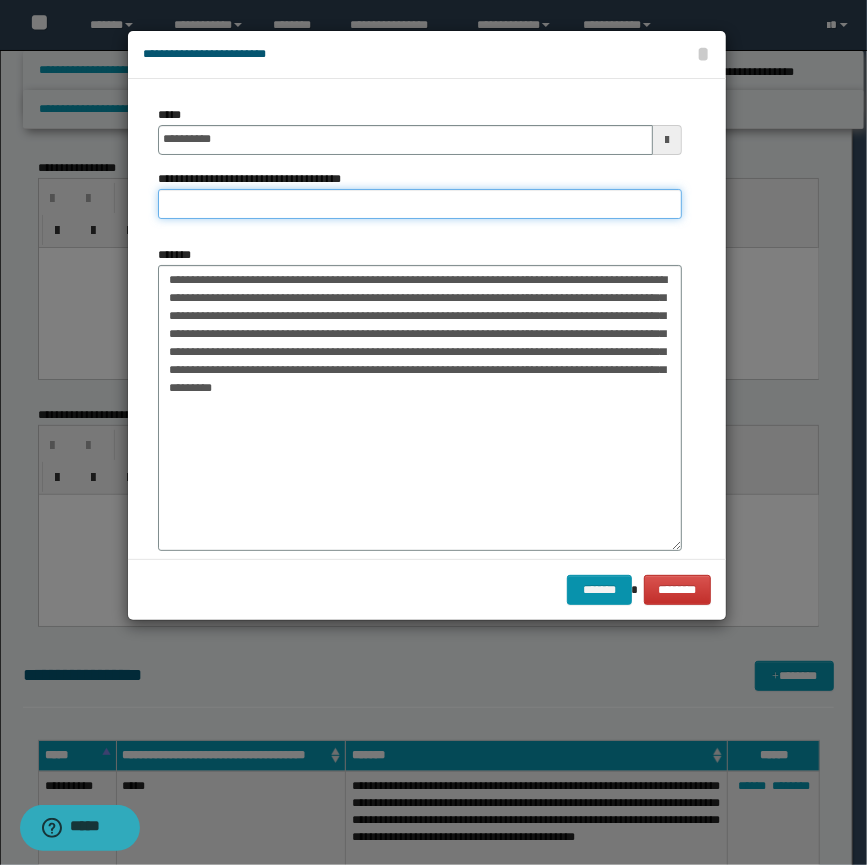click on "**********" at bounding box center [420, 204] 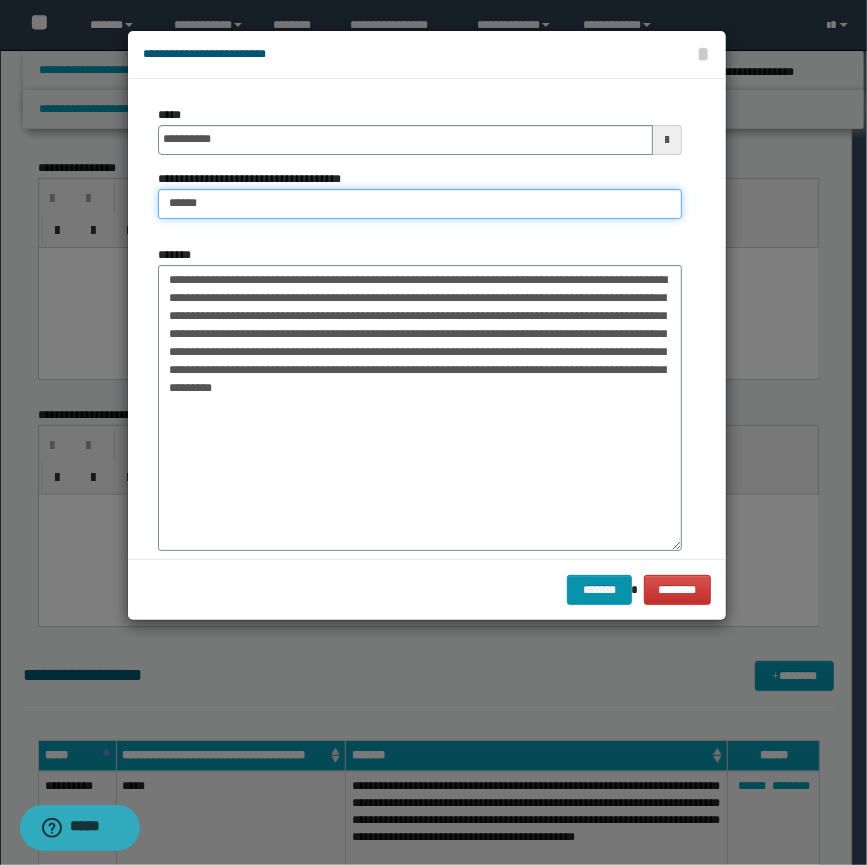 type on "**********" 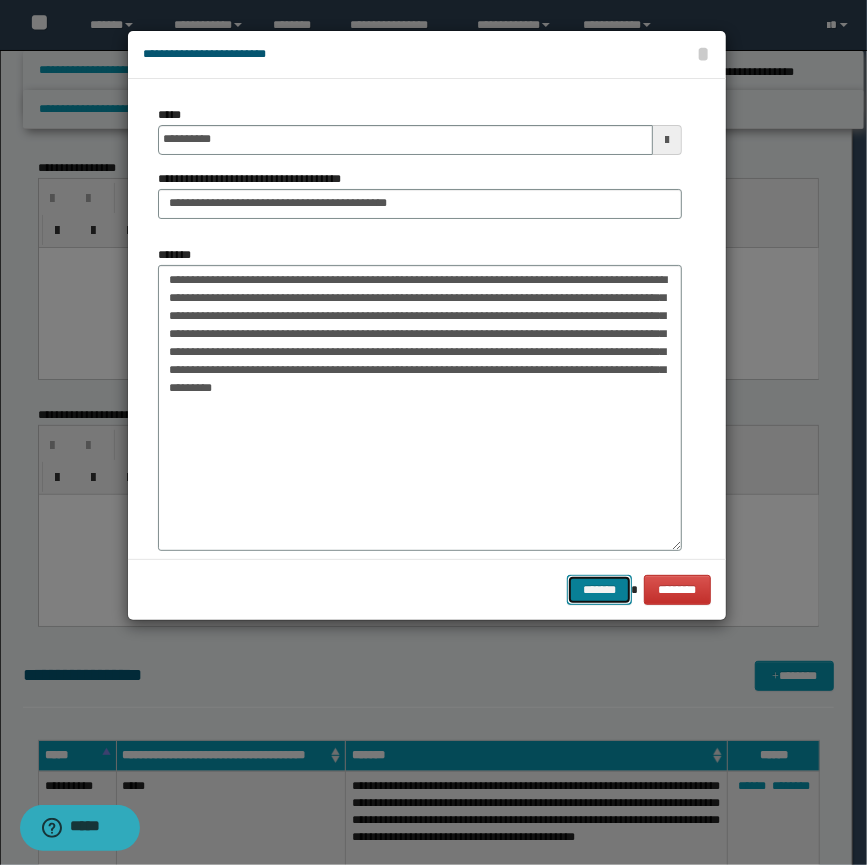 click on "*******" at bounding box center (599, 590) 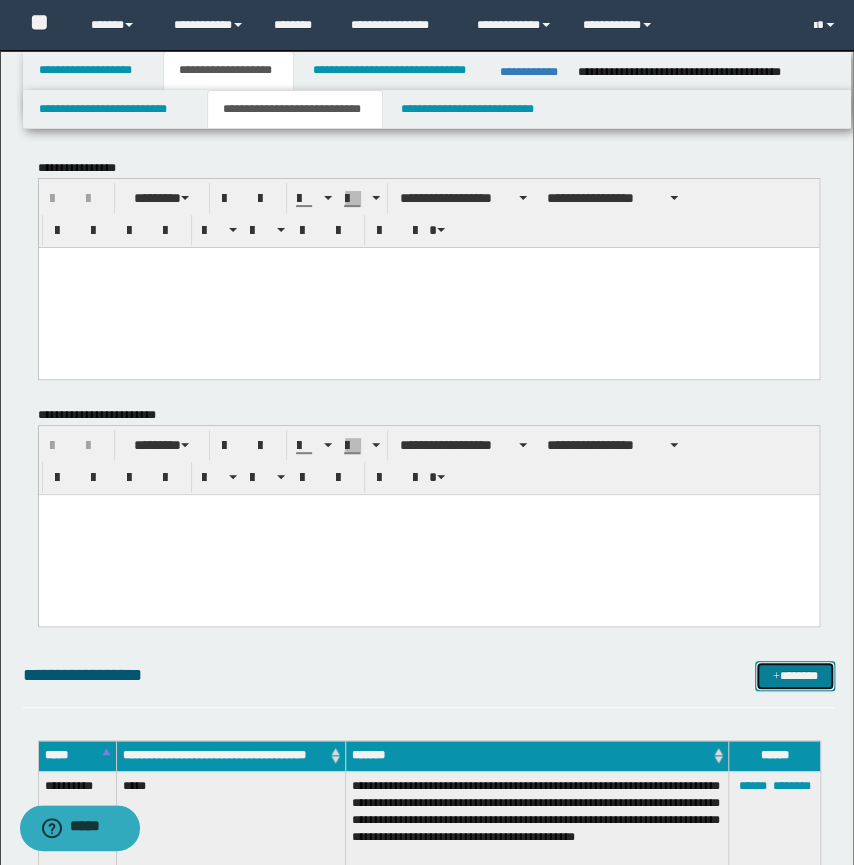 click on "*******" at bounding box center (795, 676) 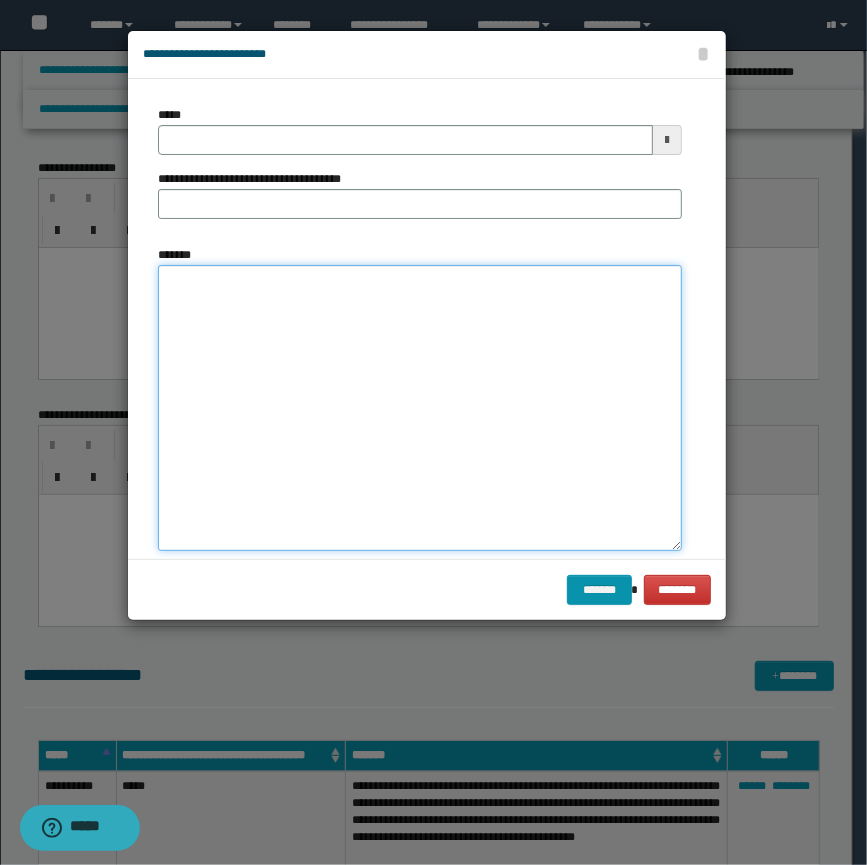 click on "*******" at bounding box center [420, 408] 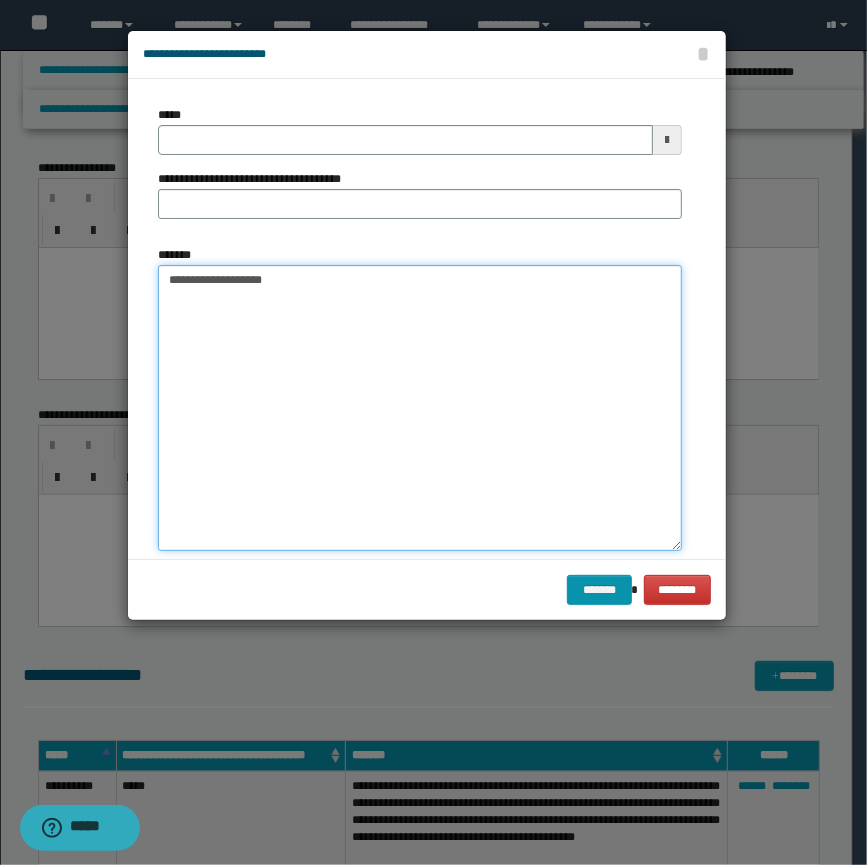 click on "**********" at bounding box center (420, 408) 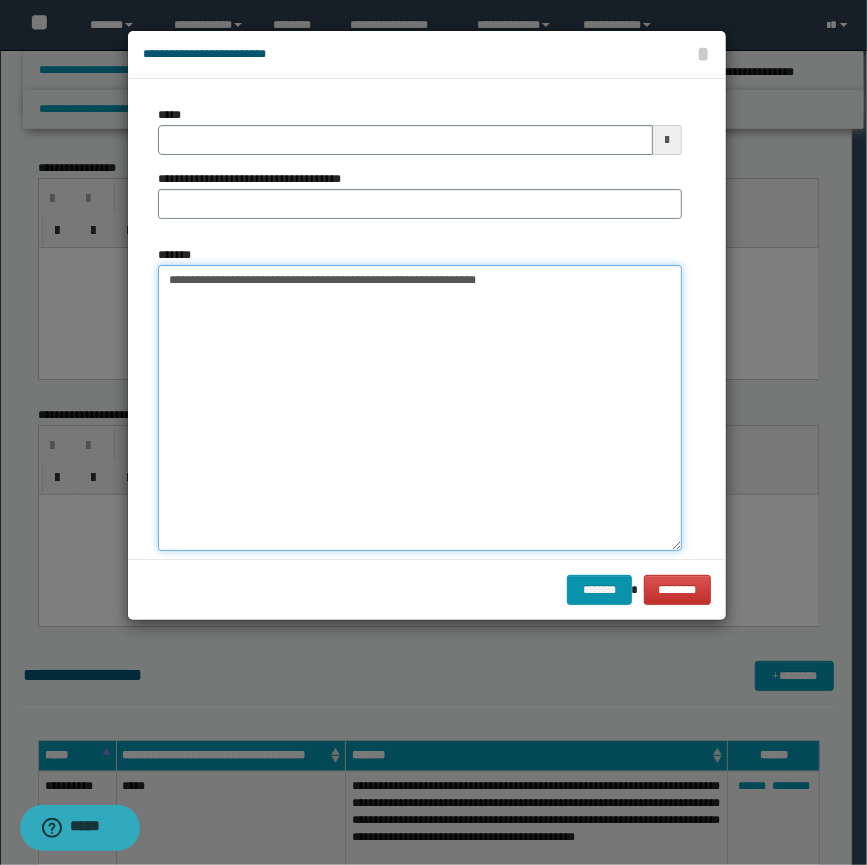 click on "**********" at bounding box center (420, 408) 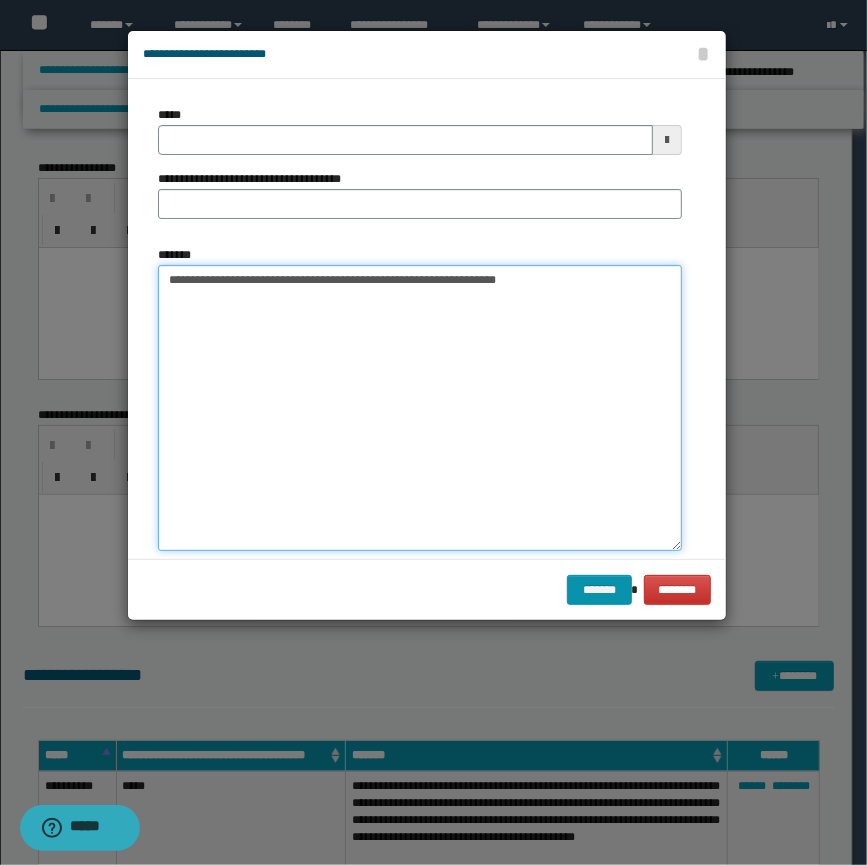 click on "**********" at bounding box center [420, 408] 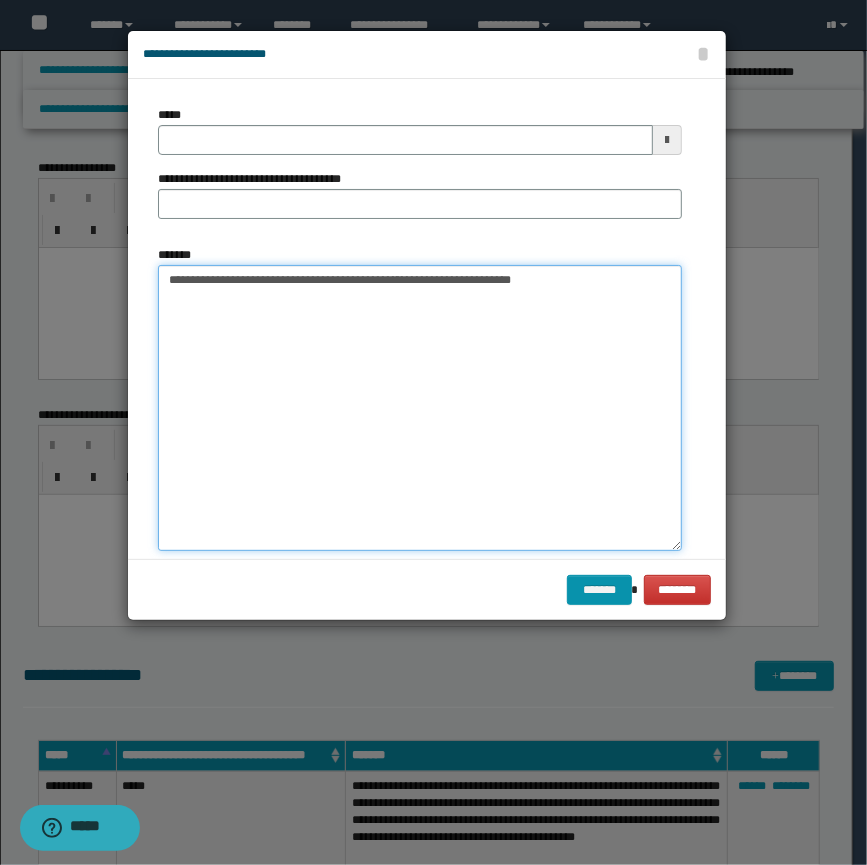 type on "**********" 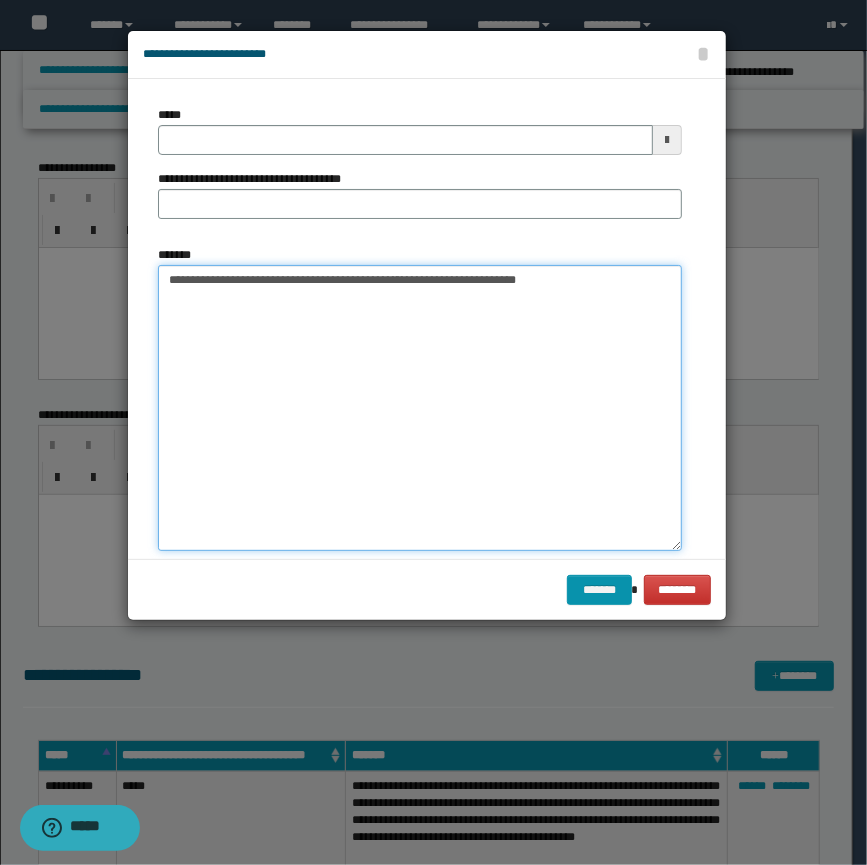type 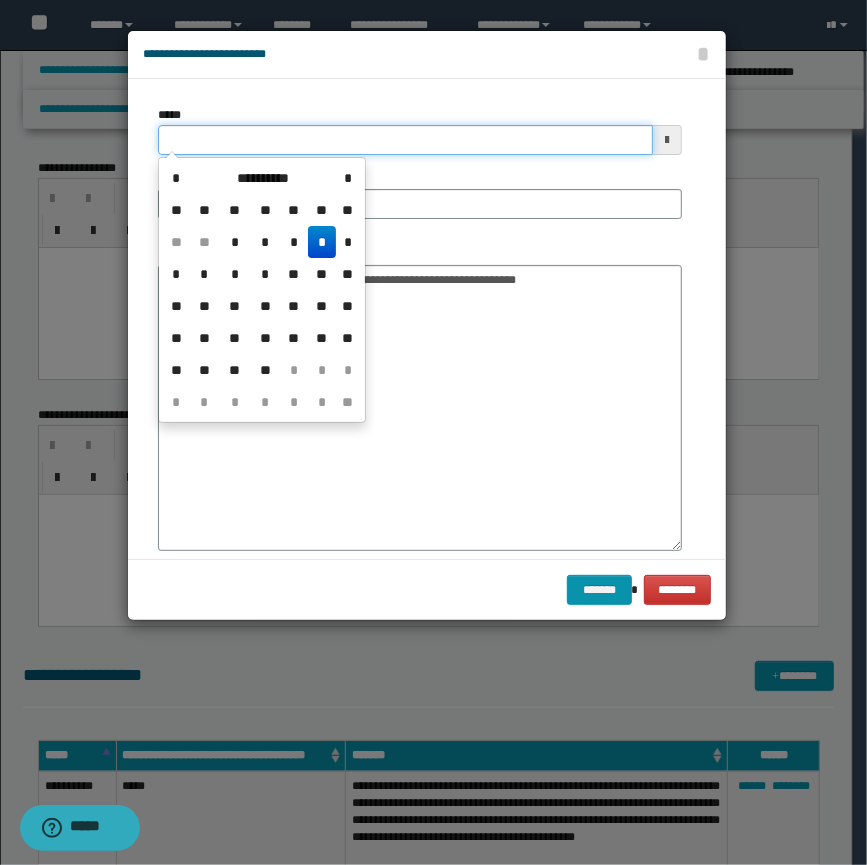 drag, startPoint x: 295, startPoint y: 132, endPoint x: -5, endPoint y: 138, distance: 300.06 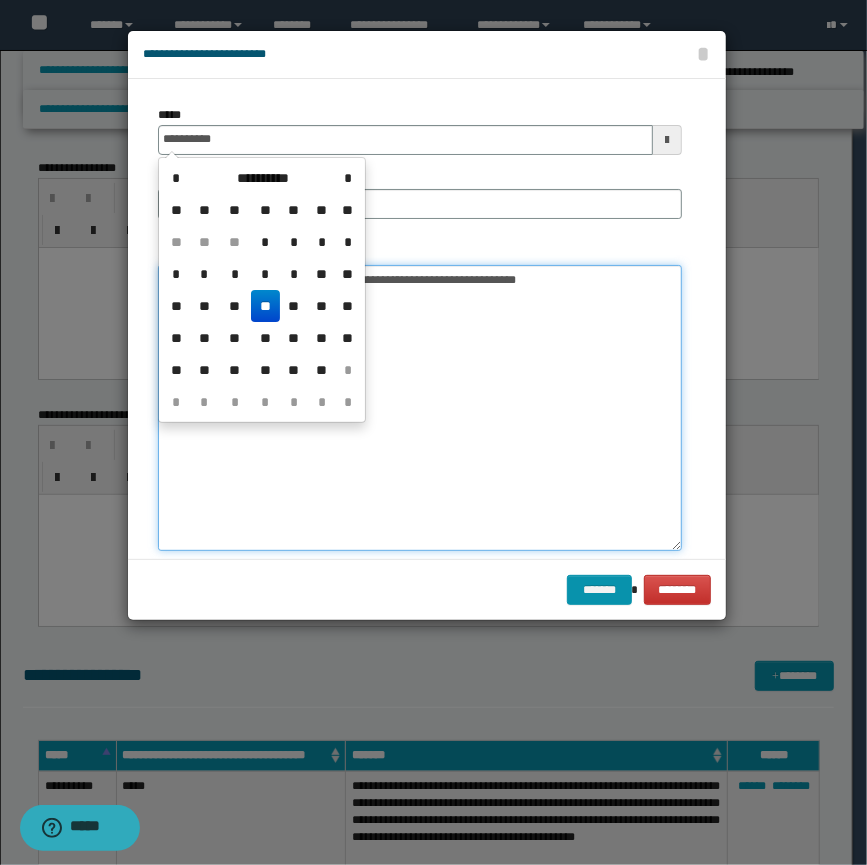 type on "**********" 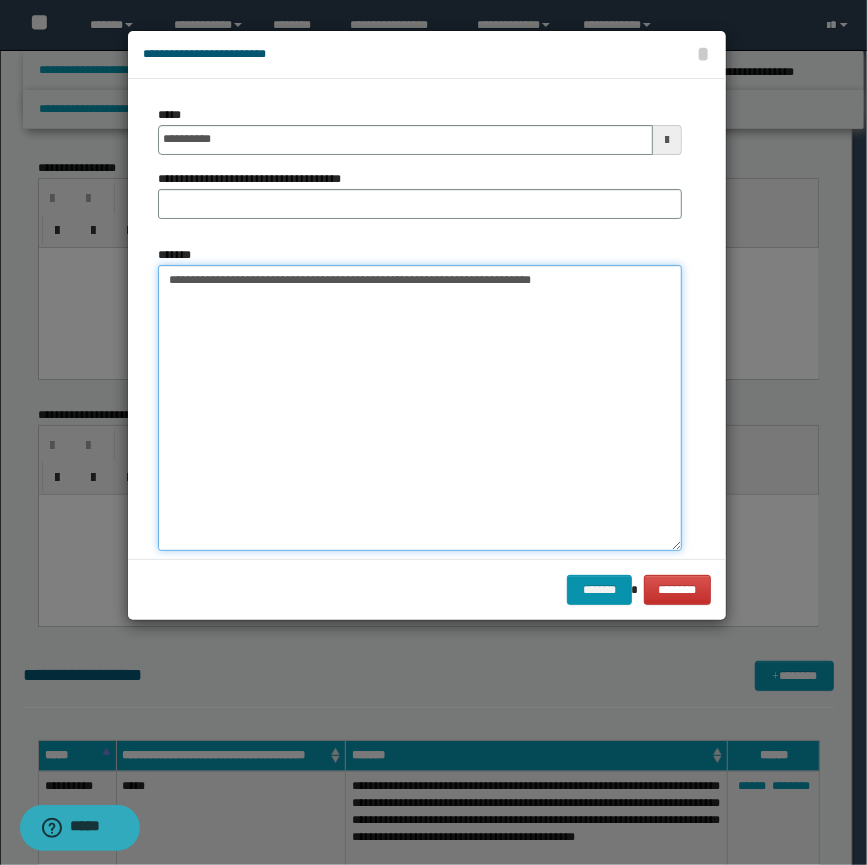 click on "**********" at bounding box center [420, 408] 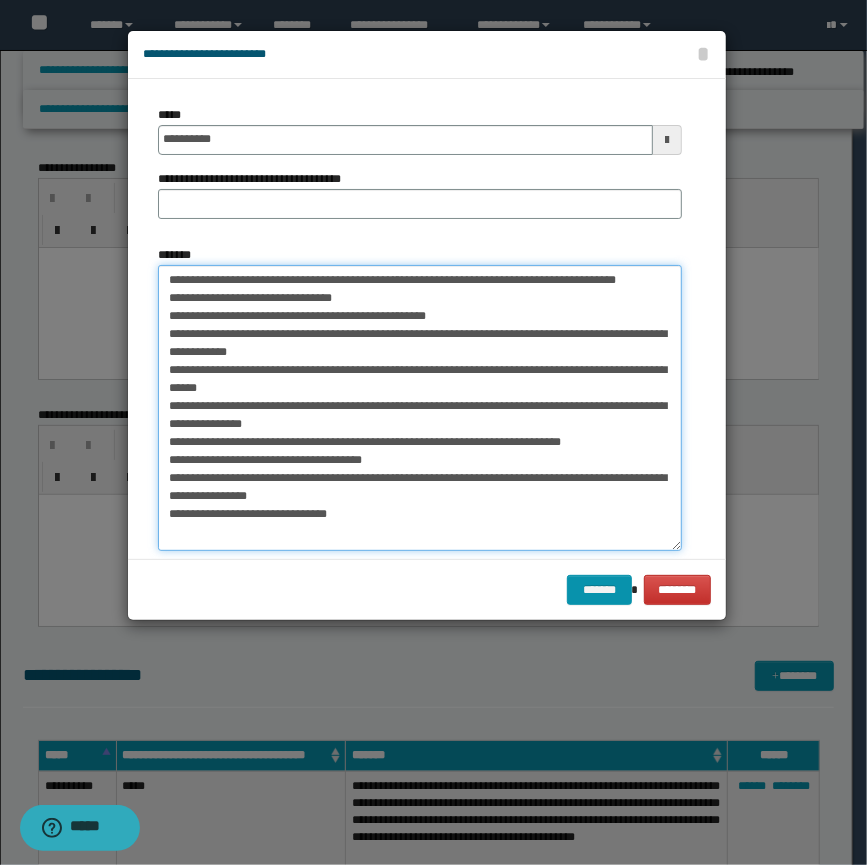 scroll, scrollTop: 0, scrollLeft: 0, axis: both 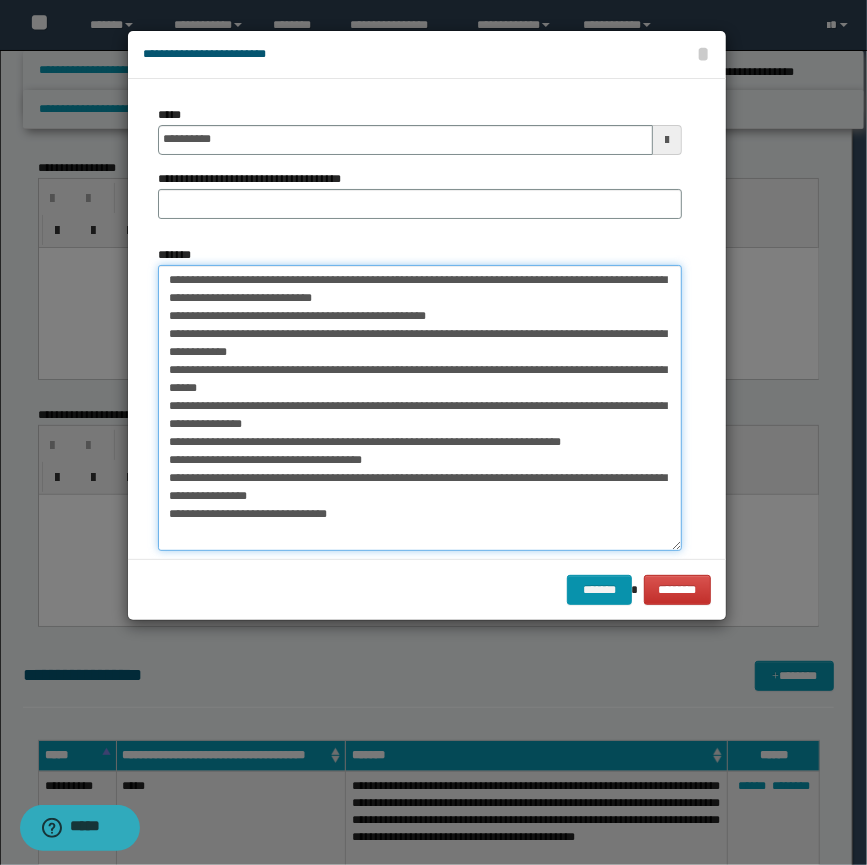 click on "**********" at bounding box center (420, 408) 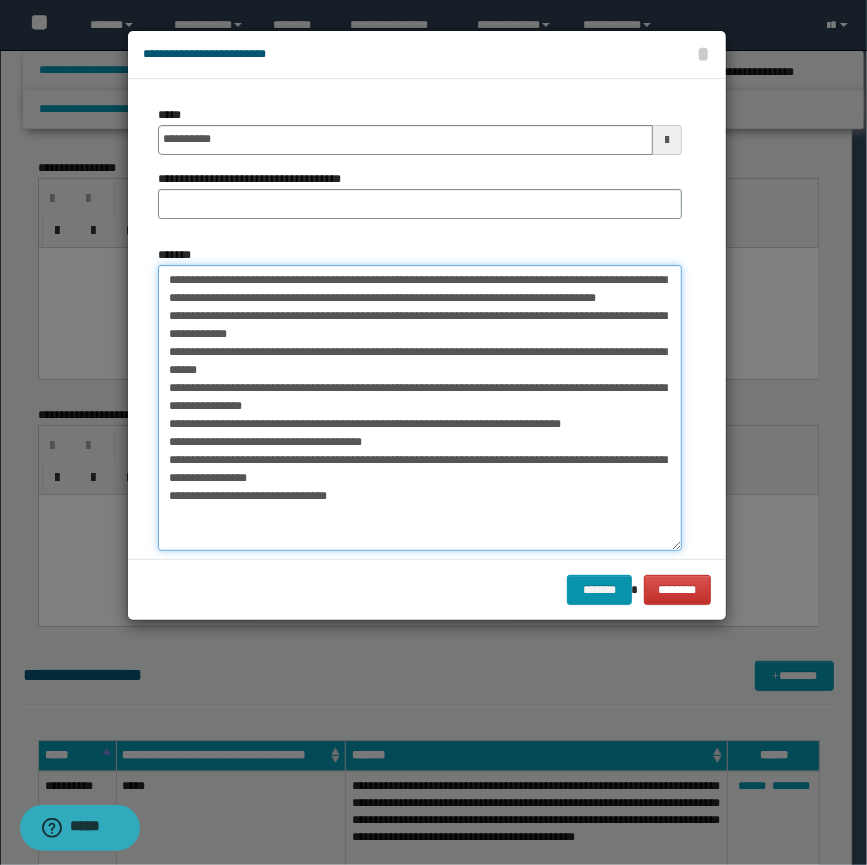 click on "**********" at bounding box center [420, 408] 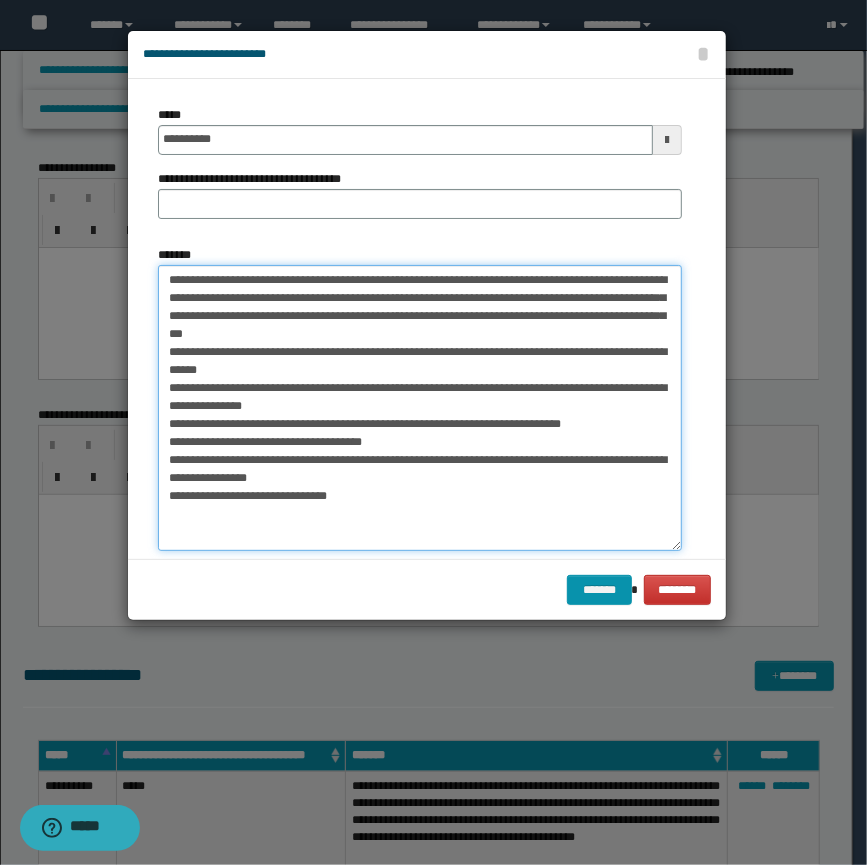 click on "**********" at bounding box center [420, 408] 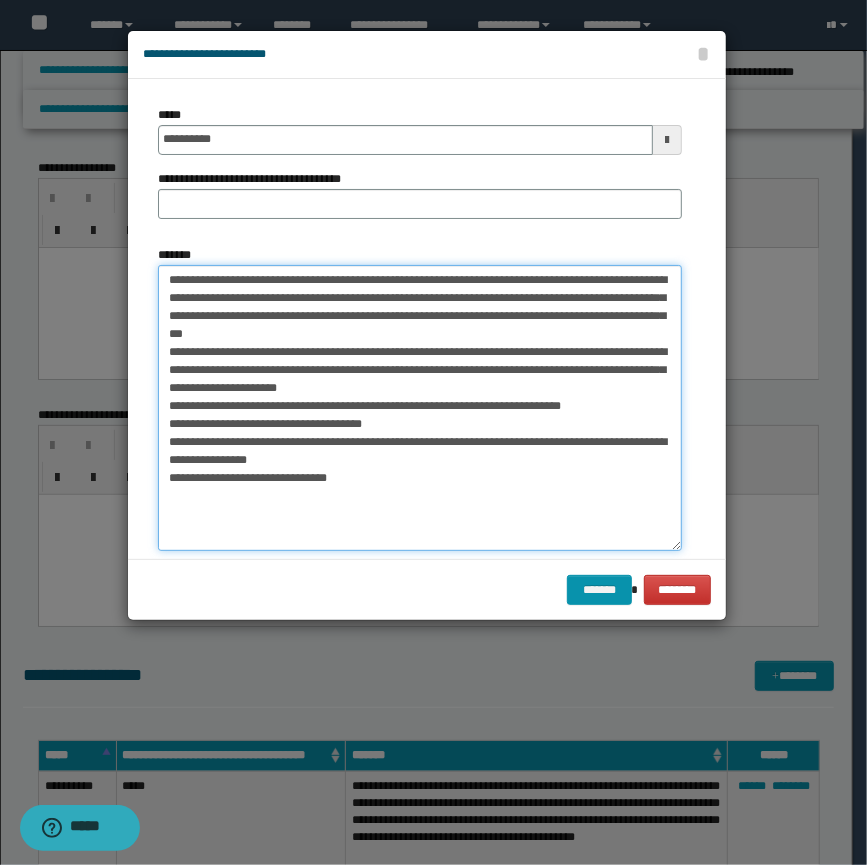 click on "**********" at bounding box center [420, 408] 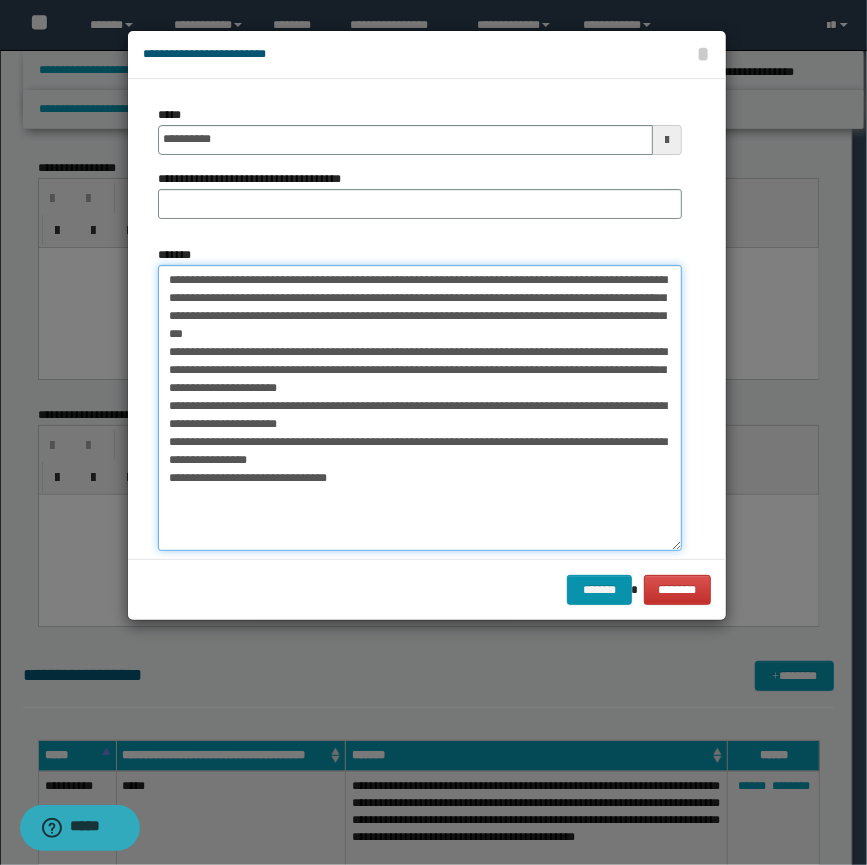 click on "**********" at bounding box center (420, 408) 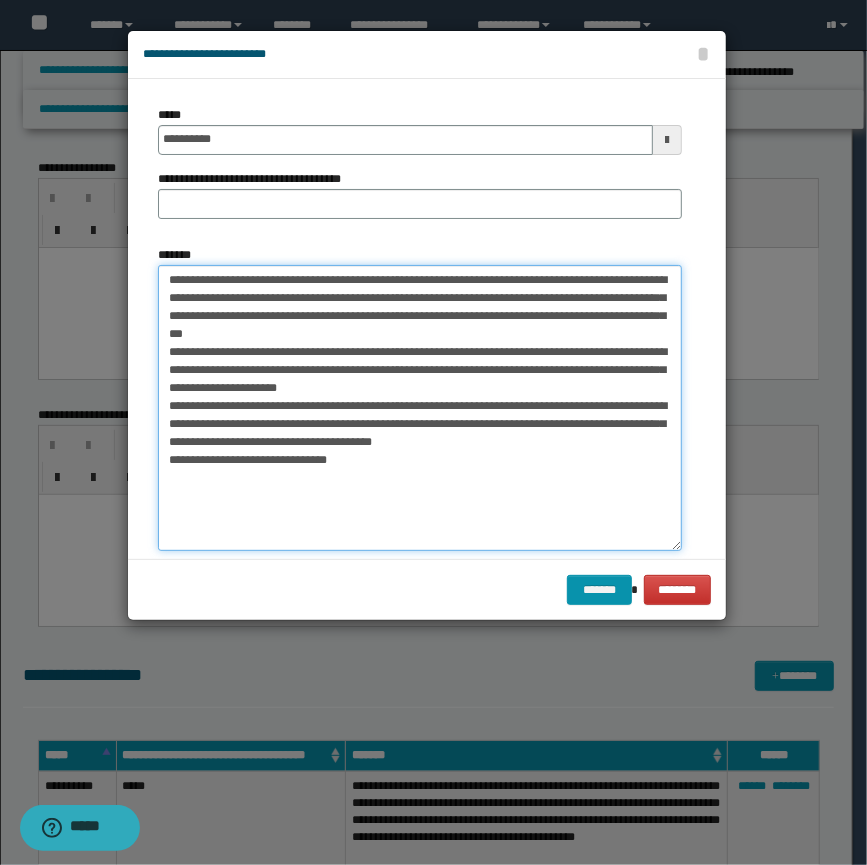 click on "**********" at bounding box center [420, 408] 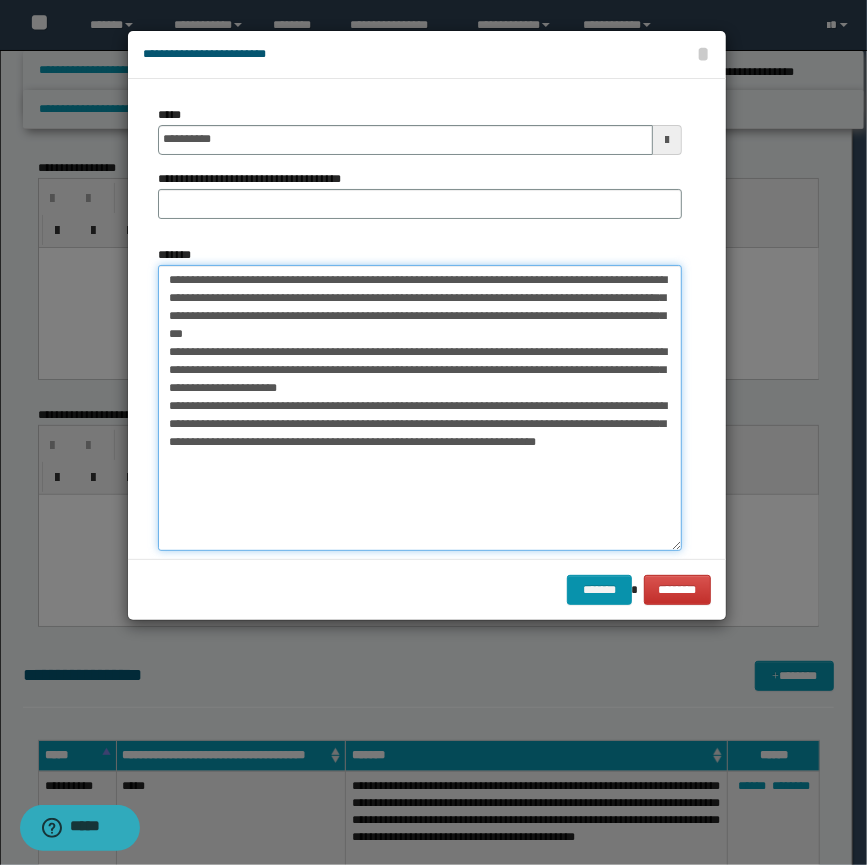 click on "**********" at bounding box center (420, 408) 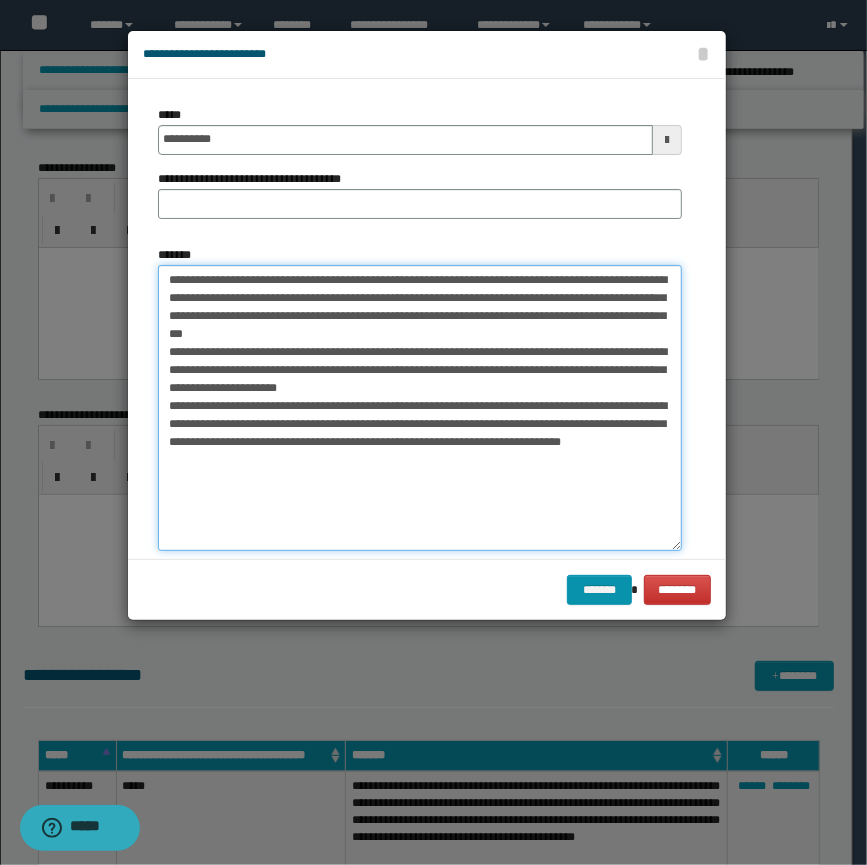 click on "**********" at bounding box center (420, 408) 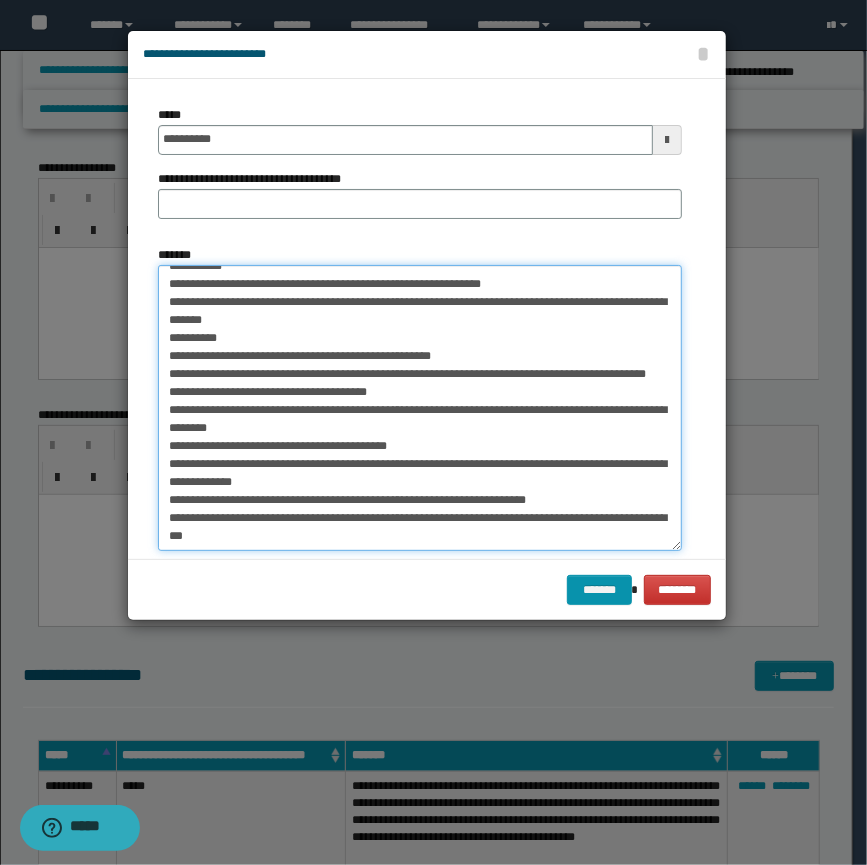 scroll, scrollTop: 40, scrollLeft: 0, axis: vertical 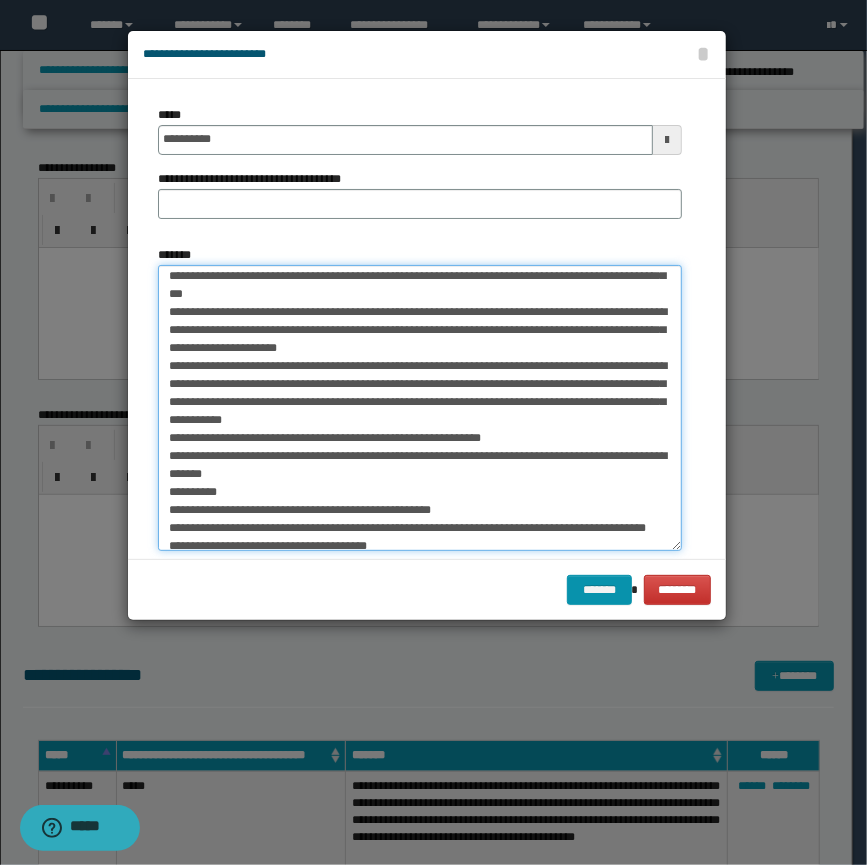click on "*******" at bounding box center [420, 408] 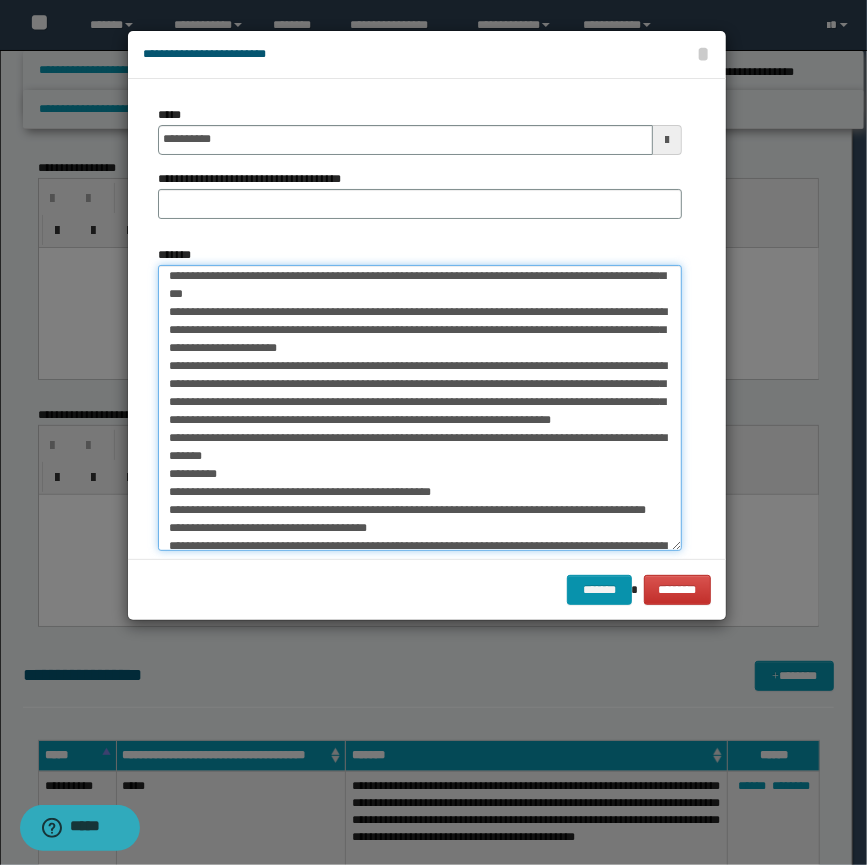 click on "*******" at bounding box center (420, 408) 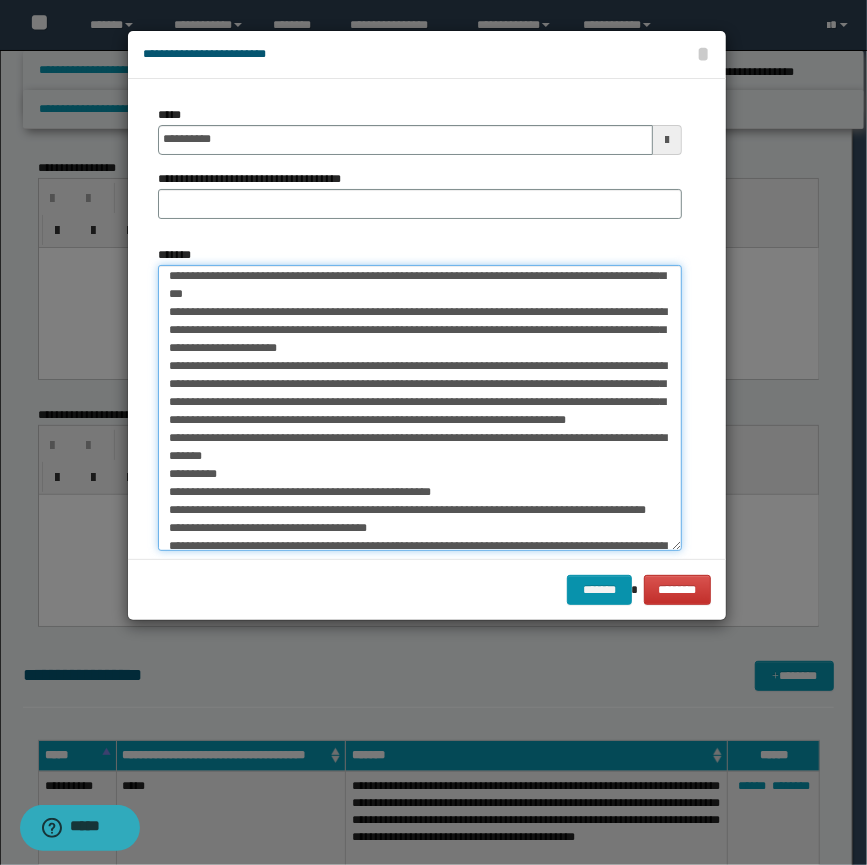 click on "*******" at bounding box center [420, 408] 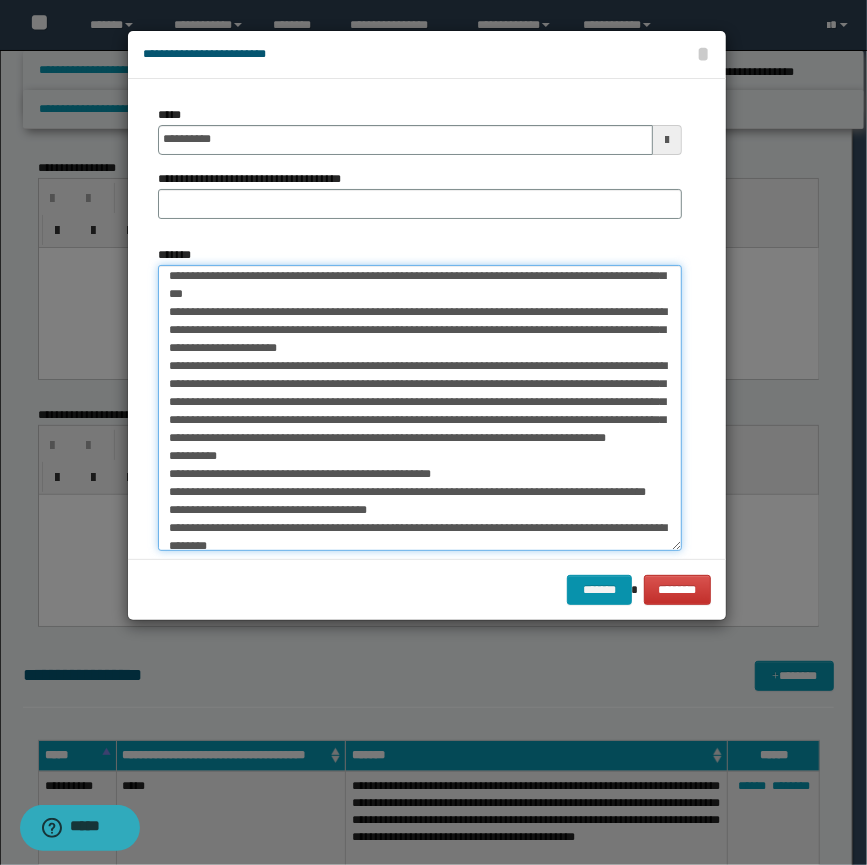 click on "*******" at bounding box center [420, 408] 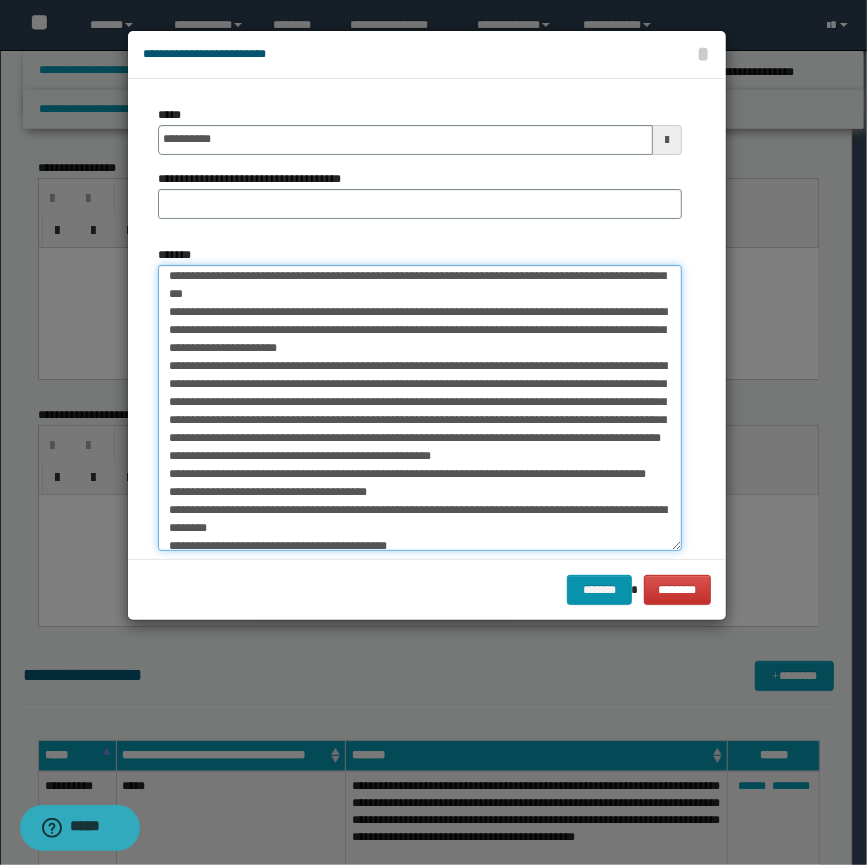 click on "*******" at bounding box center [420, 408] 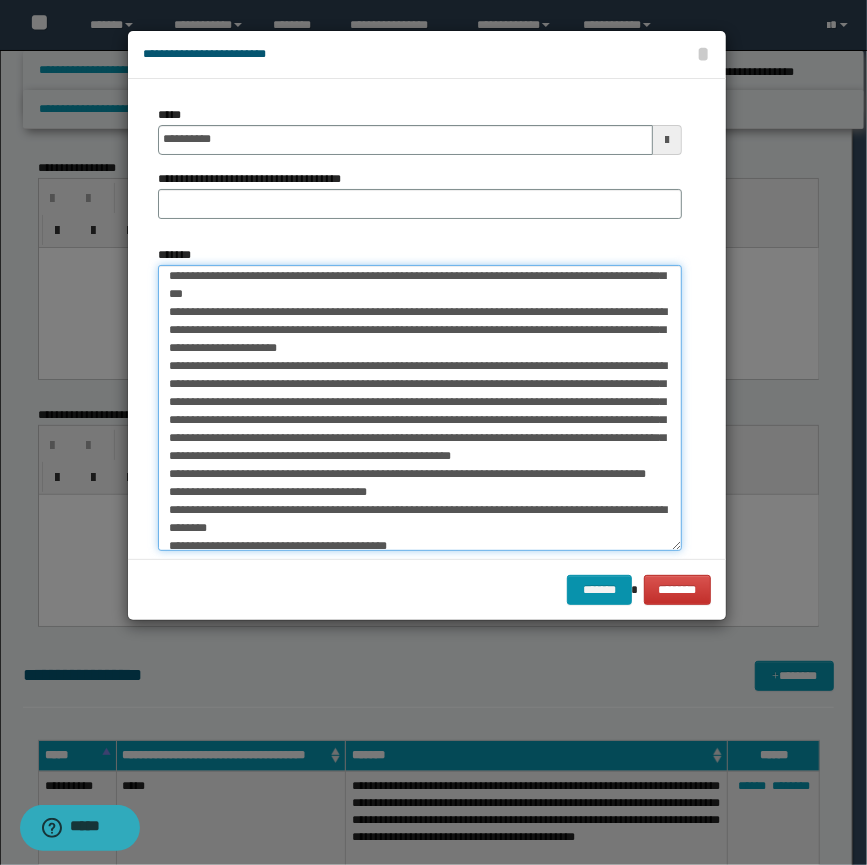 click on "*******" at bounding box center (420, 408) 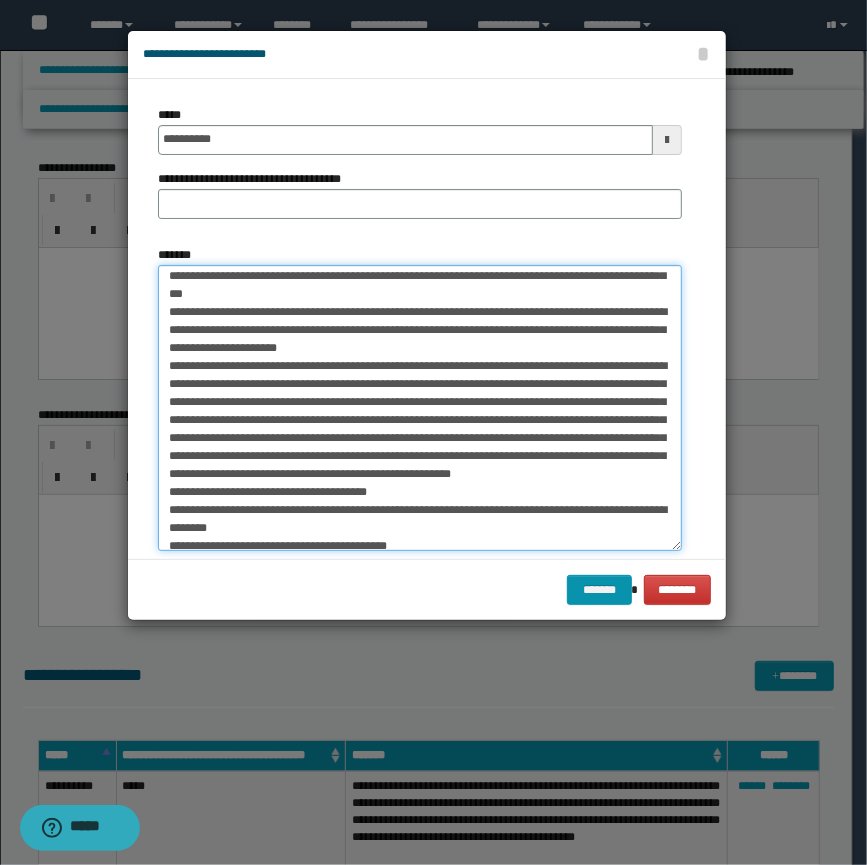 click on "*******" at bounding box center [420, 408] 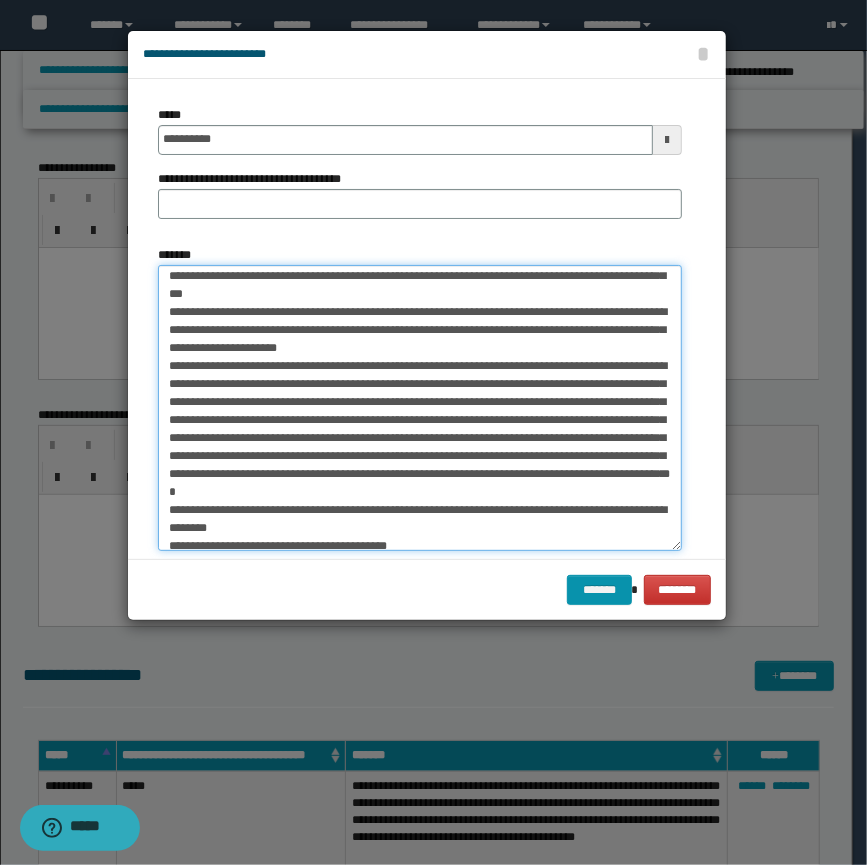 click on "*******" at bounding box center (420, 408) 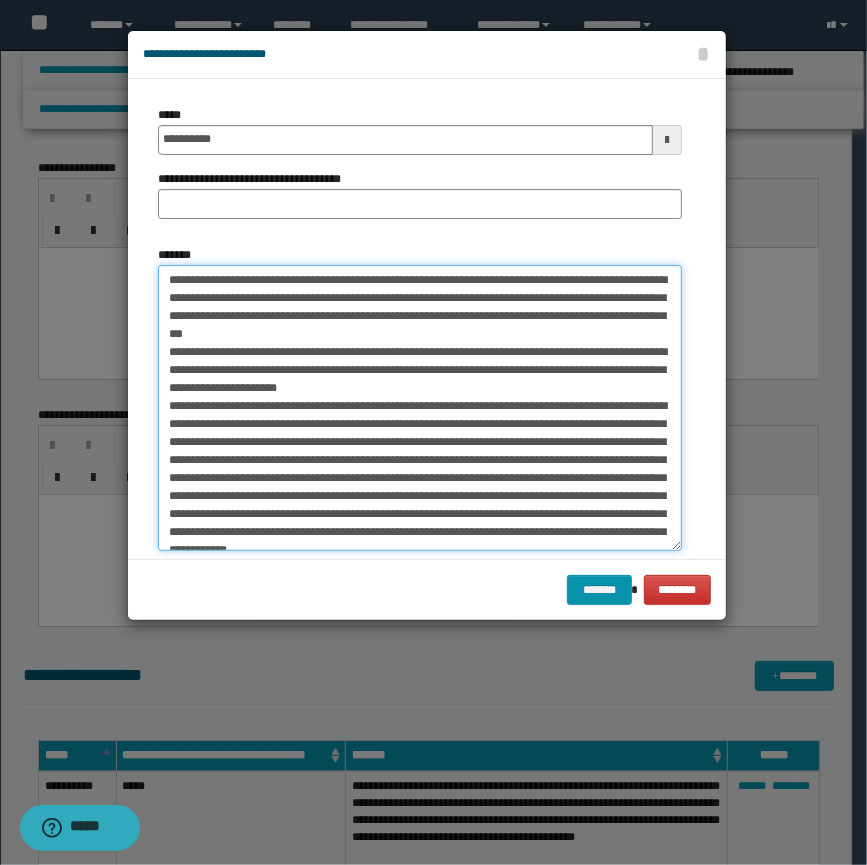 scroll, scrollTop: 157, scrollLeft: 0, axis: vertical 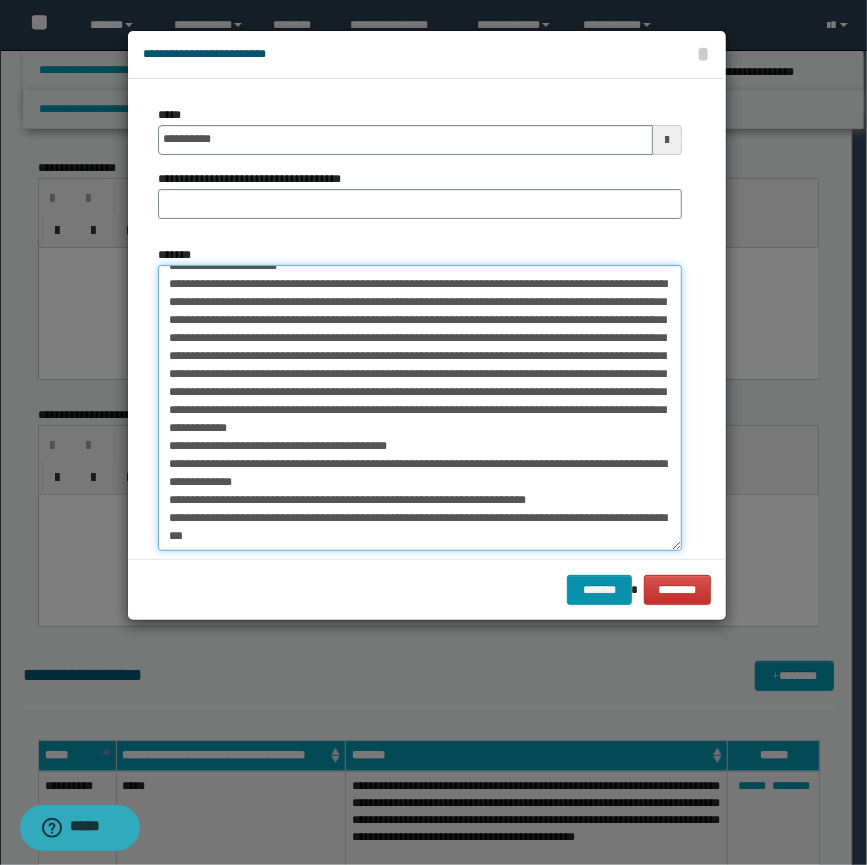click on "*******" at bounding box center (420, 408) 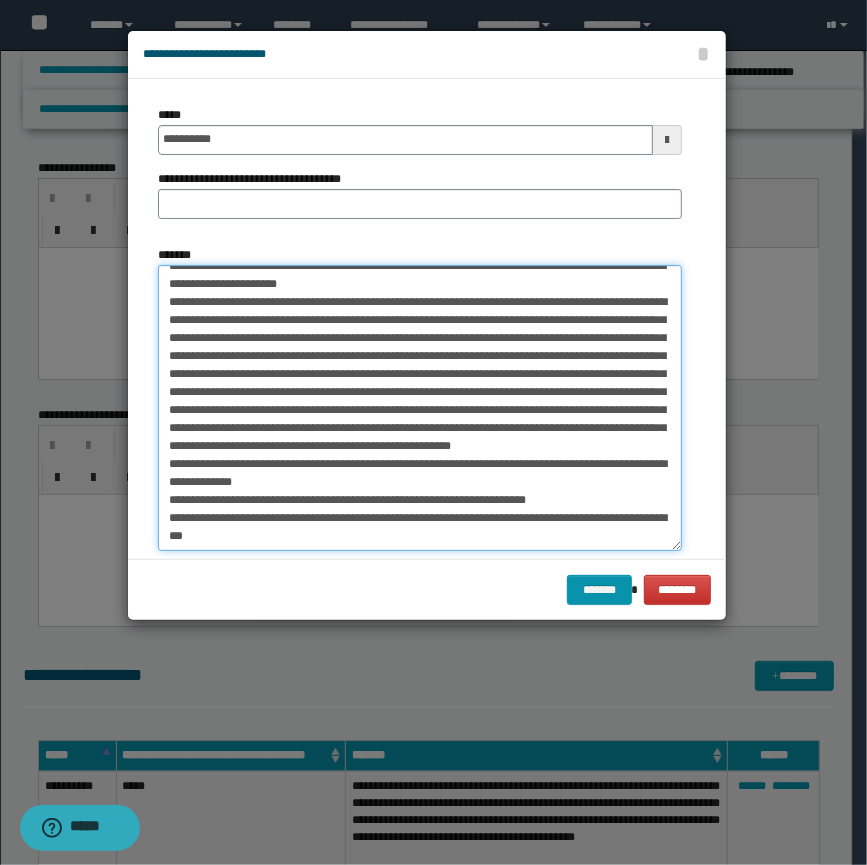 scroll, scrollTop: 139, scrollLeft: 0, axis: vertical 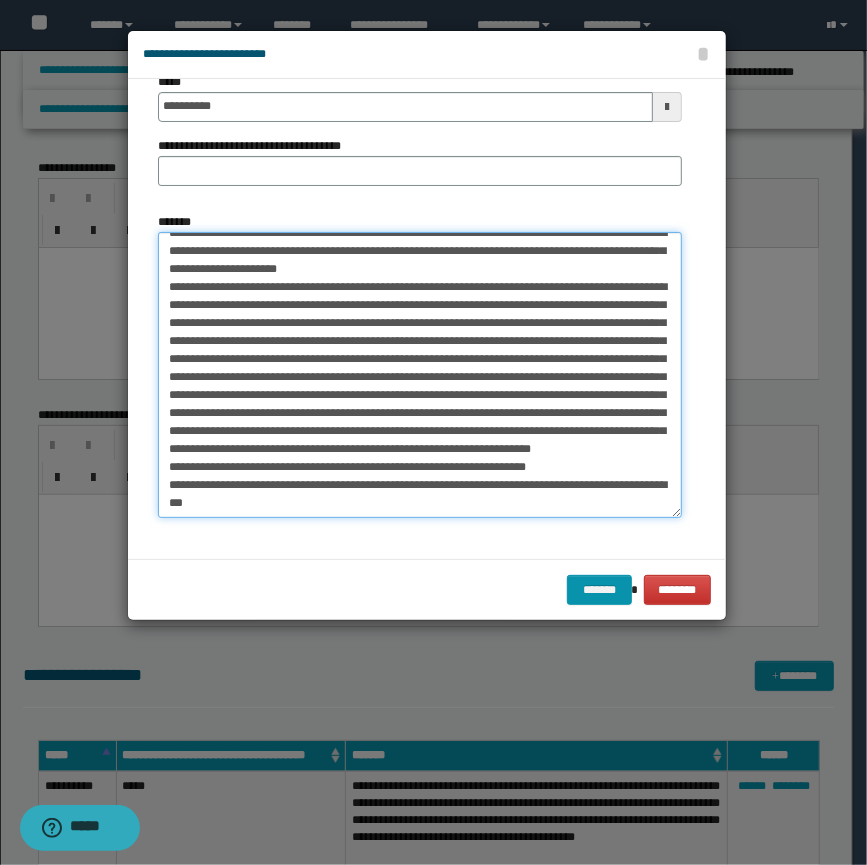 click on "*******" at bounding box center (420, 375) 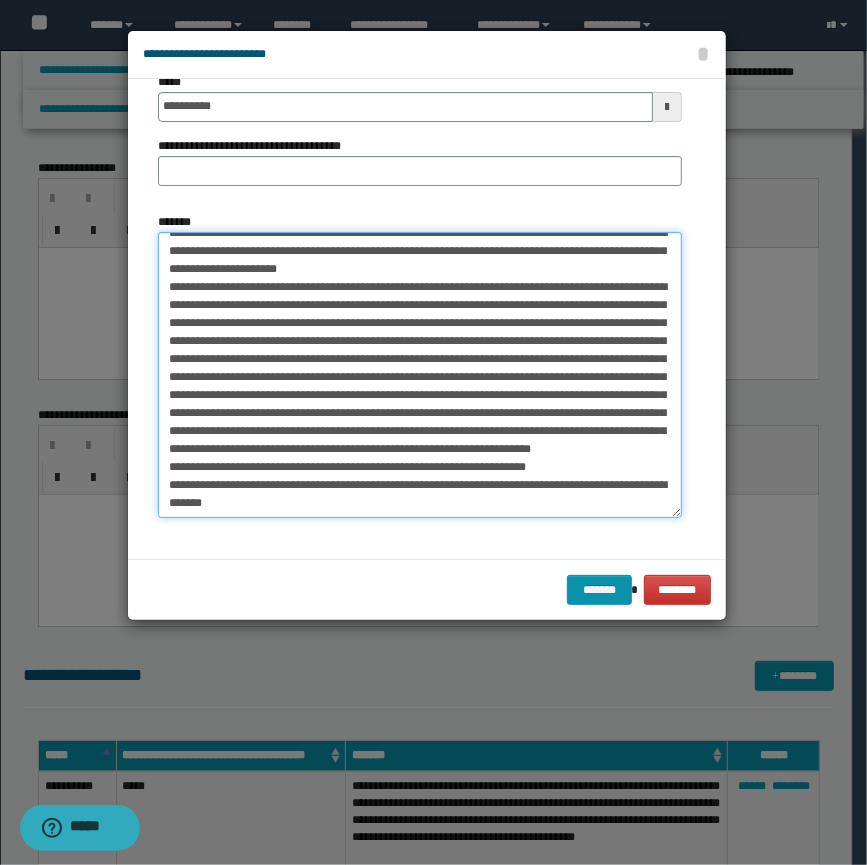 click on "*******" at bounding box center [420, 375] 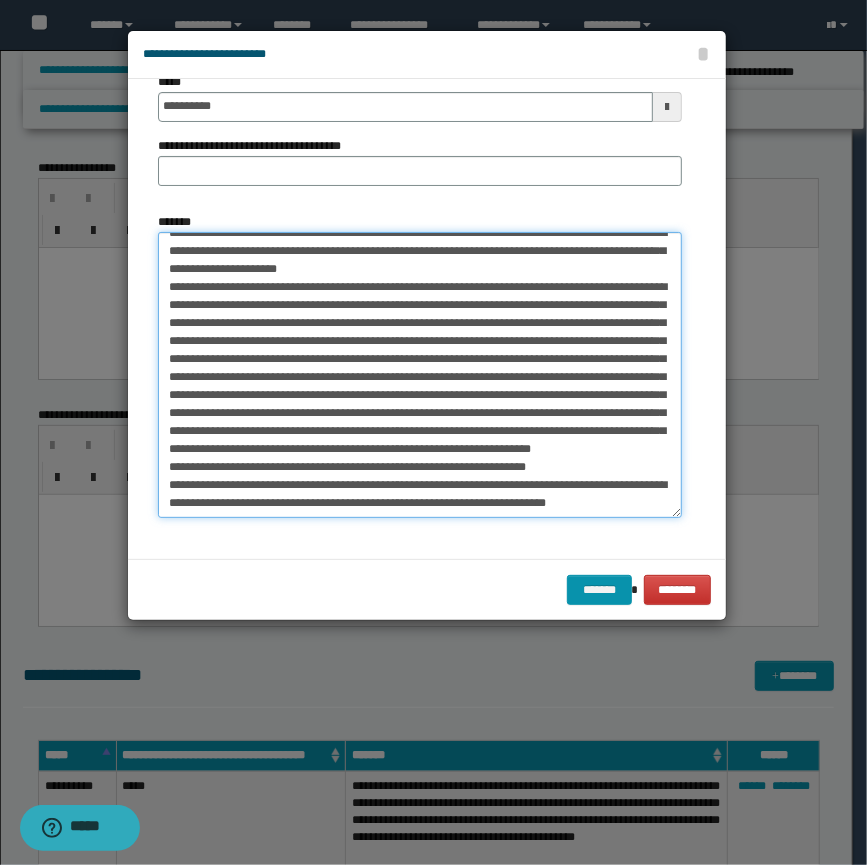 scroll, scrollTop: 150, scrollLeft: 0, axis: vertical 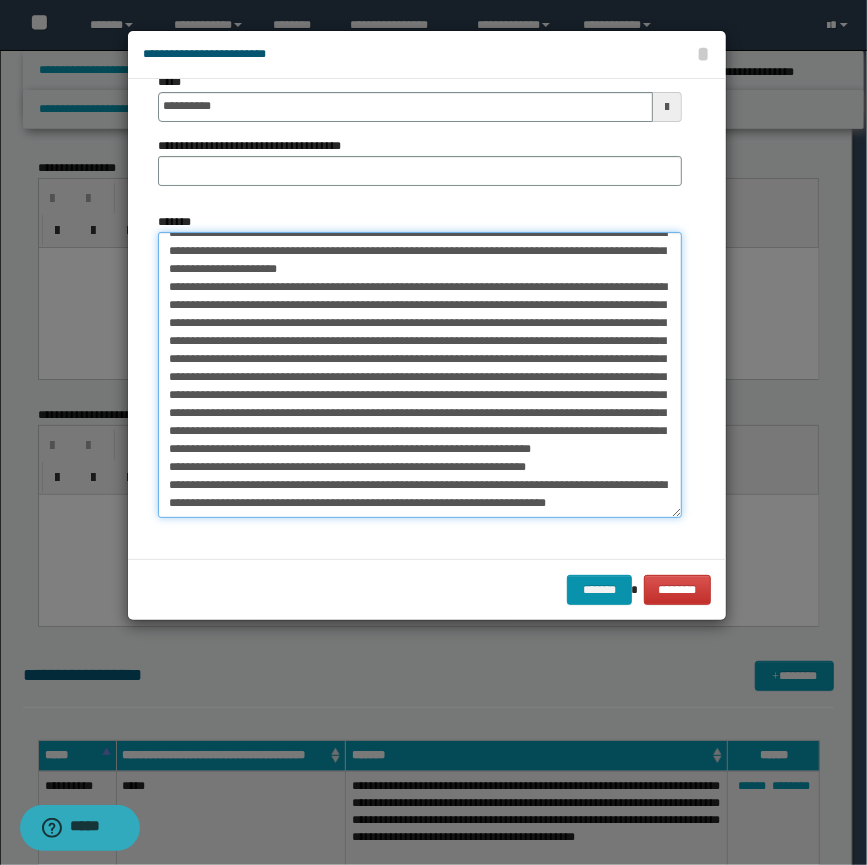 drag, startPoint x: 377, startPoint y: 489, endPoint x: 429, endPoint y: 492, distance: 52.086468 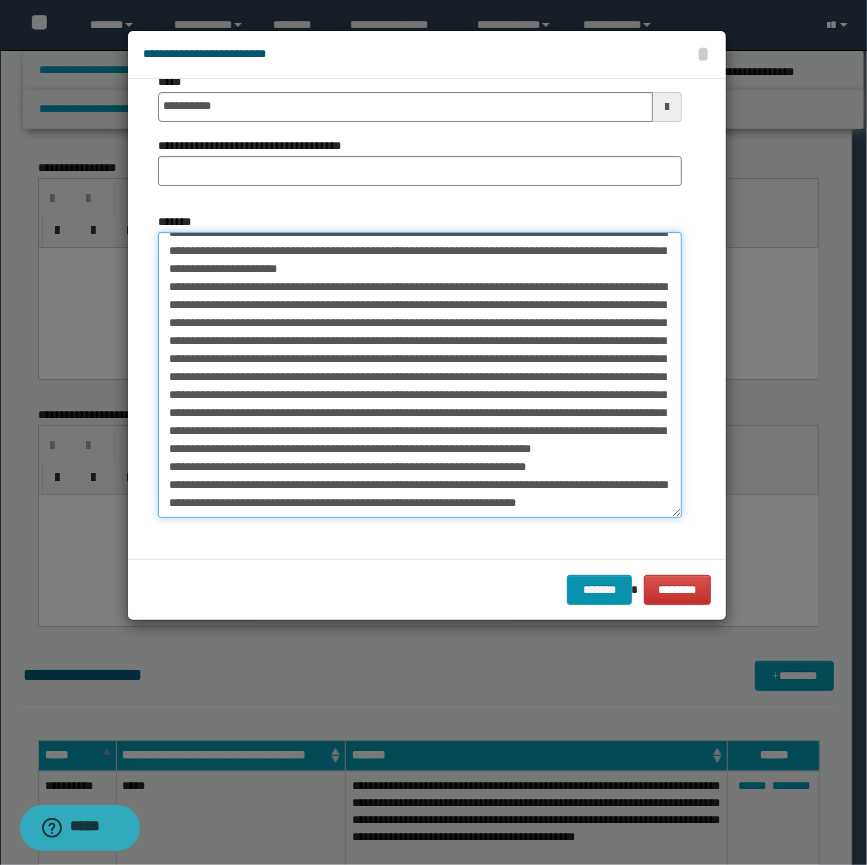 click on "*******" at bounding box center [420, 375] 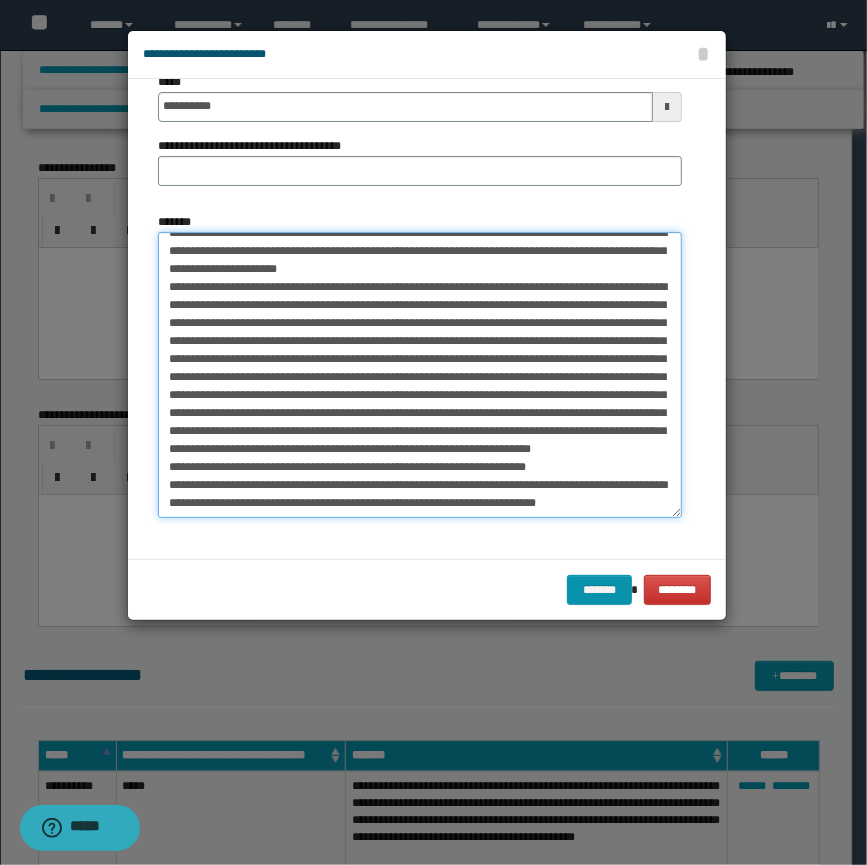 scroll, scrollTop: 0, scrollLeft: 0, axis: both 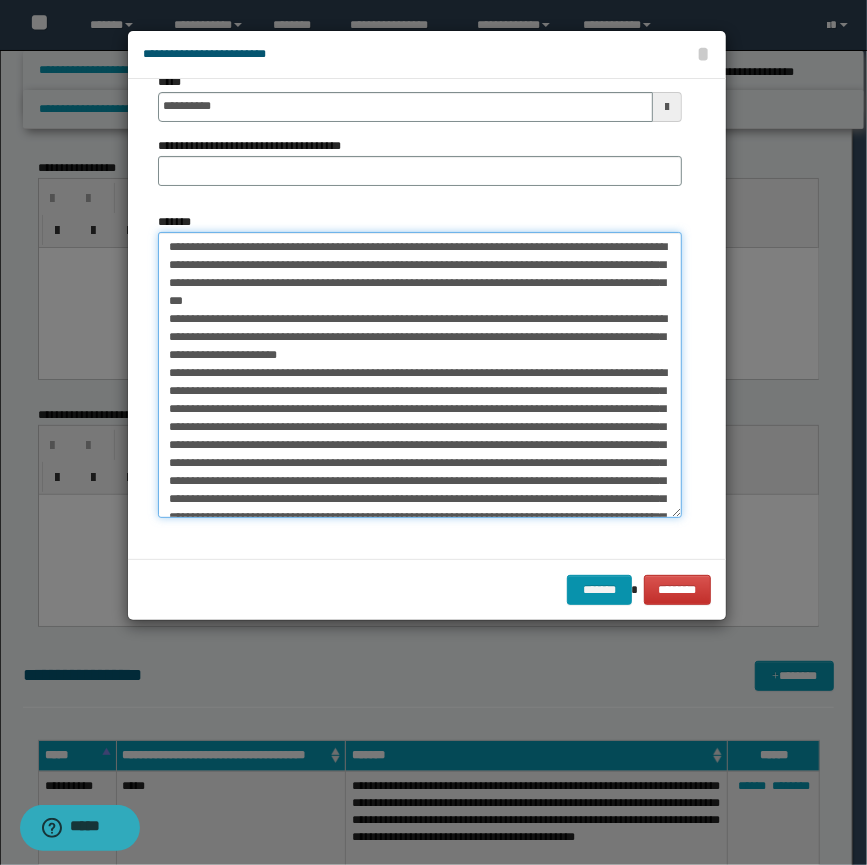 click on "*******" at bounding box center [420, 375] 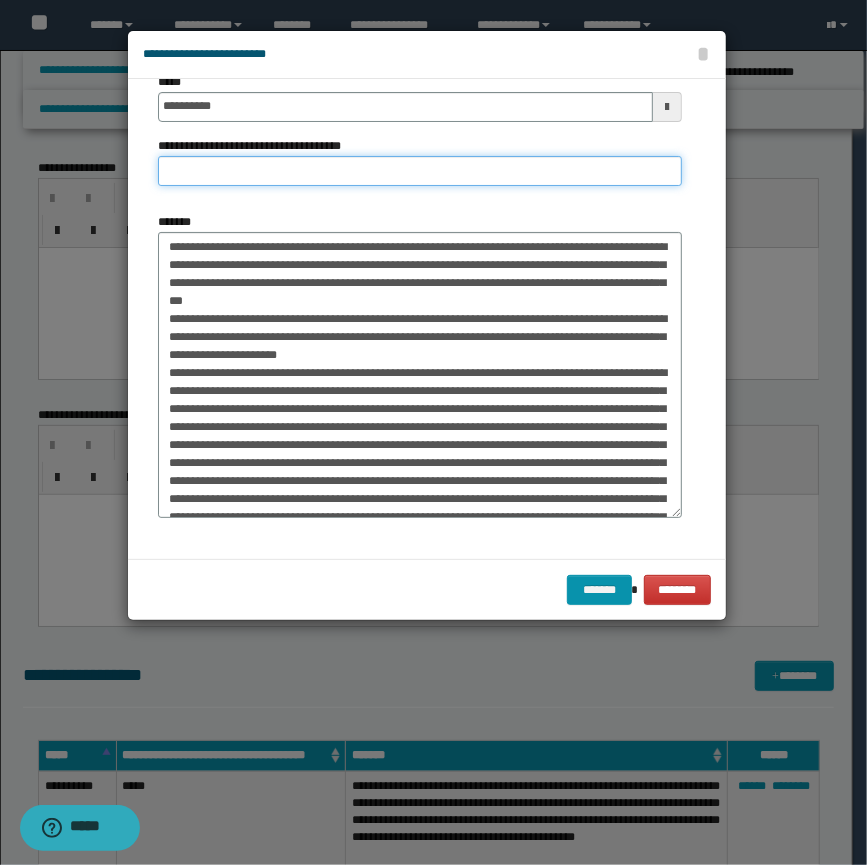 click on "**********" at bounding box center [420, 171] 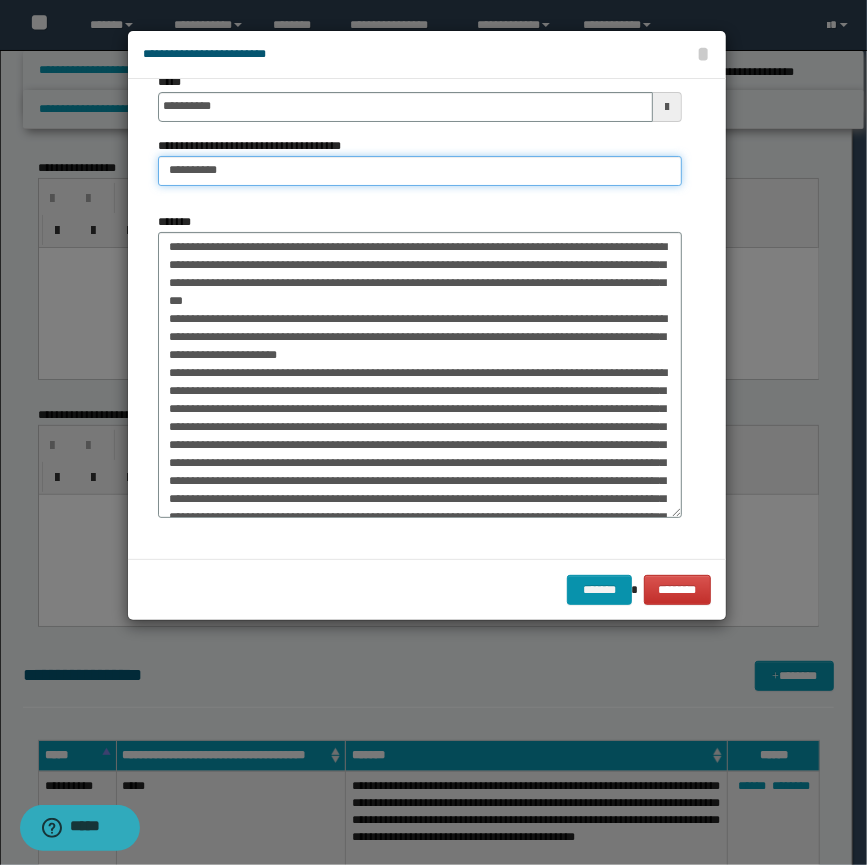 type on "**********" 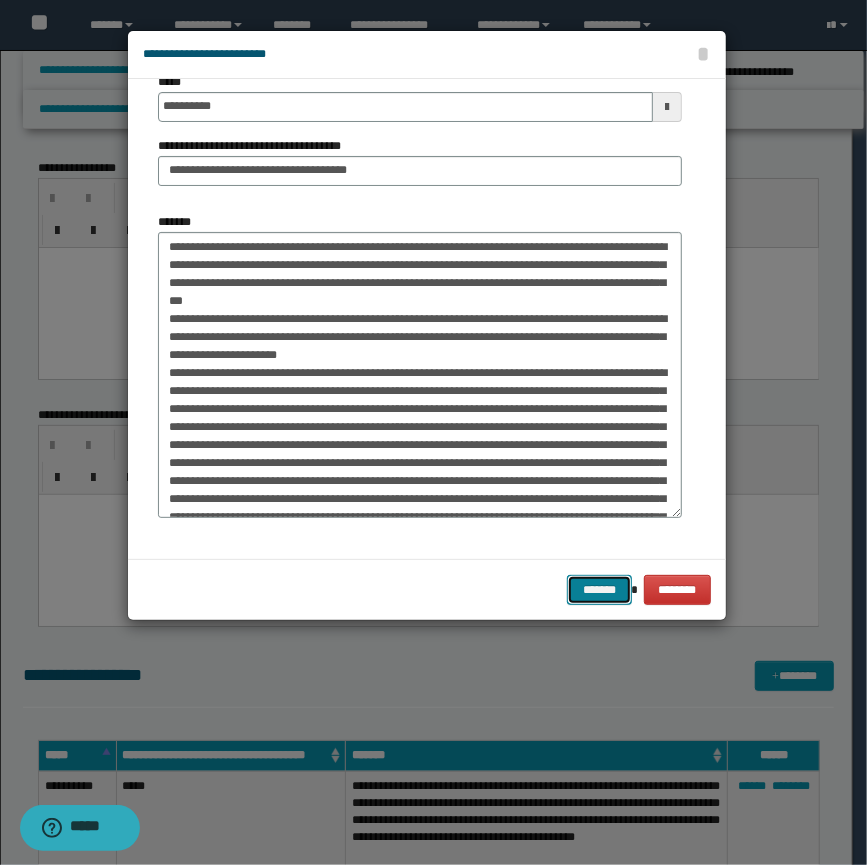 click on "*******" at bounding box center [599, 590] 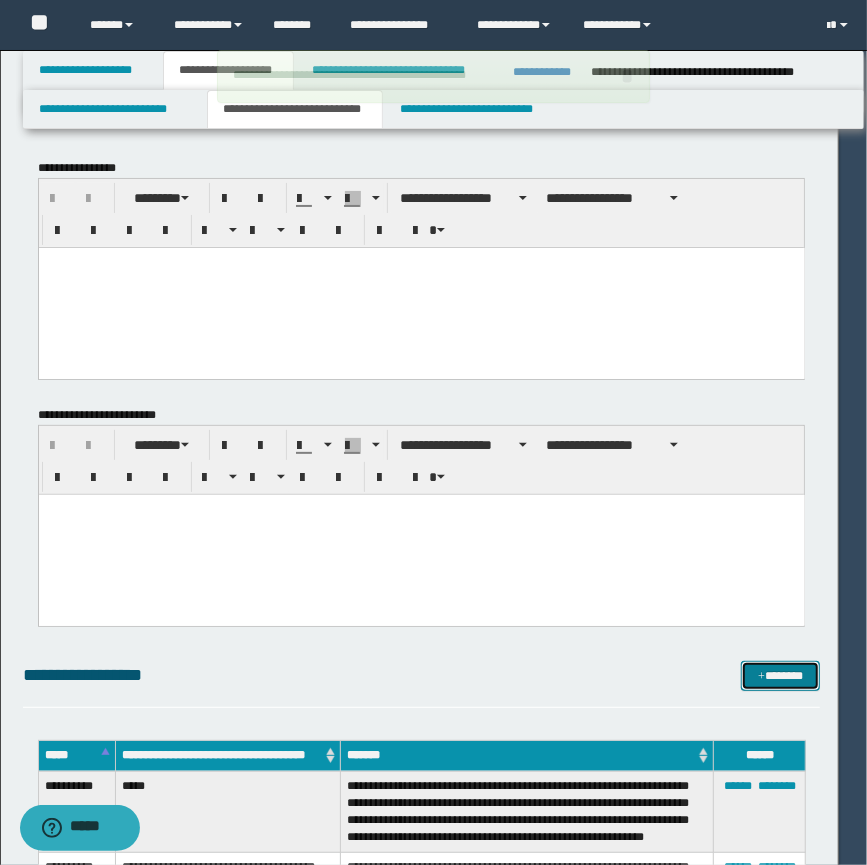 type 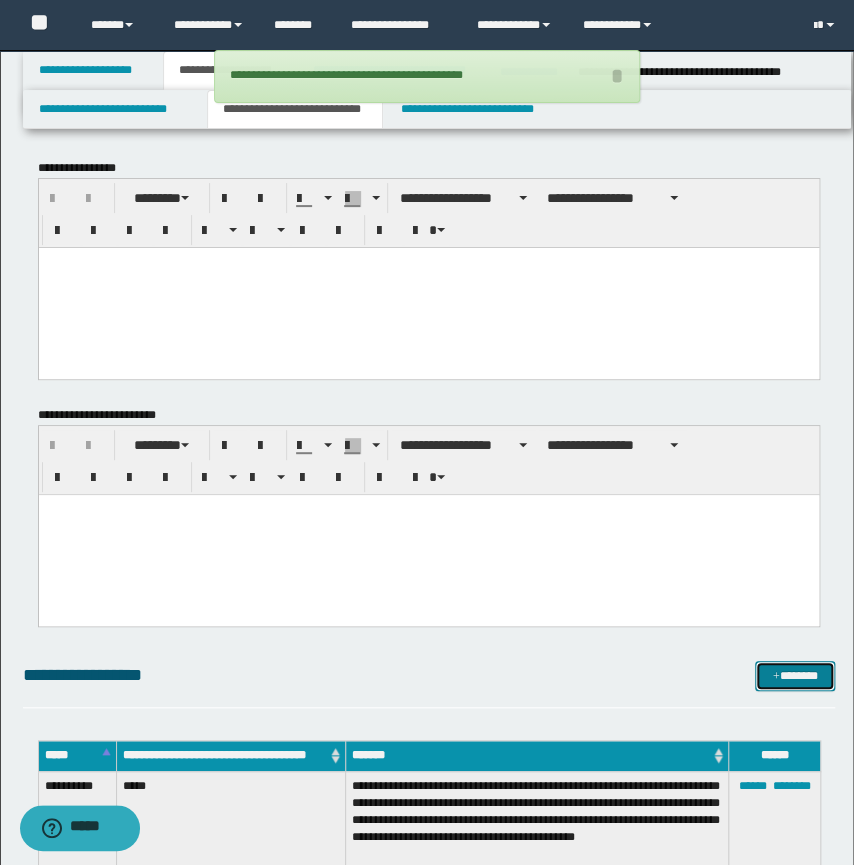 click on "*******" at bounding box center (795, 676) 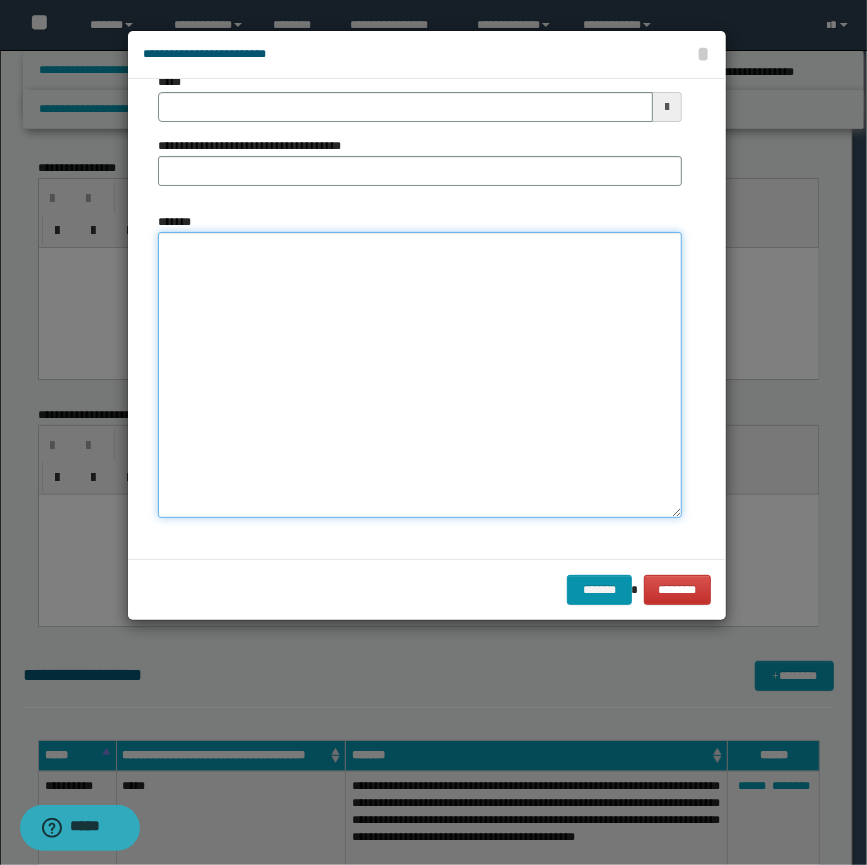 click on "*******" at bounding box center [420, 375] 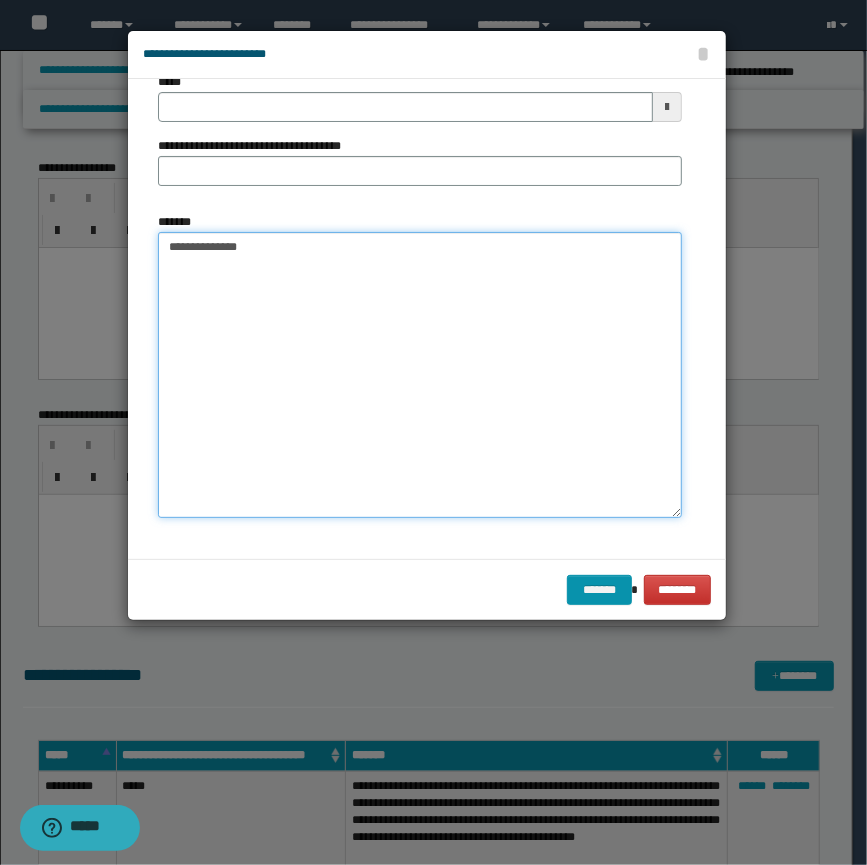 type on "**********" 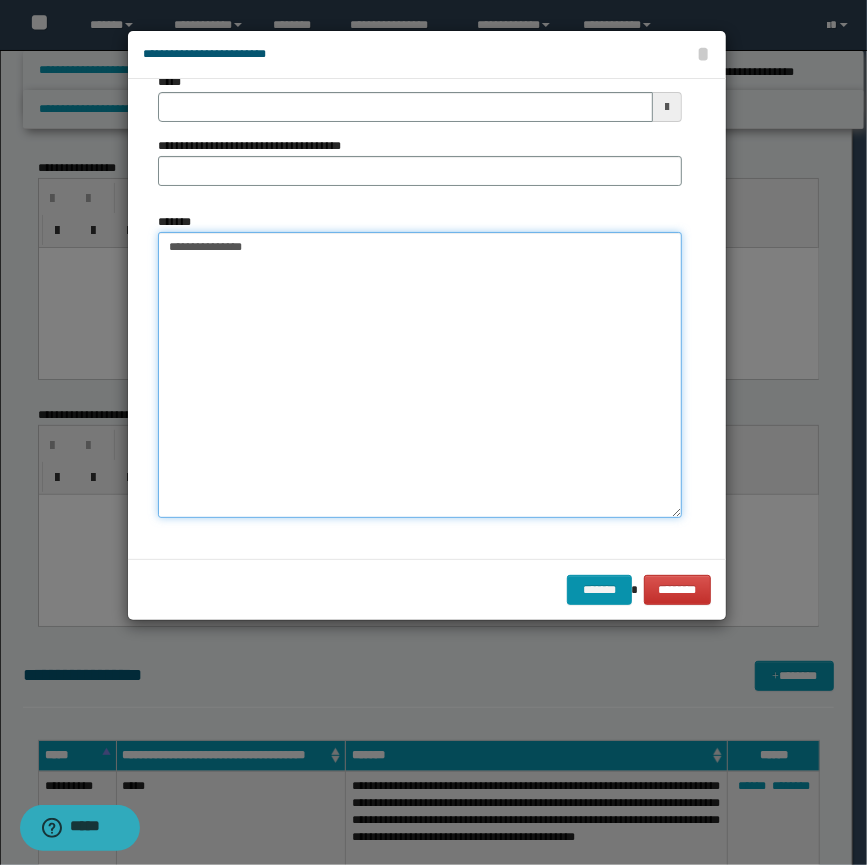 type 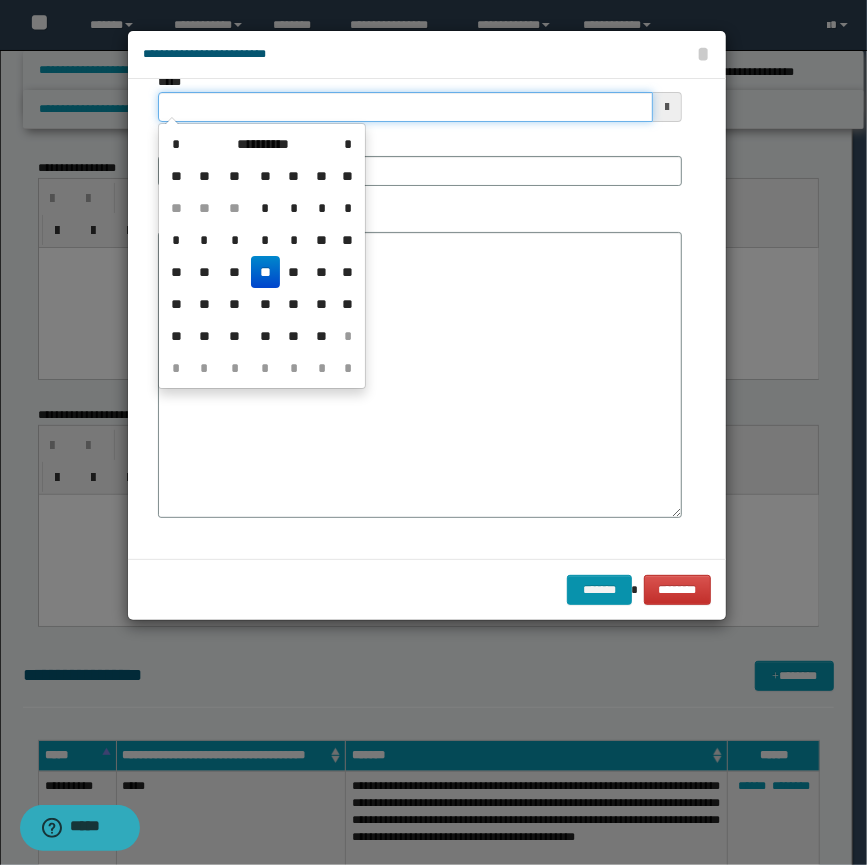 drag, startPoint x: 255, startPoint y: 117, endPoint x: -5, endPoint y: 60, distance: 266.17474 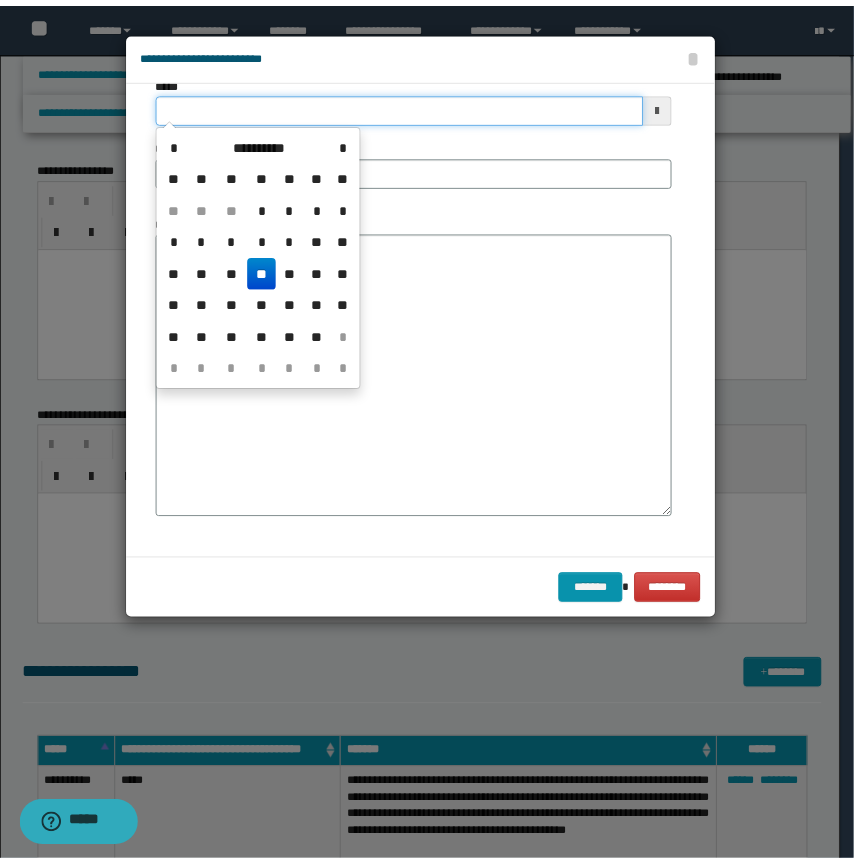 scroll, scrollTop: 0, scrollLeft: 0, axis: both 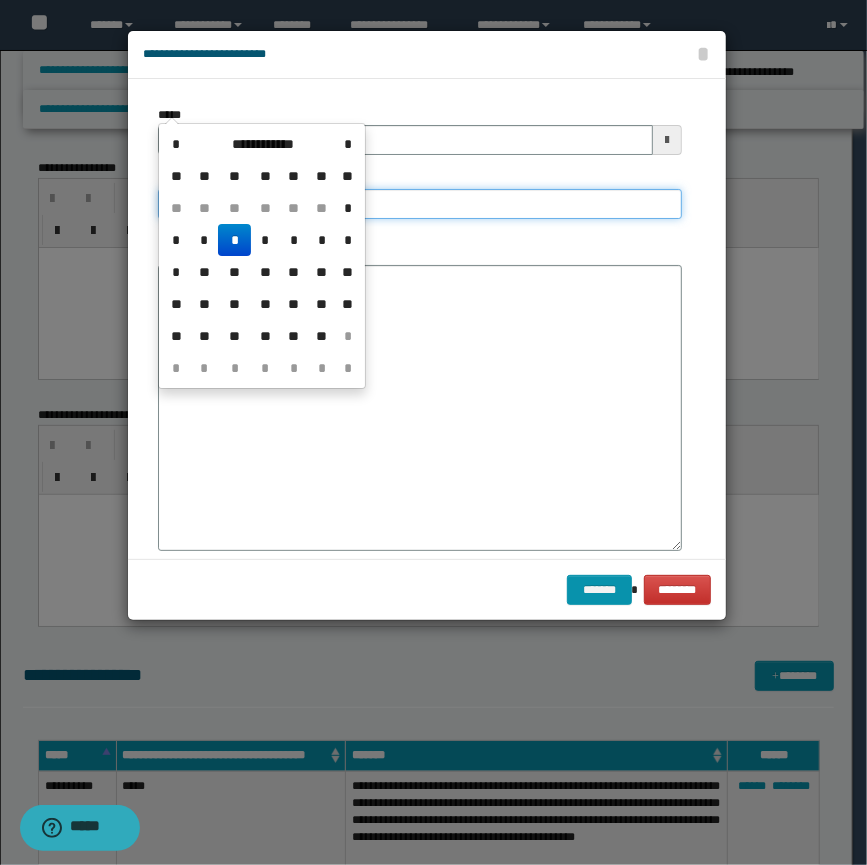 type on "**********" 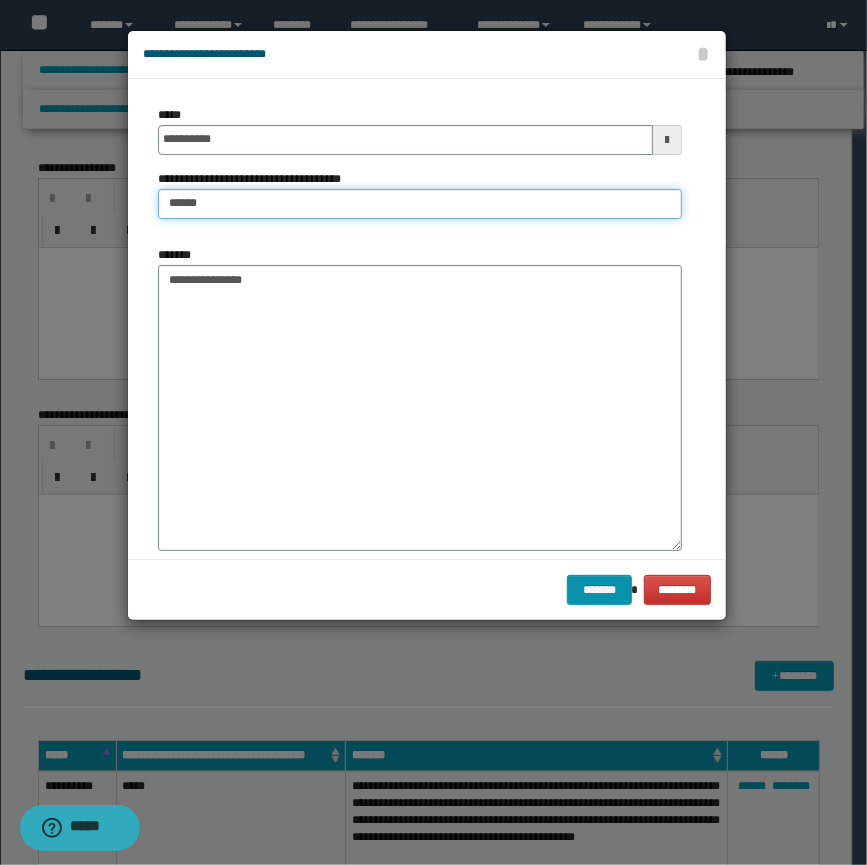 type on "**********" 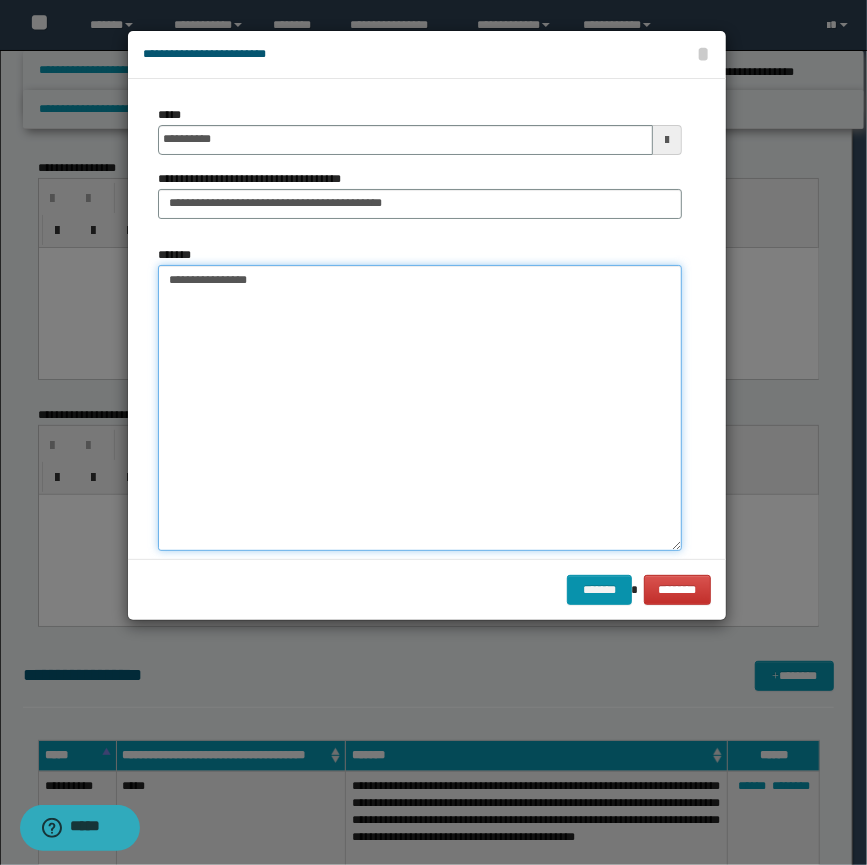 click on "**********" at bounding box center [420, 408] 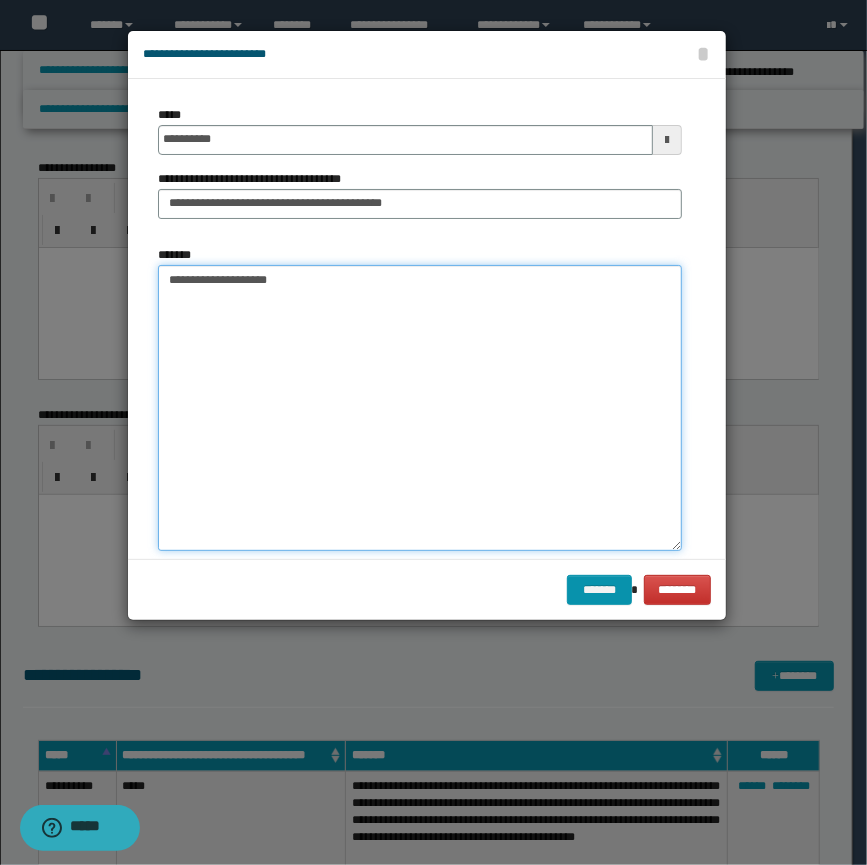 click on "**********" at bounding box center [420, 408] 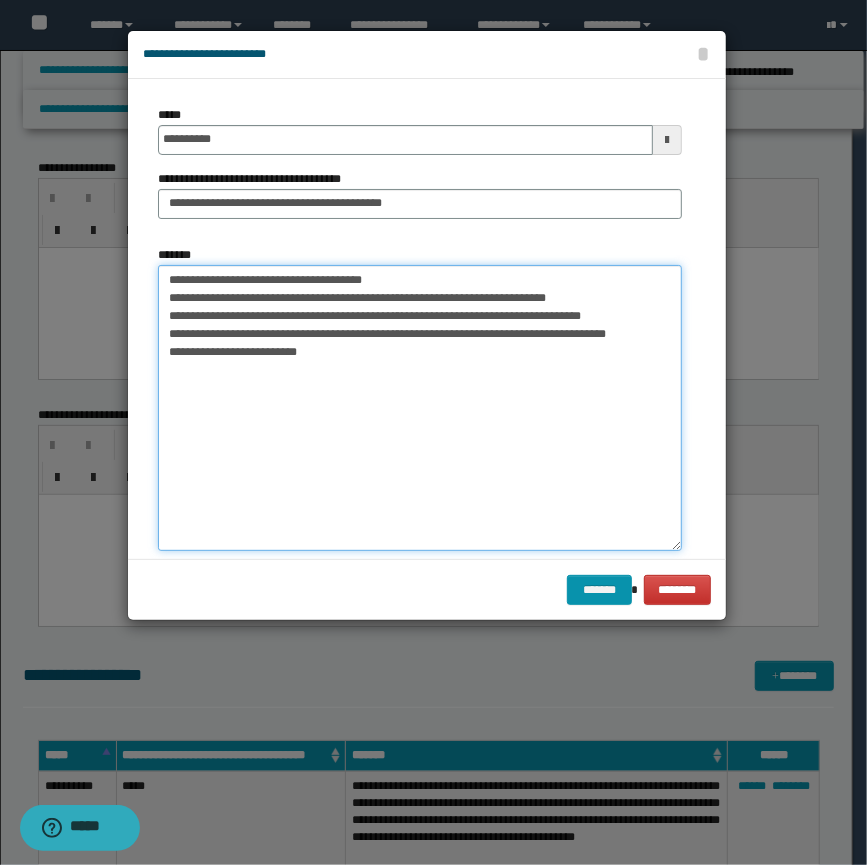 drag, startPoint x: 449, startPoint y: 280, endPoint x: 471, endPoint y: 267, distance: 25.553865 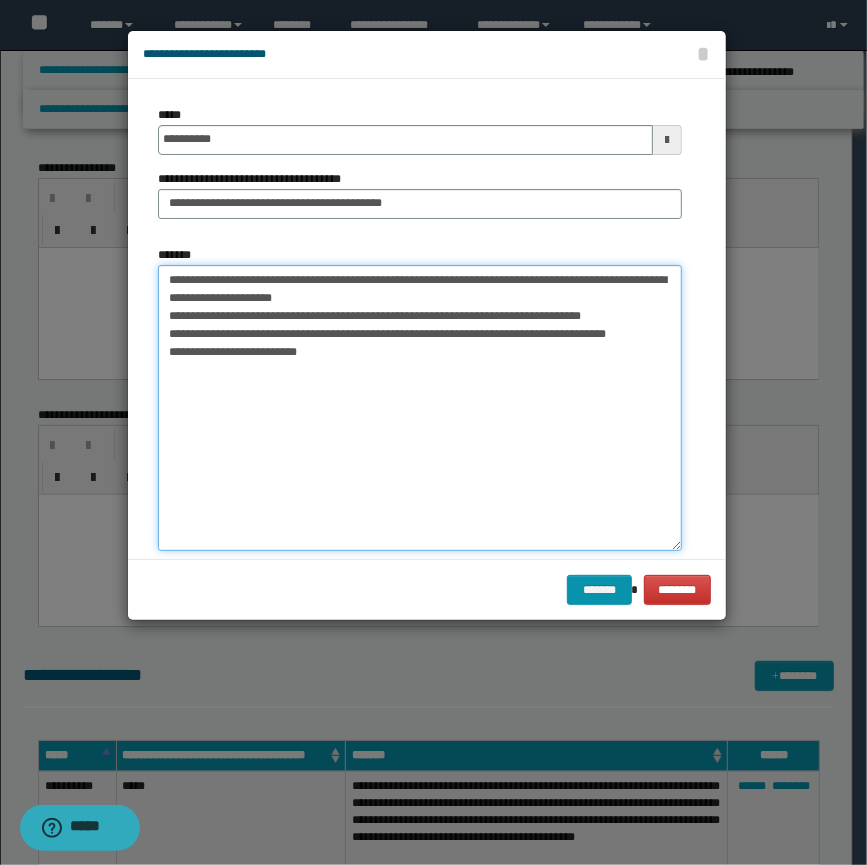 click on "**********" at bounding box center (420, 408) 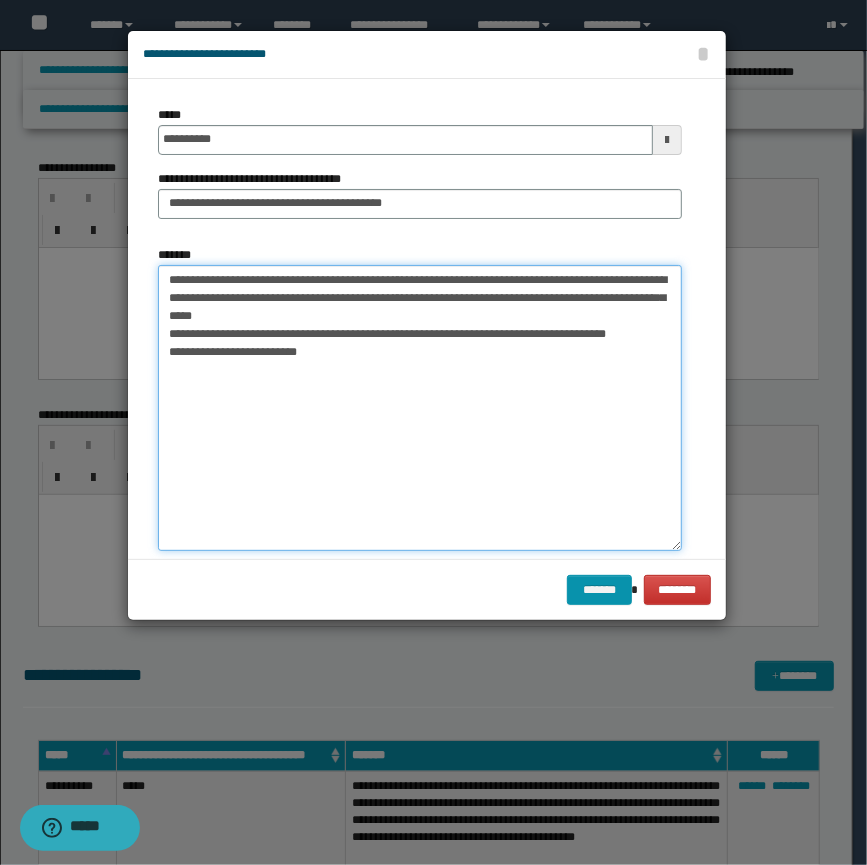 click on "**********" at bounding box center (420, 408) 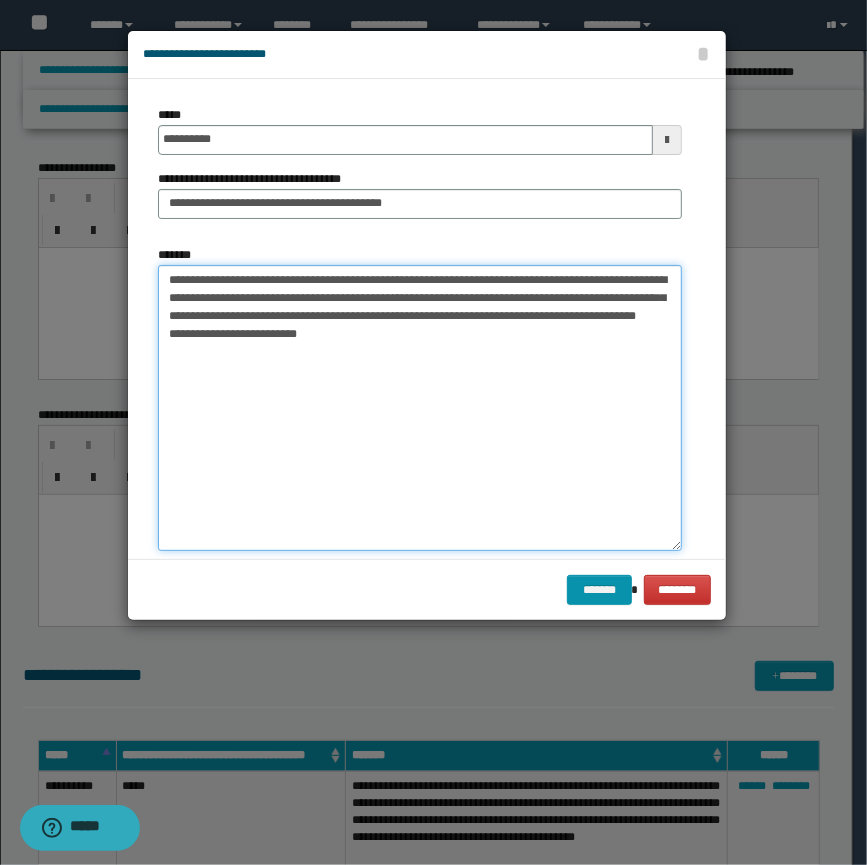 drag, startPoint x: 570, startPoint y: 334, endPoint x: 601, endPoint y: 322, distance: 33.24154 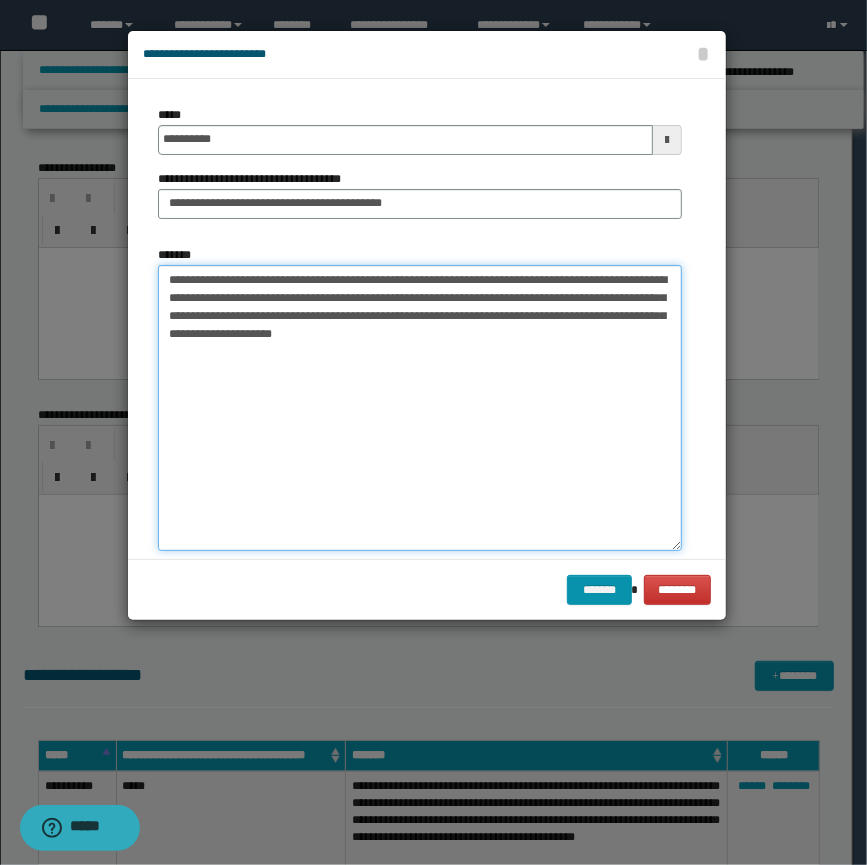 click on "**********" at bounding box center (420, 408) 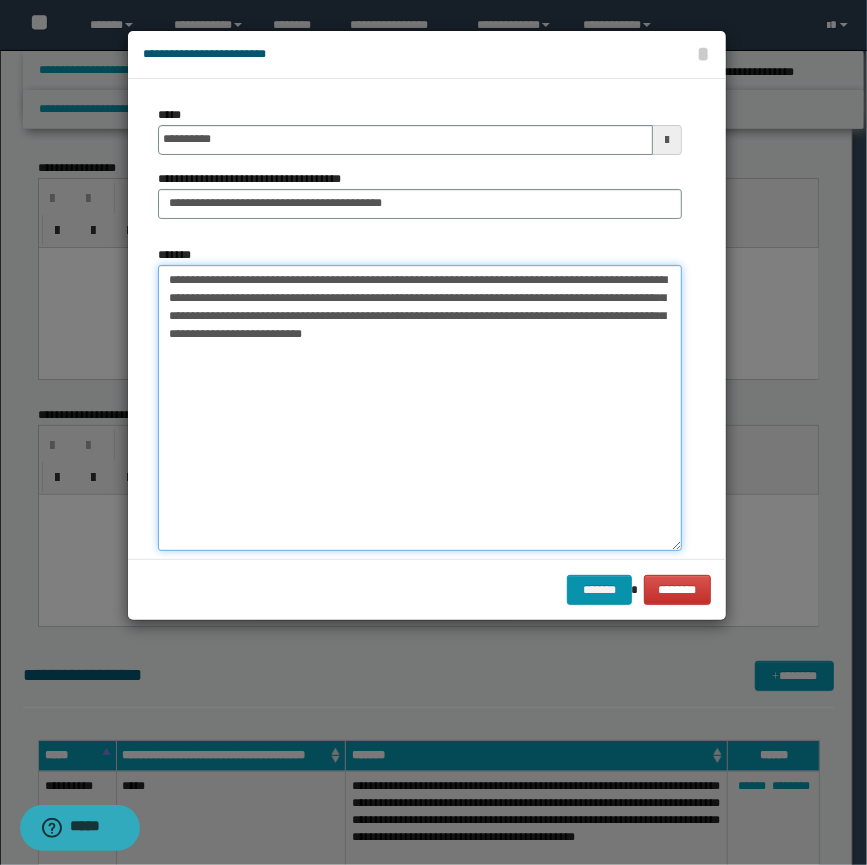 click on "**********" at bounding box center (420, 408) 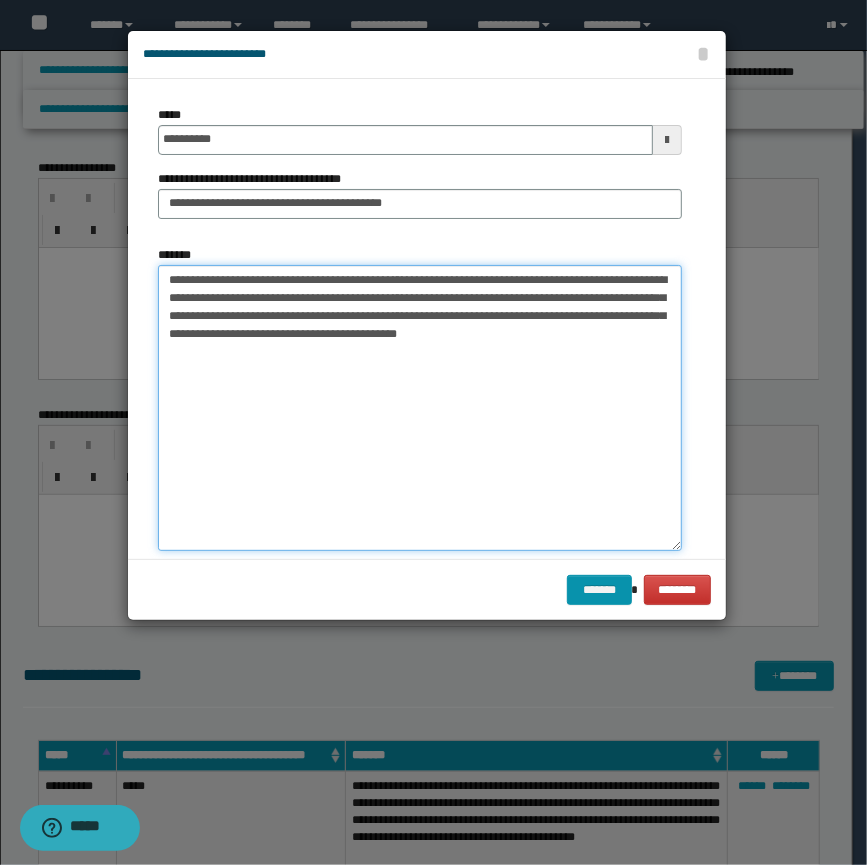 click on "**********" at bounding box center (420, 408) 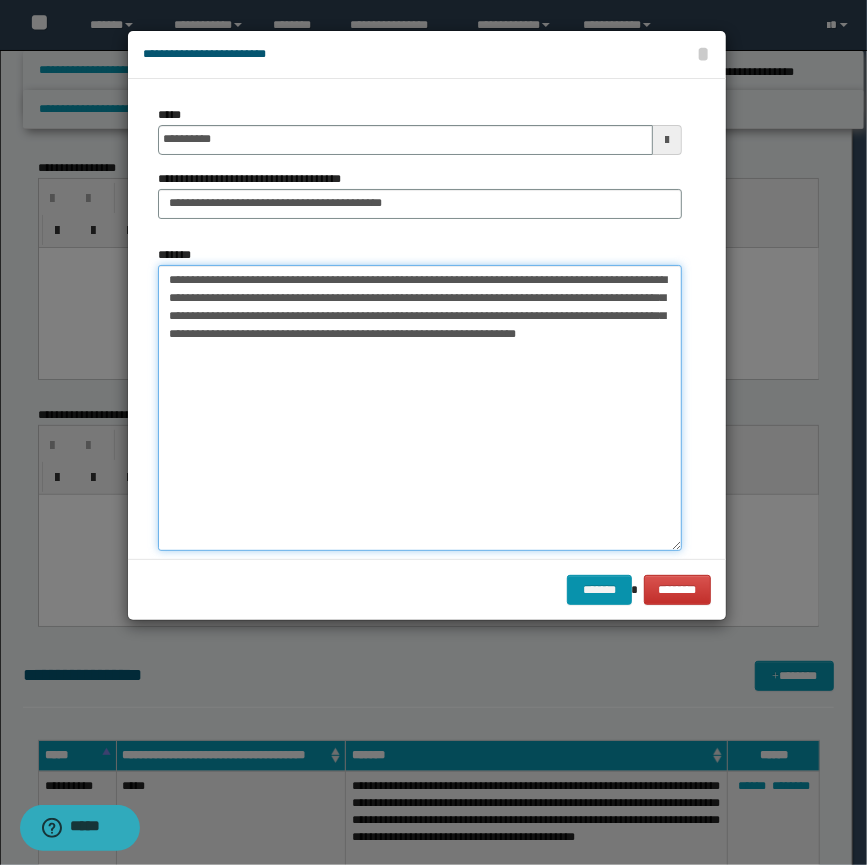 click on "**********" at bounding box center (420, 408) 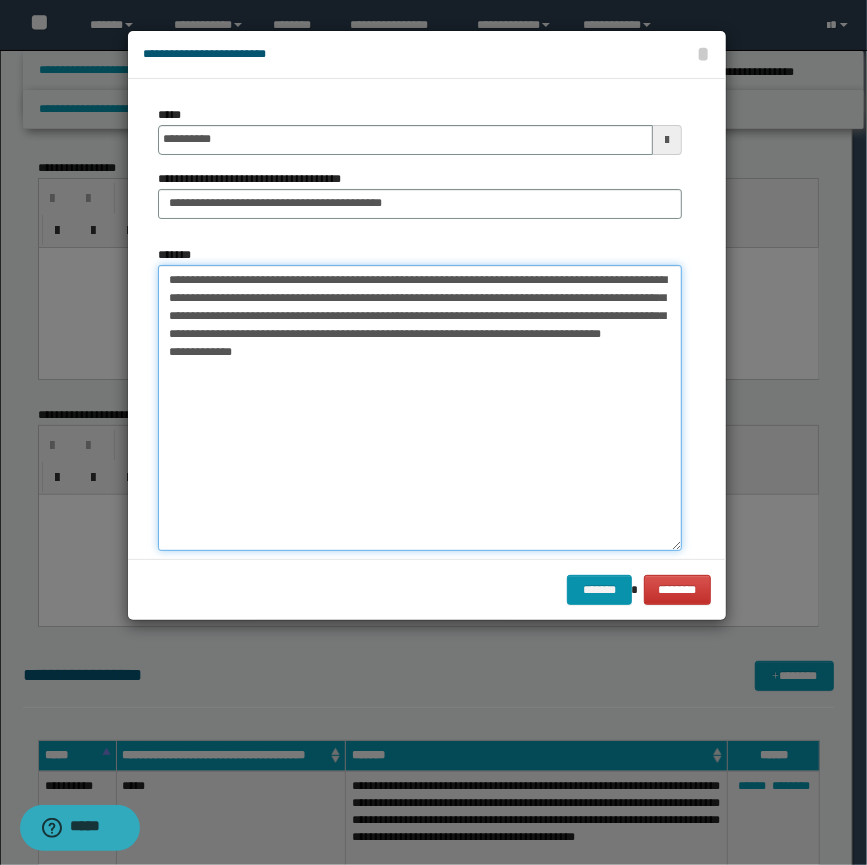 drag, startPoint x: 380, startPoint y: 366, endPoint x: 394, endPoint y: 359, distance: 15.652476 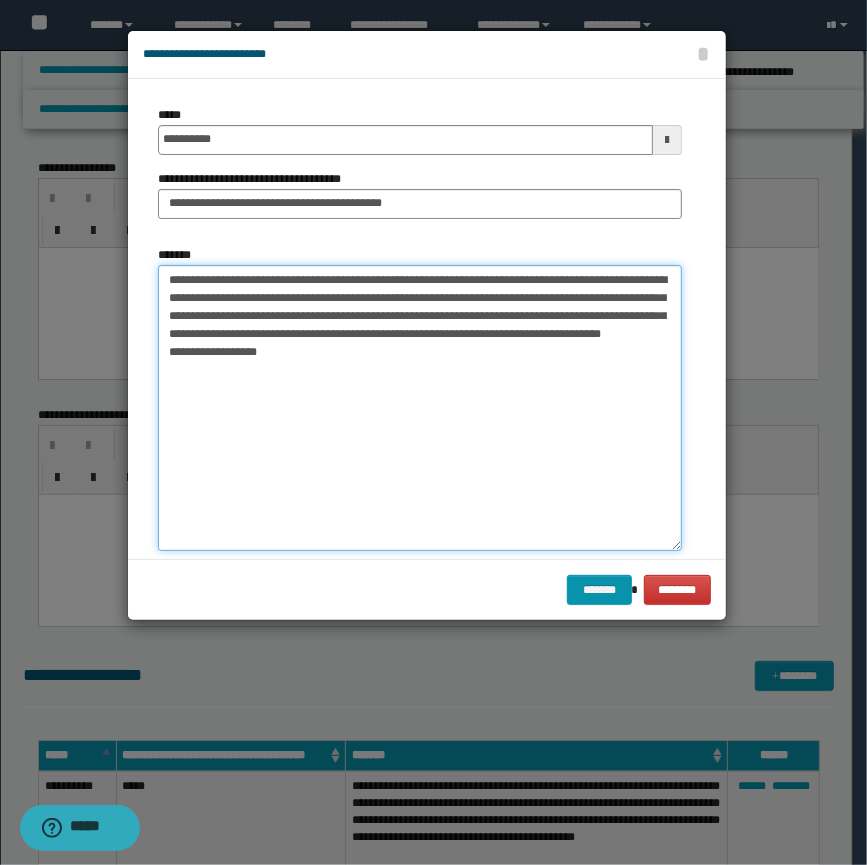 click on "**********" at bounding box center (420, 408) 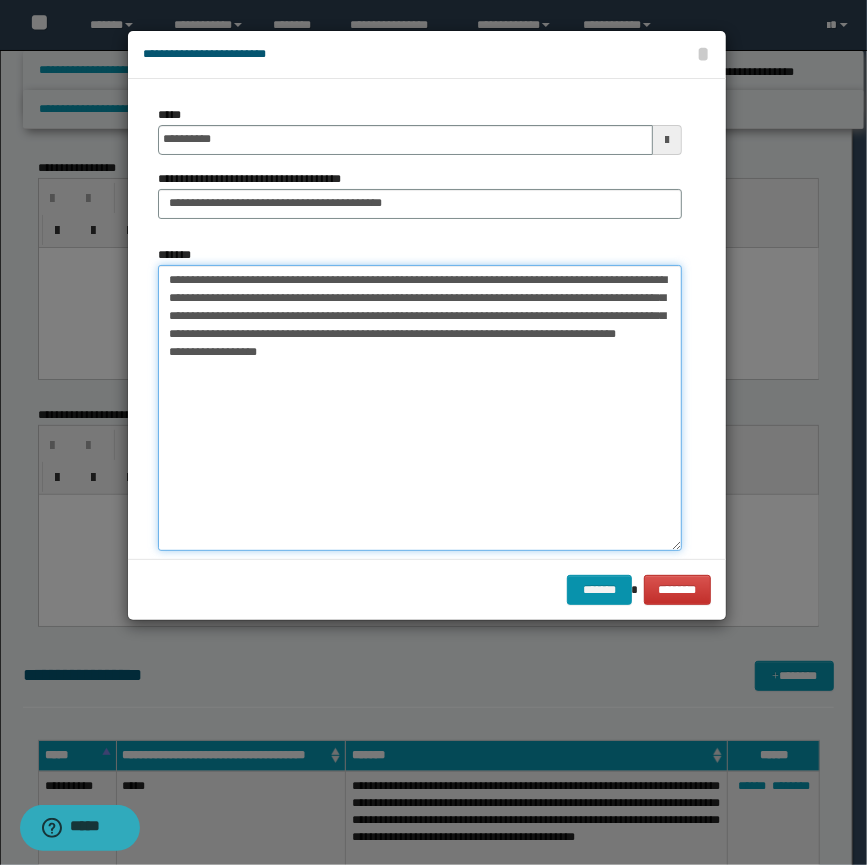 type on "**********" 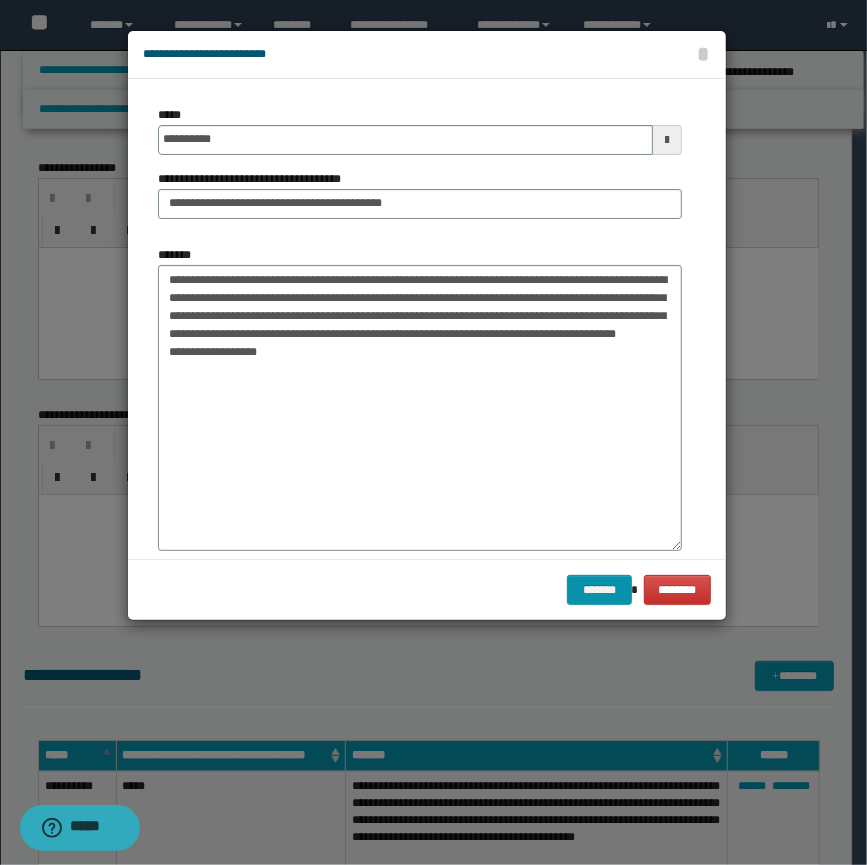 click on "*******
********" at bounding box center (427, 589) 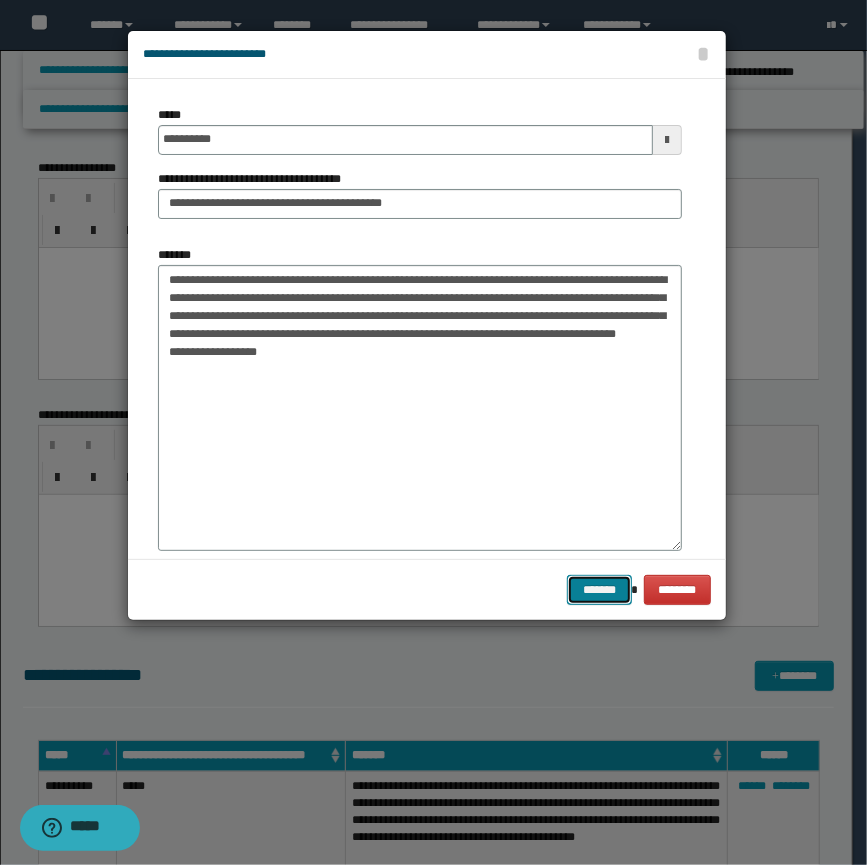 click on "*******" at bounding box center [599, 590] 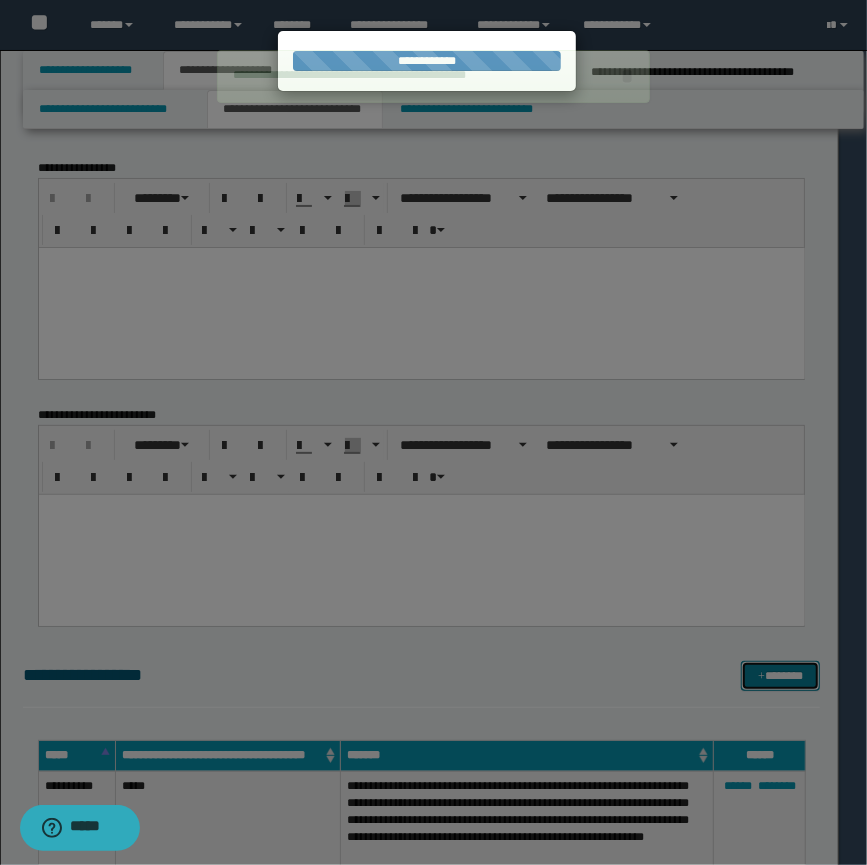 type 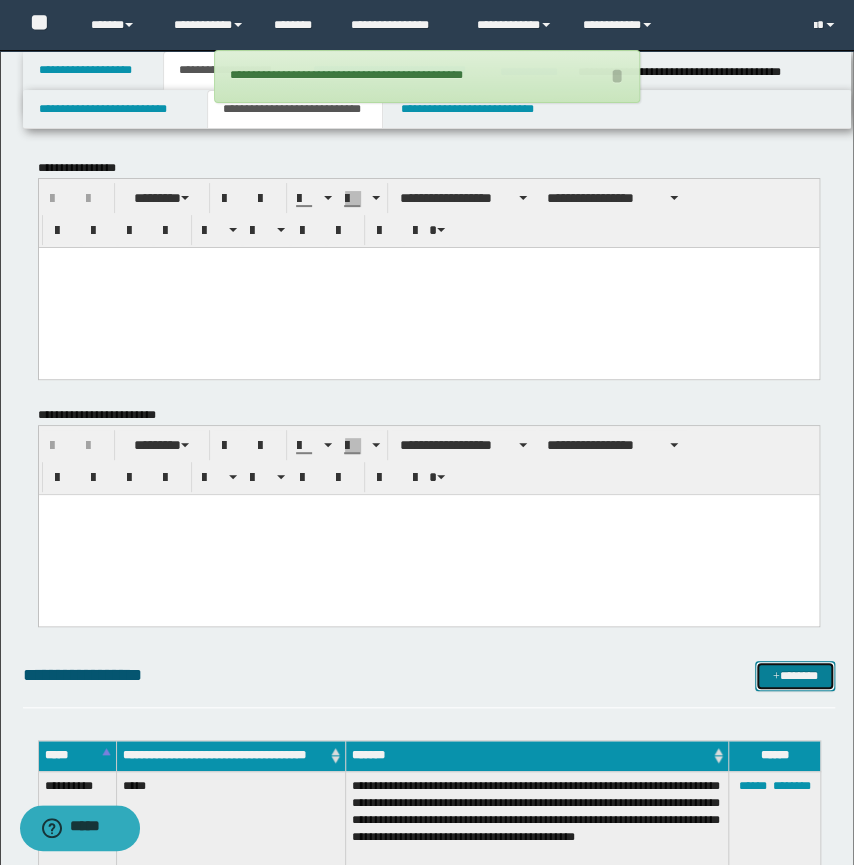 click on "*******" at bounding box center [795, 676] 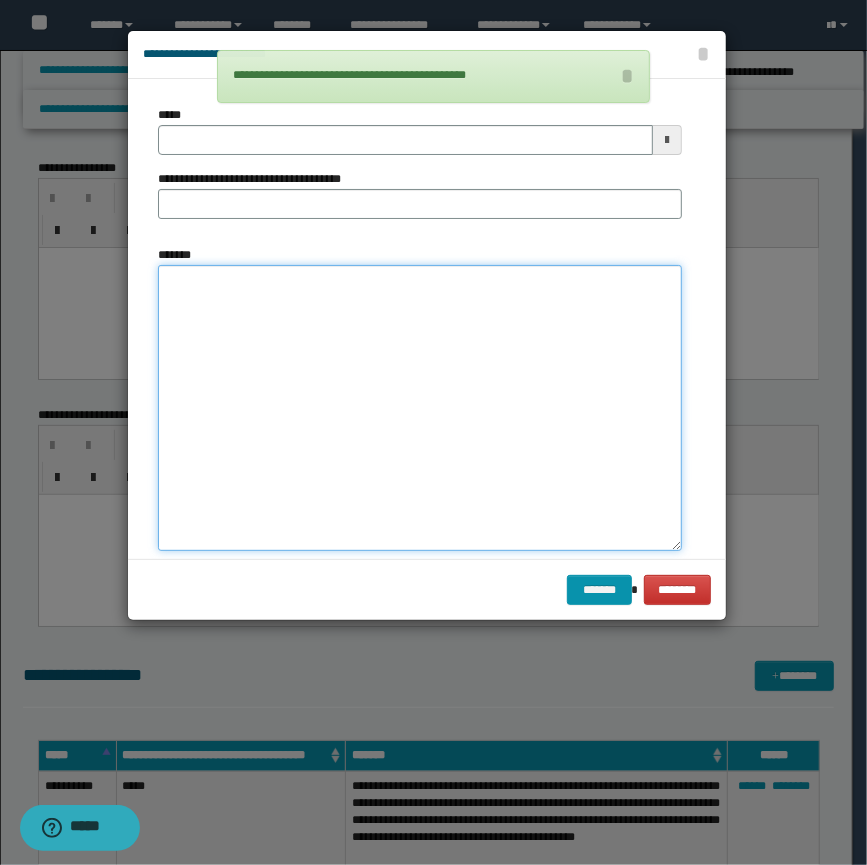 click on "*******" at bounding box center (420, 408) 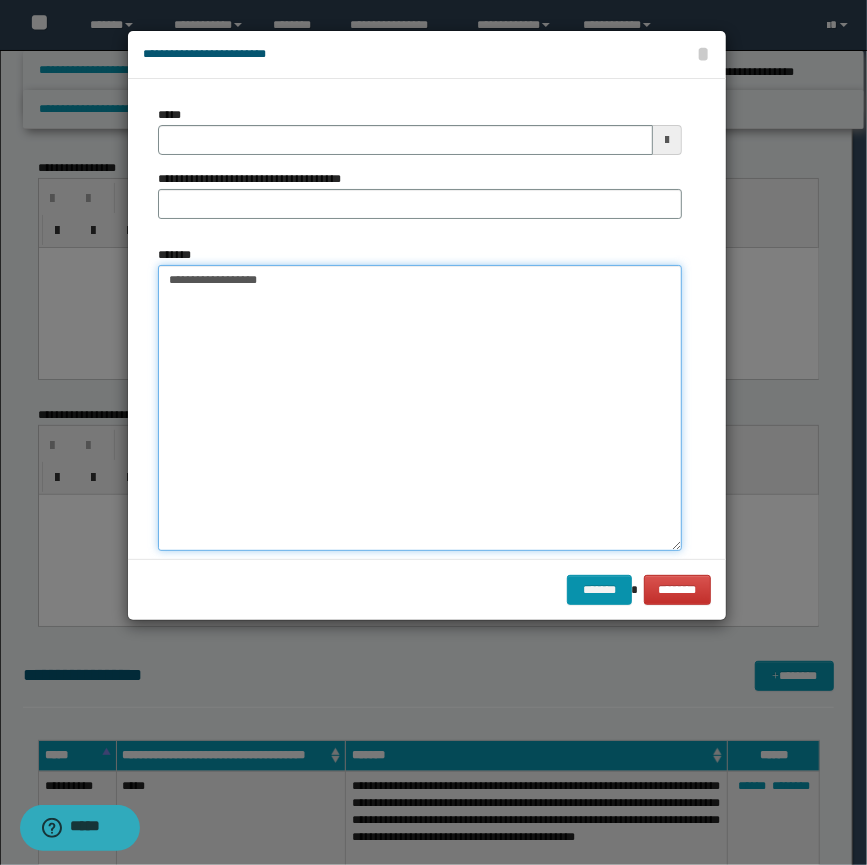 type on "**********" 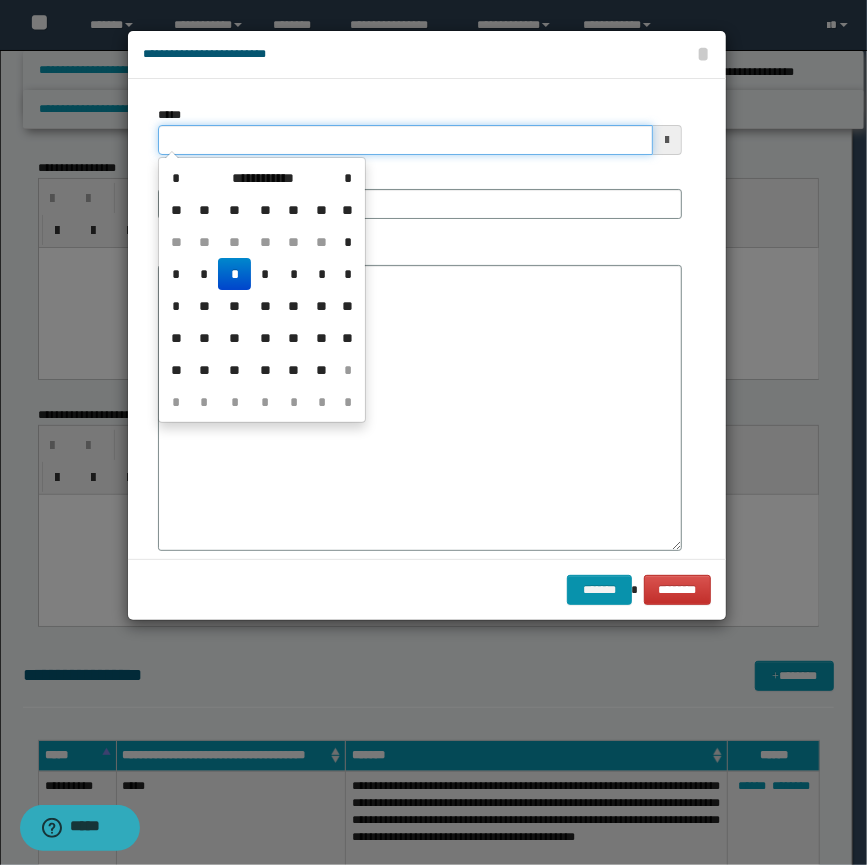 drag, startPoint x: 250, startPoint y: 142, endPoint x: 1, endPoint y: 147, distance: 249.0502 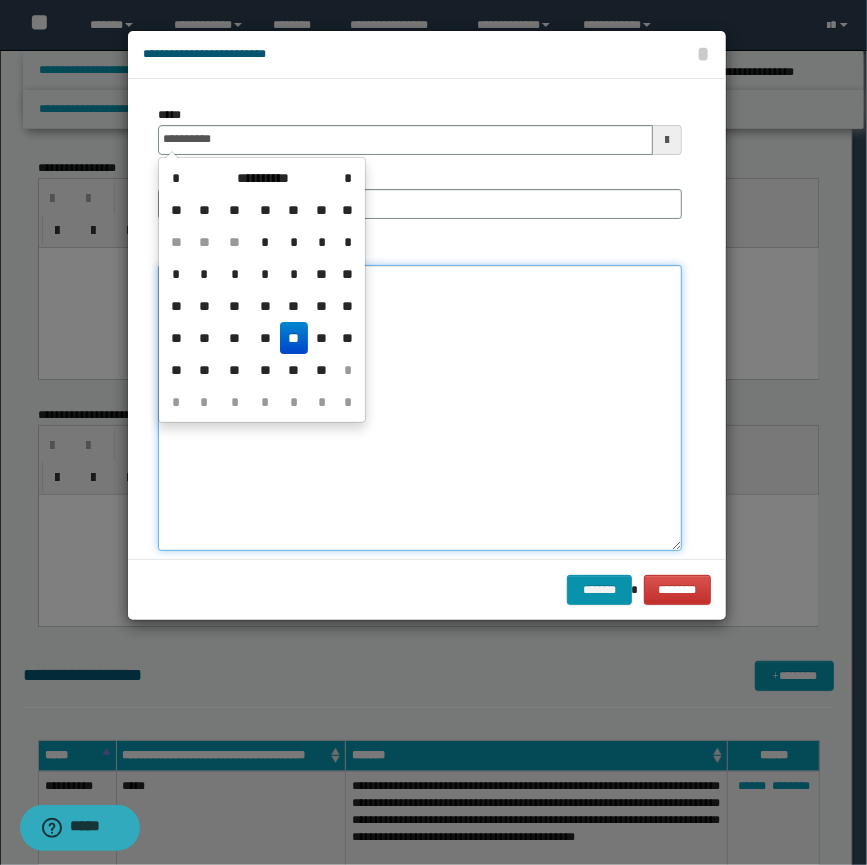 type on "**********" 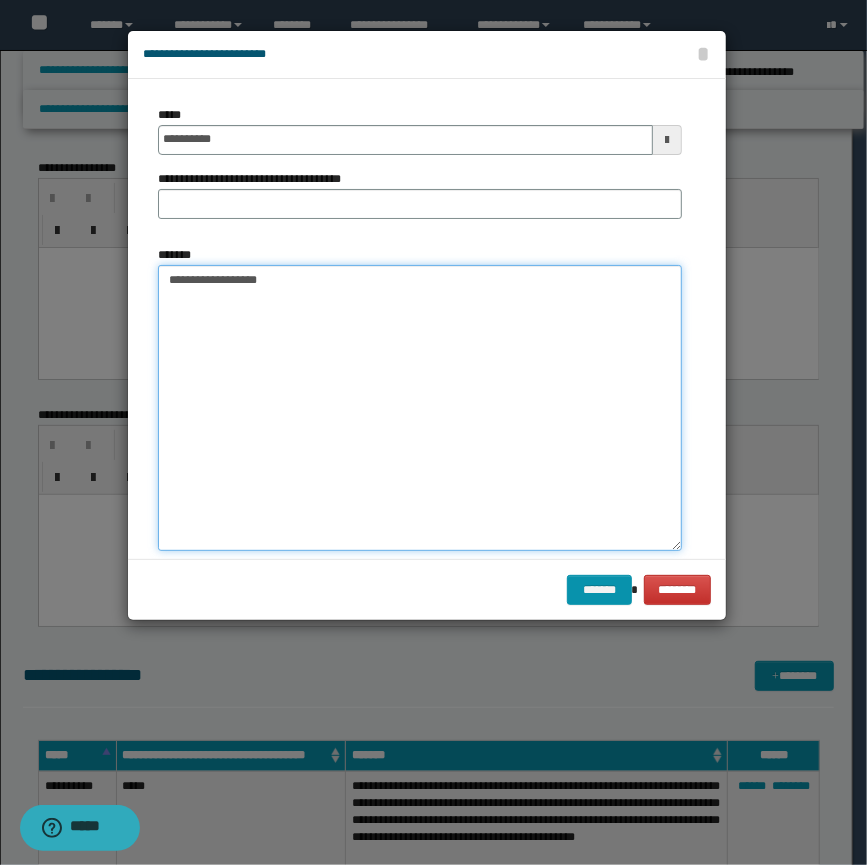 paste on "**********" 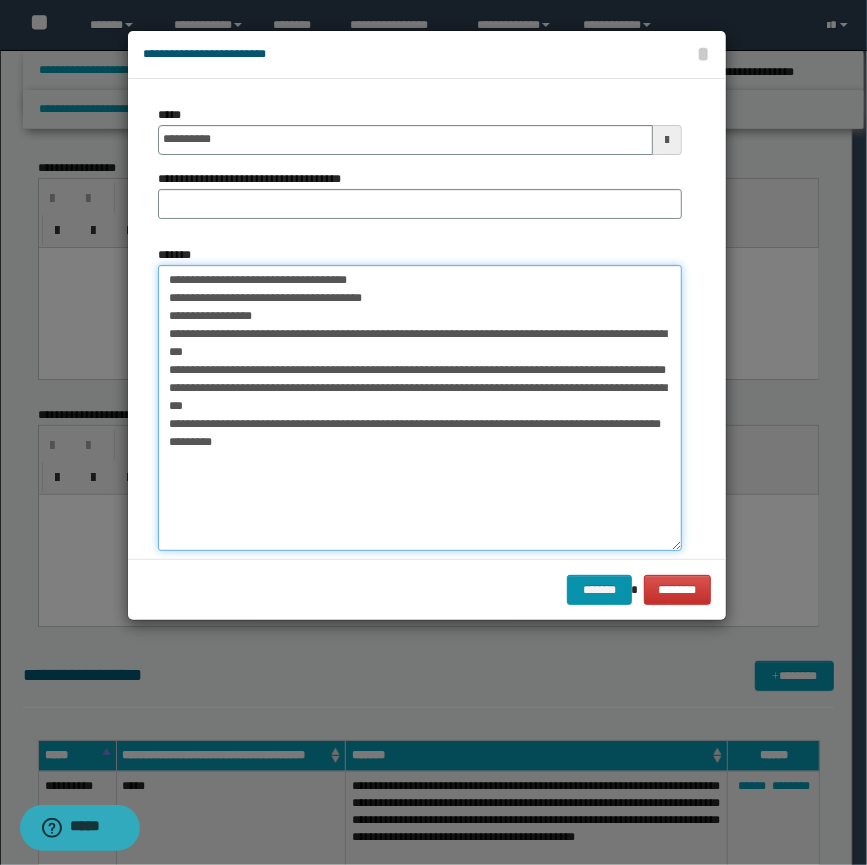 click on "**********" at bounding box center [420, 408] 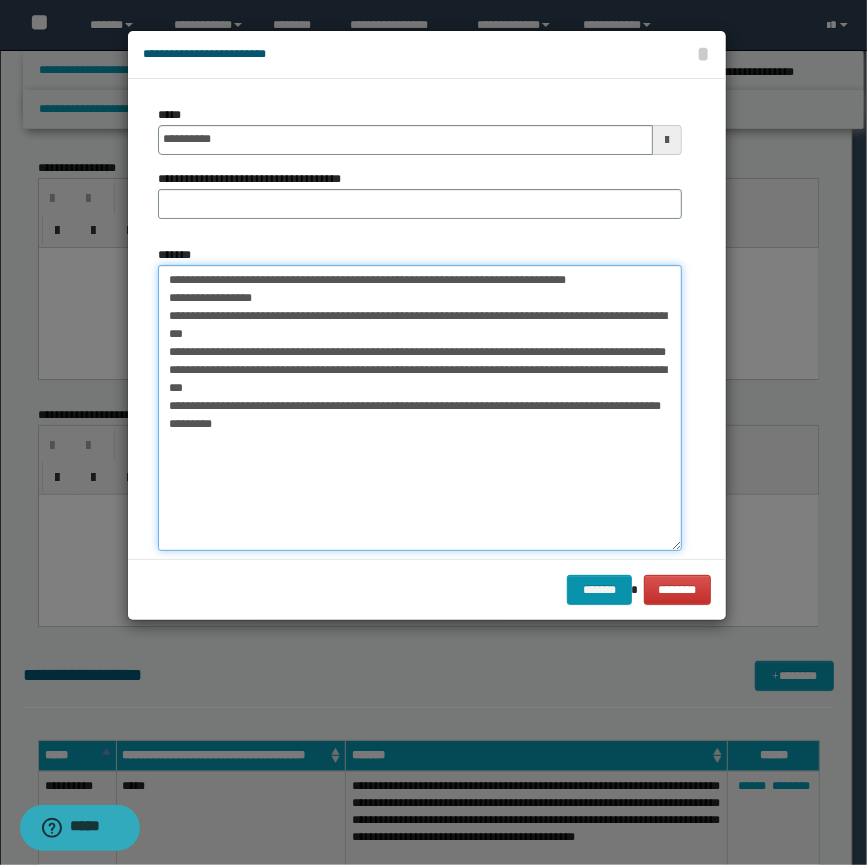 click on "**********" at bounding box center (420, 408) 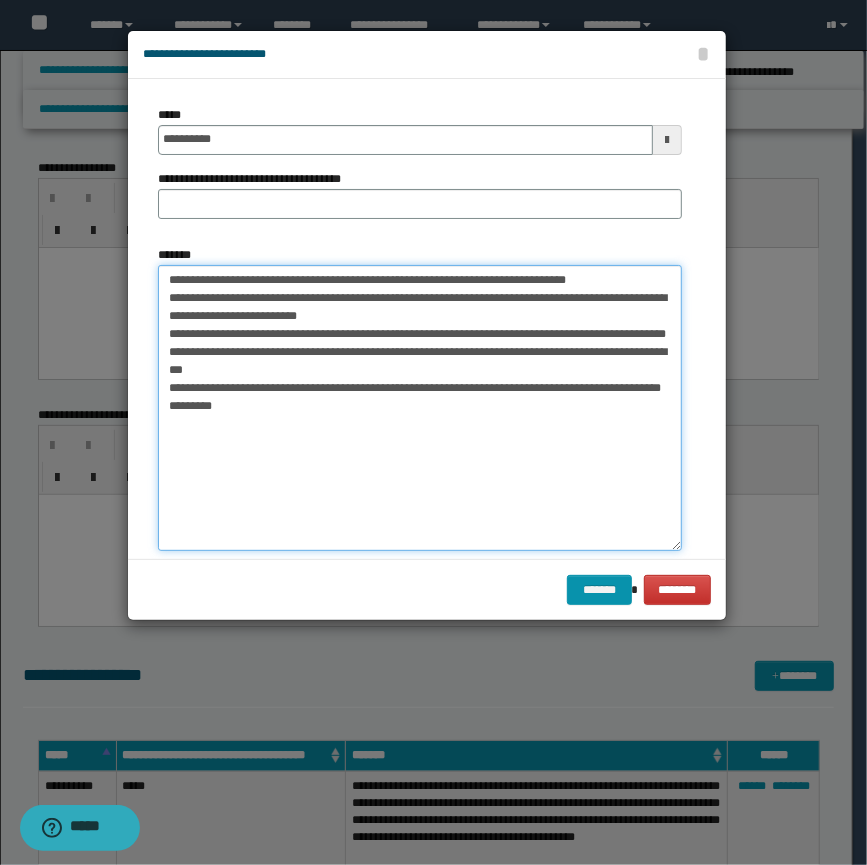 click on "**********" at bounding box center (420, 408) 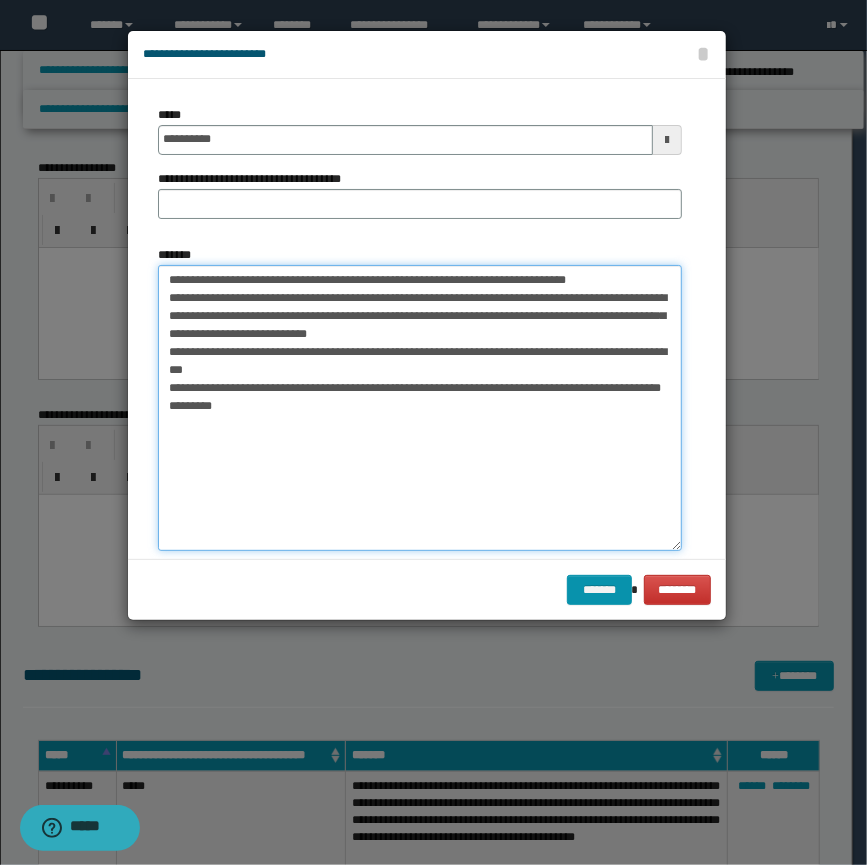 click on "**********" at bounding box center (420, 408) 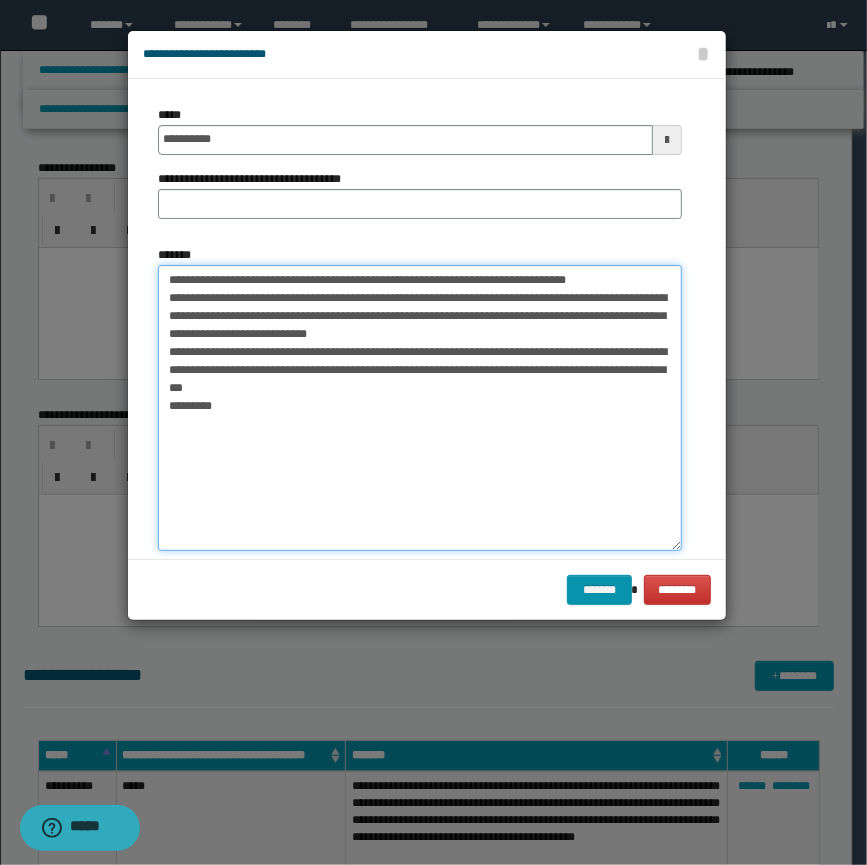 click on "**********" at bounding box center (420, 408) 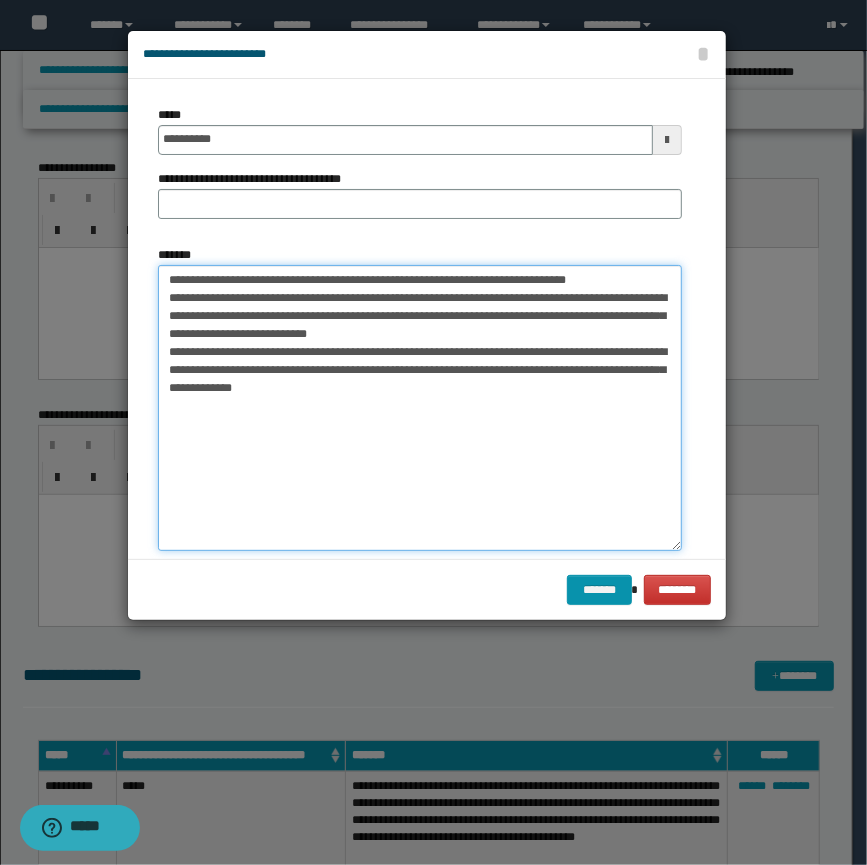 type on "**********" 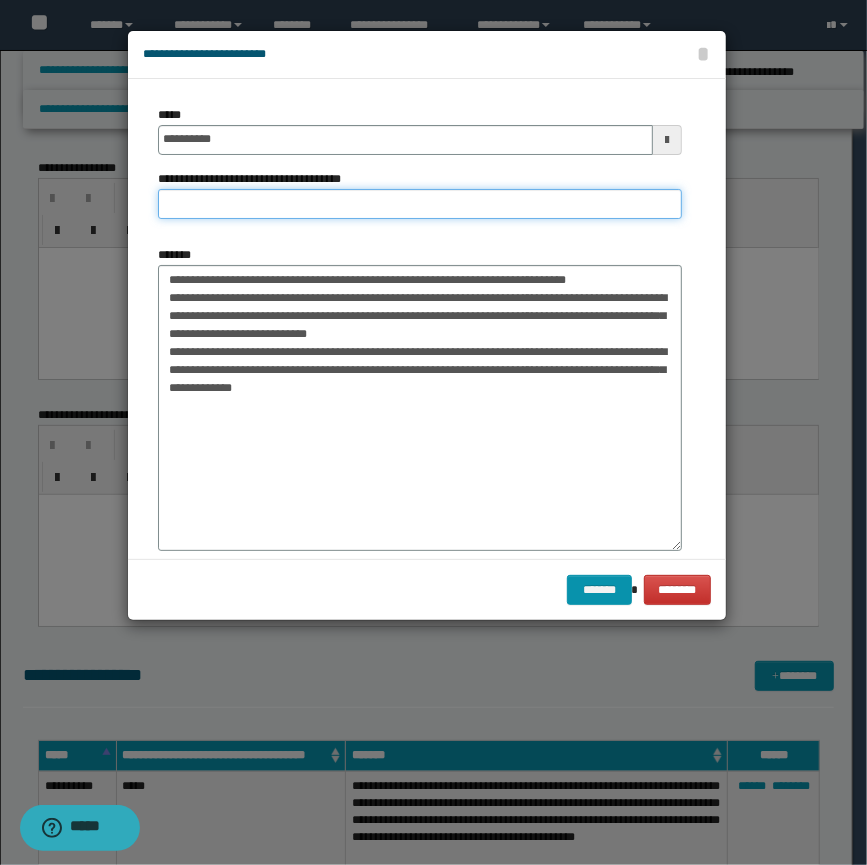 click on "**********" at bounding box center [420, 204] 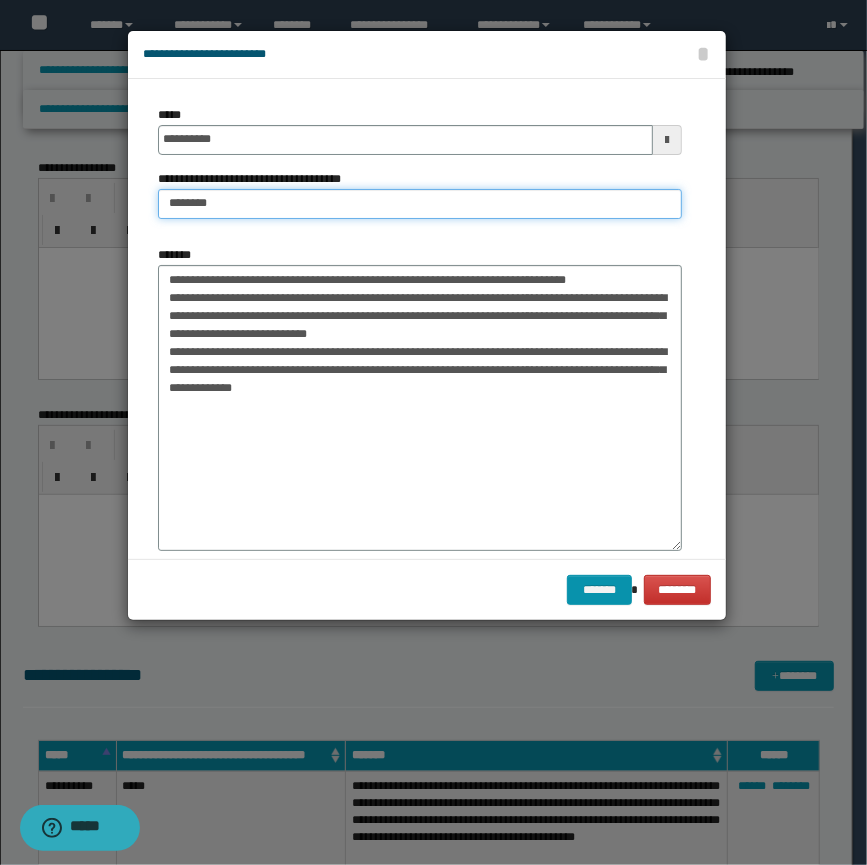 type on "**********" 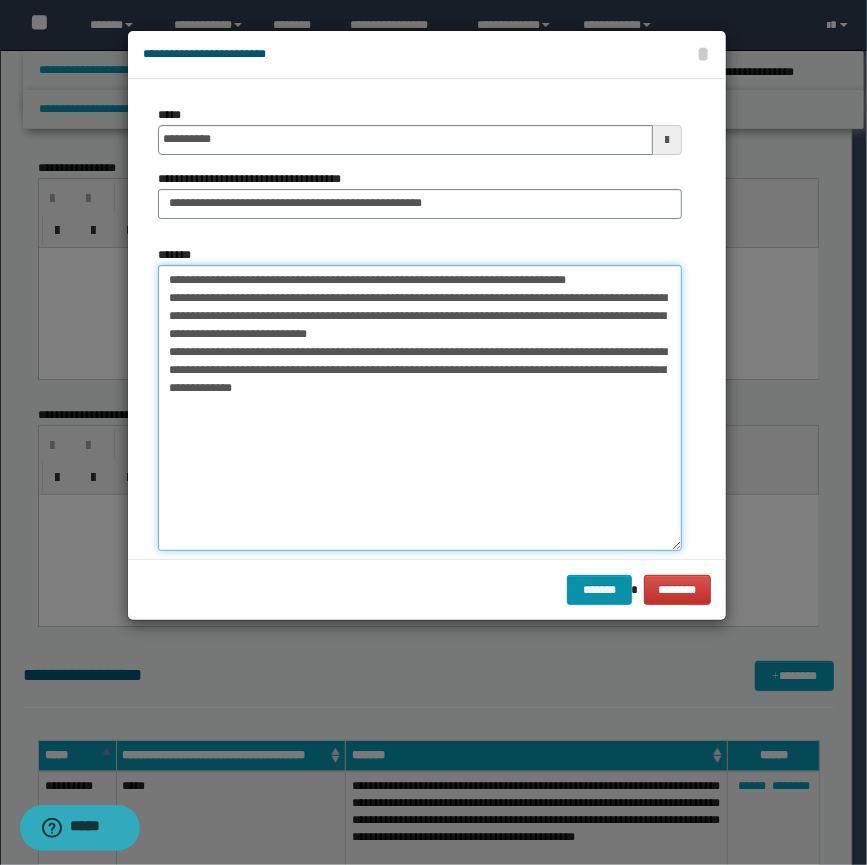 click on "**********" at bounding box center [420, 408] 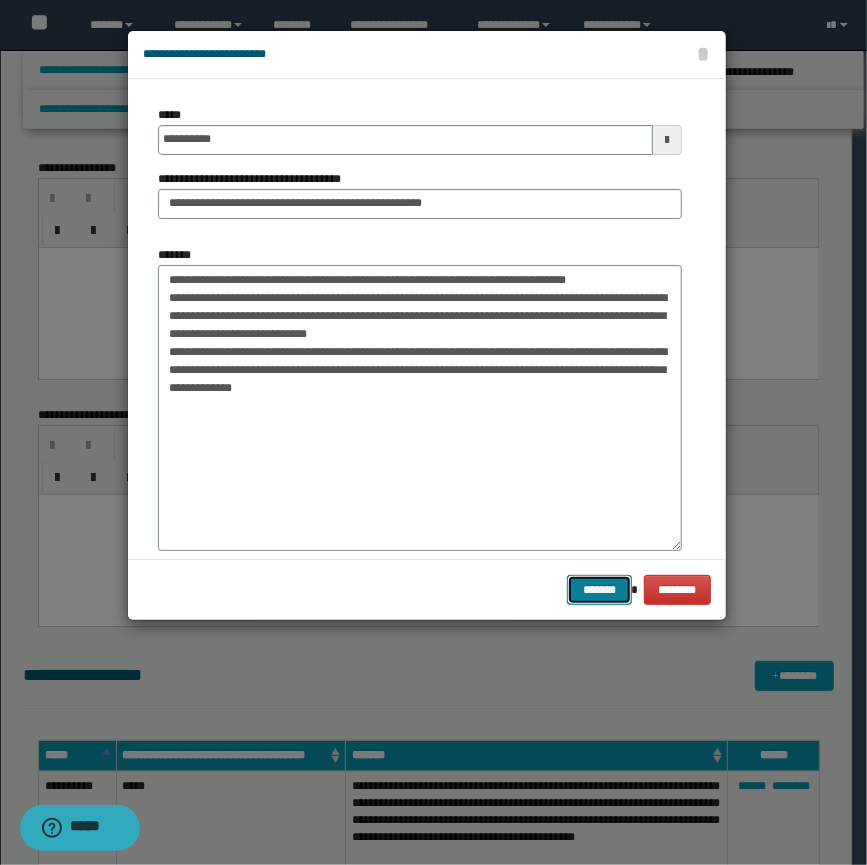click on "*******" at bounding box center [599, 590] 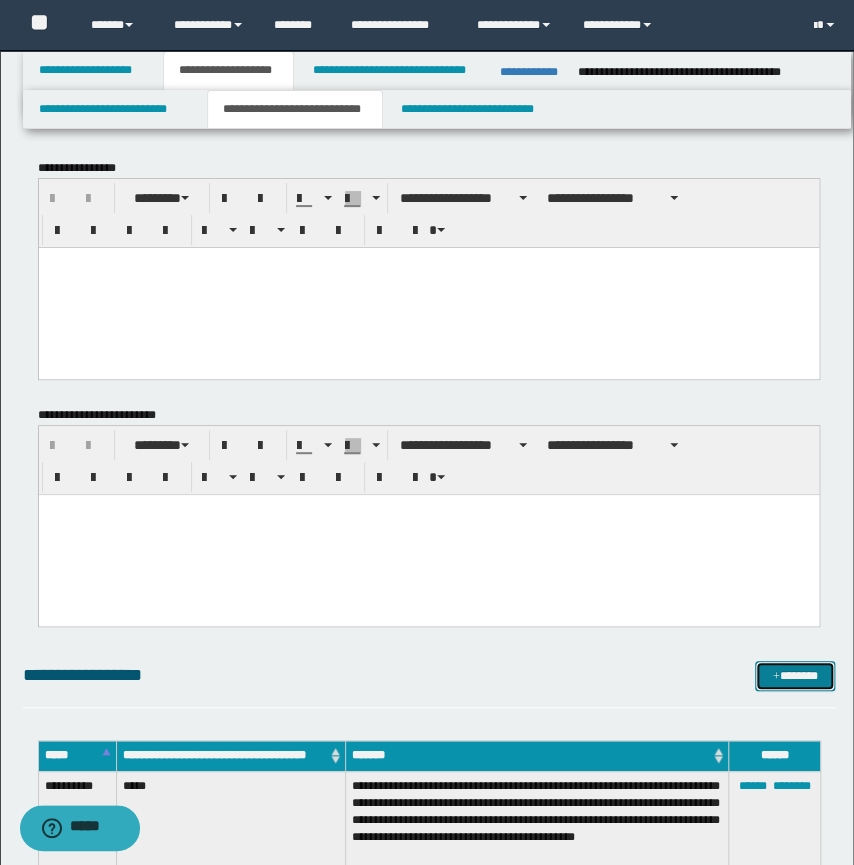 scroll, scrollTop: 181, scrollLeft: 0, axis: vertical 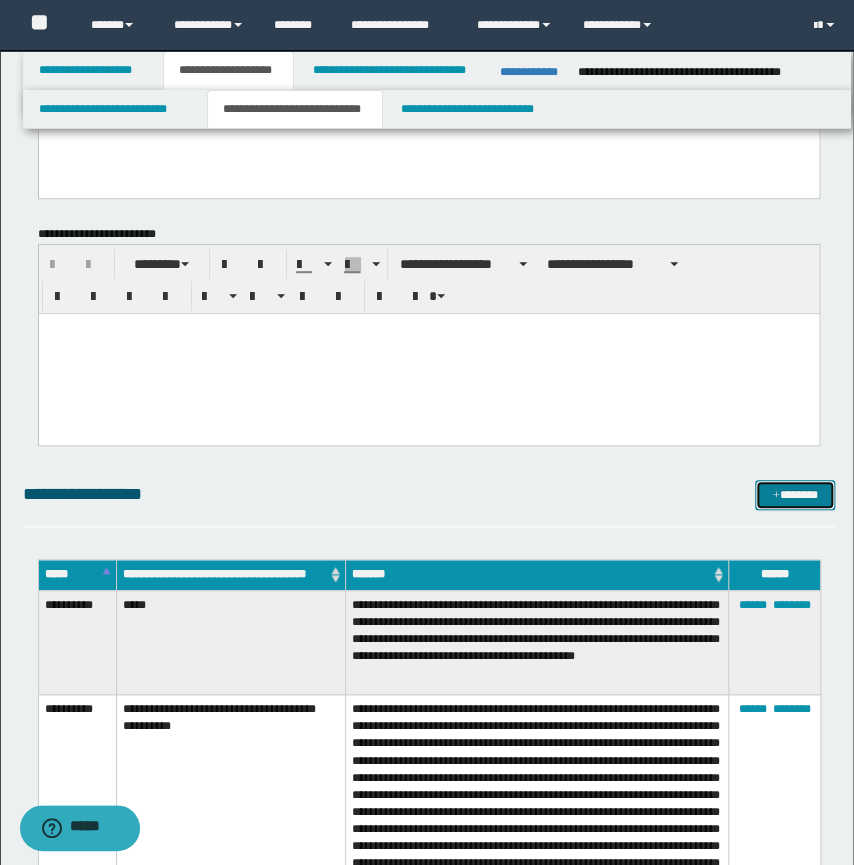 click on "*******" at bounding box center (795, 495) 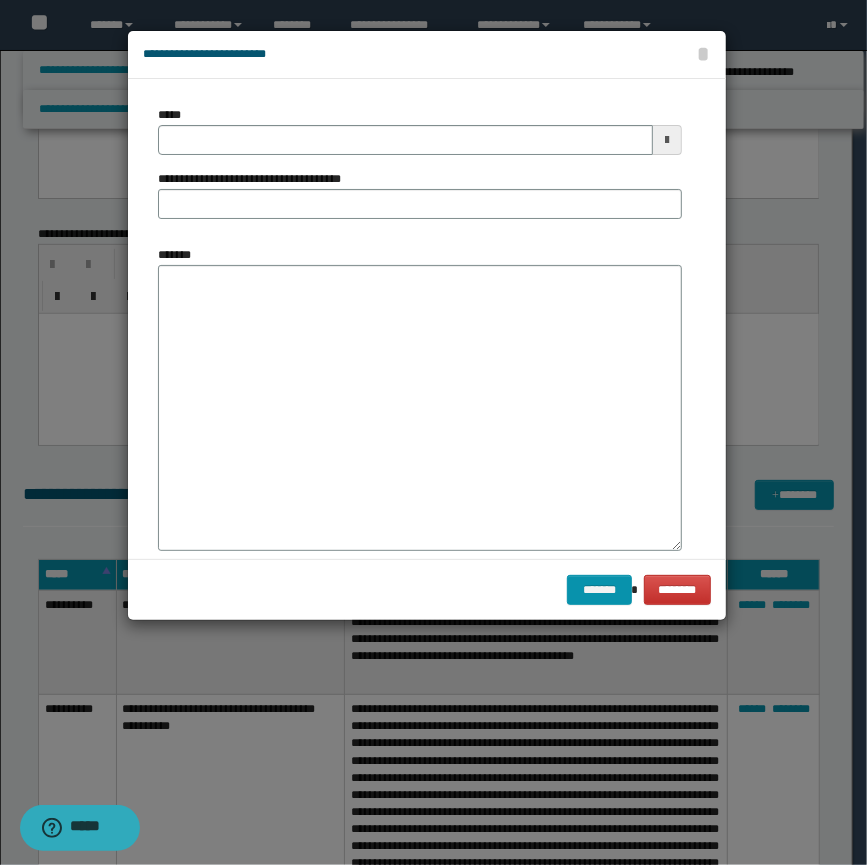 click on "*******" at bounding box center [420, 408] 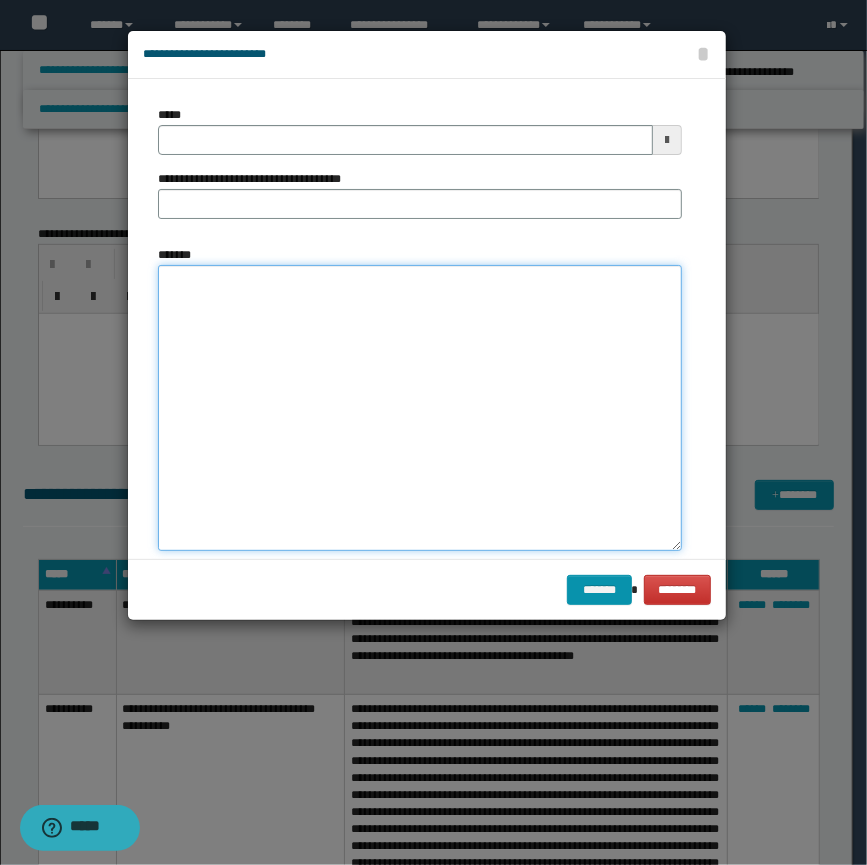 click on "*******" at bounding box center [420, 408] 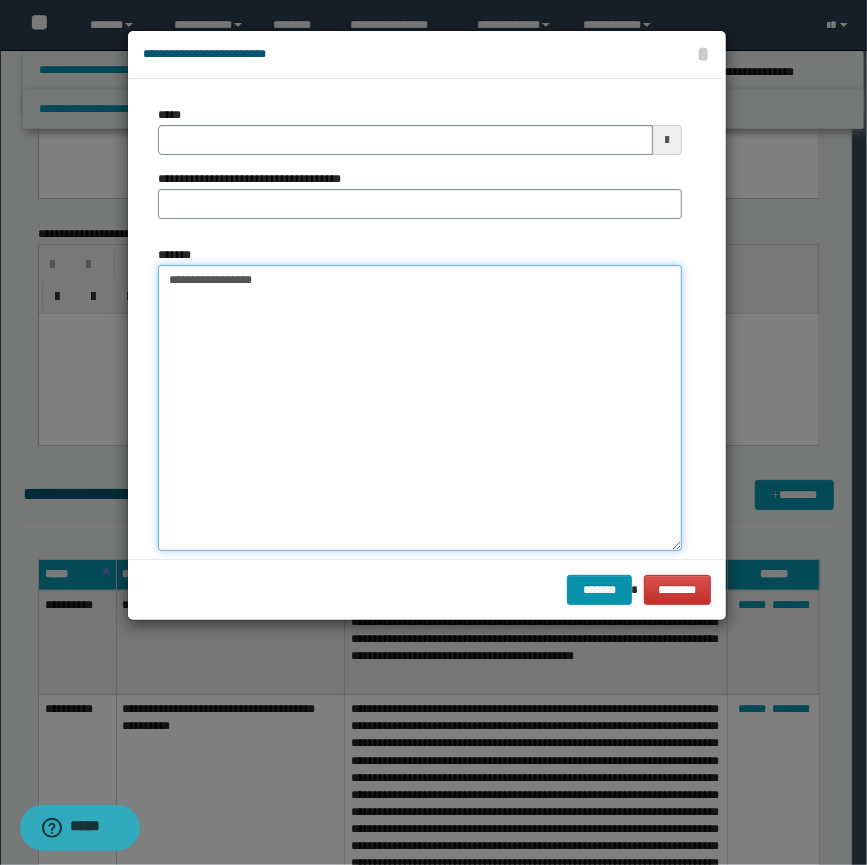 click on "**********" at bounding box center [420, 408] 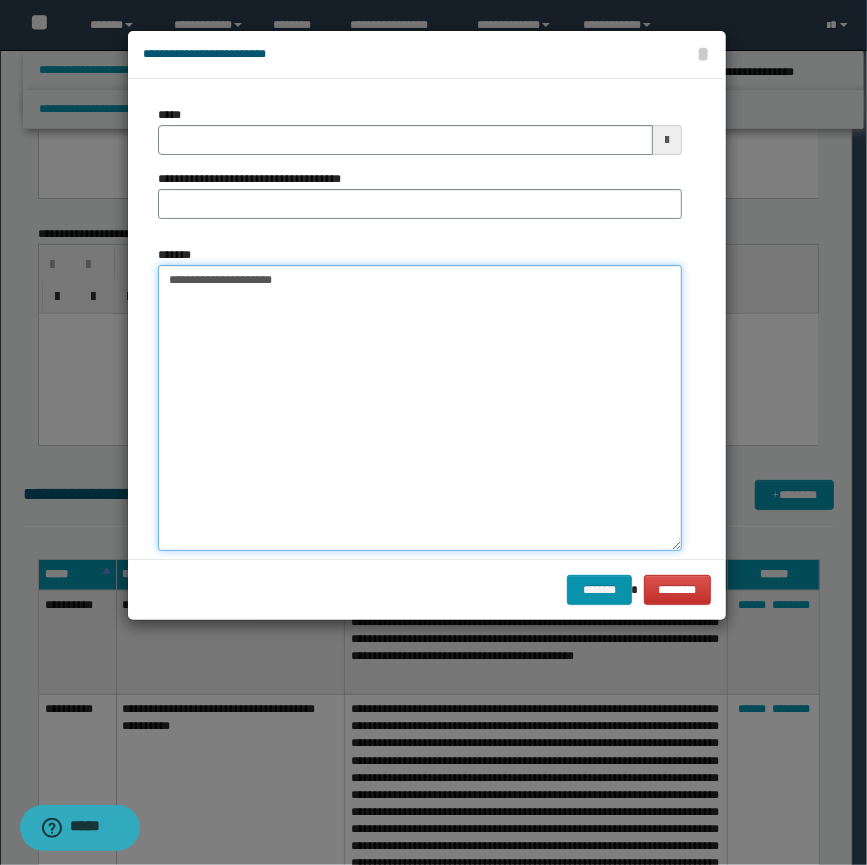 click on "**********" at bounding box center (420, 408) 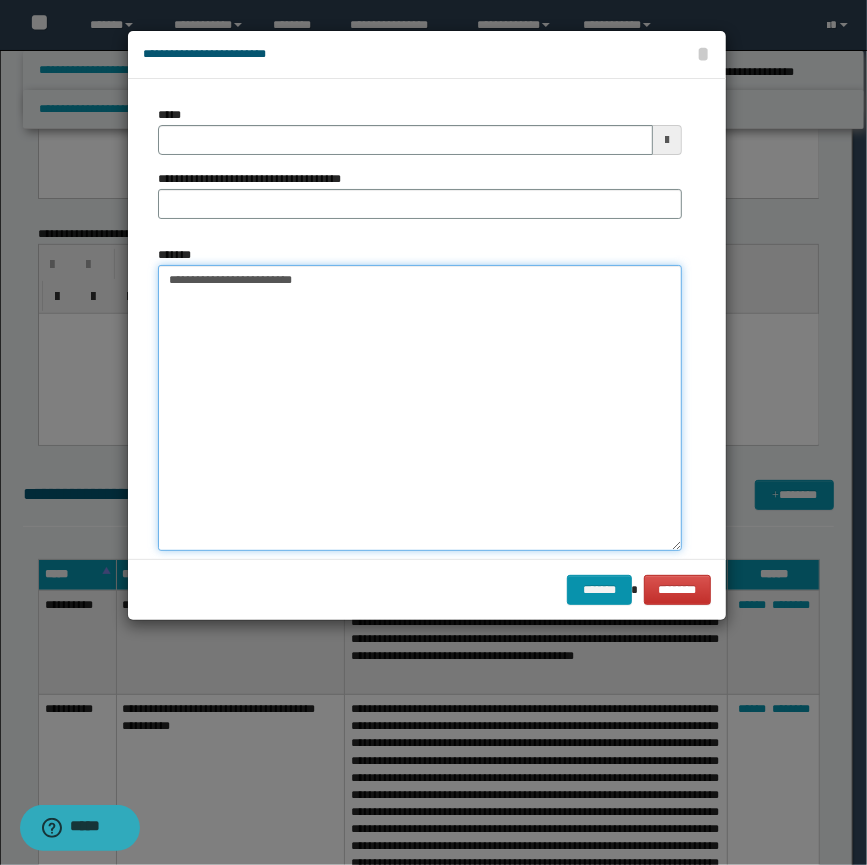 type on "**********" 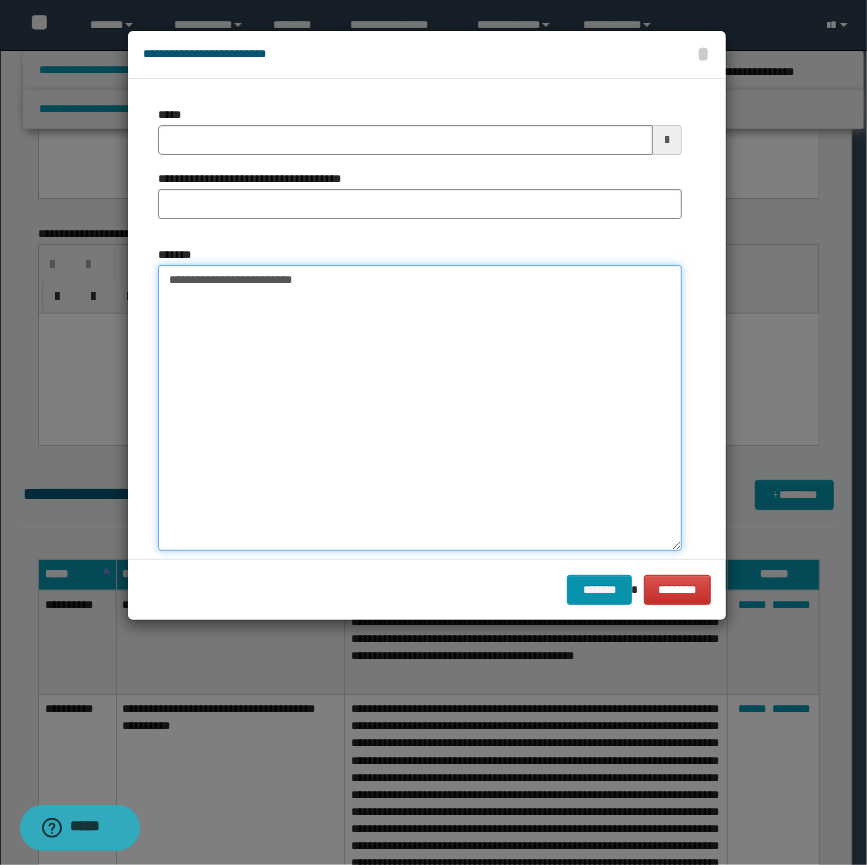 drag, startPoint x: 164, startPoint y: 280, endPoint x: 333, endPoint y: 286, distance: 169.10648 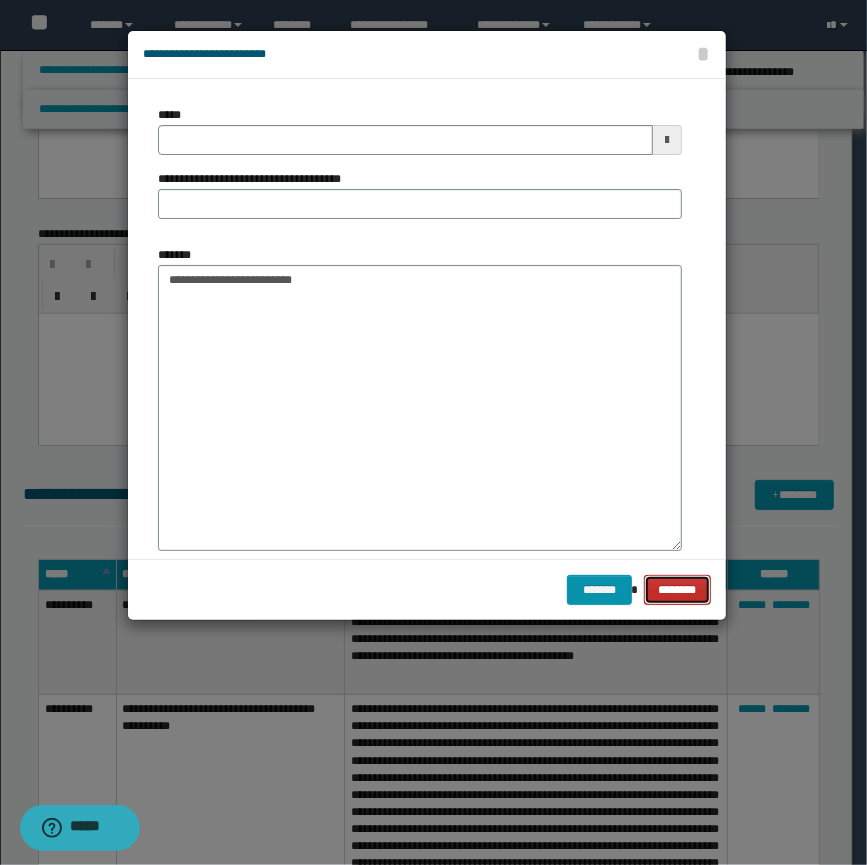 click on "********" at bounding box center [677, 590] 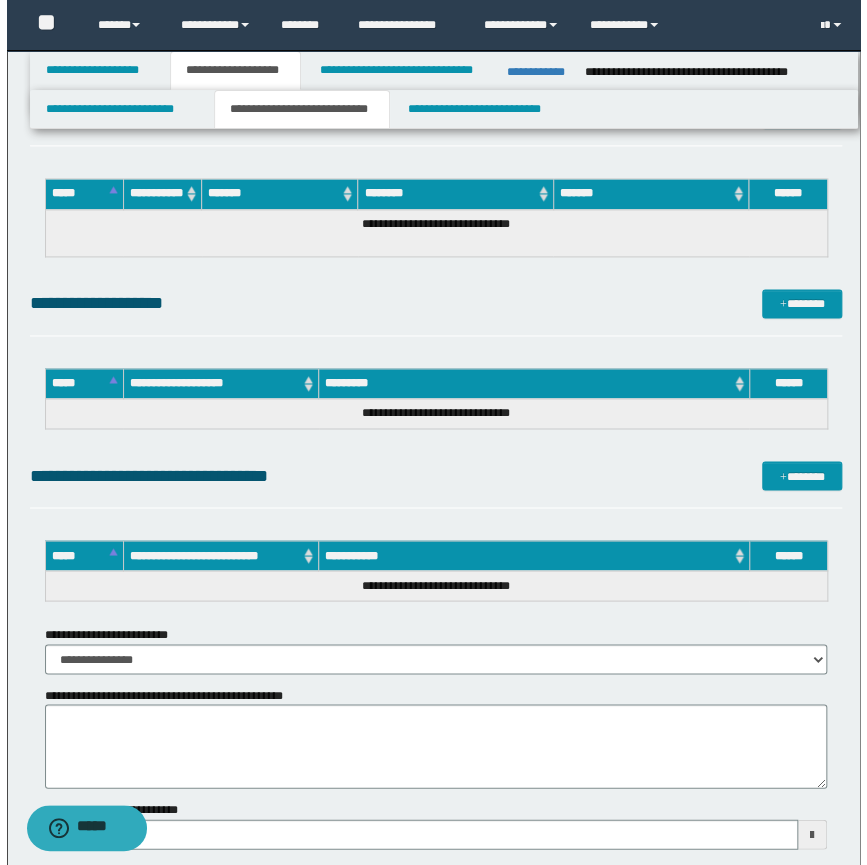 scroll, scrollTop: 3324, scrollLeft: 0, axis: vertical 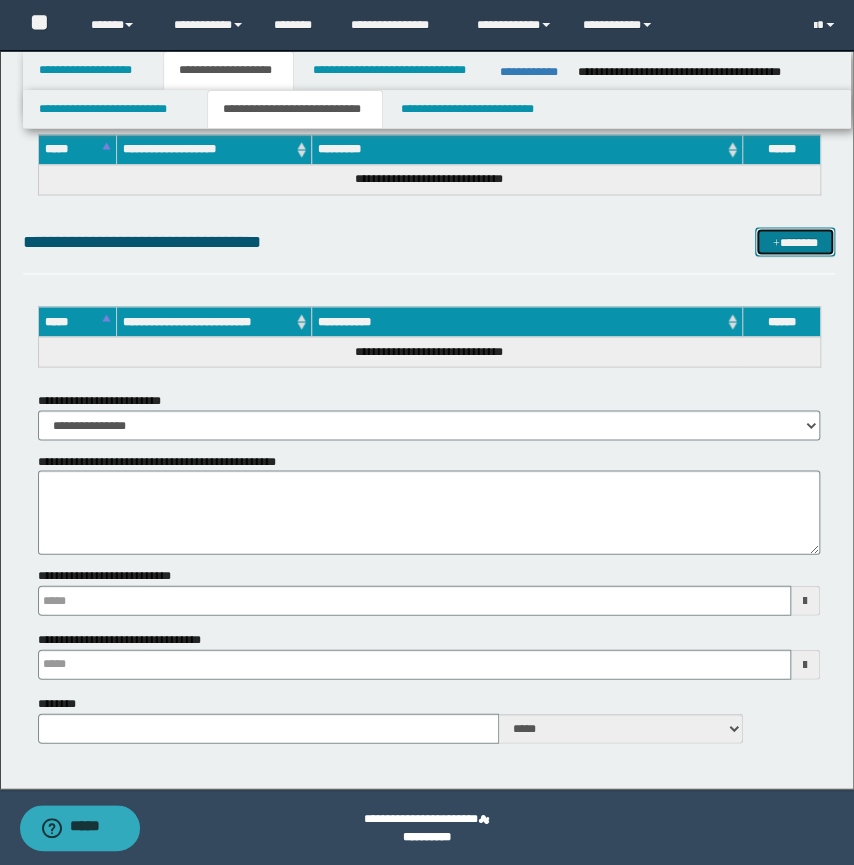 click on "*******" at bounding box center (795, 242) 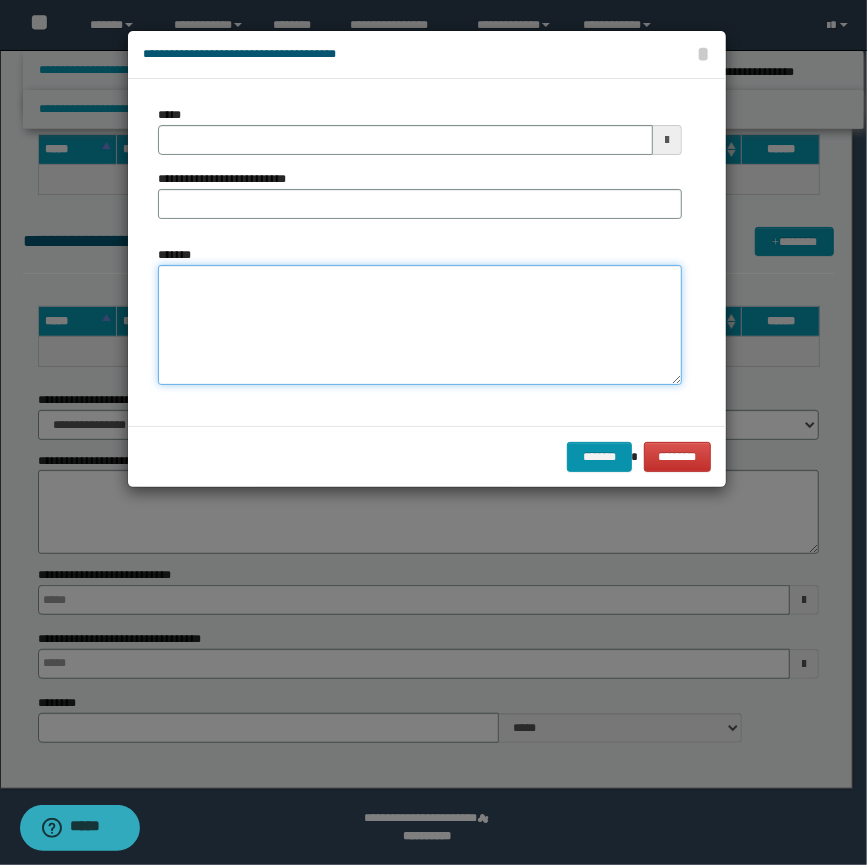 click on "*******" at bounding box center [420, 325] 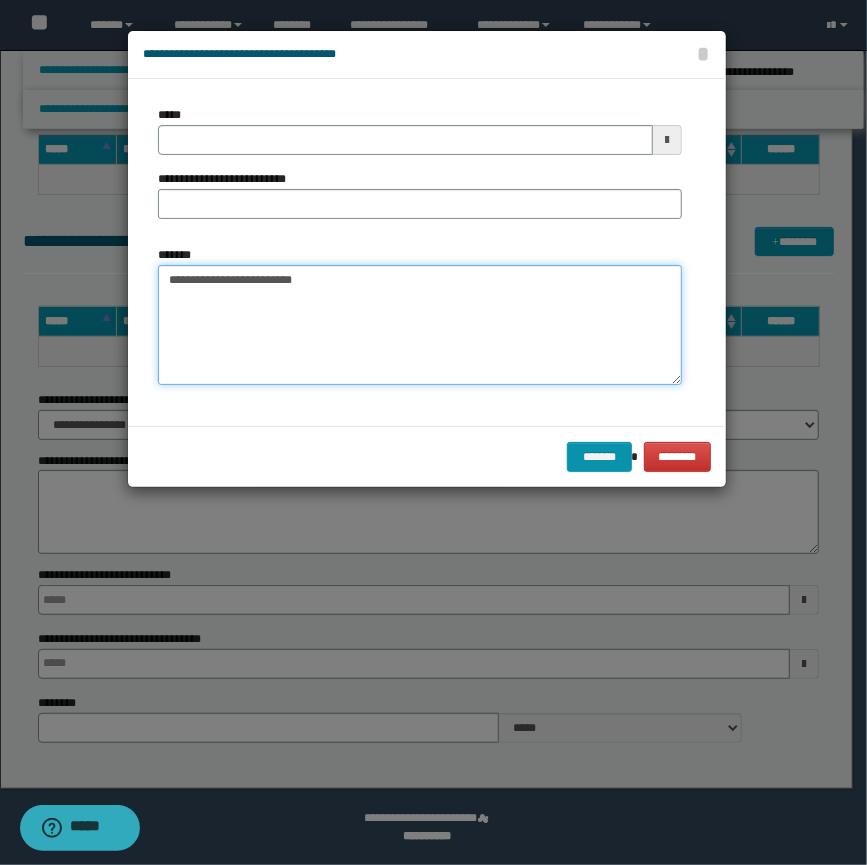type 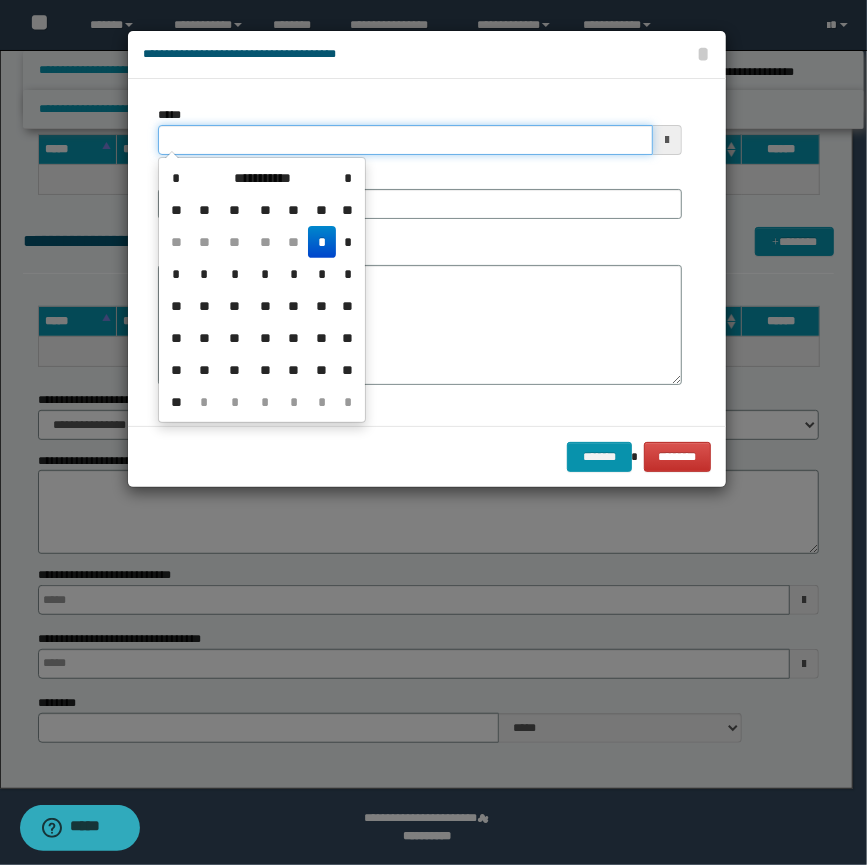 drag, startPoint x: 256, startPoint y: 139, endPoint x: 32, endPoint y: 150, distance: 224.26993 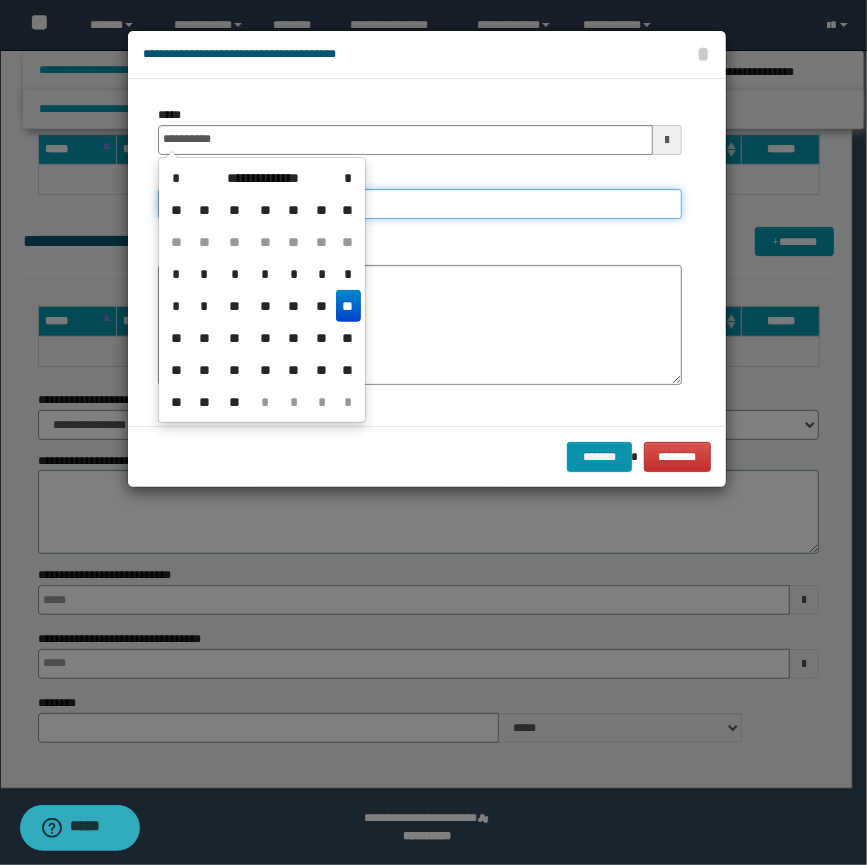 type on "**********" 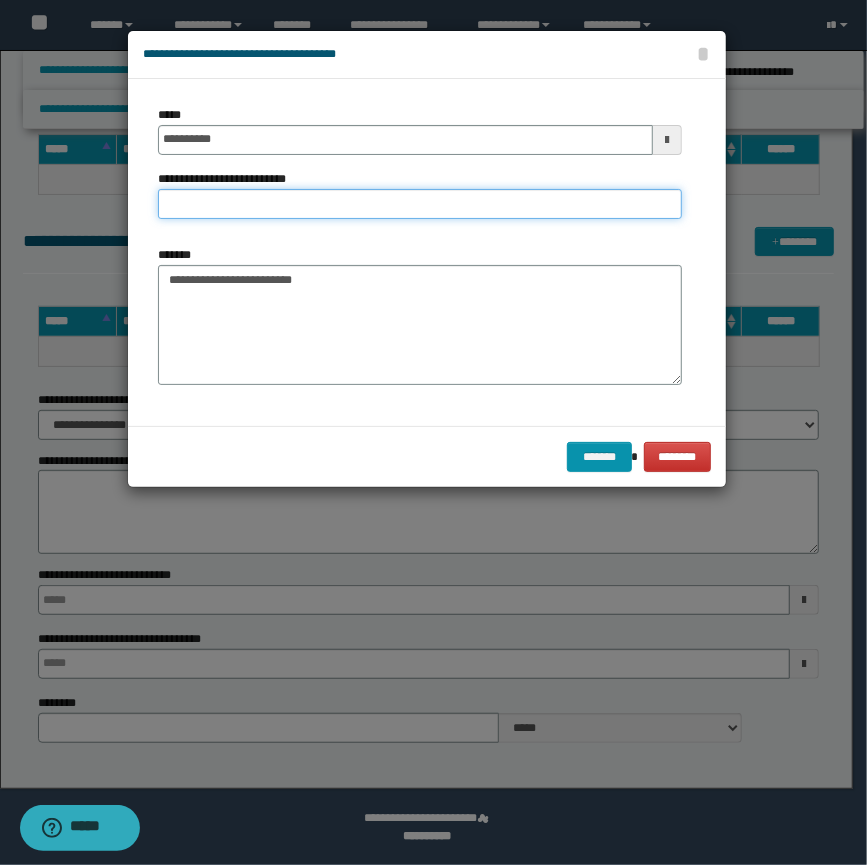 type on "**********" 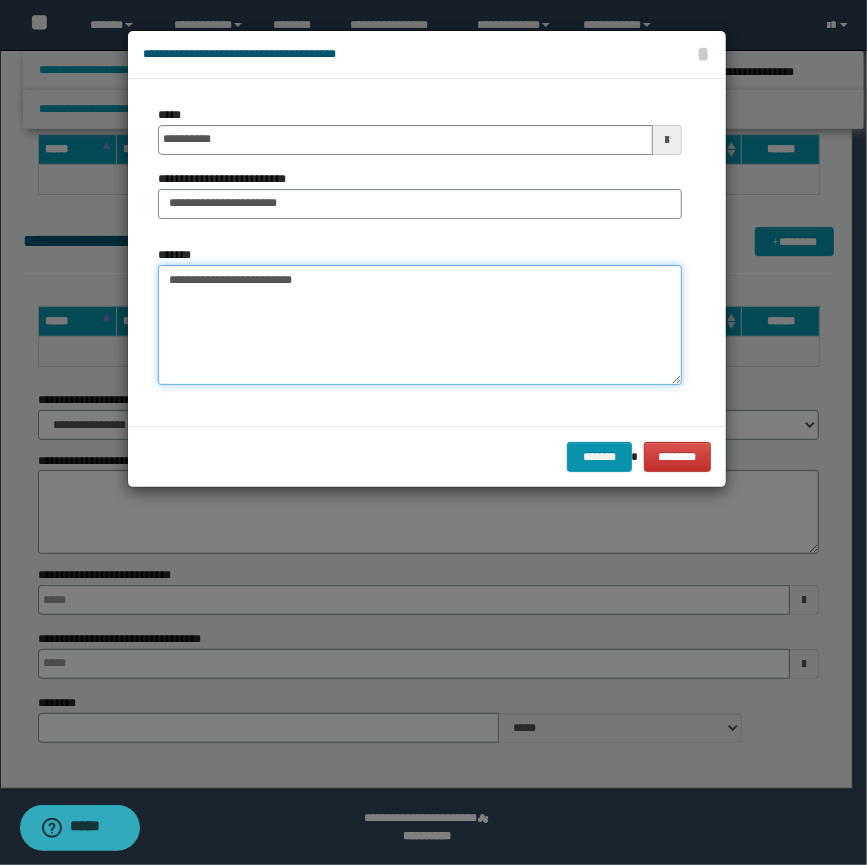 click on "**********" at bounding box center (420, 325) 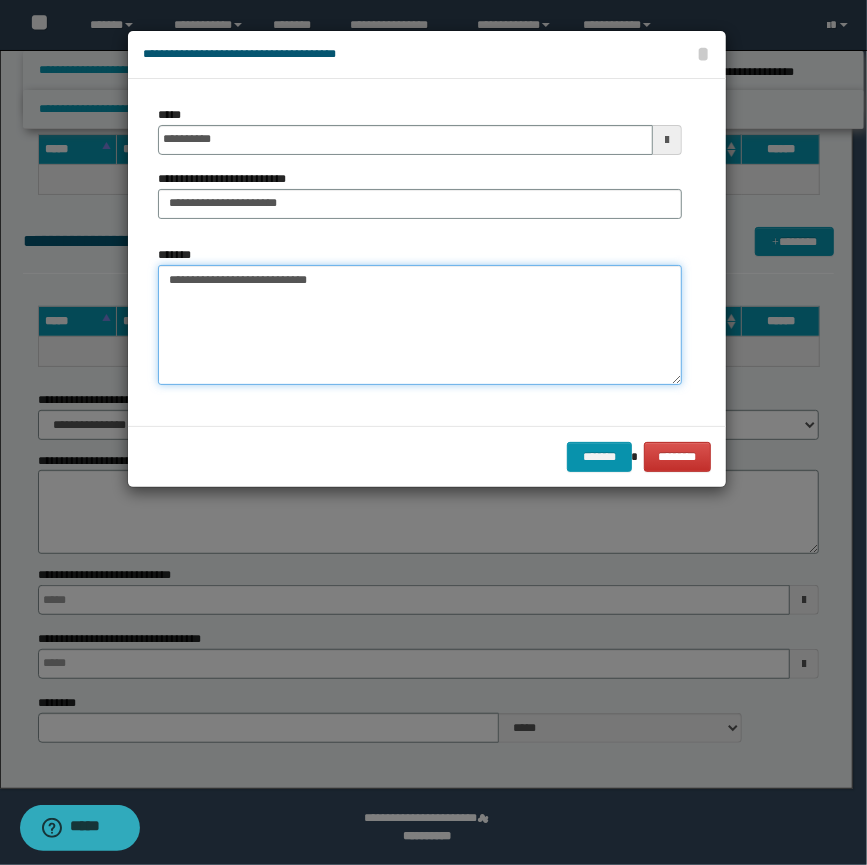 click on "**********" at bounding box center [420, 325] 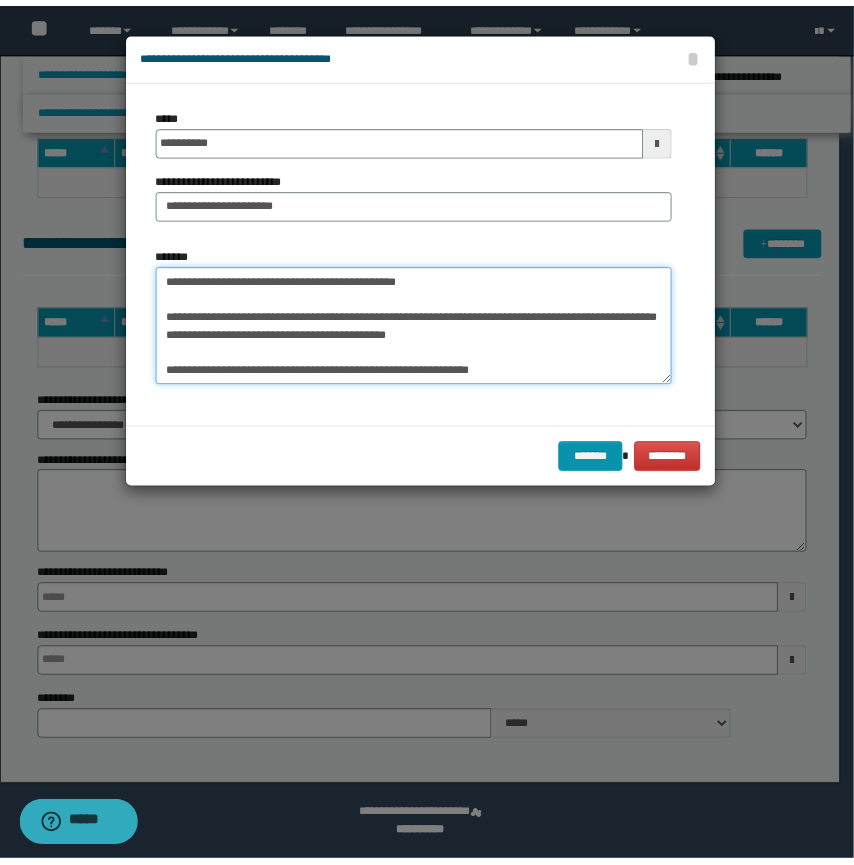 scroll, scrollTop: 0, scrollLeft: 0, axis: both 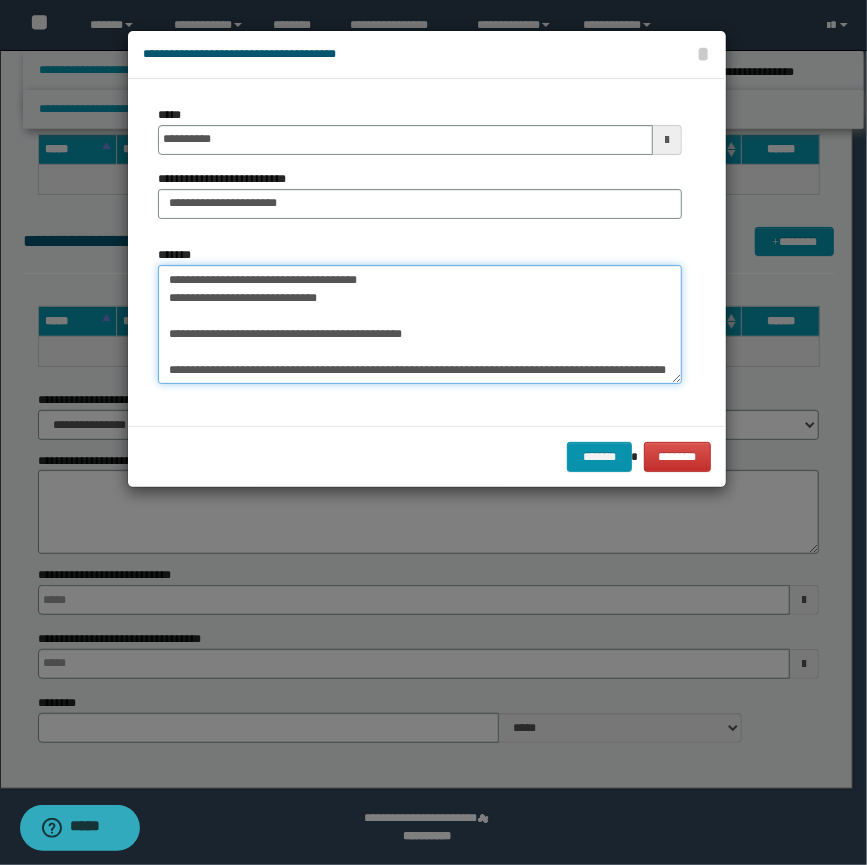 click on "**********" at bounding box center (420, 325) 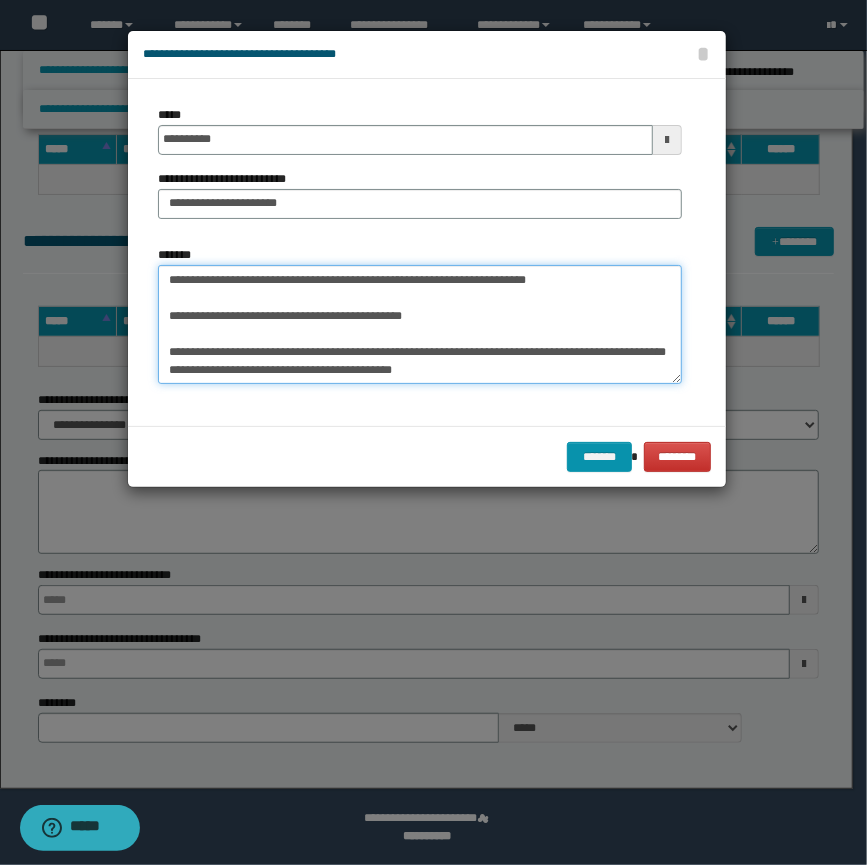click on "**********" at bounding box center (420, 325) 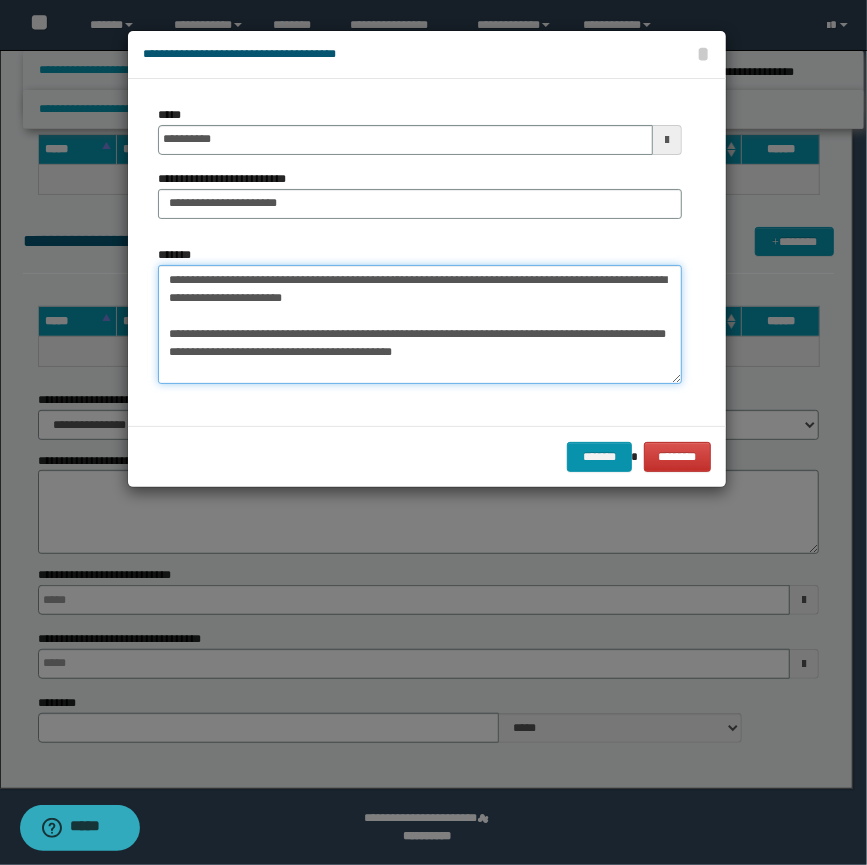 click on "**********" at bounding box center (420, 325) 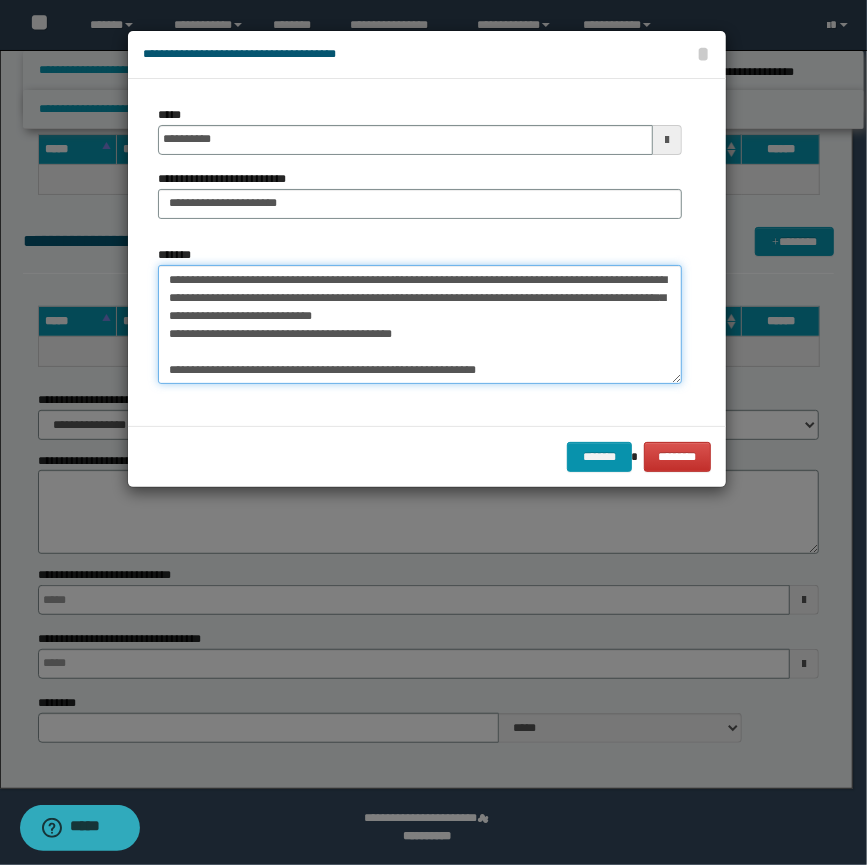 click on "**********" at bounding box center (420, 325) 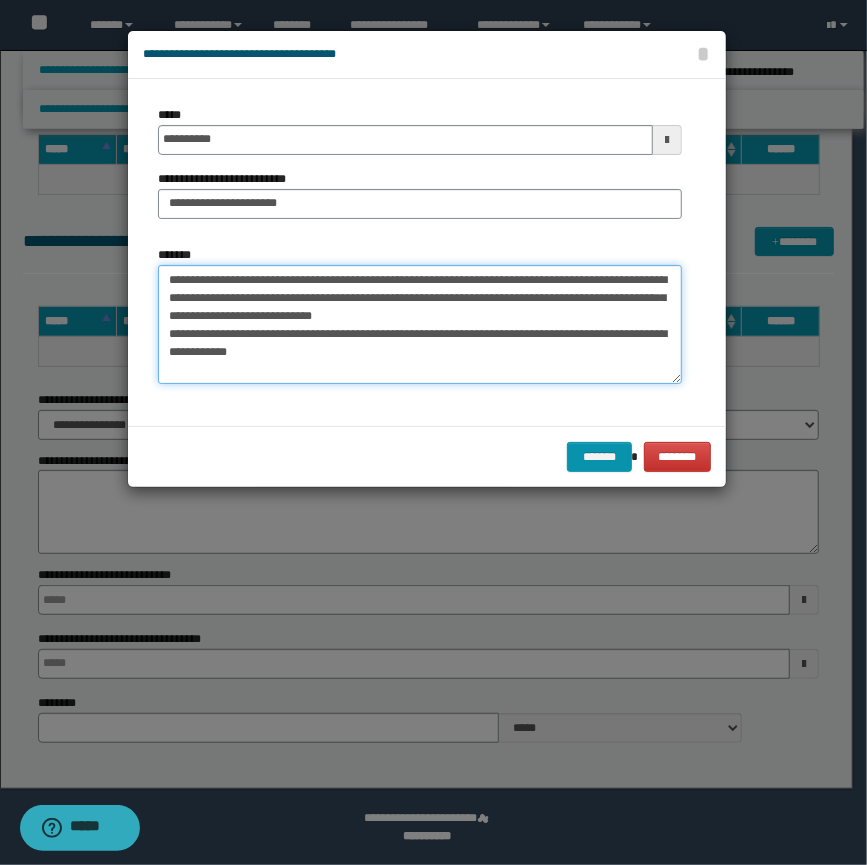 click on "**********" at bounding box center (420, 325) 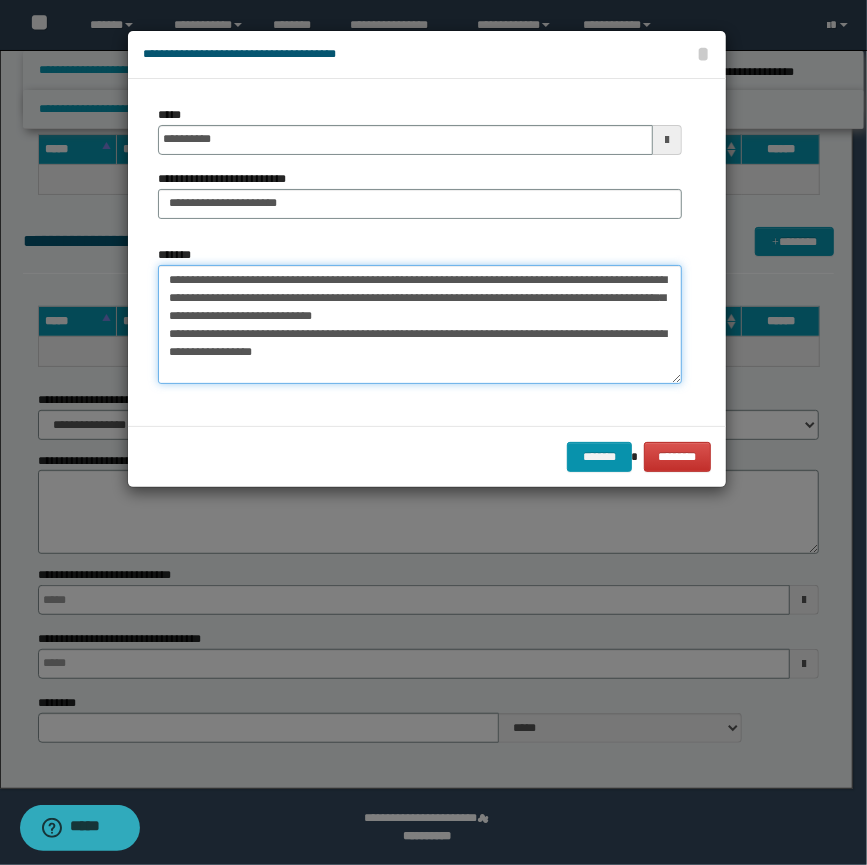 click on "**********" at bounding box center [420, 325] 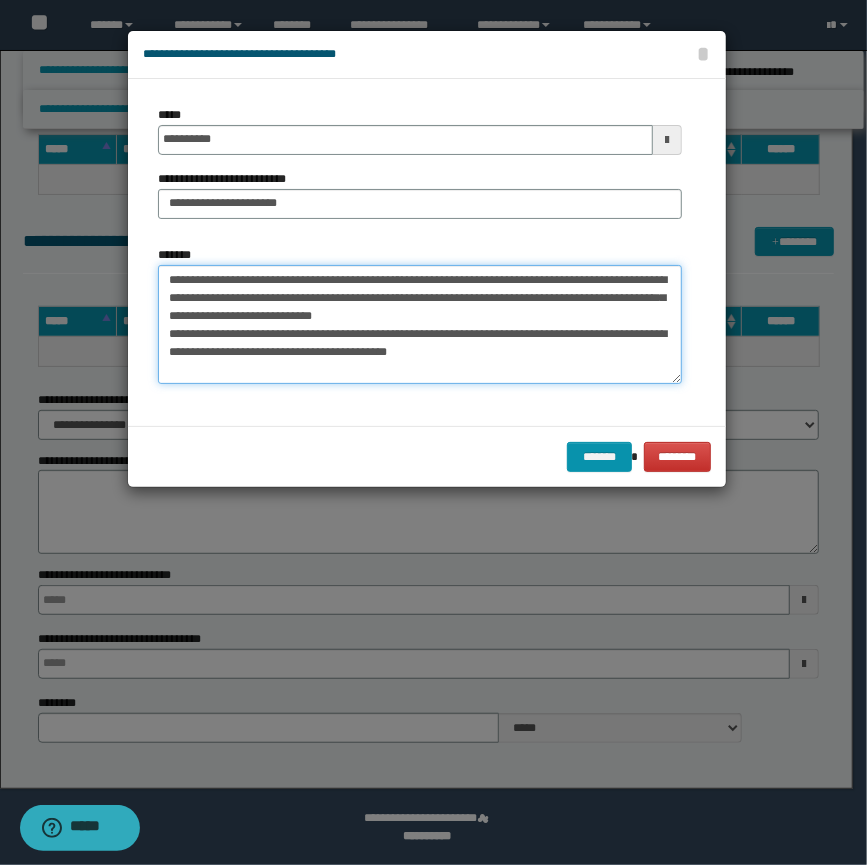 click on "**********" at bounding box center [420, 325] 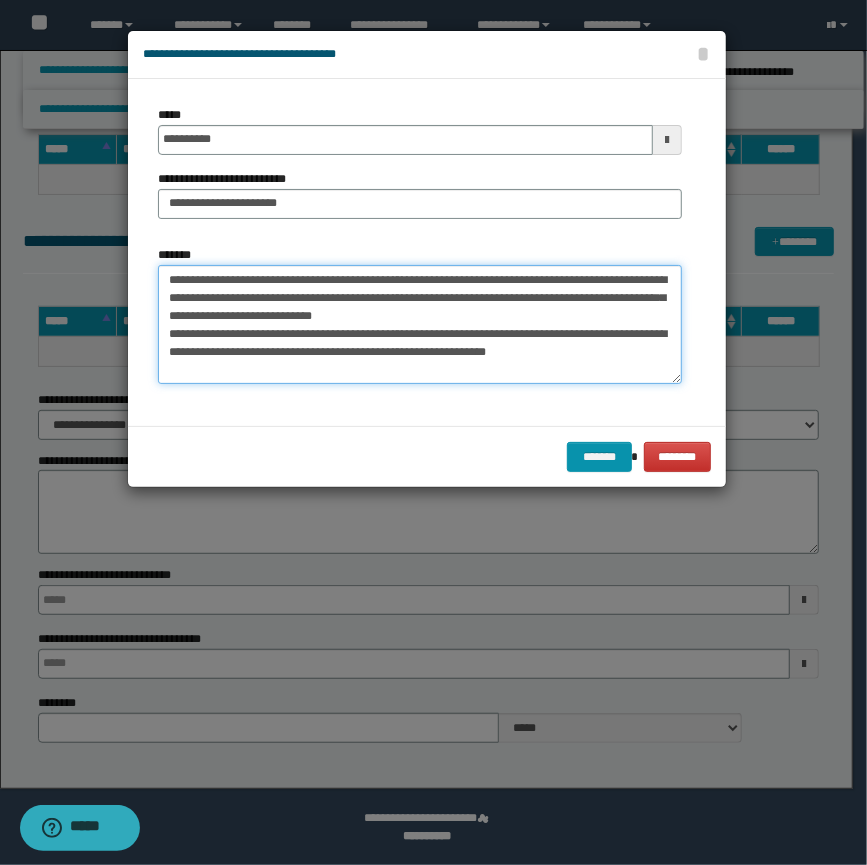 click on "**********" at bounding box center (420, 325) 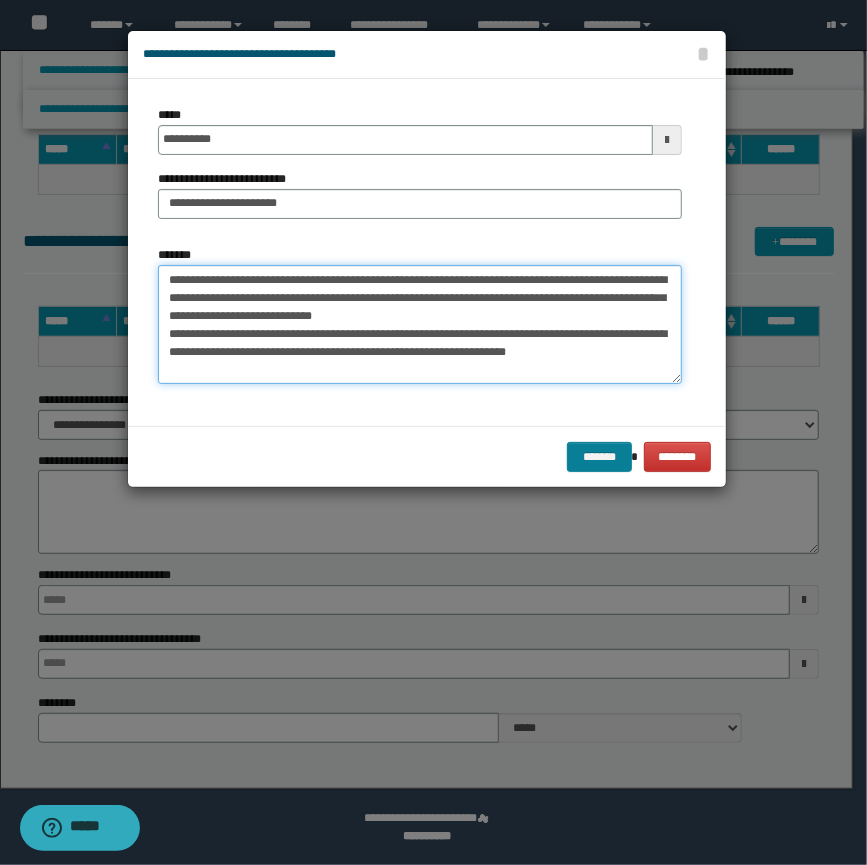 type on "**********" 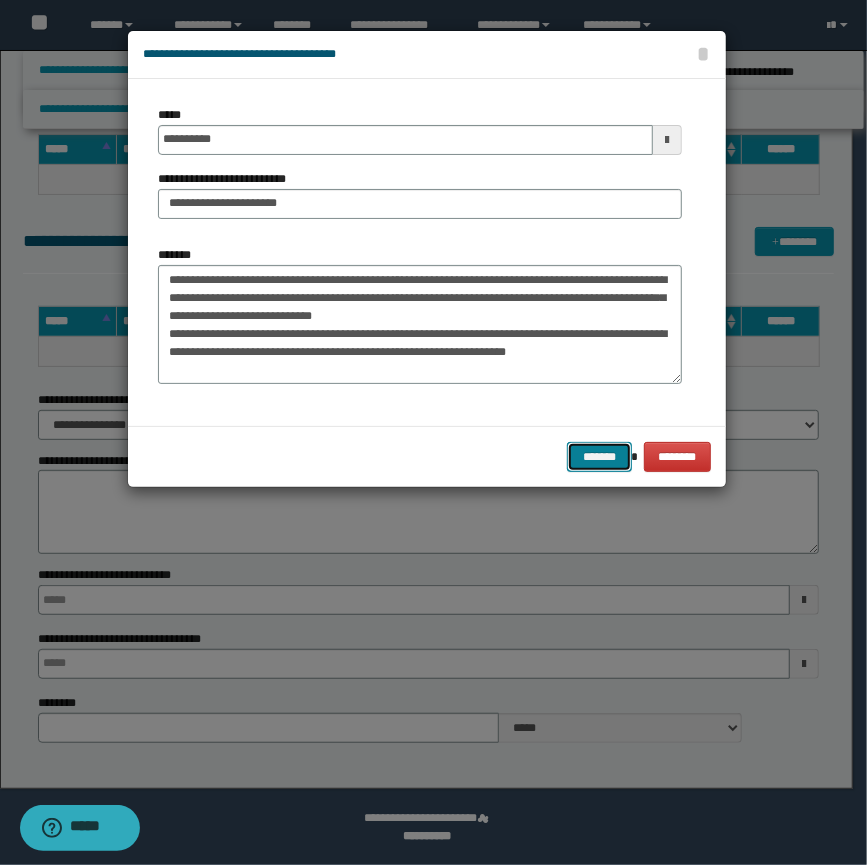 click on "*******" at bounding box center (599, 457) 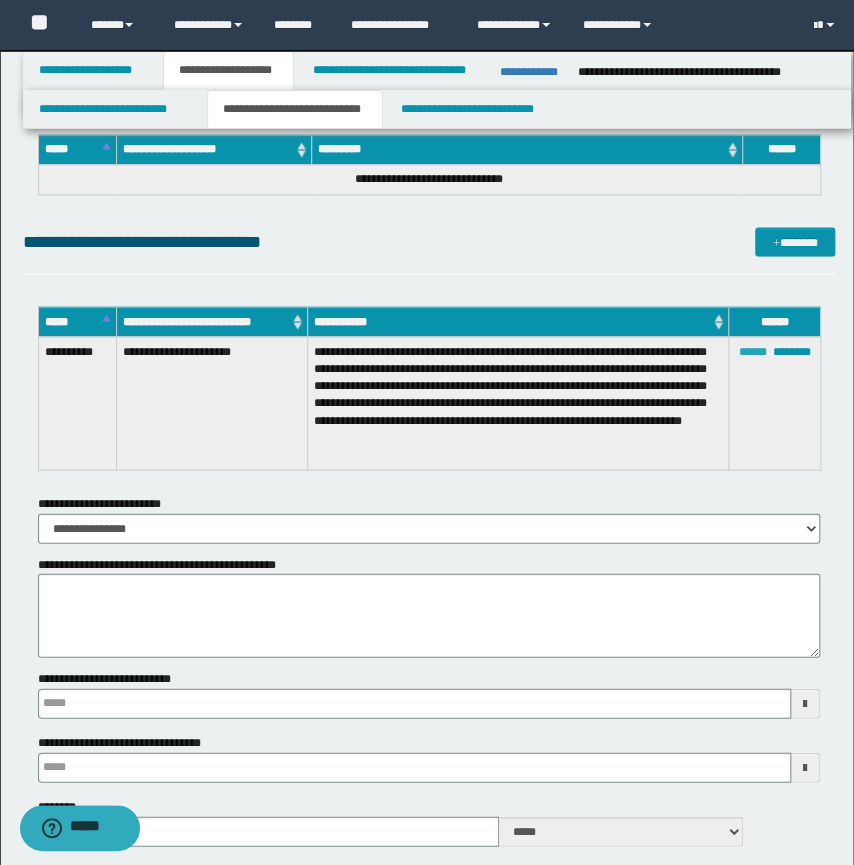 click on "******" at bounding box center [752, 351] 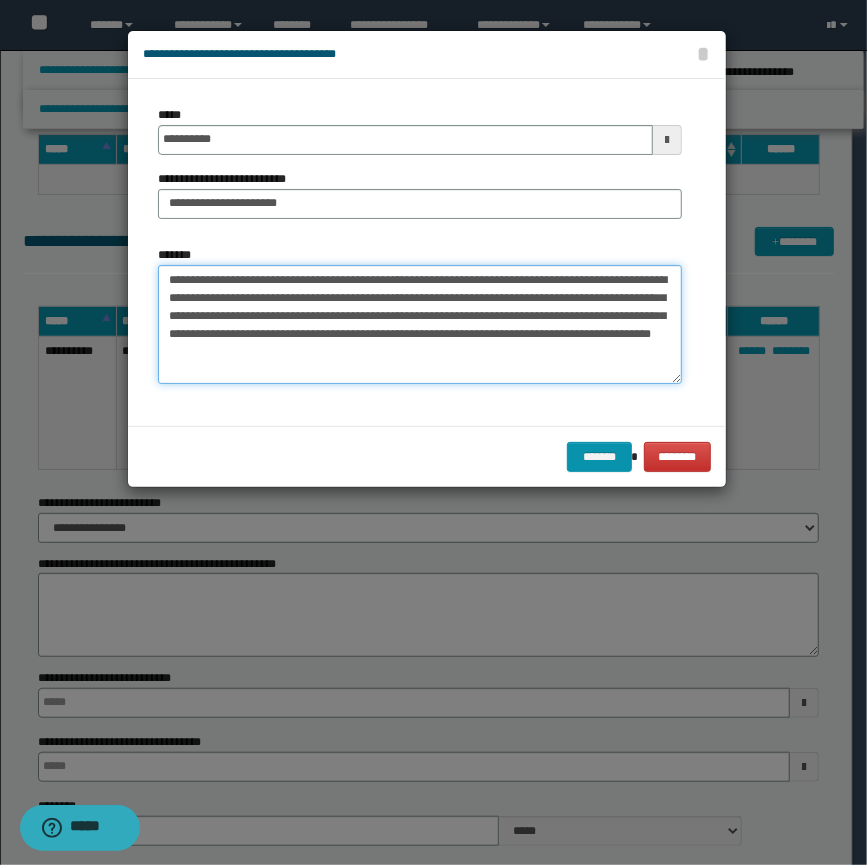 drag, startPoint x: 255, startPoint y: 279, endPoint x: 134, endPoint y: 275, distance: 121.0661 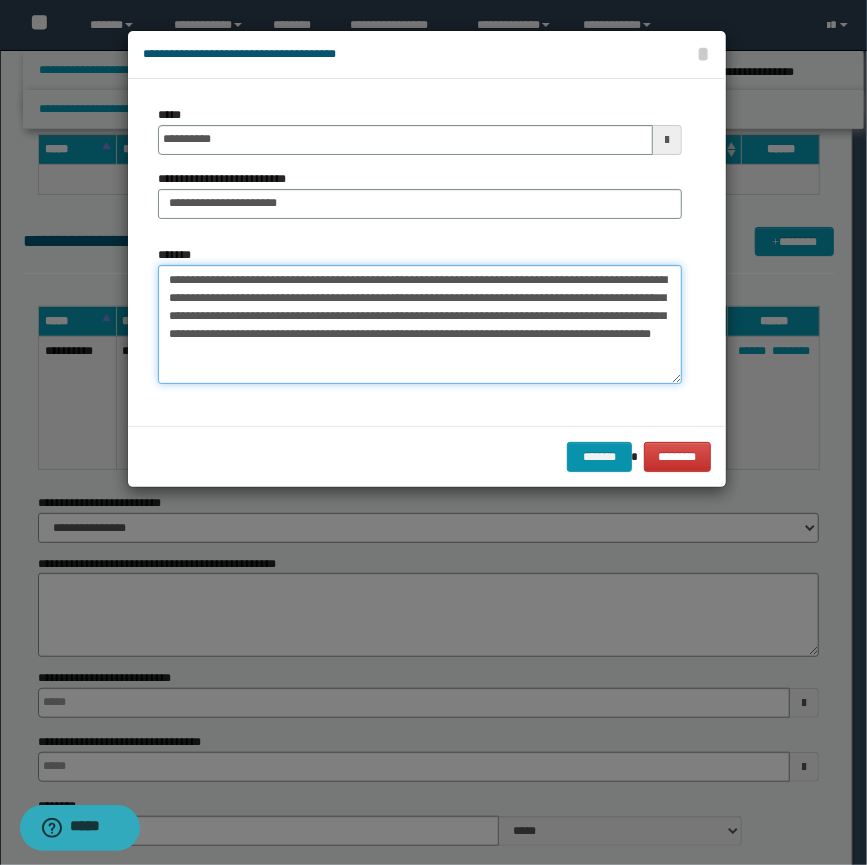 click on "**********" at bounding box center (420, 325) 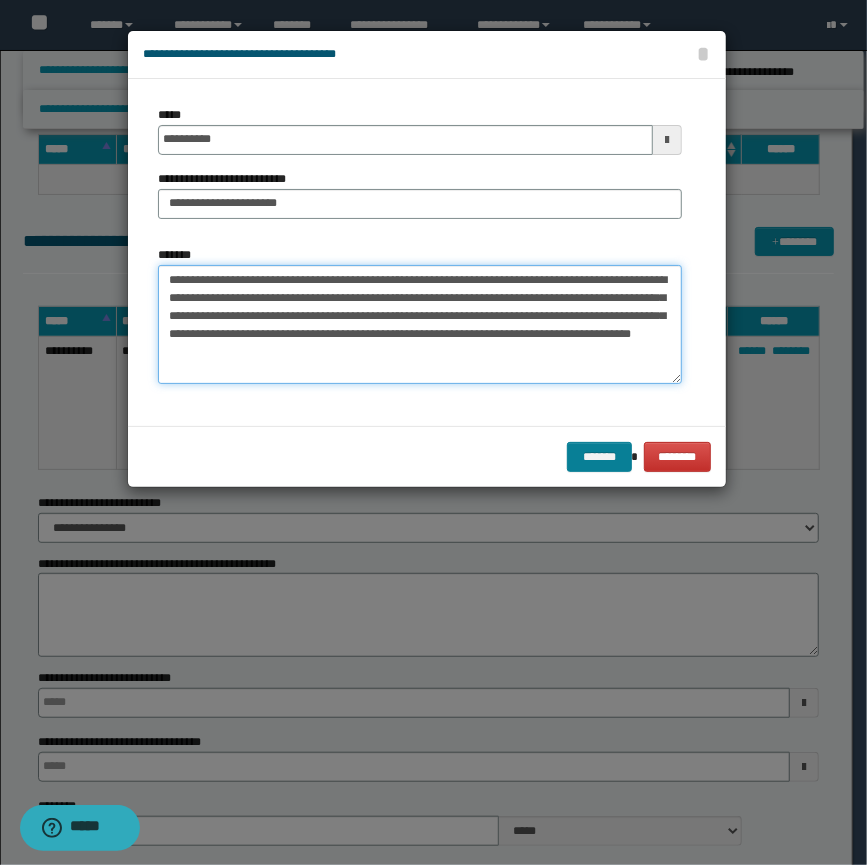 type on "**********" 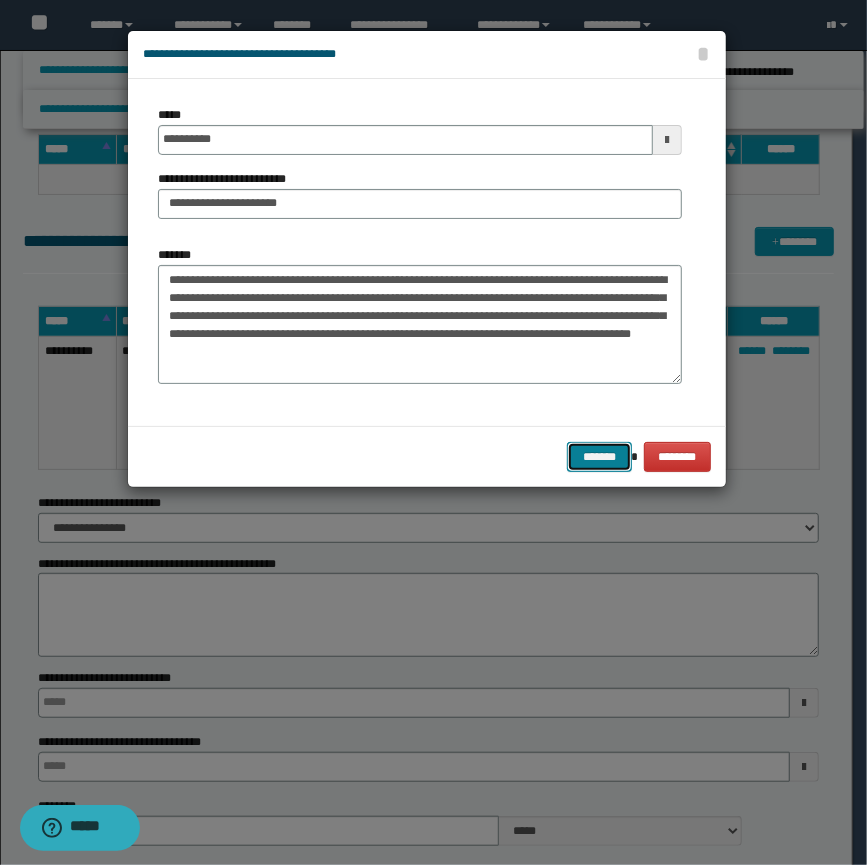click on "*******" at bounding box center [599, 457] 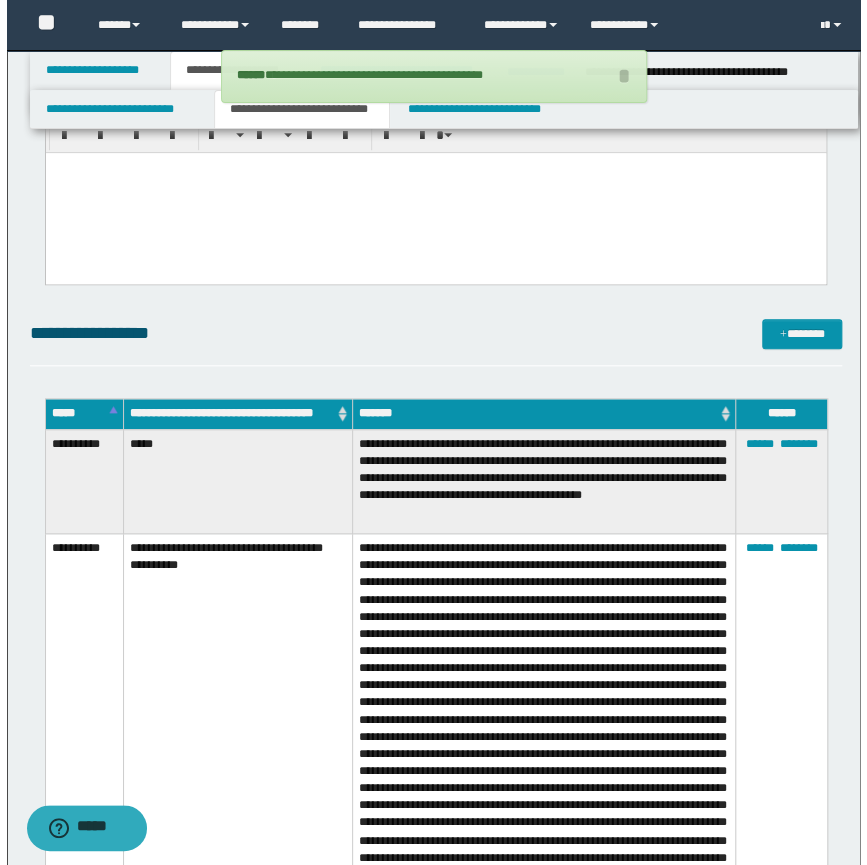 scroll, scrollTop: 211, scrollLeft: 0, axis: vertical 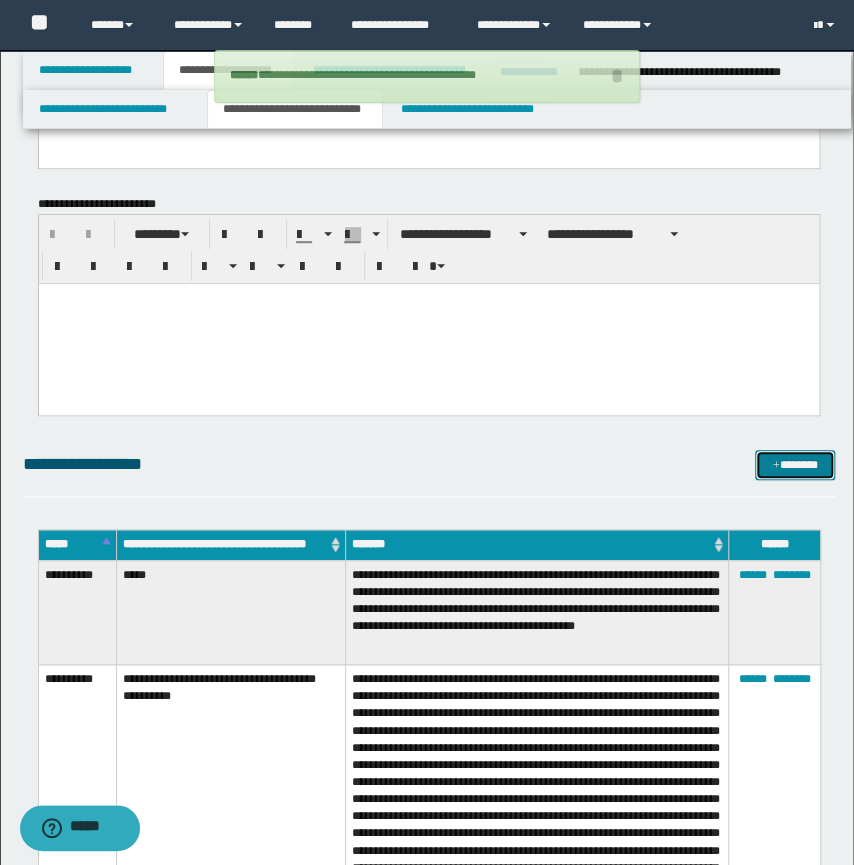click on "*******" at bounding box center [795, 465] 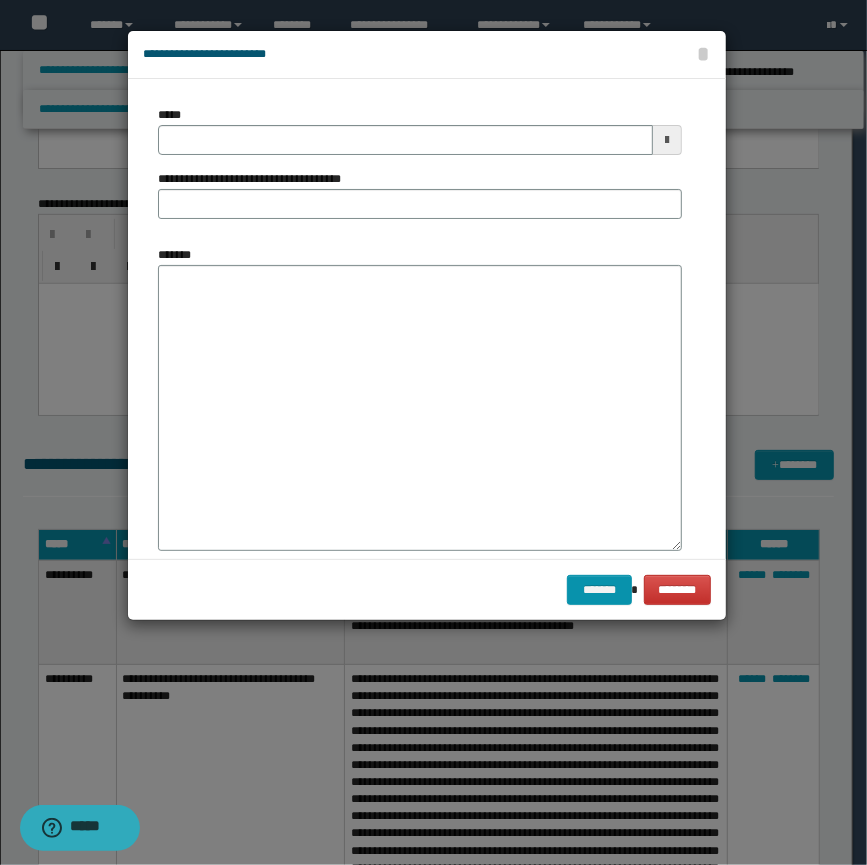 click on "**********" at bounding box center [420, 170] 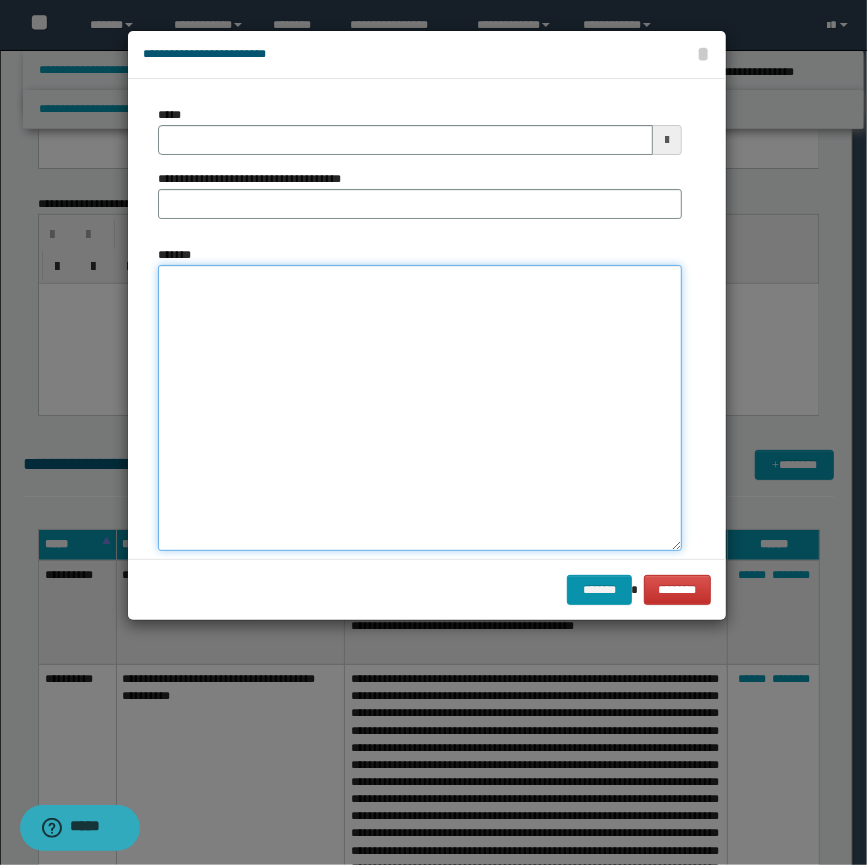 click on "*******" at bounding box center (420, 408) 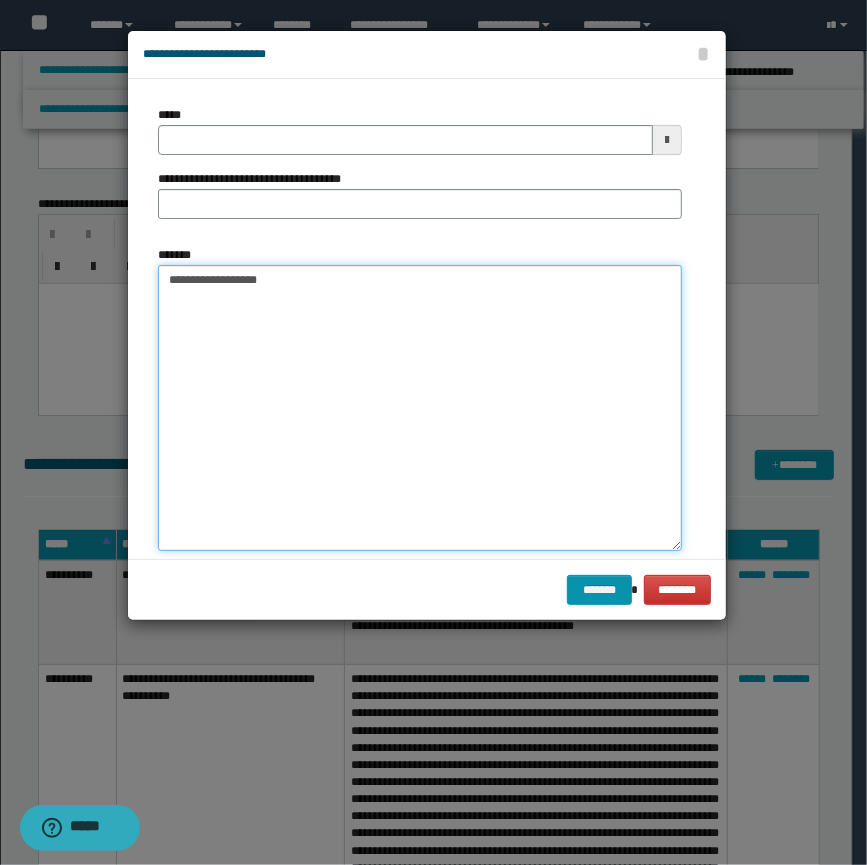 drag, startPoint x: 214, startPoint y: 281, endPoint x: 237, endPoint y: 275, distance: 23.769728 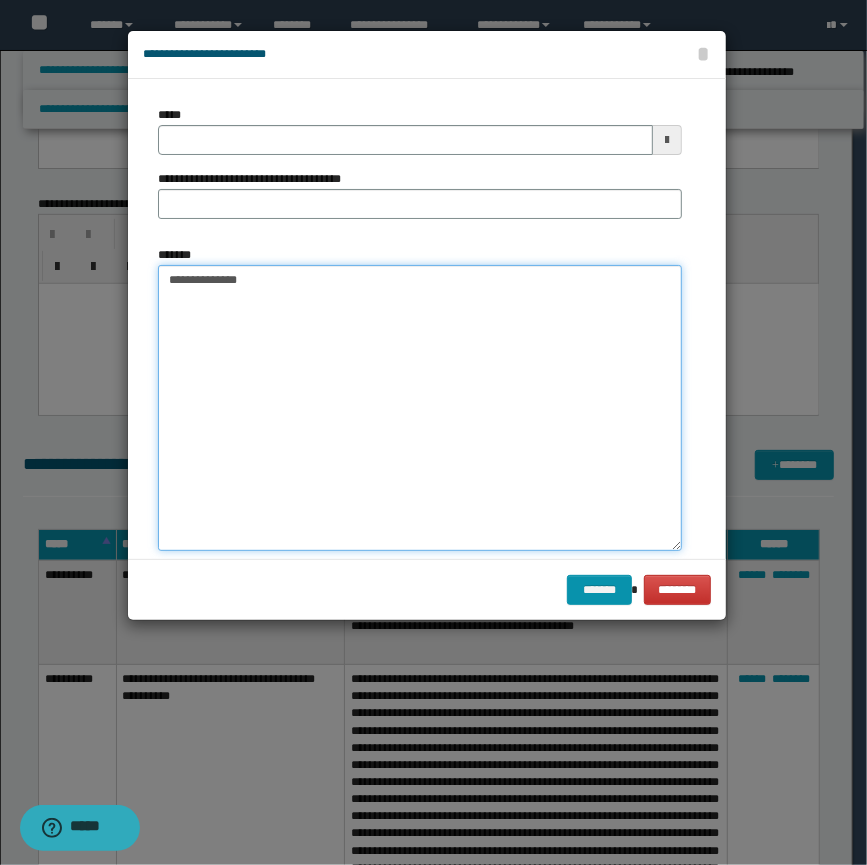 type on "**********" 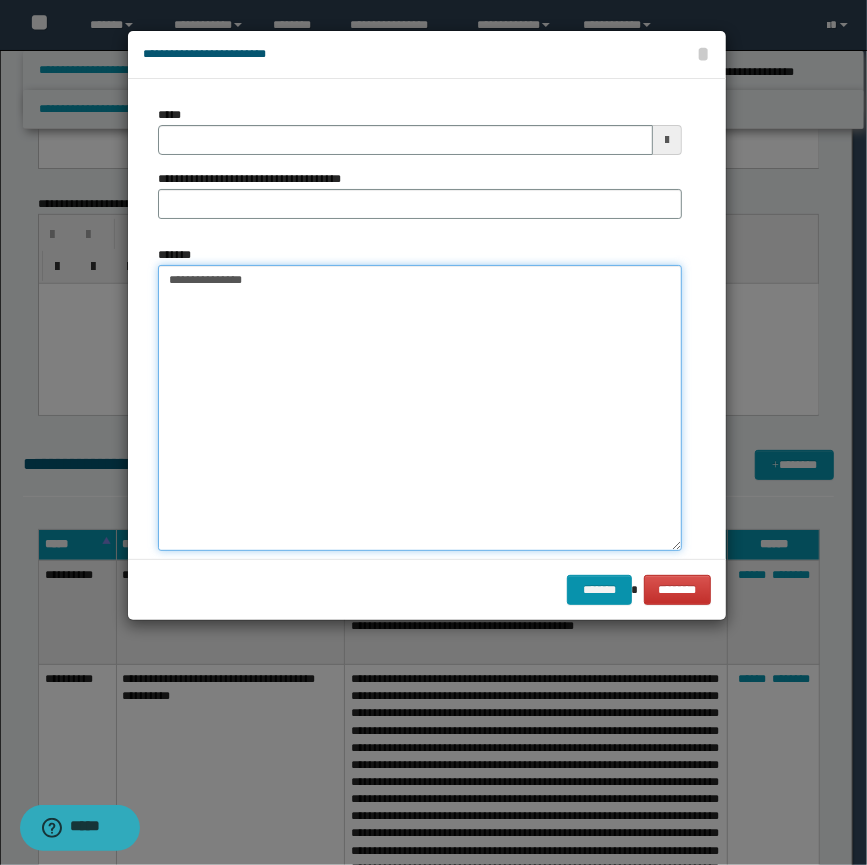 type 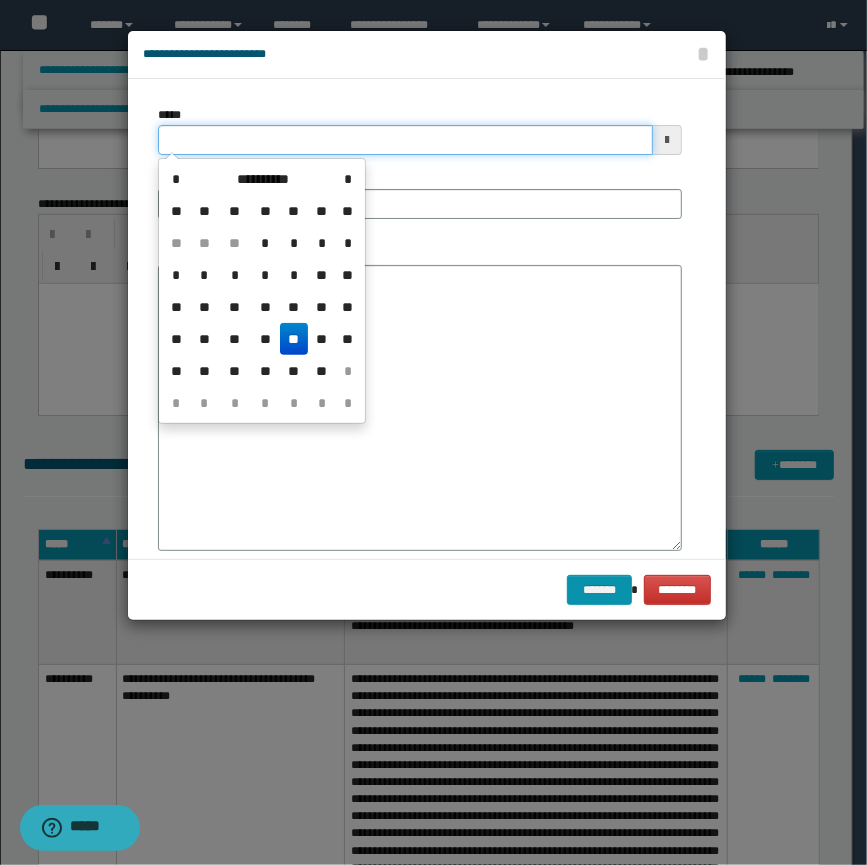 drag, startPoint x: 260, startPoint y: 140, endPoint x: 73, endPoint y: 137, distance: 187.02406 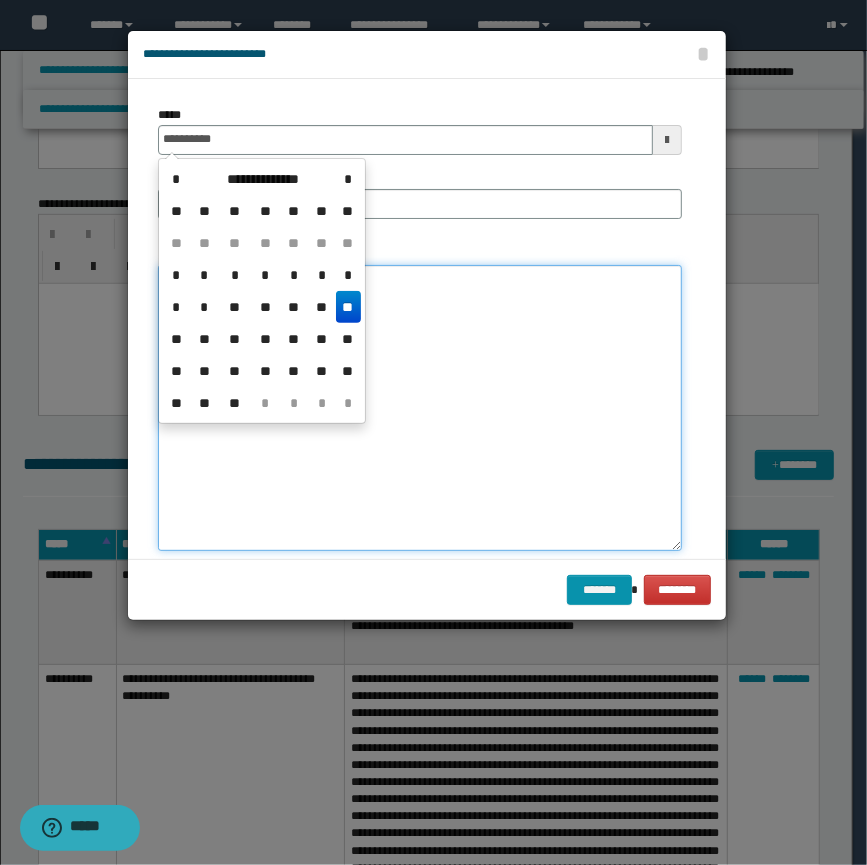 type on "**********" 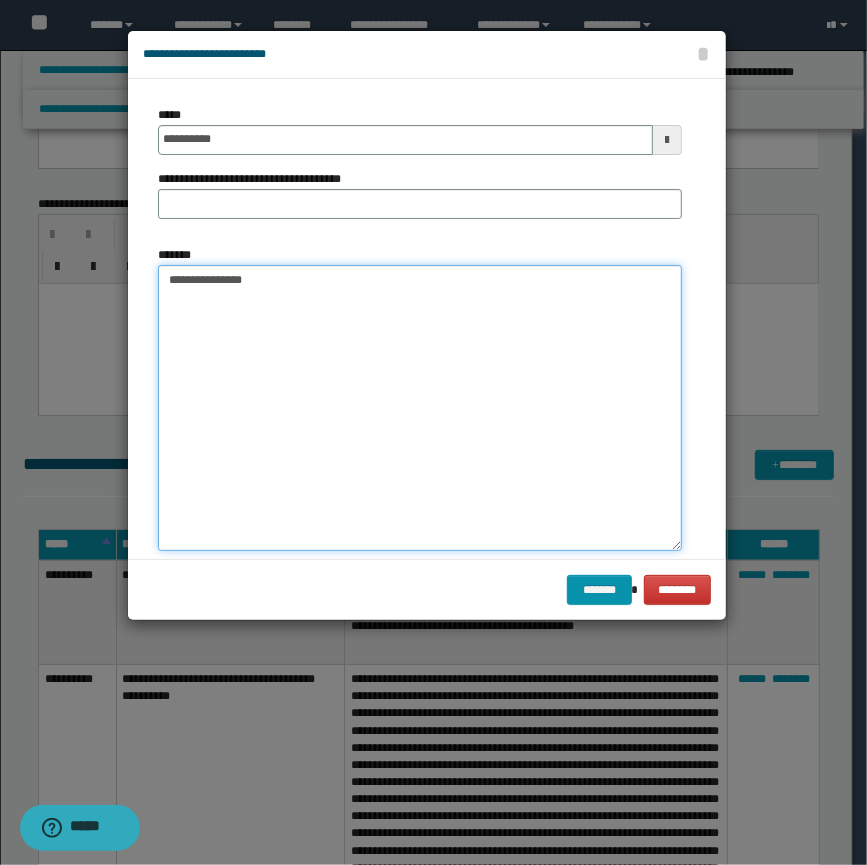paste on "**********" 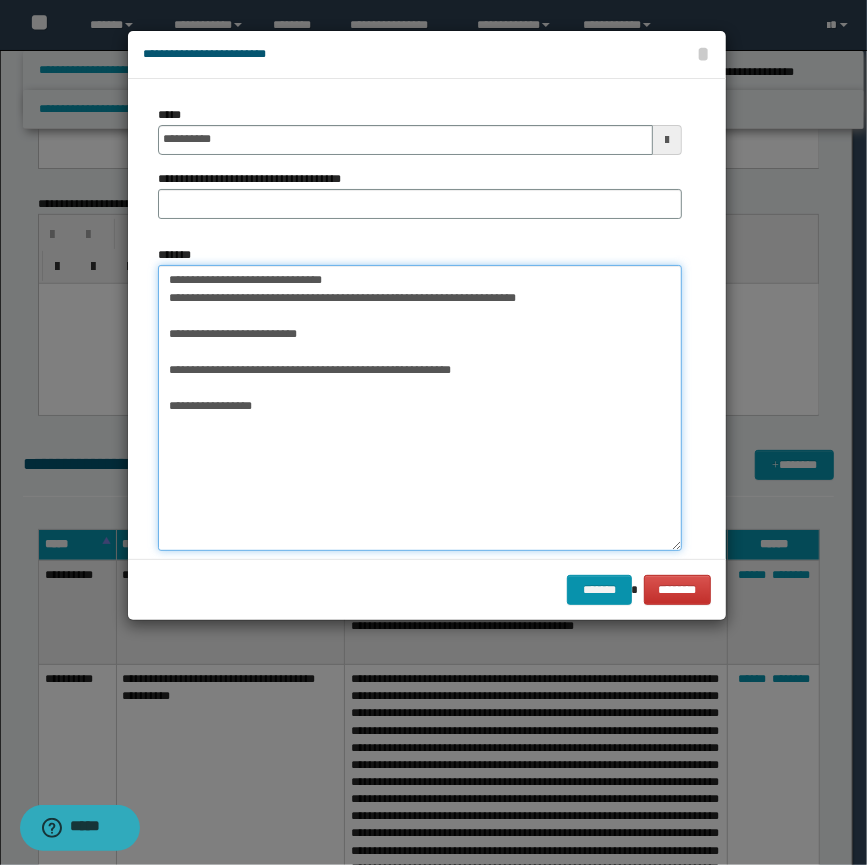 type on "**********" 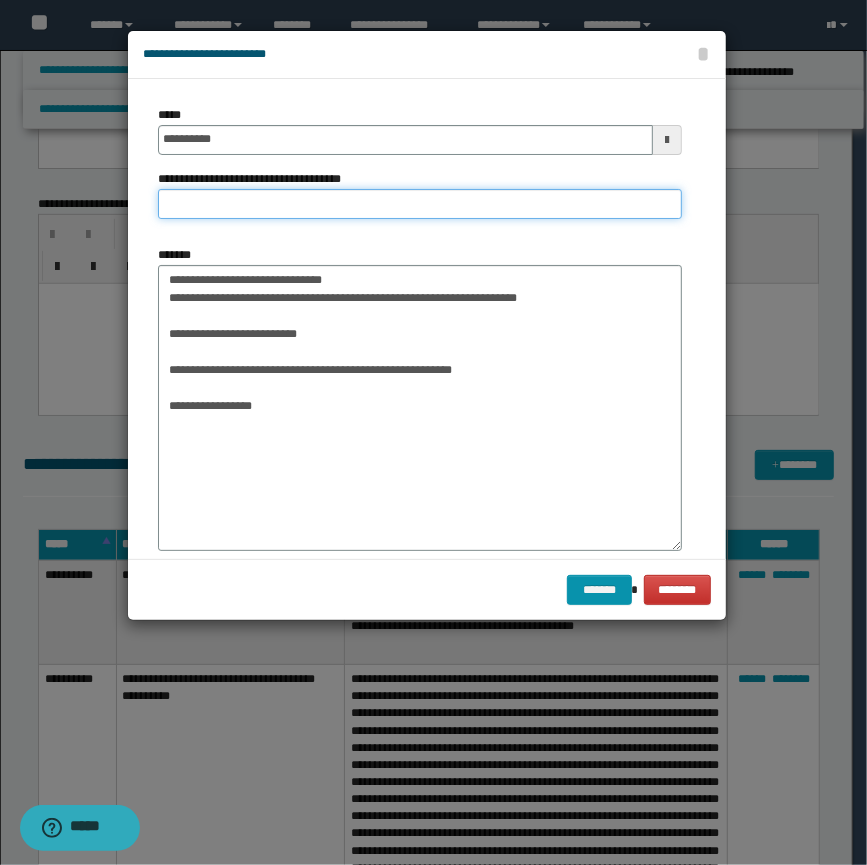 click on "**********" at bounding box center [420, 204] 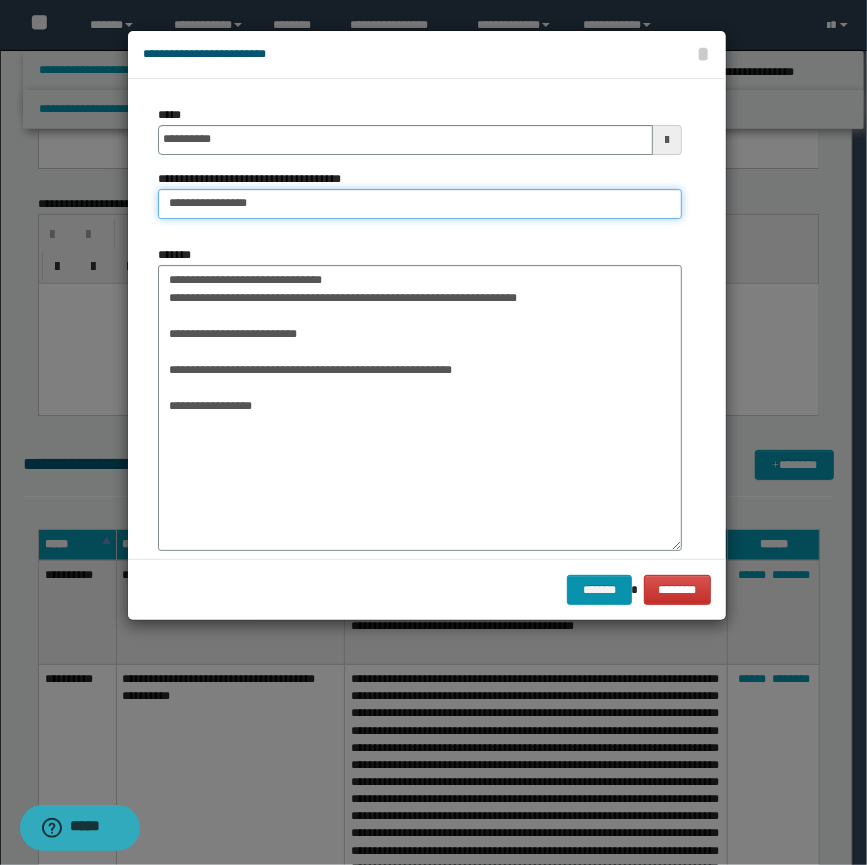 type on "**********" 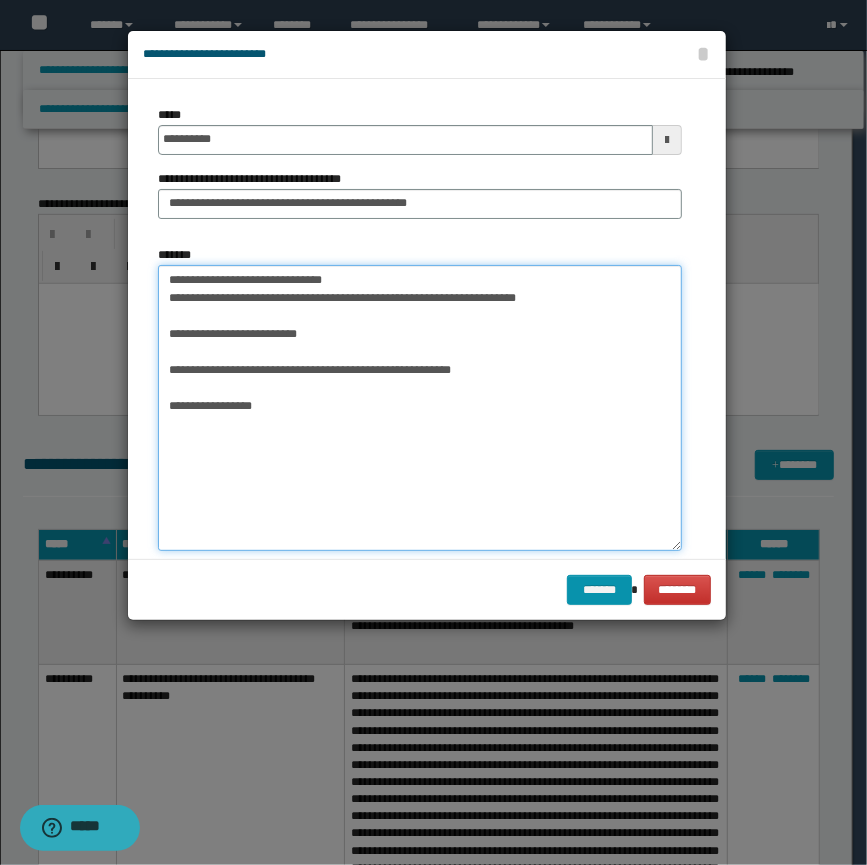 click on "**********" at bounding box center [420, 408] 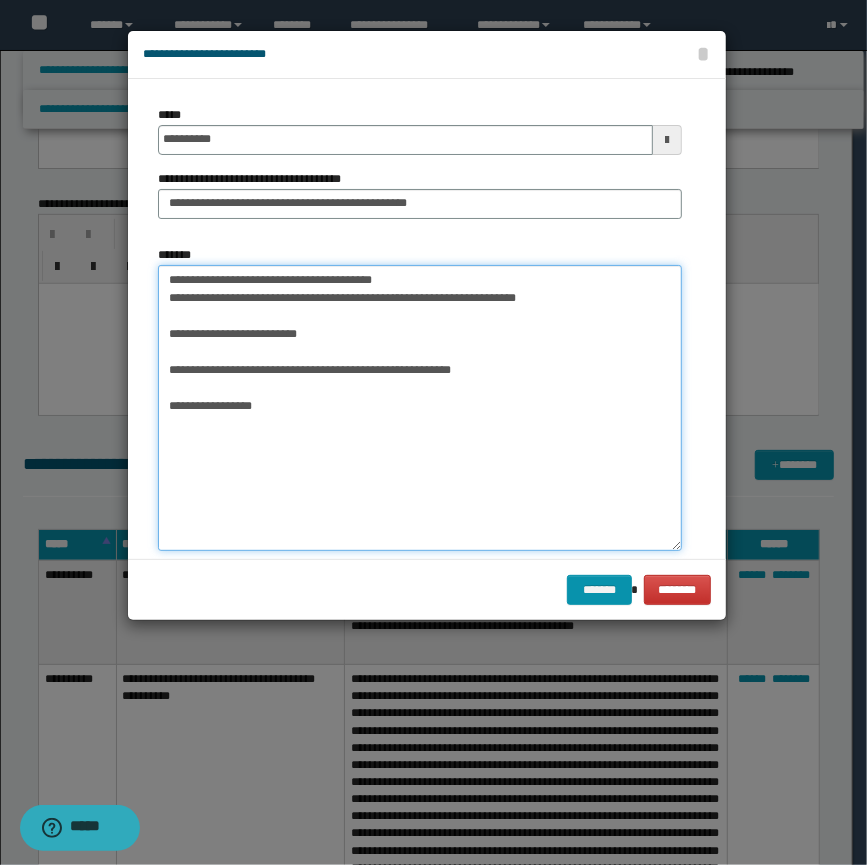 click on "**********" at bounding box center (420, 408) 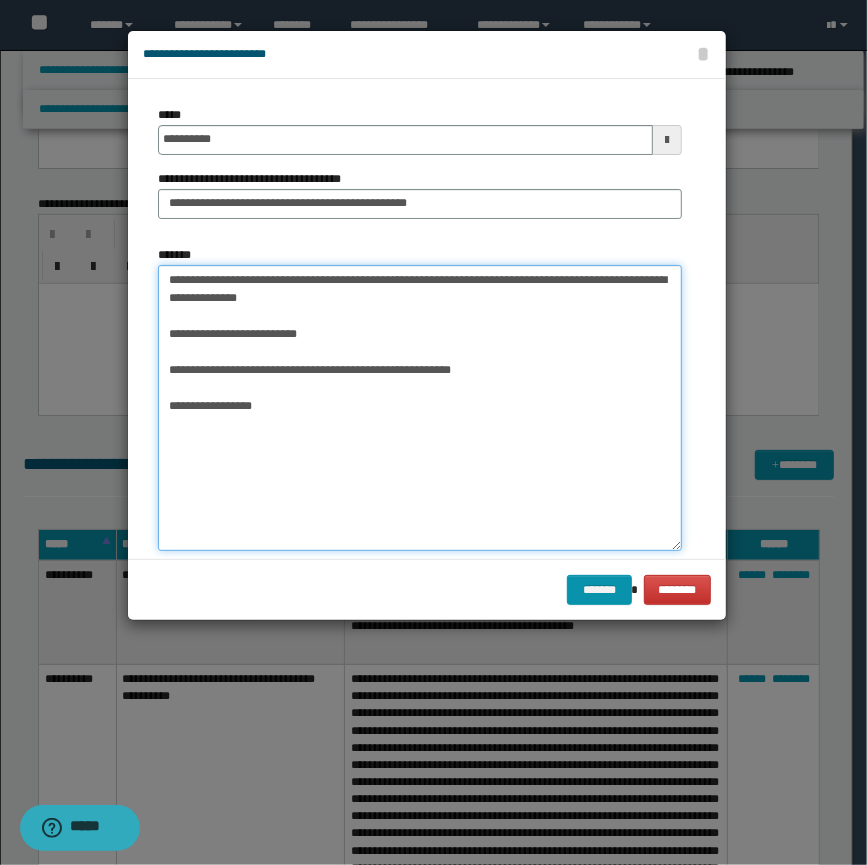 click on "**********" at bounding box center (420, 408) 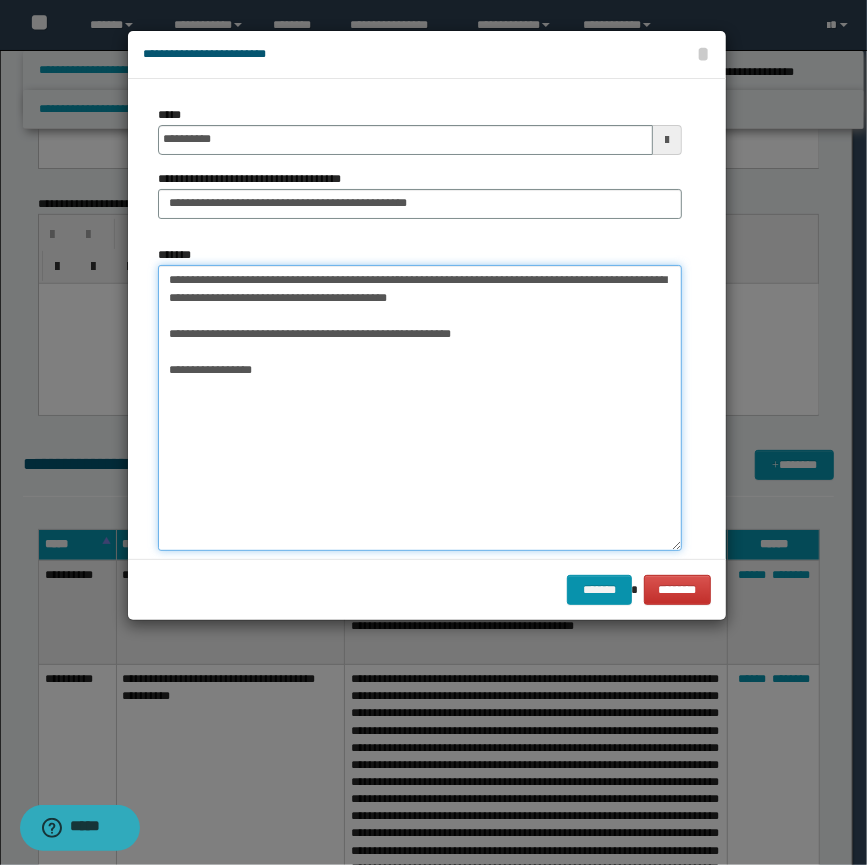 click on "**********" at bounding box center [420, 408] 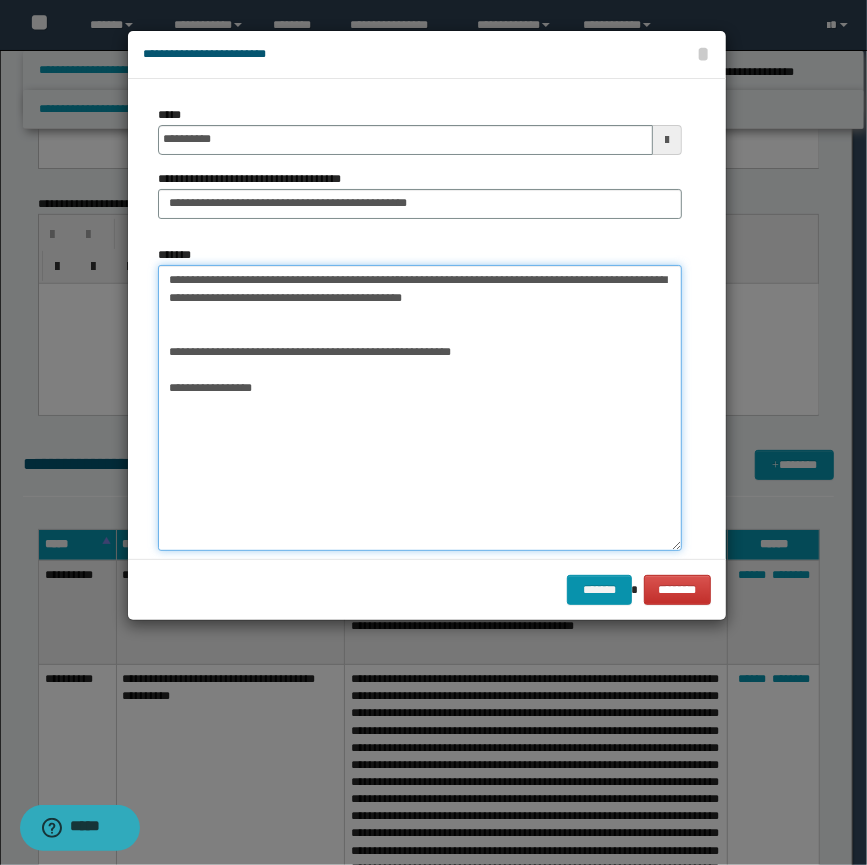 click on "**********" at bounding box center (420, 408) 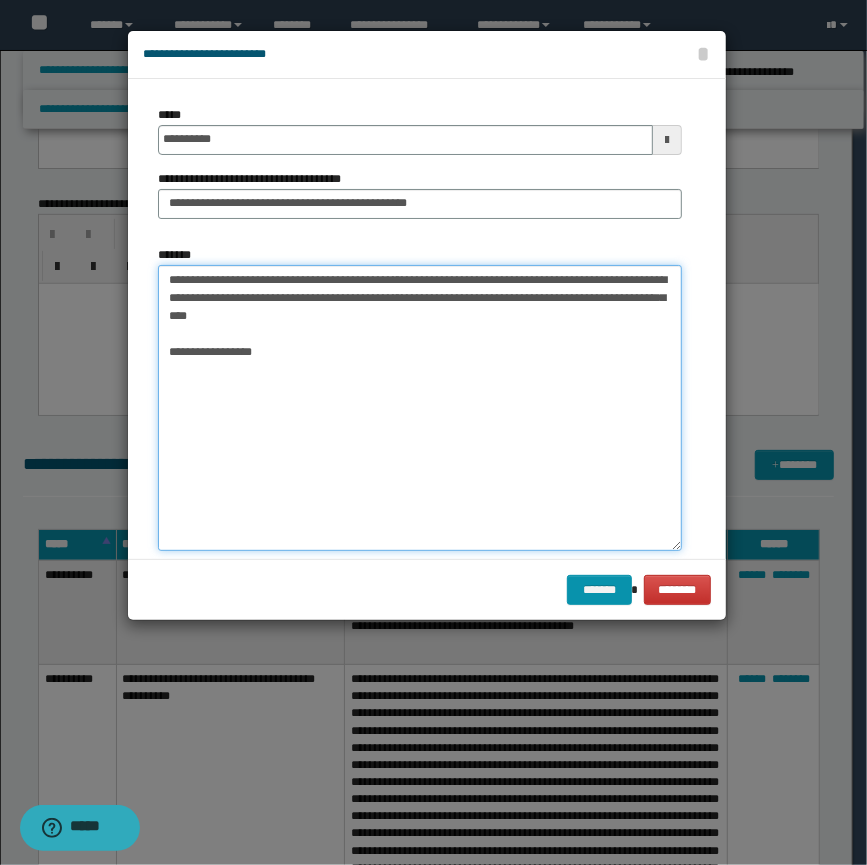 click on "**********" at bounding box center (420, 408) 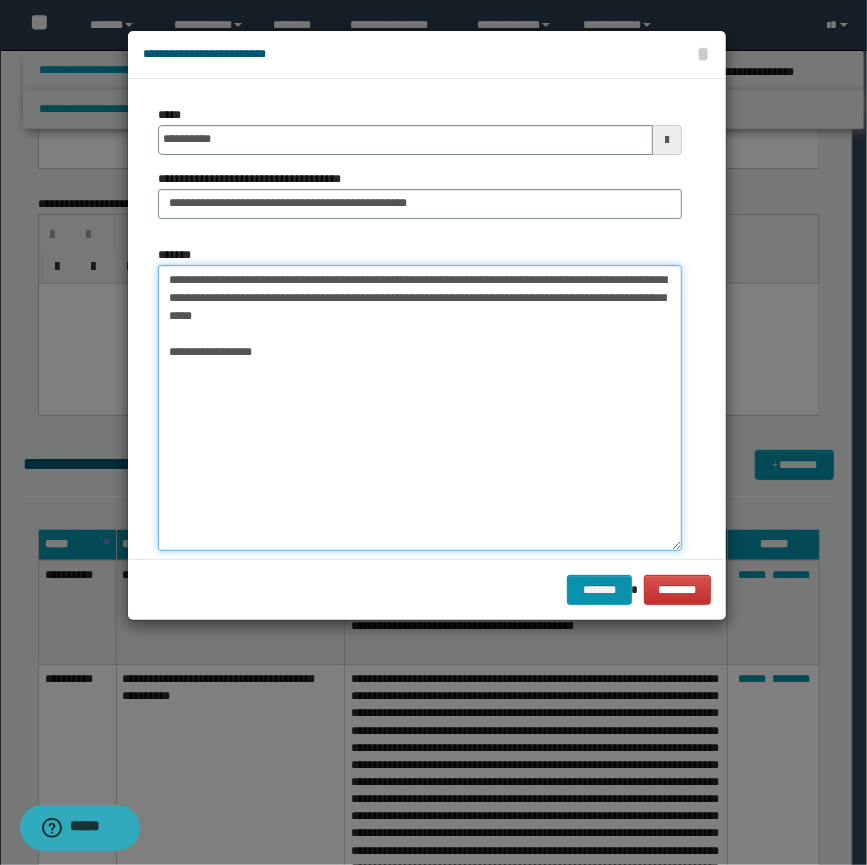 click on "**********" at bounding box center (420, 408) 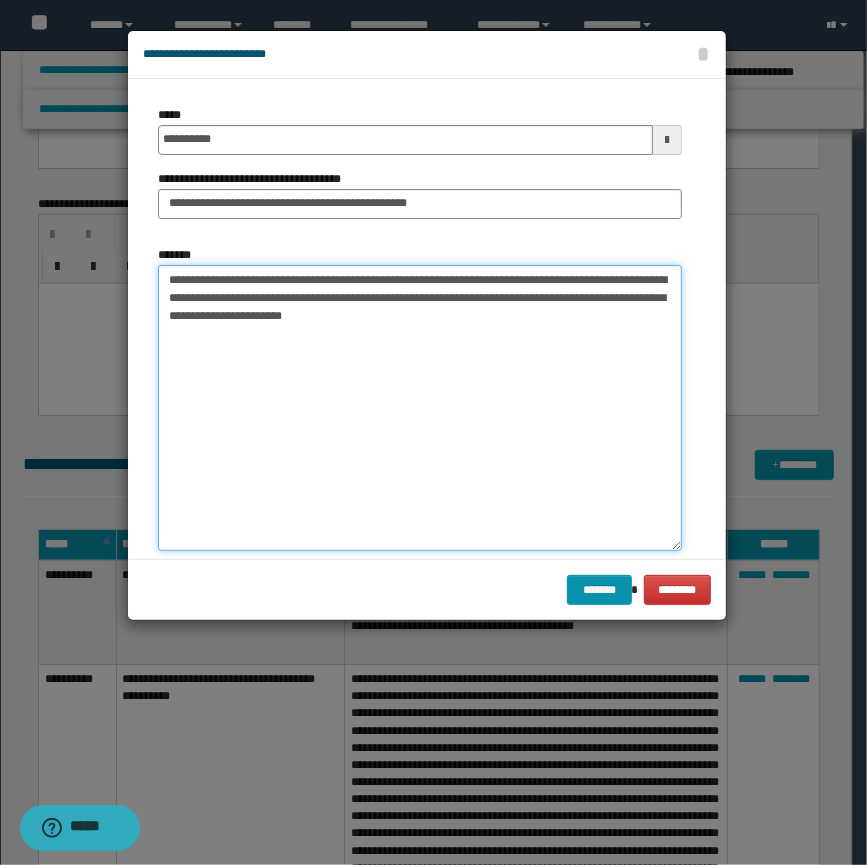 click on "**********" at bounding box center (420, 408) 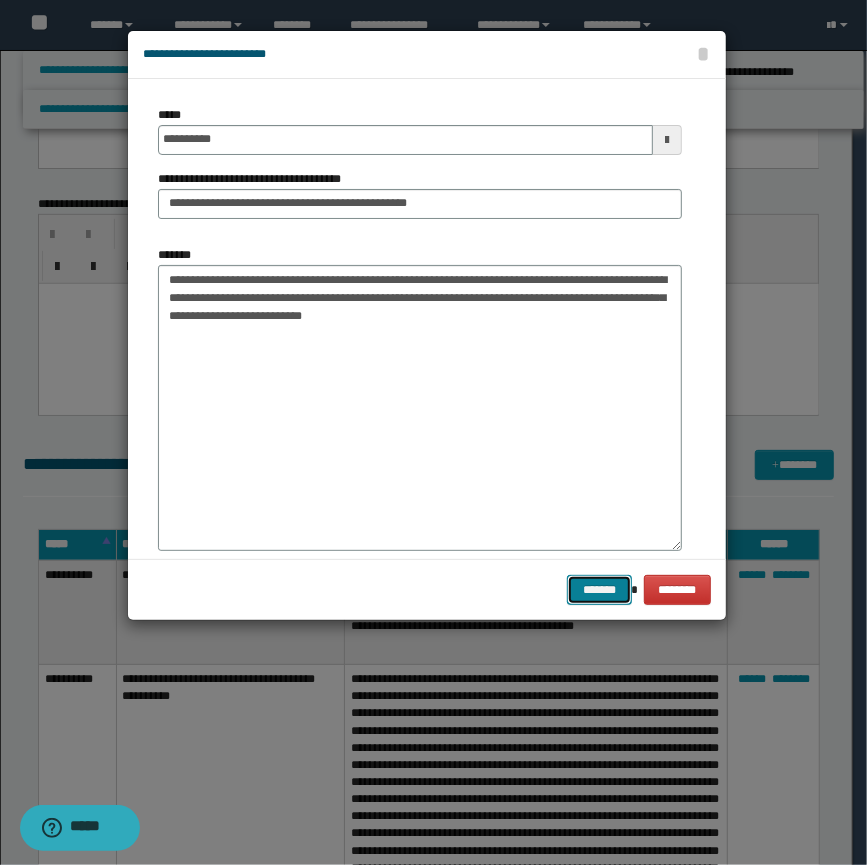 click on "*******" at bounding box center (599, 590) 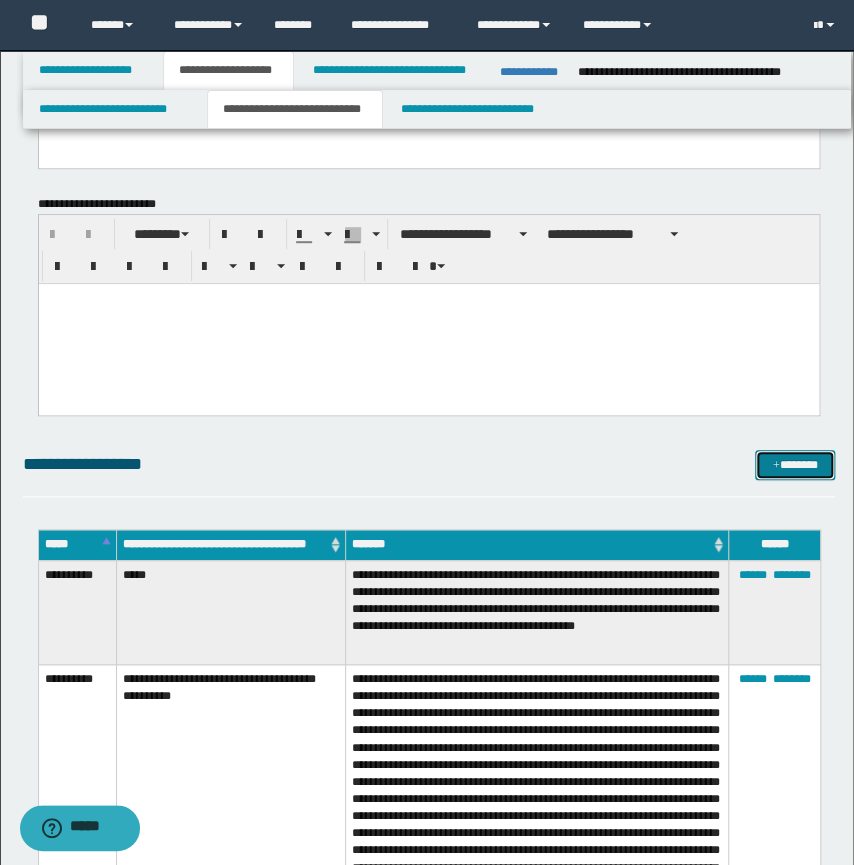 click at bounding box center (776, 466) 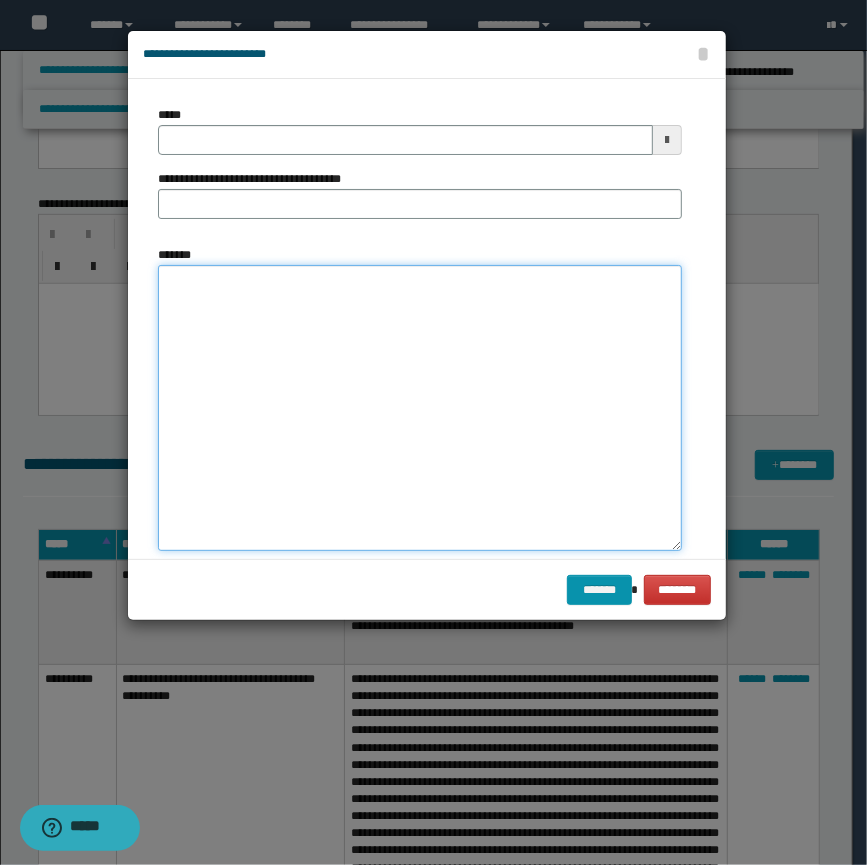 click on "*******" at bounding box center [420, 408] 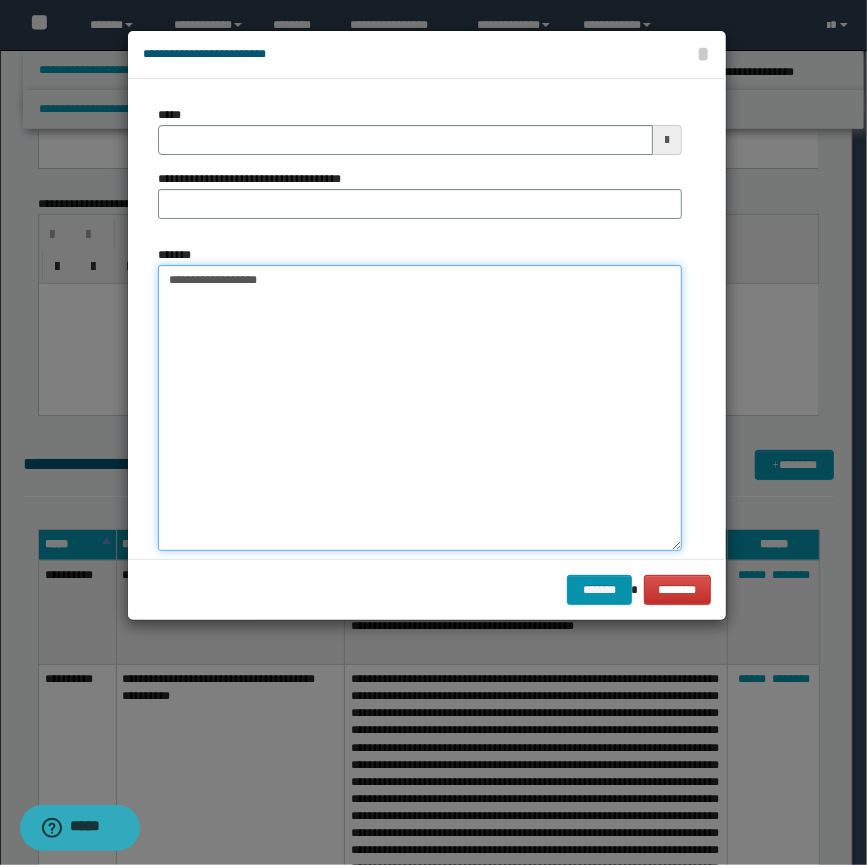 click on "**********" at bounding box center [420, 408] 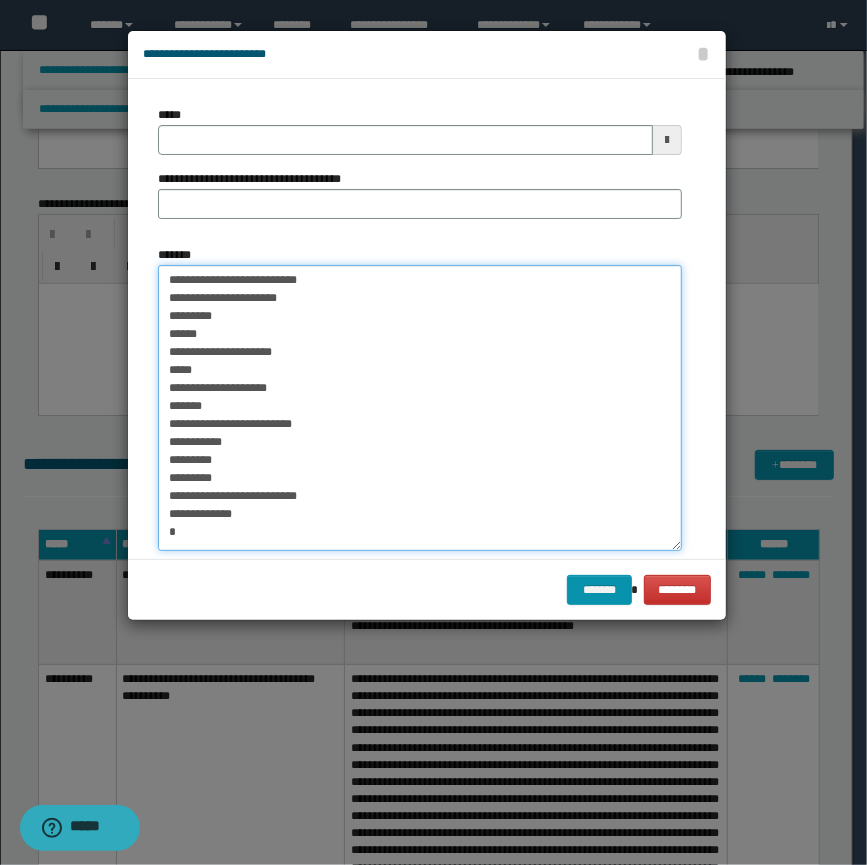 drag, startPoint x: 160, startPoint y: 525, endPoint x: 258, endPoint y: 270, distance: 273.18307 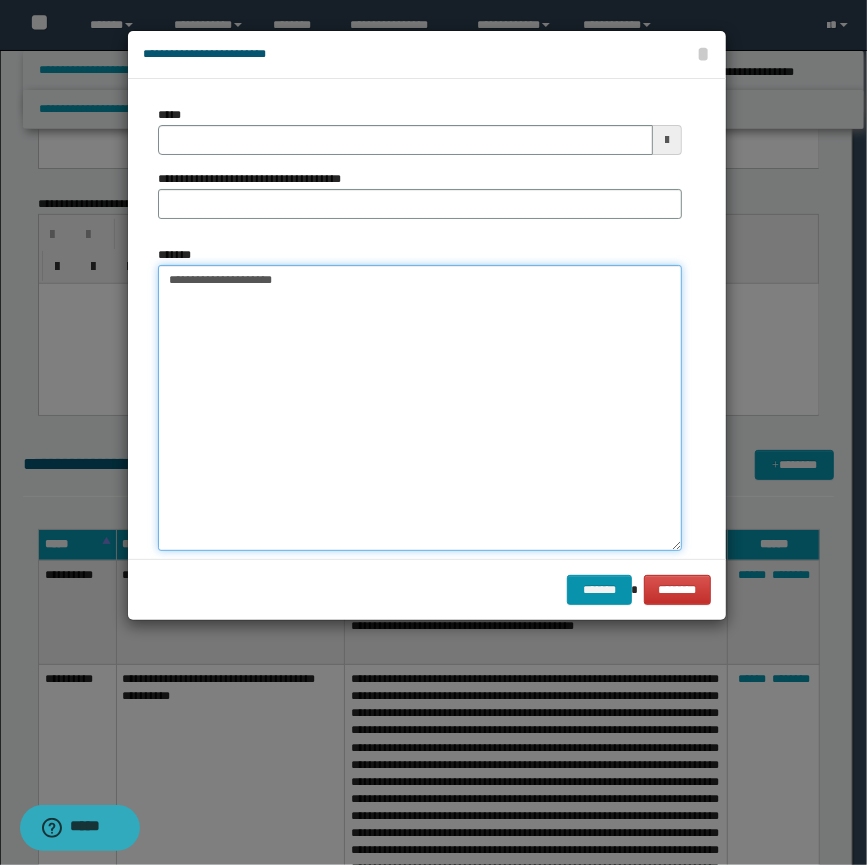 click on "**********" at bounding box center (420, 408) 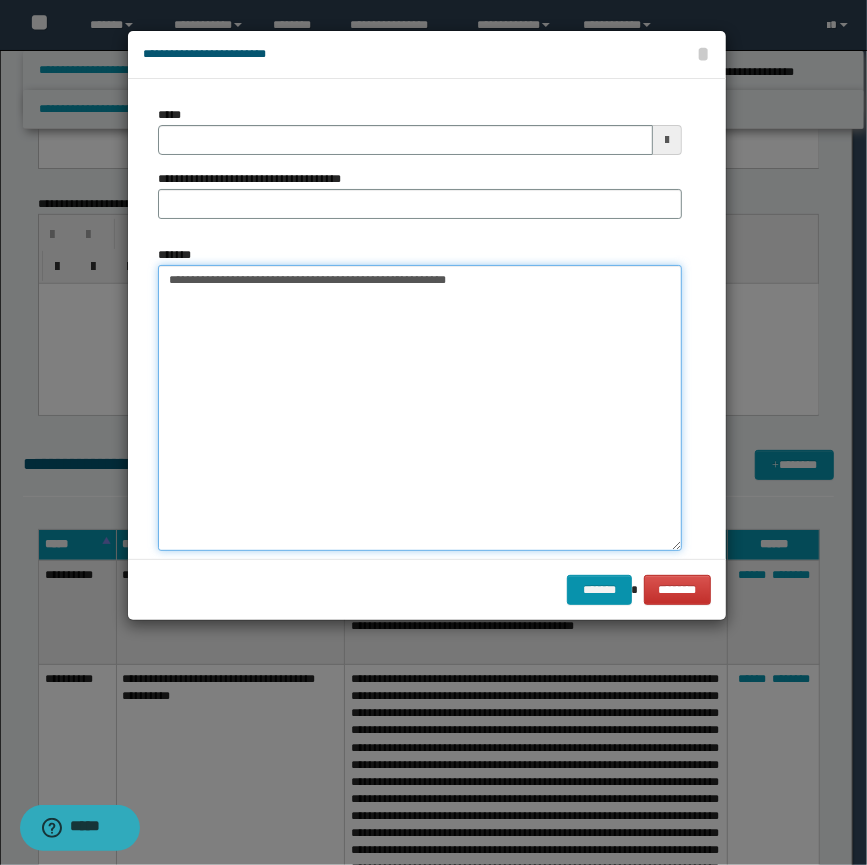 click on "**********" at bounding box center [420, 408] 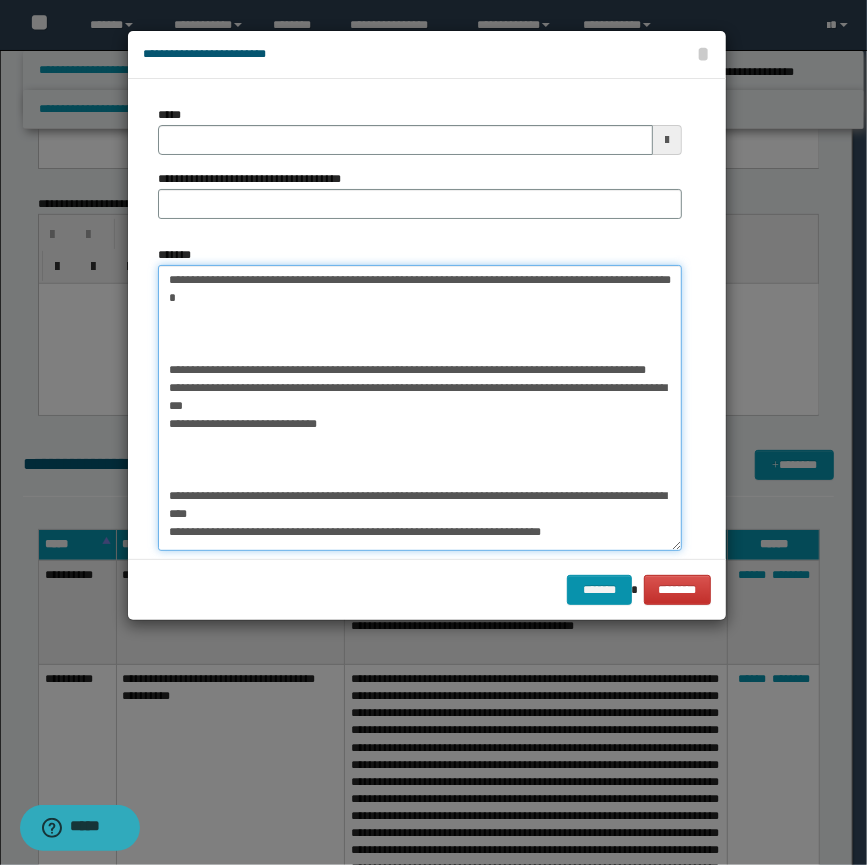 scroll, scrollTop: 0, scrollLeft: 0, axis: both 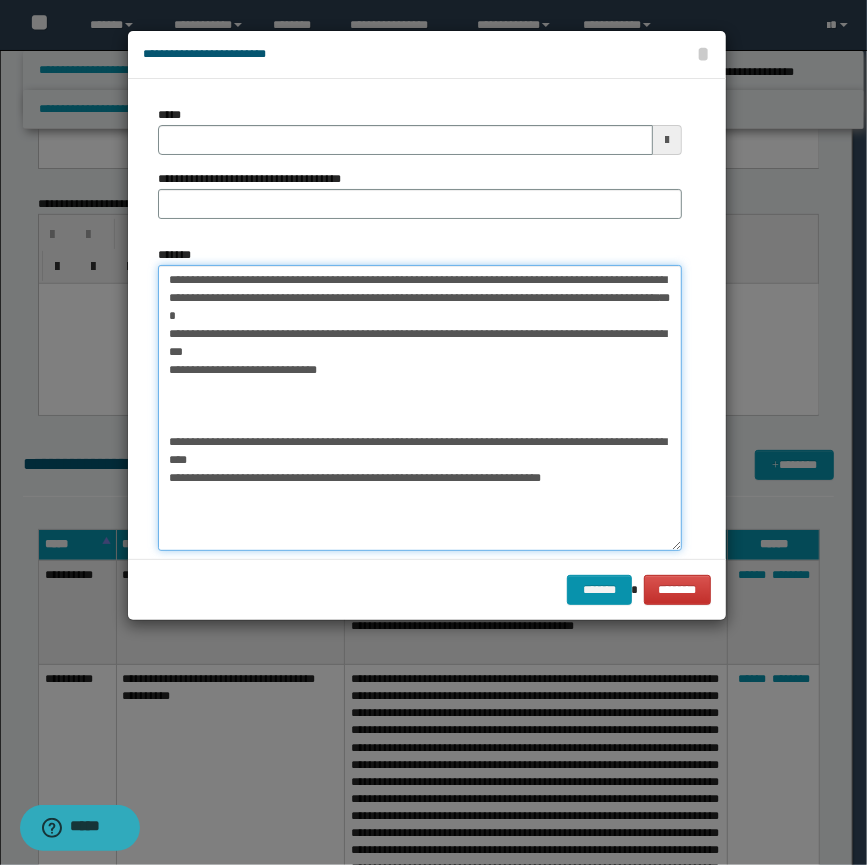 click on "**********" at bounding box center (420, 408) 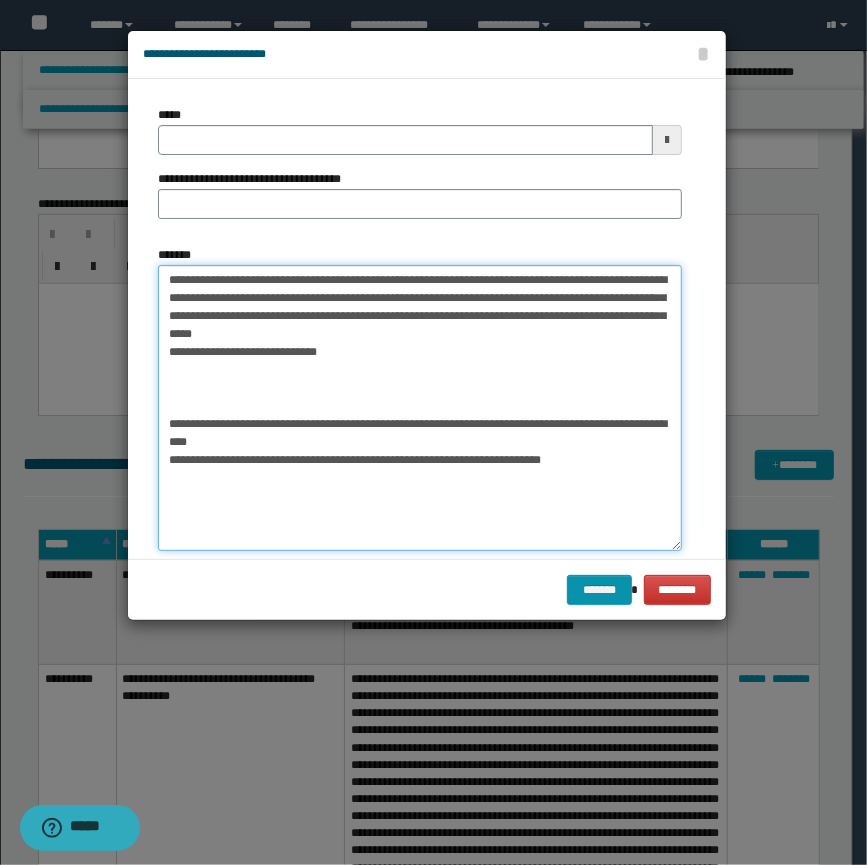 click on "**********" at bounding box center [420, 408] 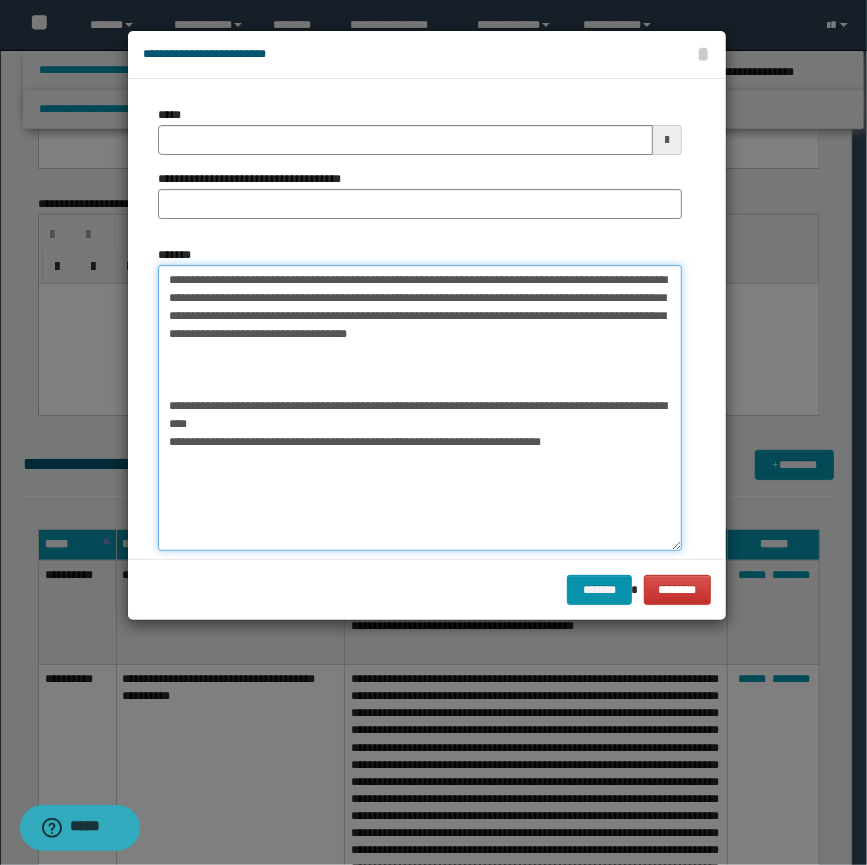 click on "**********" at bounding box center [420, 408] 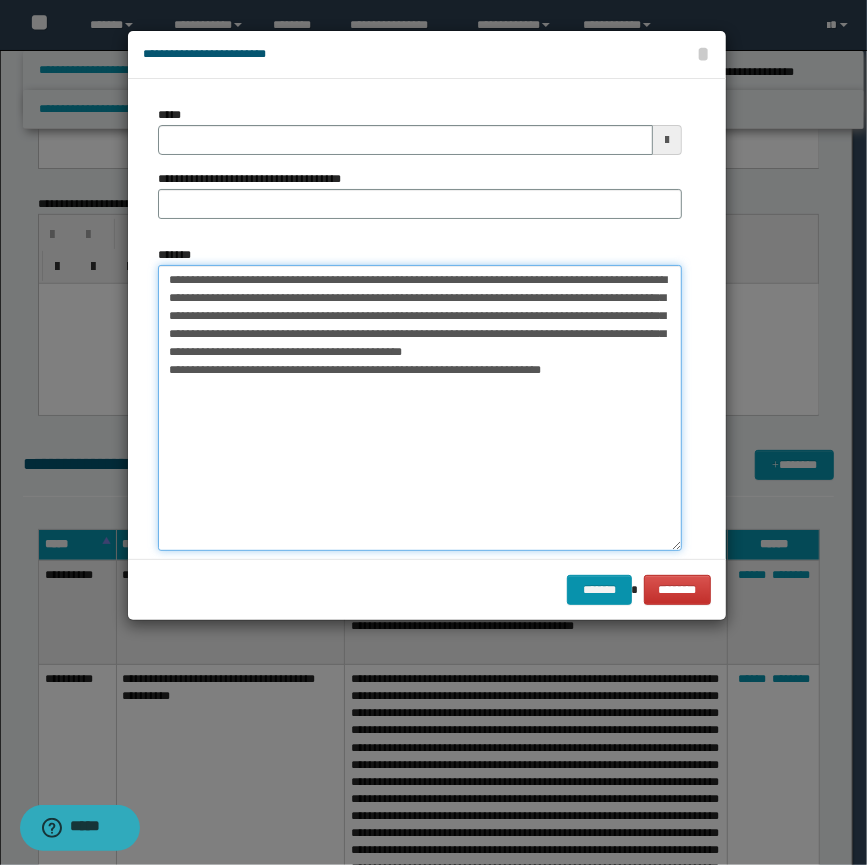click on "**********" at bounding box center [420, 408] 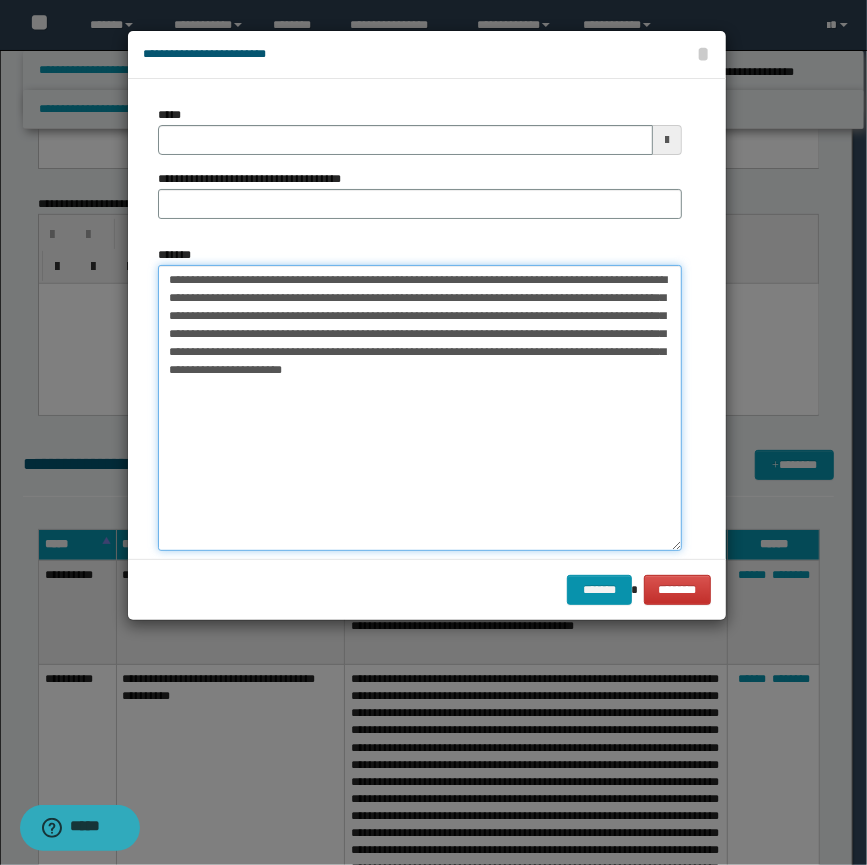 click on "**********" at bounding box center [420, 408] 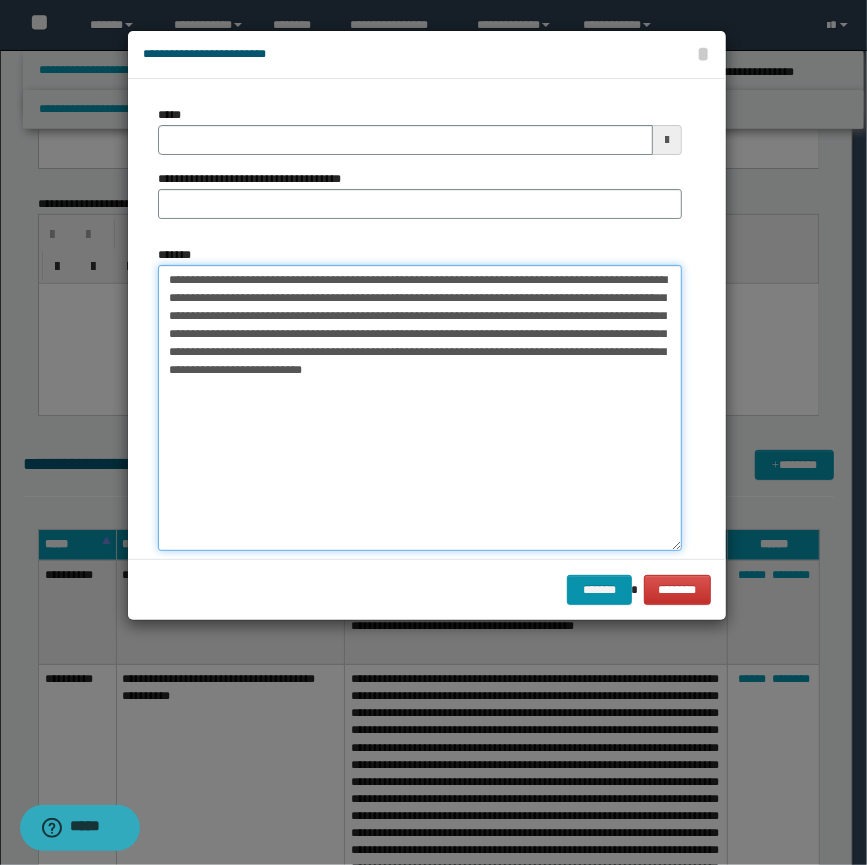 type on "**********" 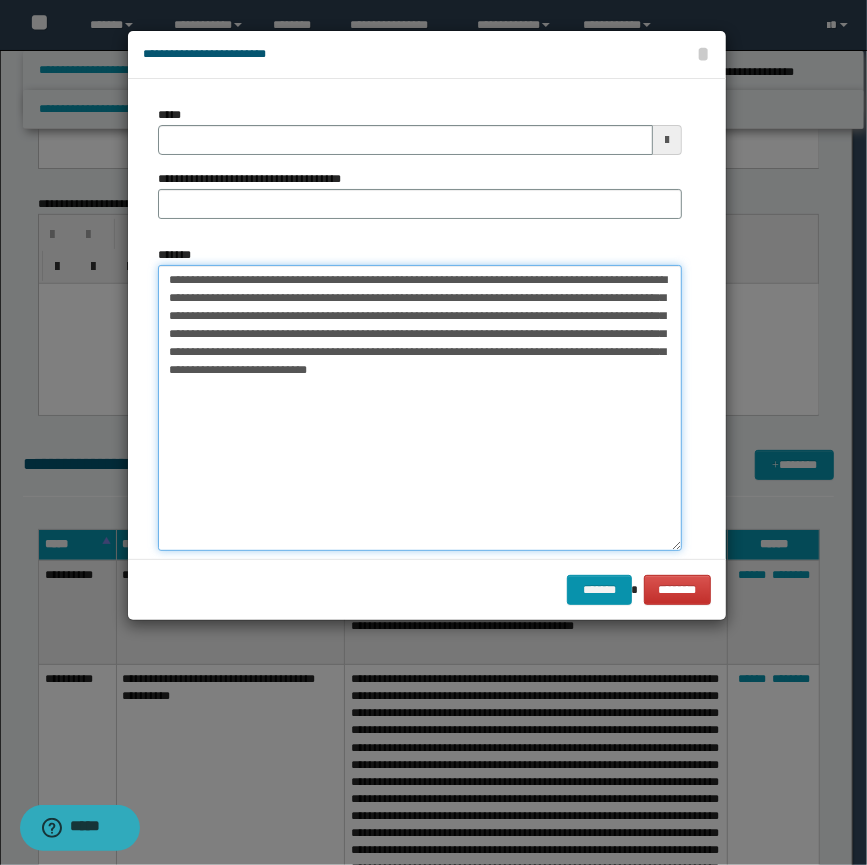 type 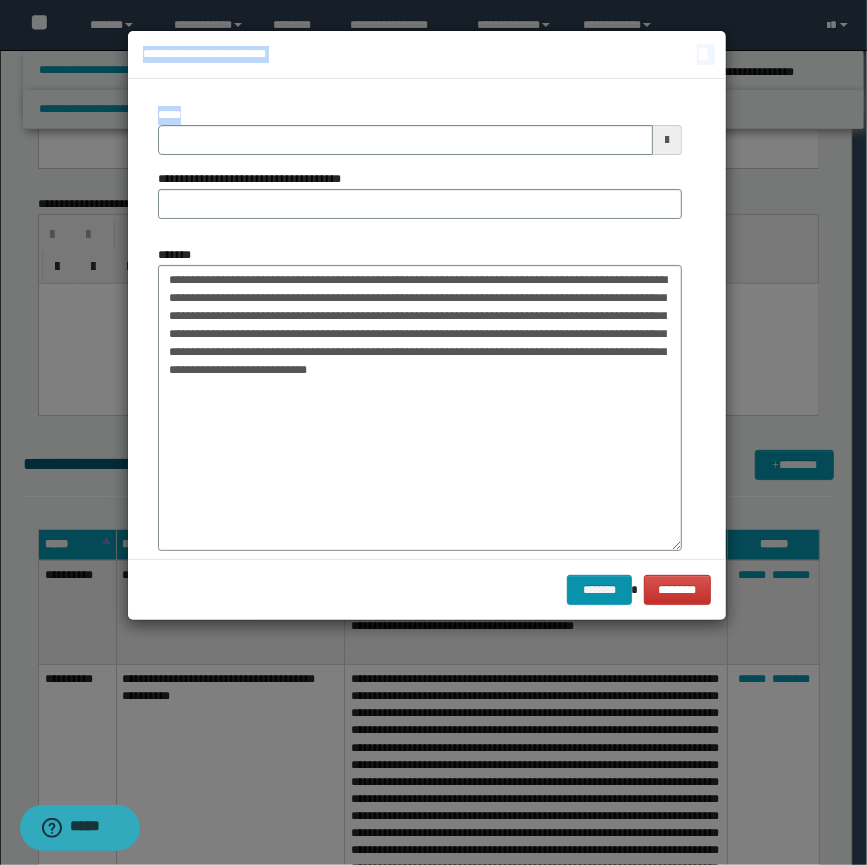 drag, startPoint x: 253, startPoint y: 147, endPoint x: 54, endPoint y: 140, distance: 199.12308 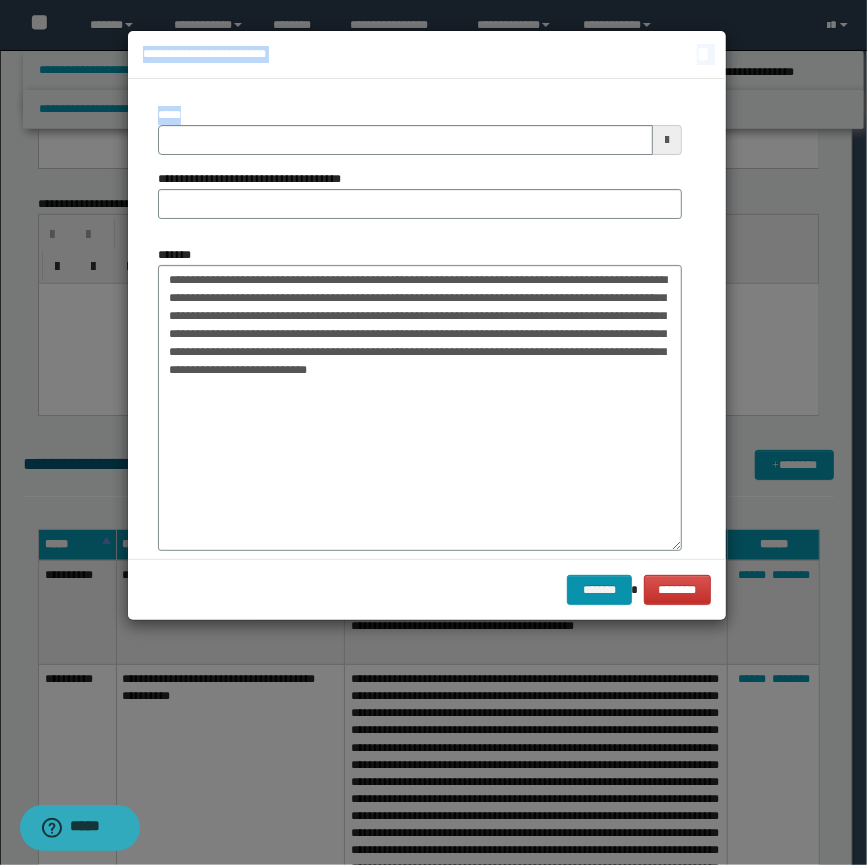 click on "*****" at bounding box center [406, 140] 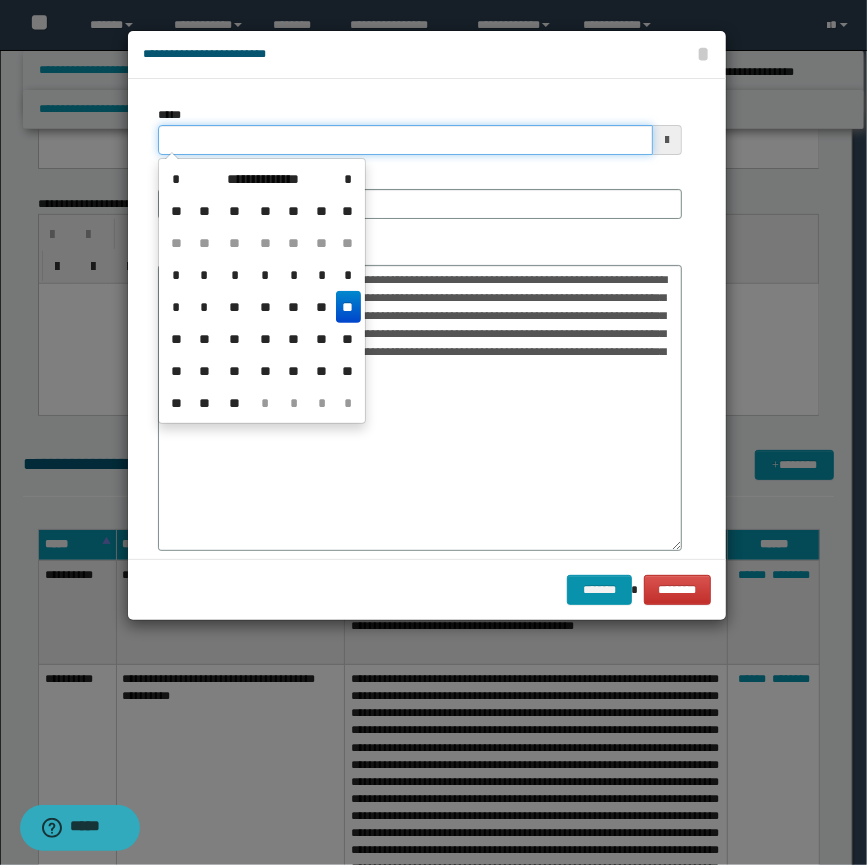 drag, startPoint x: 261, startPoint y: 140, endPoint x: 72, endPoint y: 140, distance: 189 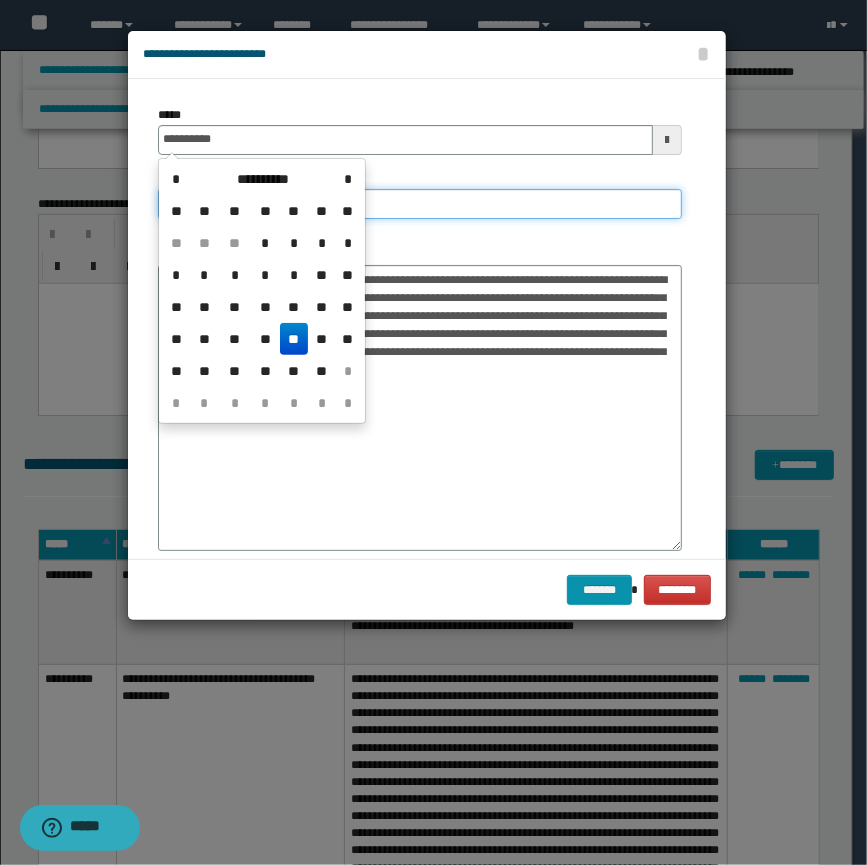 type on "**********" 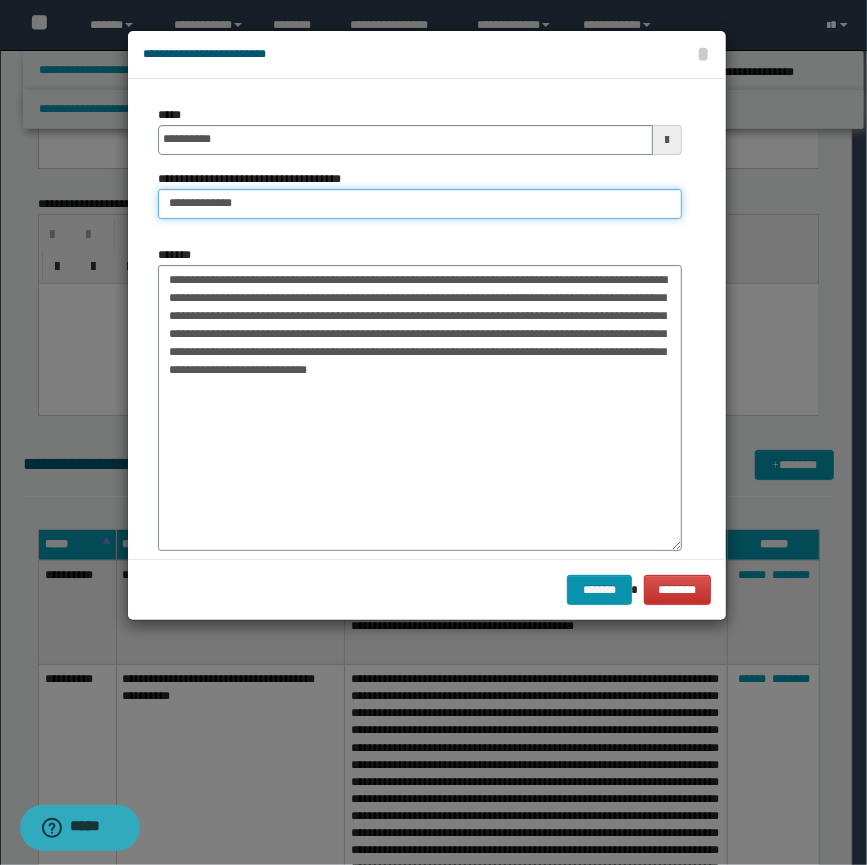 click on "**********" at bounding box center (420, 204) 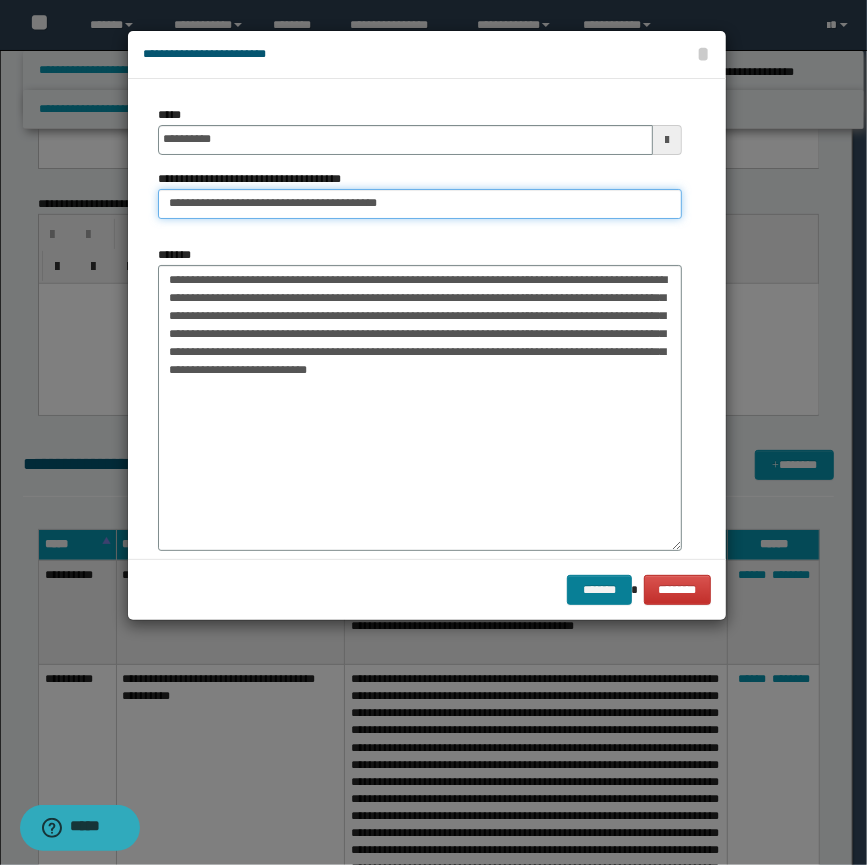 type on "**********" 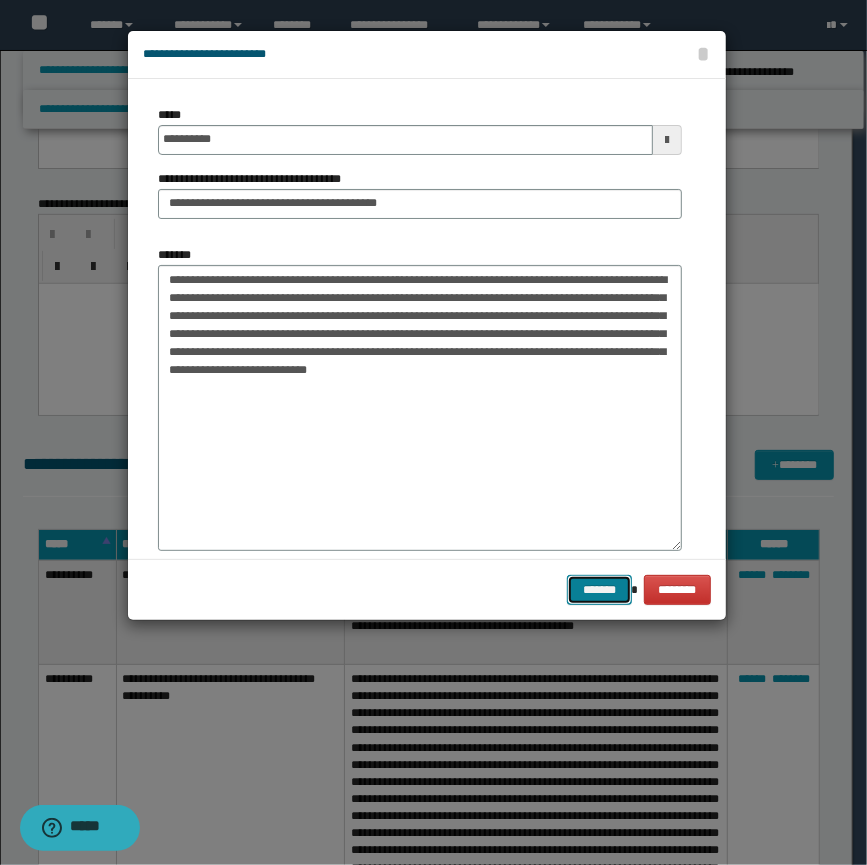 click on "*******" at bounding box center (599, 590) 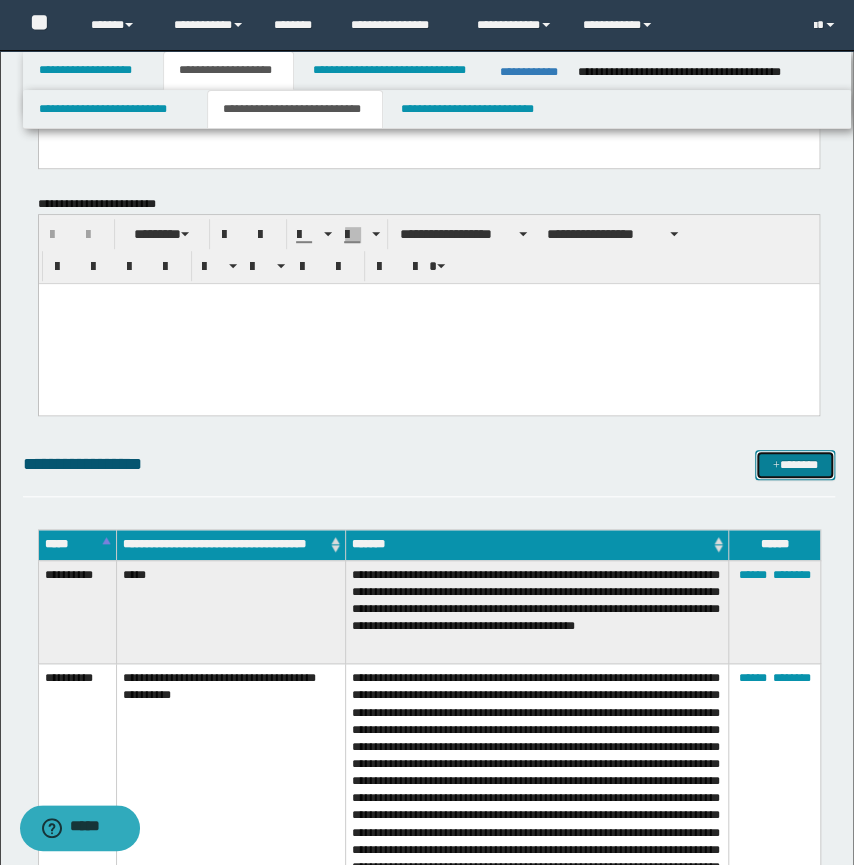 click on "*******" at bounding box center (795, 465) 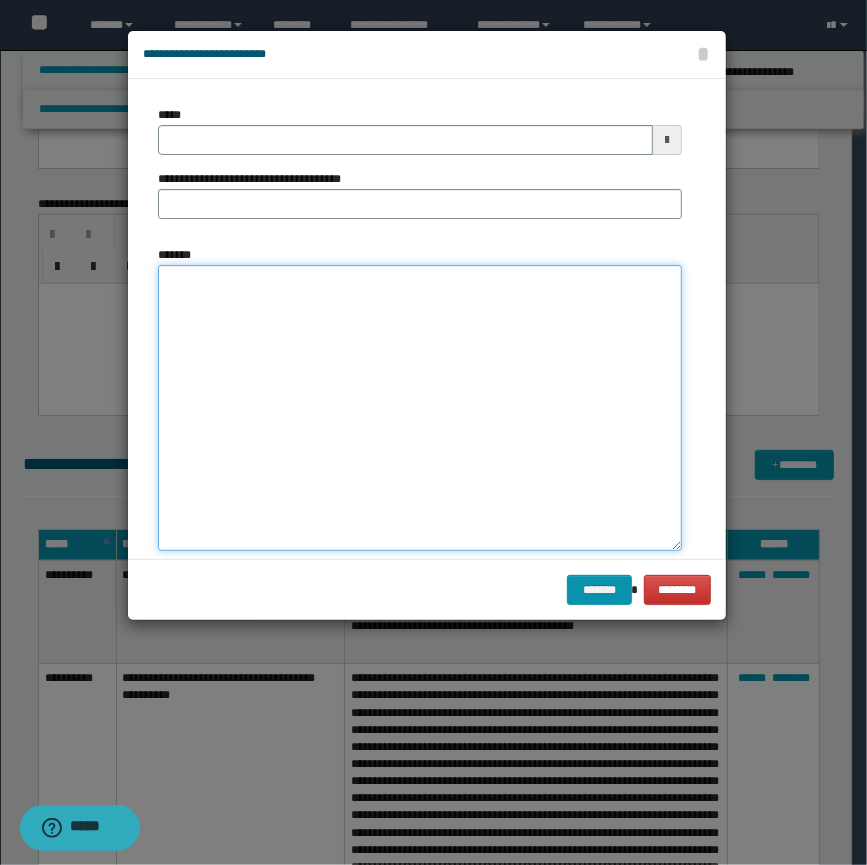 click on "*******" at bounding box center (420, 408) 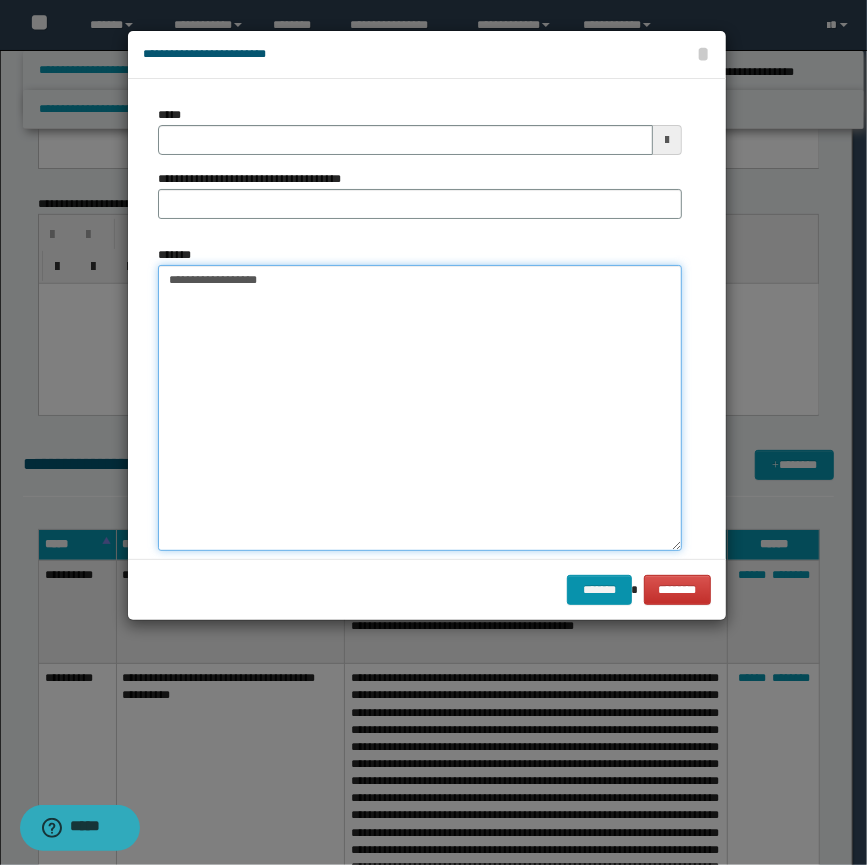 type on "**********" 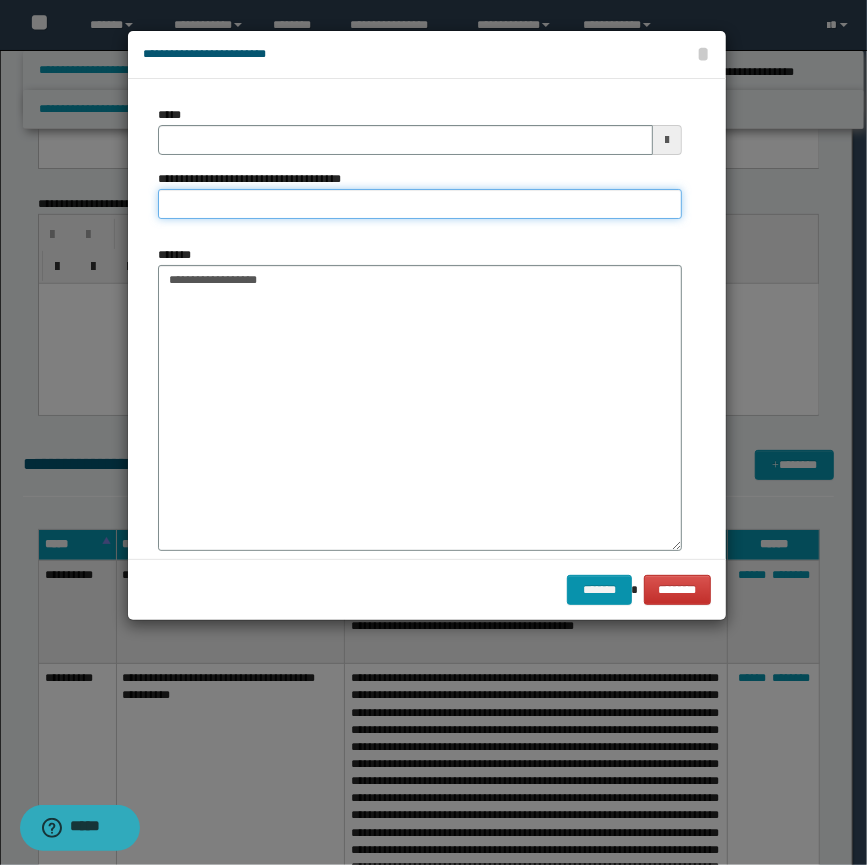click on "**********" at bounding box center [420, 204] 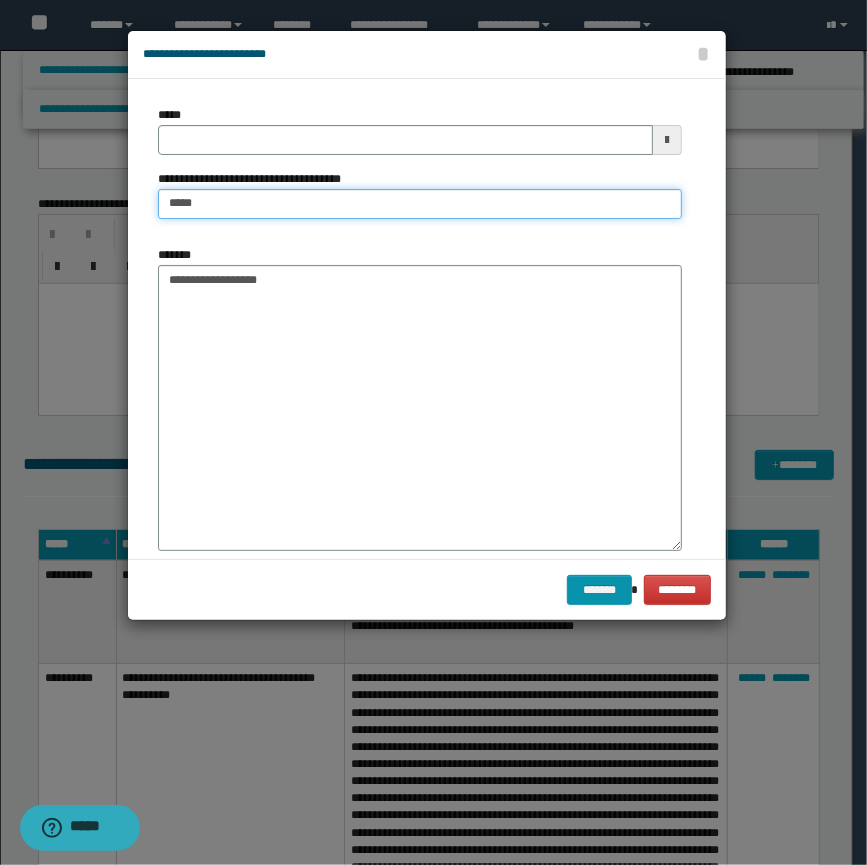 type on "**********" 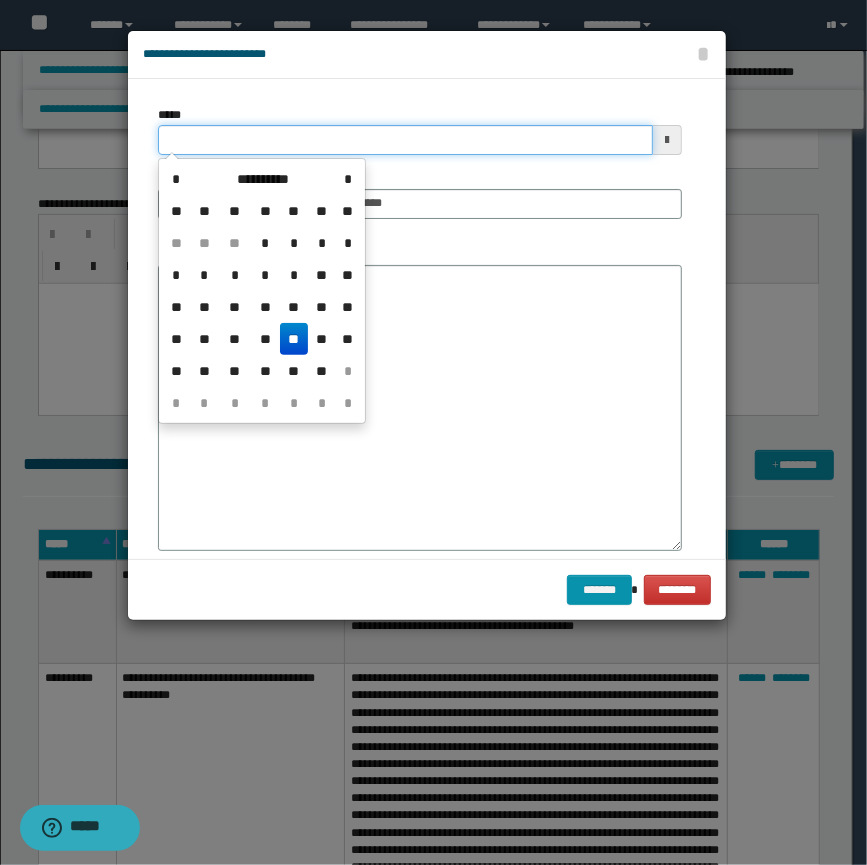 drag, startPoint x: 276, startPoint y: 136, endPoint x: -5, endPoint y: 133, distance: 281.01602 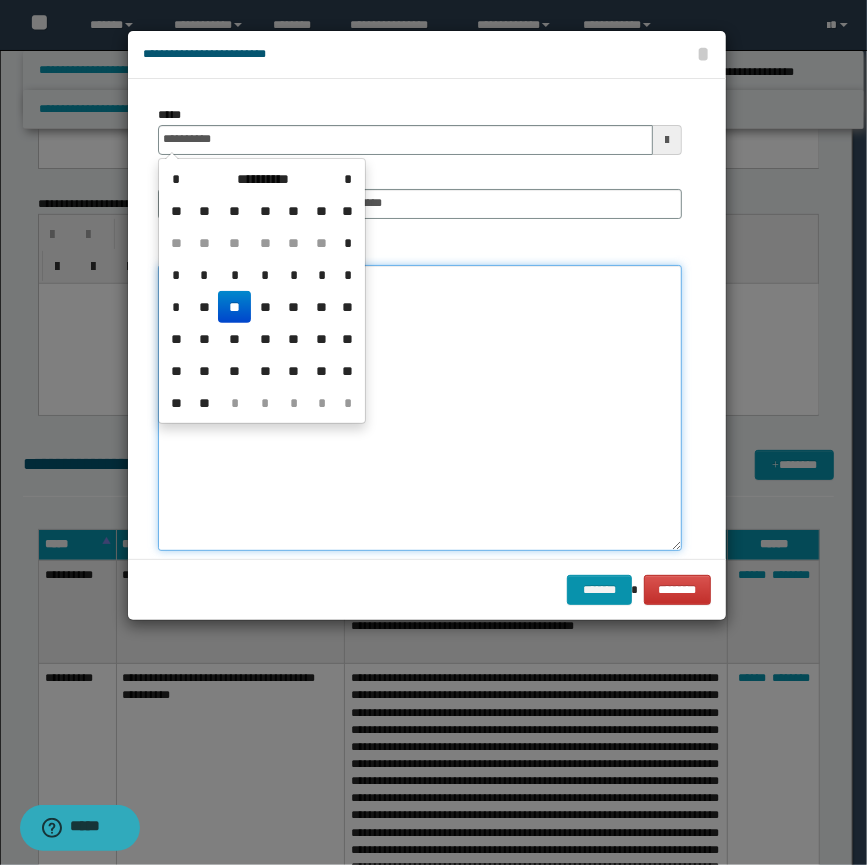 type on "**********" 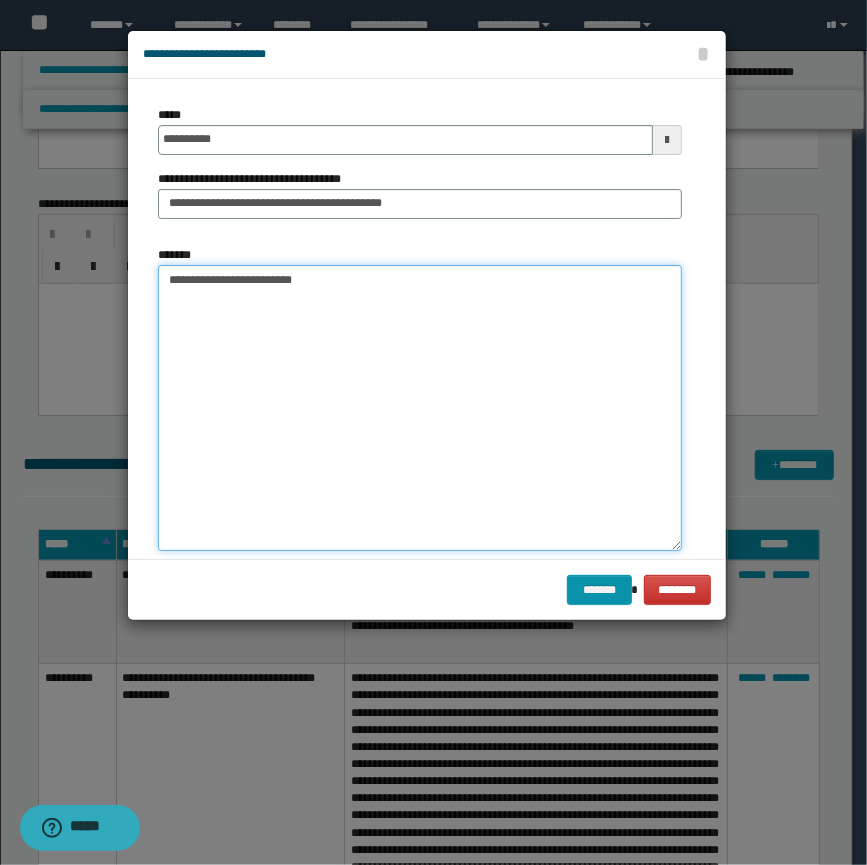 click on "**********" at bounding box center (420, 408) 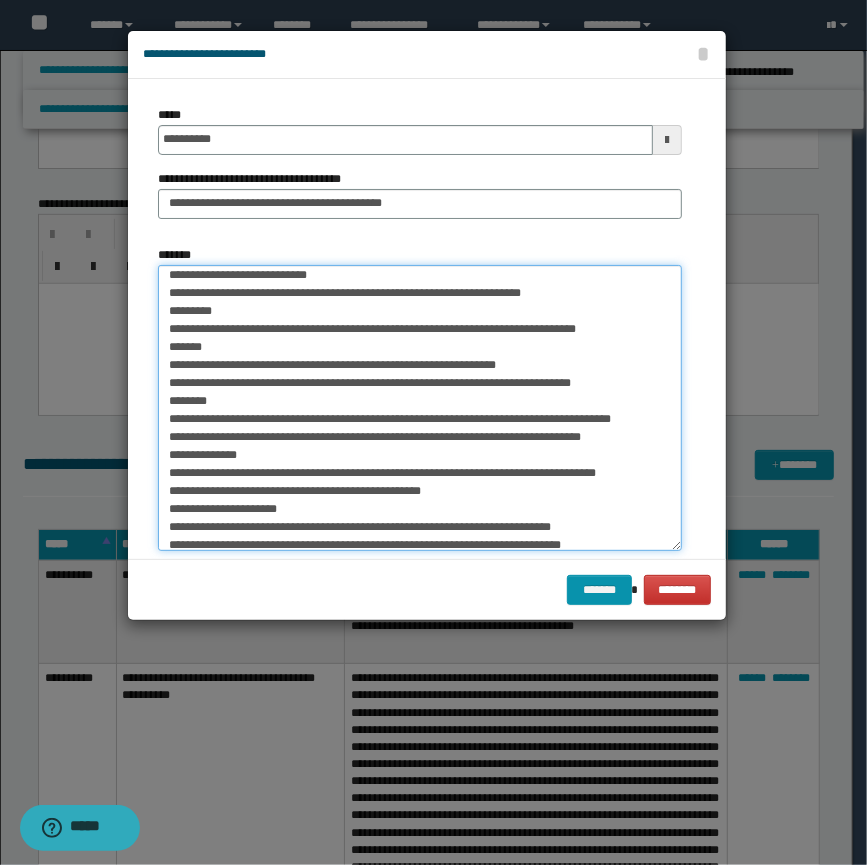 scroll, scrollTop: 0, scrollLeft: 0, axis: both 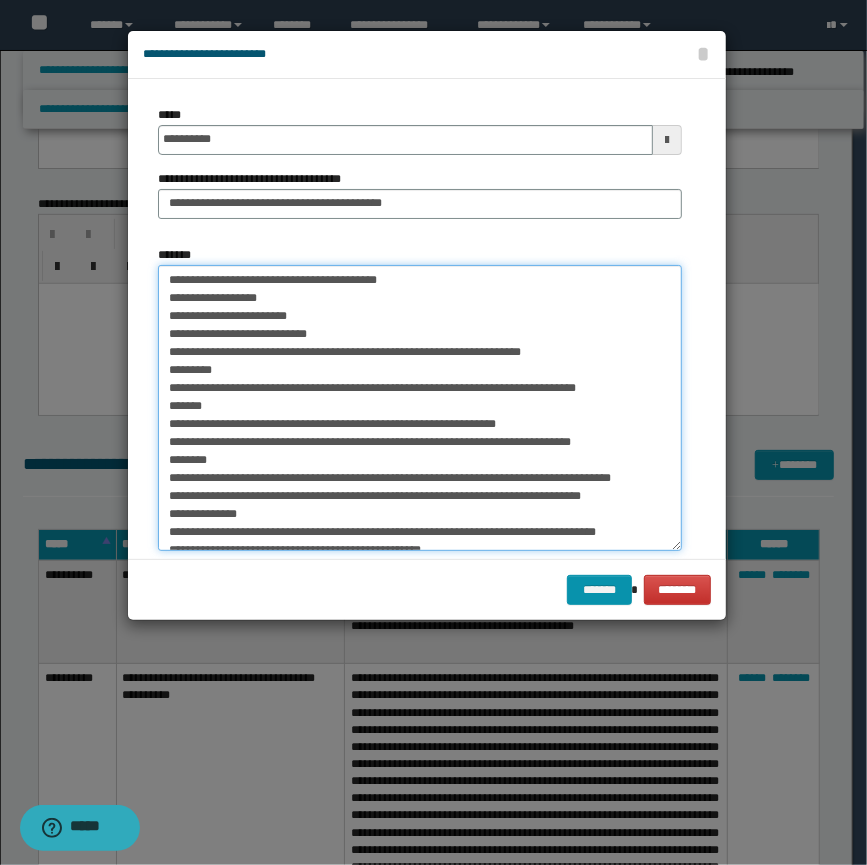 click on "*******" at bounding box center [420, 408] 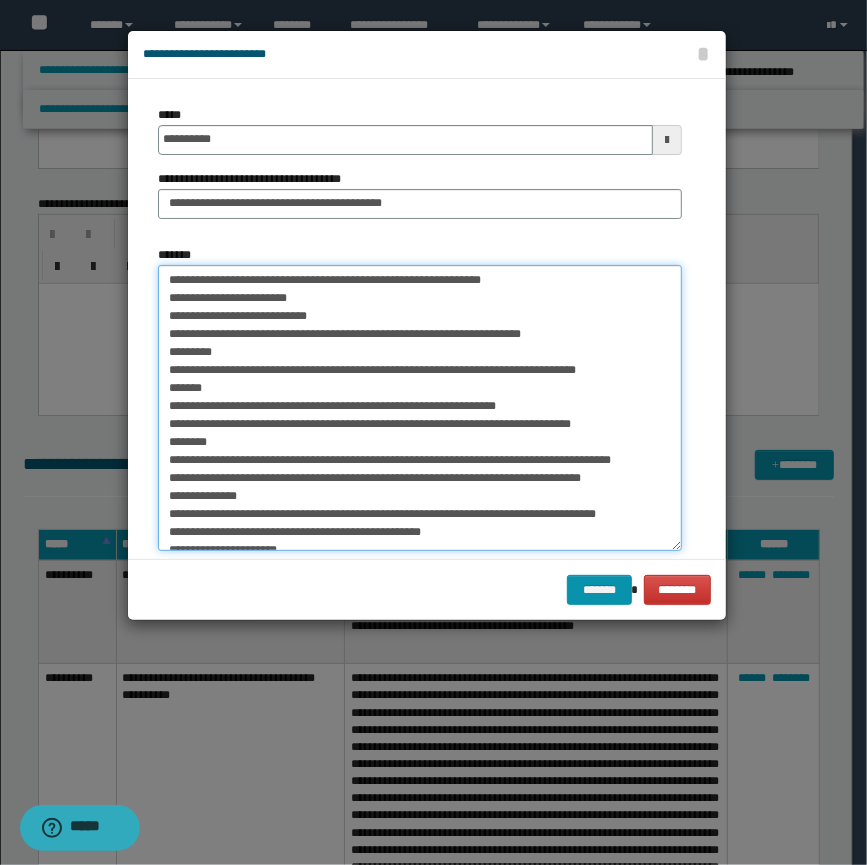 drag, startPoint x: 403, startPoint y: 280, endPoint x: 597, endPoint y: 290, distance: 194.25757 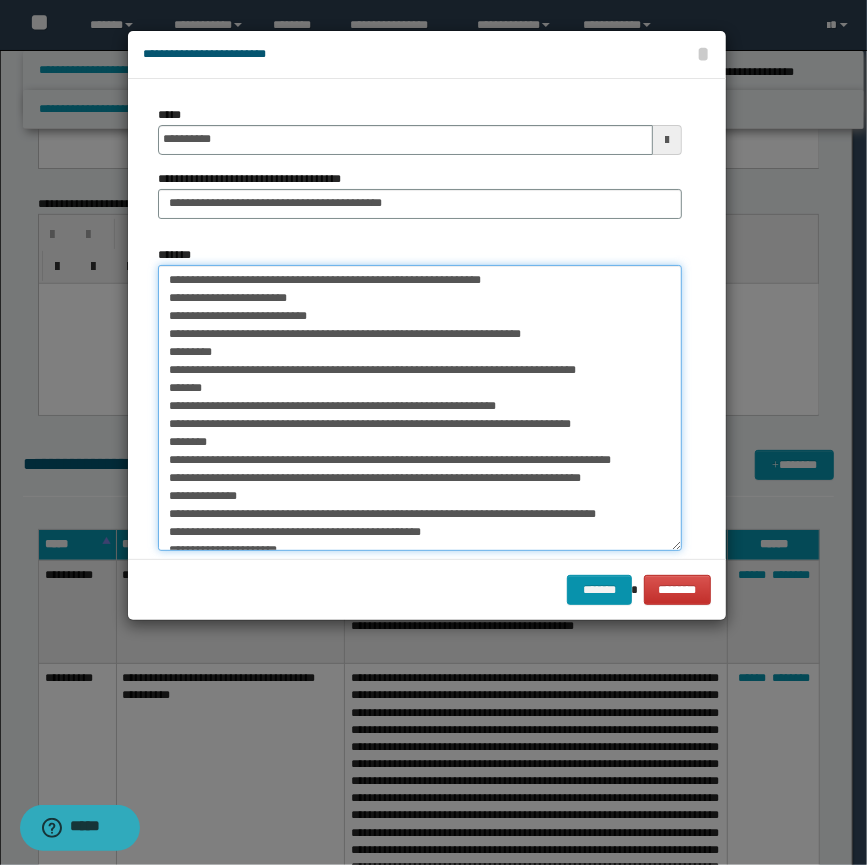click on "*******" at bounding box center [420, 408] 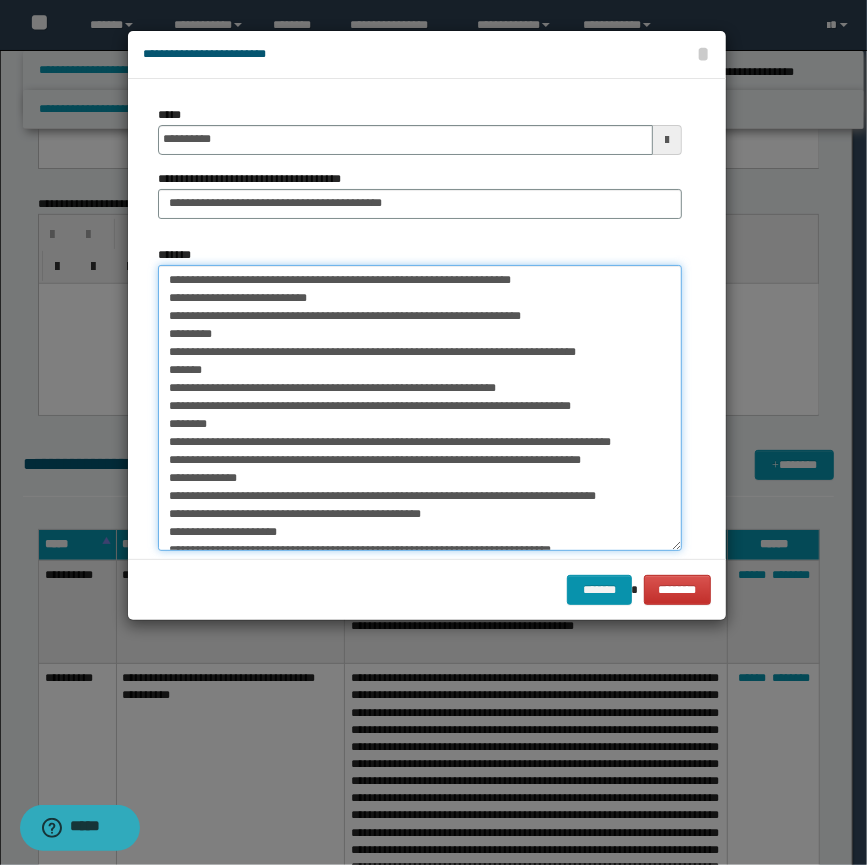drag, startPoint x: 380, startPoint y: 290, endPoint x: 392, endPoint y: 291, distance: 12.0415945 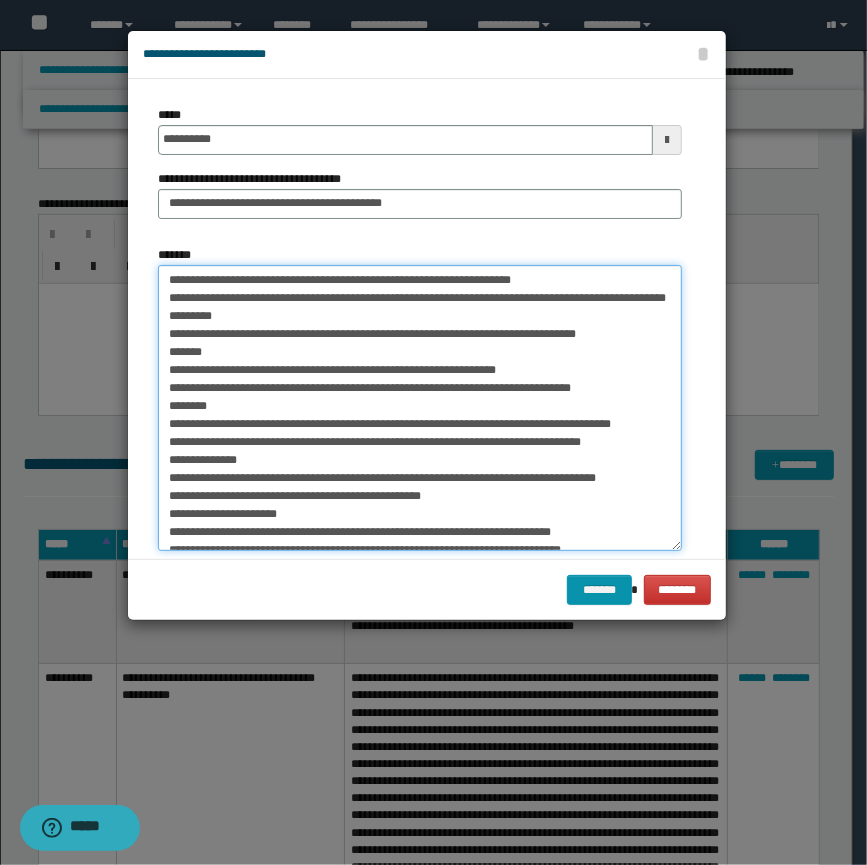 click on "*******" at bounding box center (420, 408) 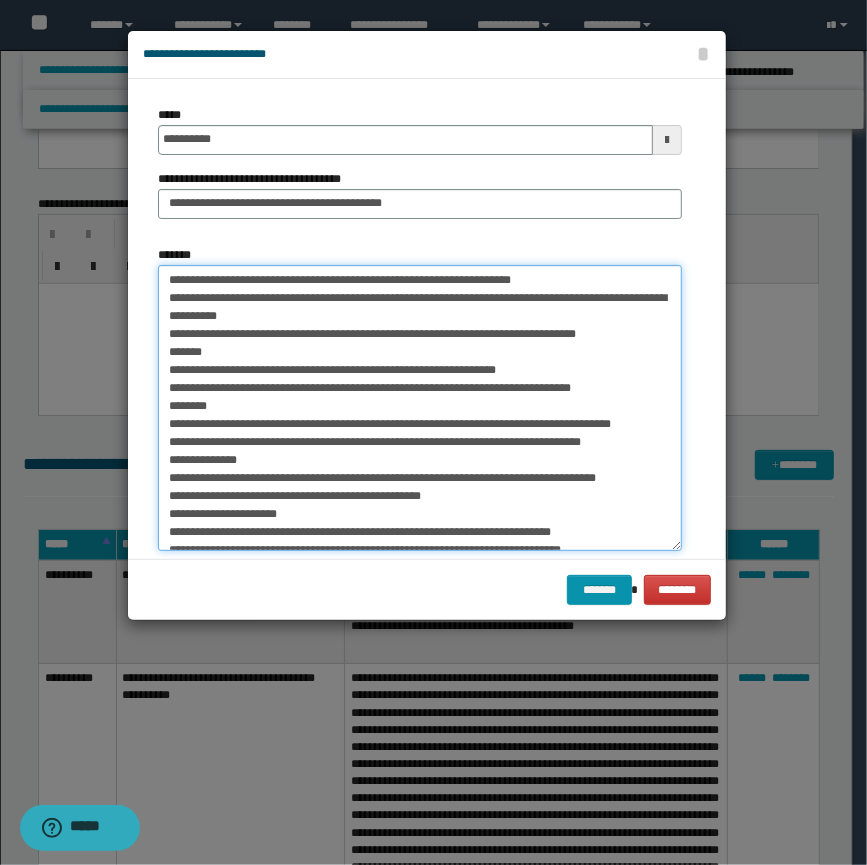 click on "*******" at bounding box center (420, 408) 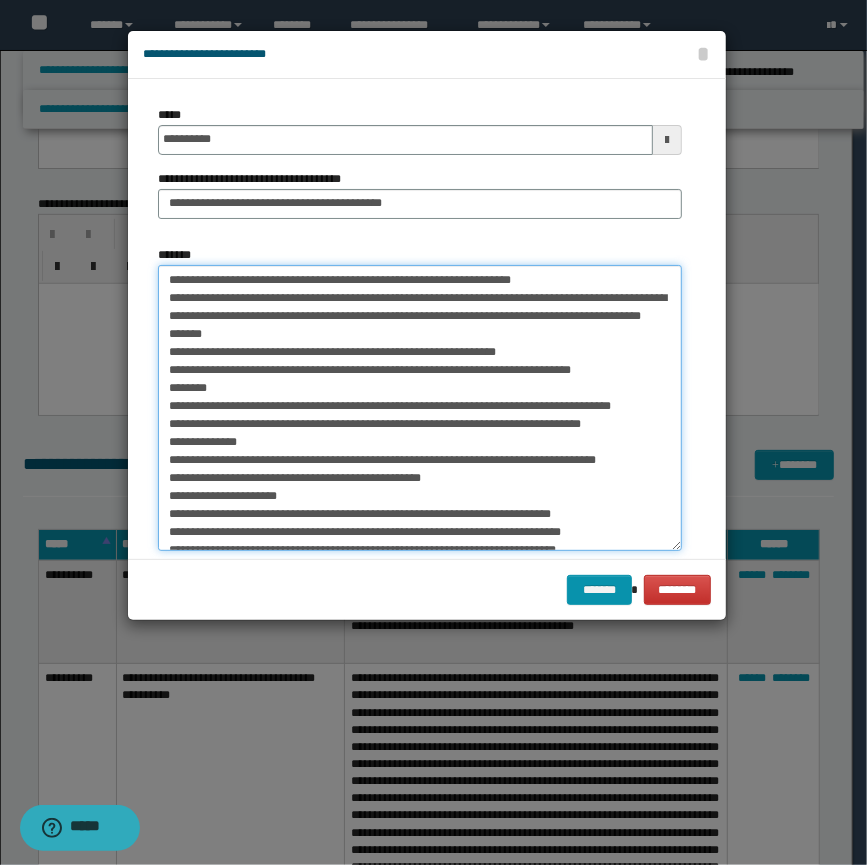 click on "*******" at bounding box center [420, 408] 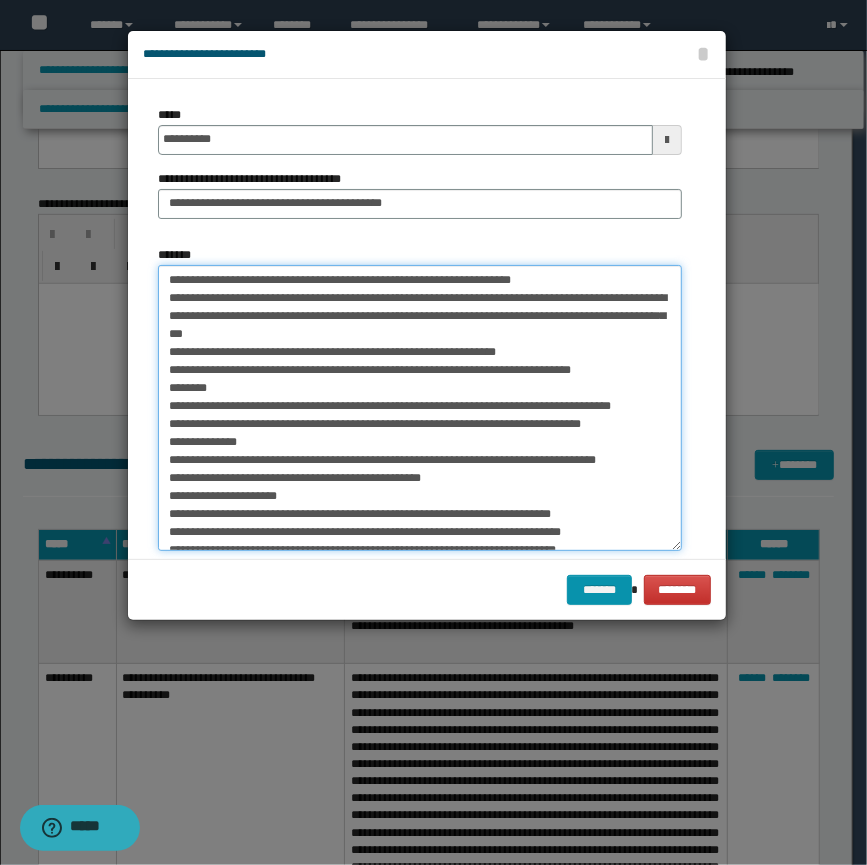 click on "*******" at bounding box center [420, 408] 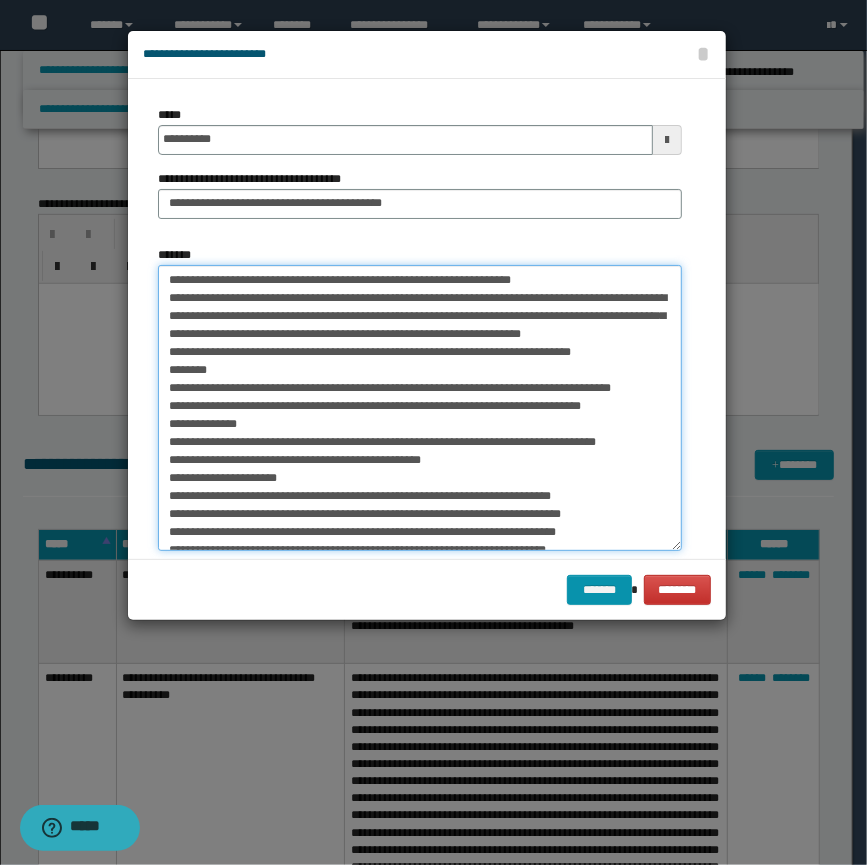 click on "*******" at bounding box center [420, 408] 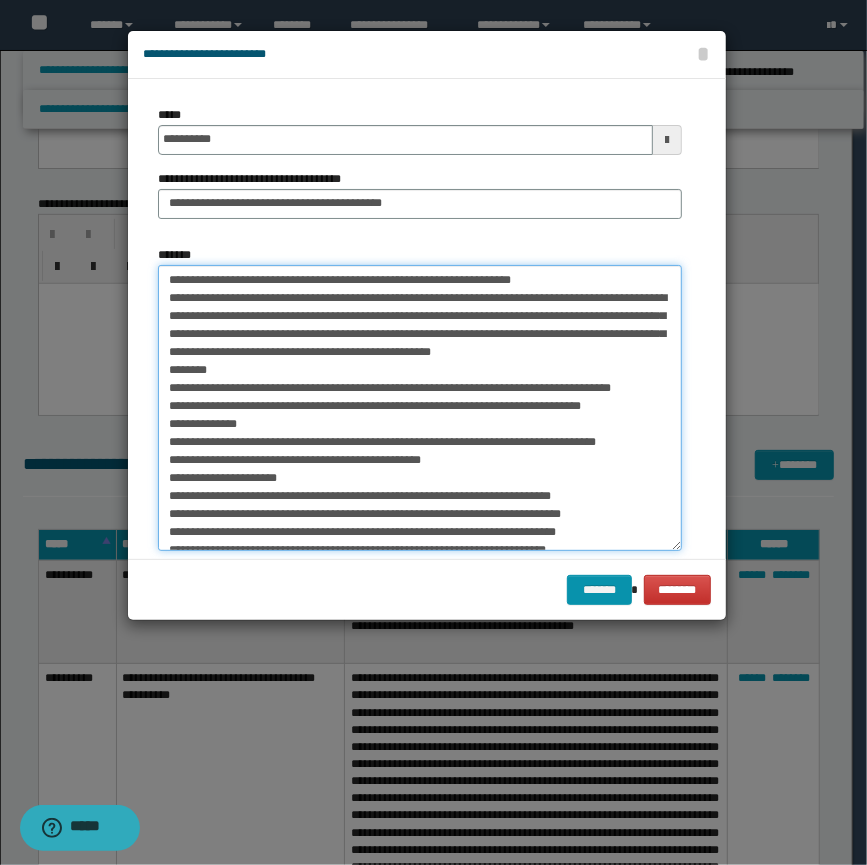 click on "*******" at bounding box center (420, 408) 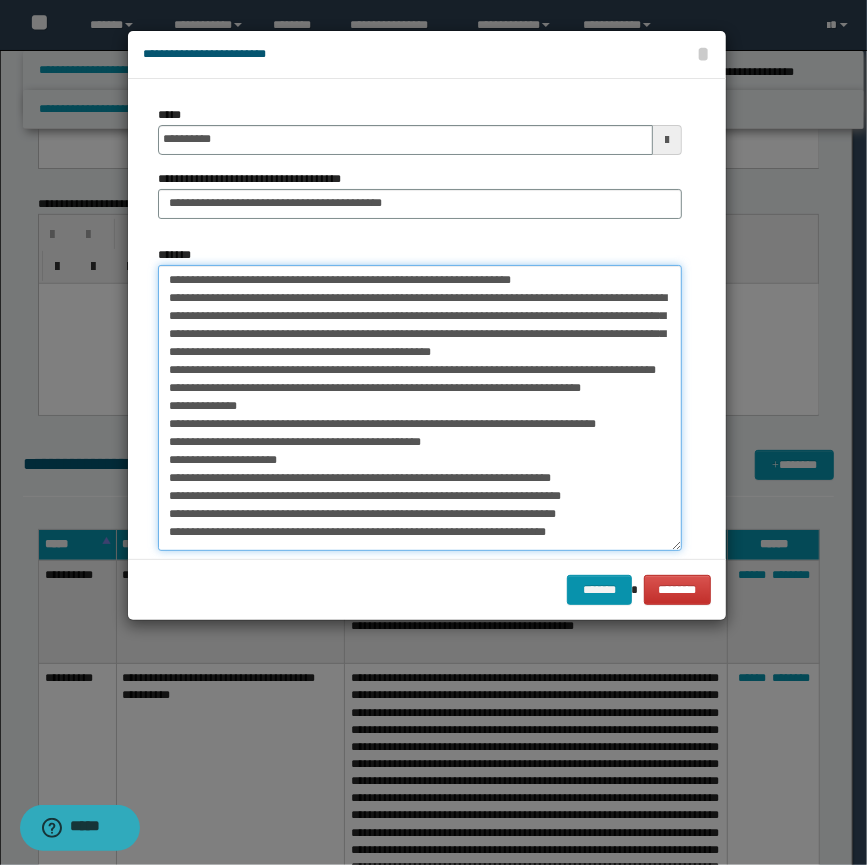 click on "*******" at bounding box center (420, 408) 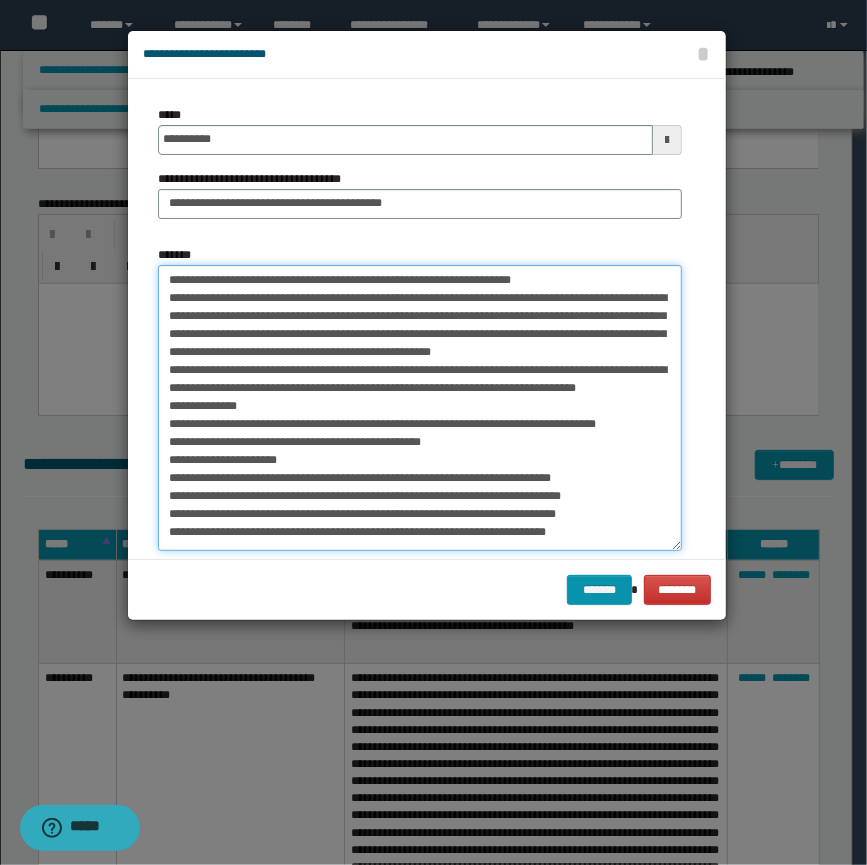 click on "*******" at bounding box center [420, 408] 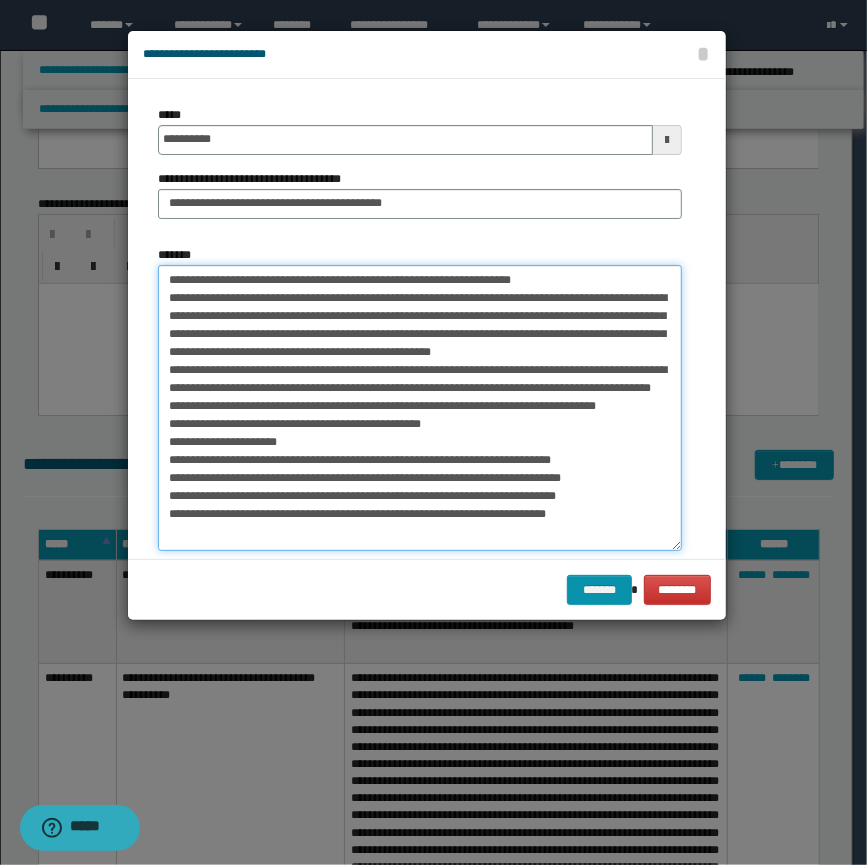 click on "*******" at bounding box center [420, 408] 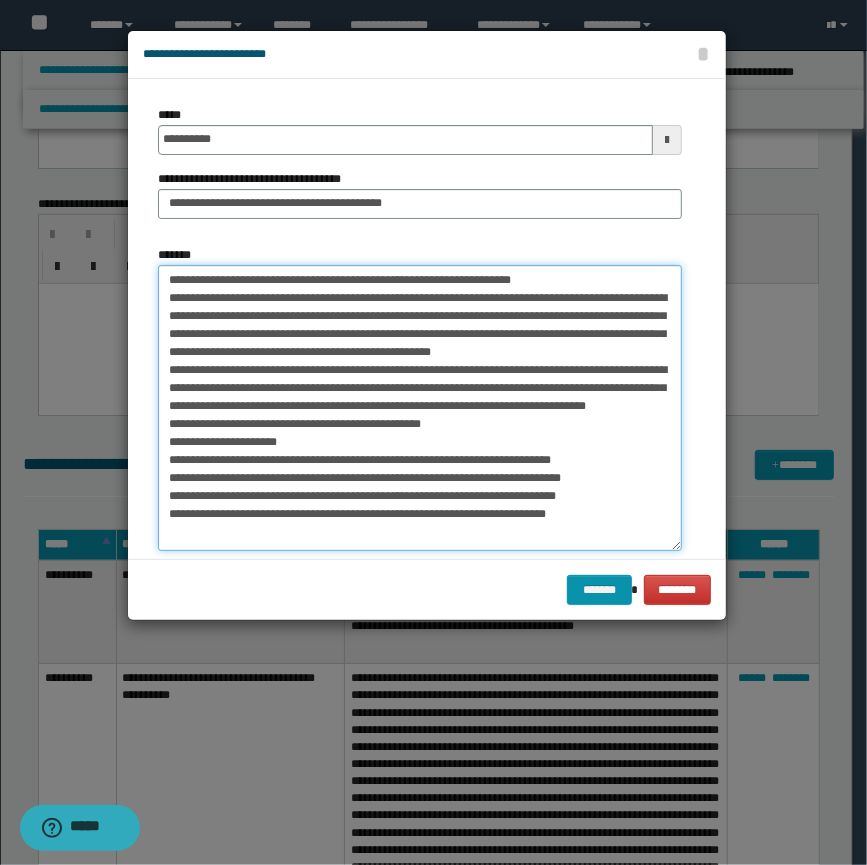 click on "*******" at bounding box center (420, 408) 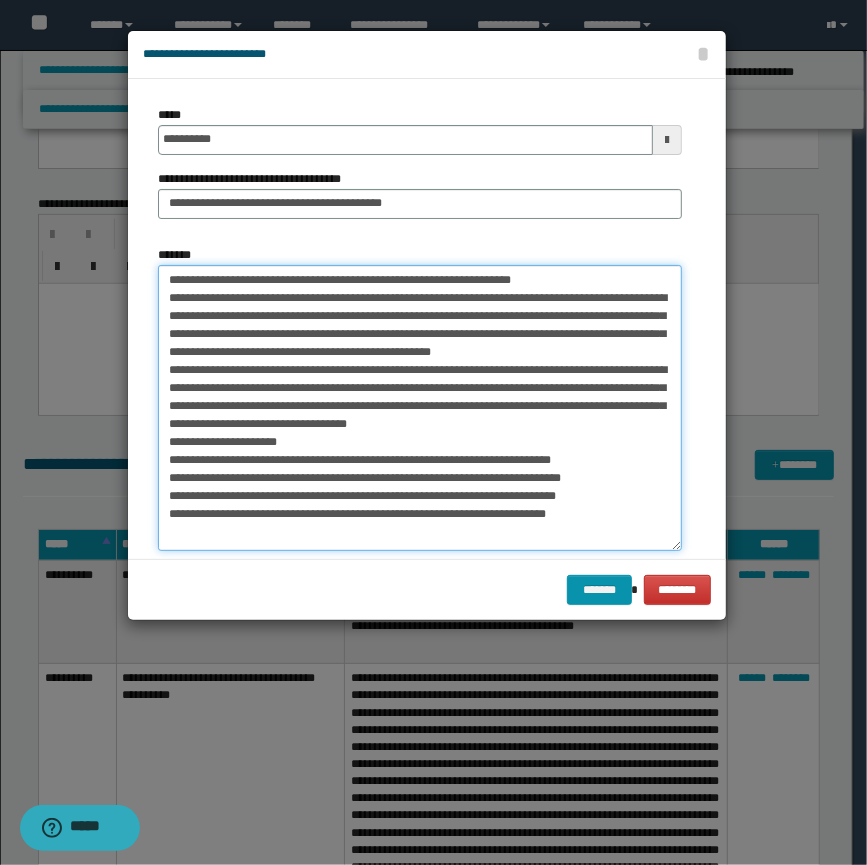 click on "*******" at bounding box center (420, 408) 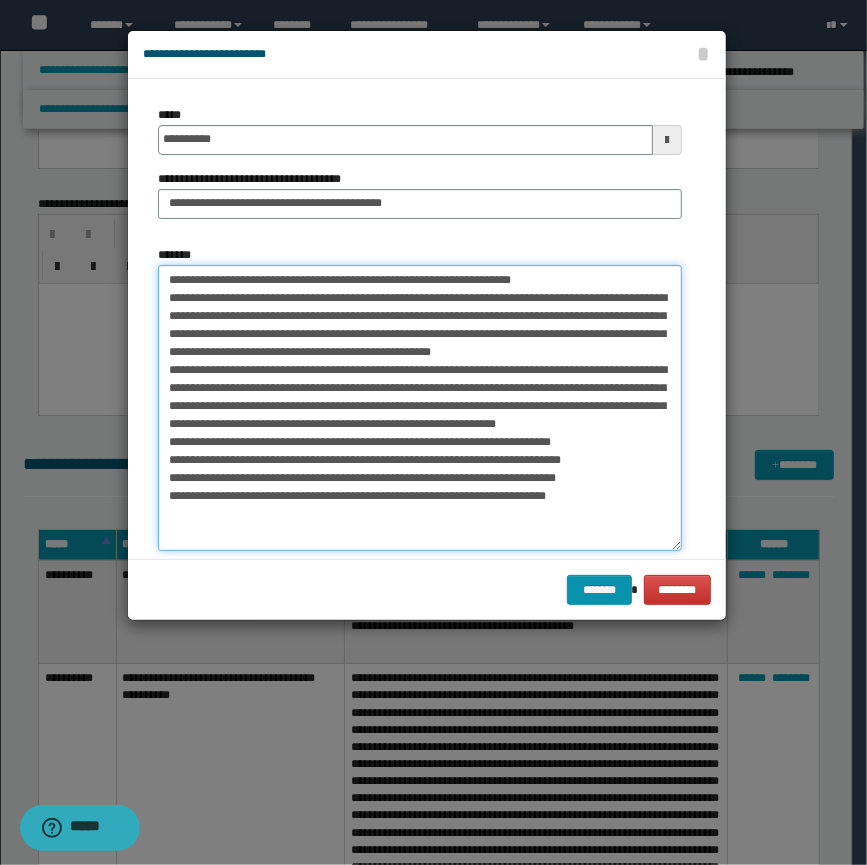 click on "*******" at bounding box center (420, 408) 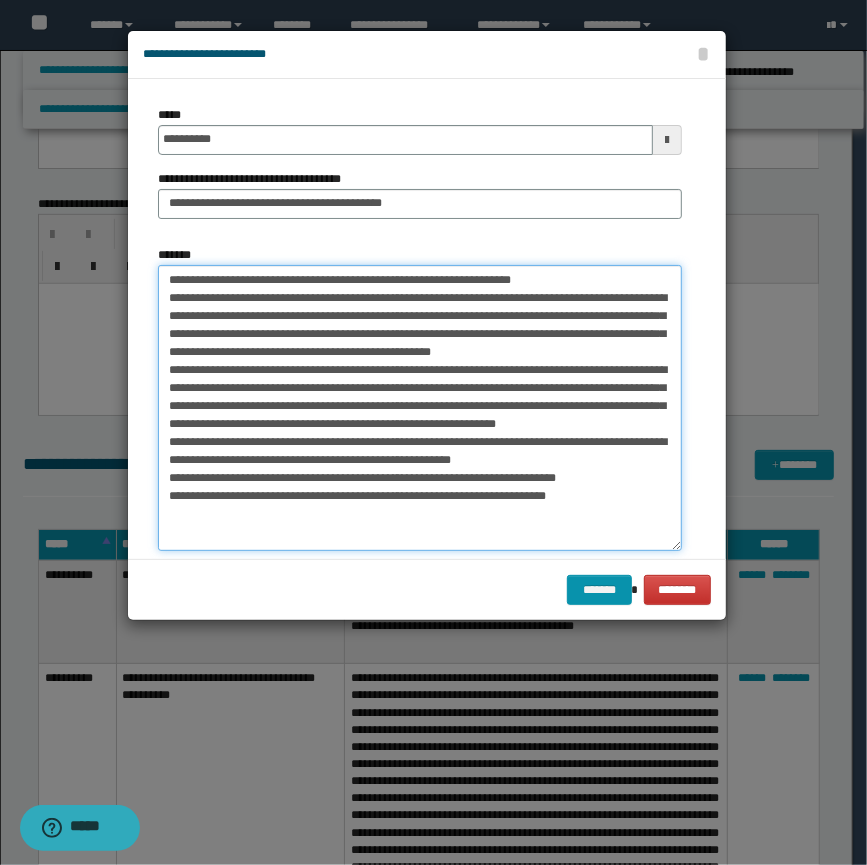 click on "*******" at bounding box center (420, 408) 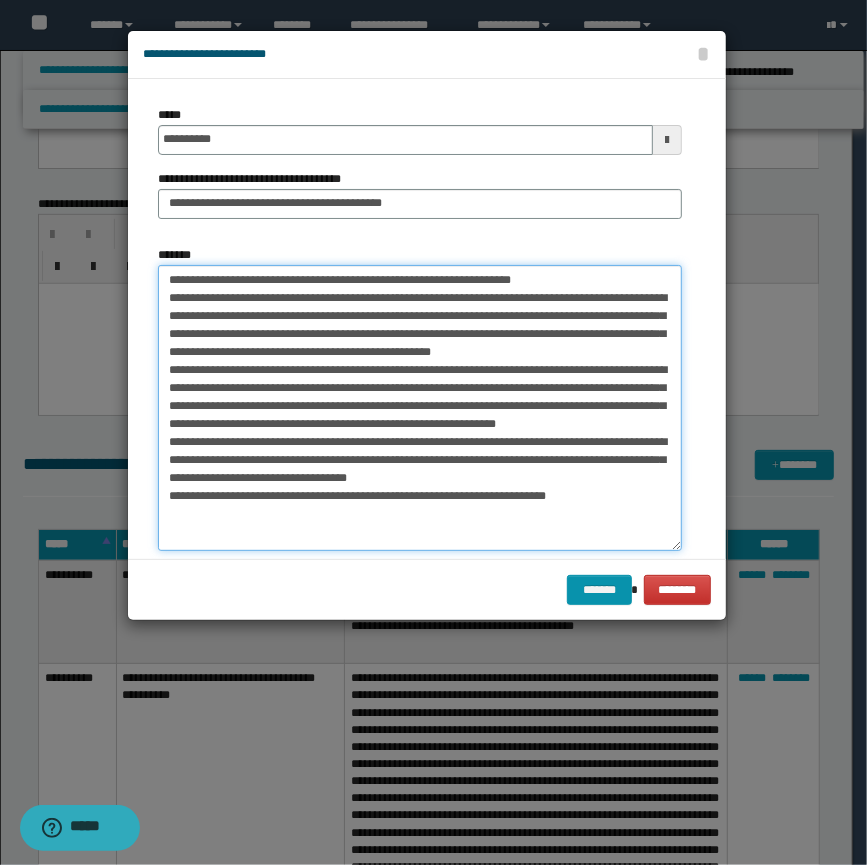 click on "*******" at bounding box center (420, 408) 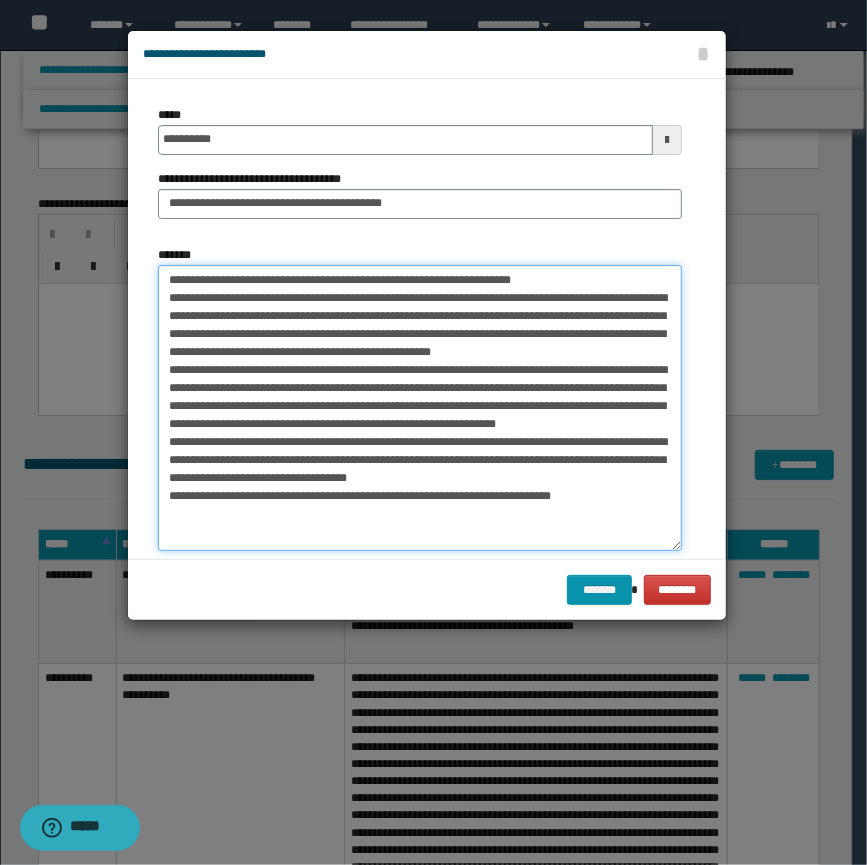 scroll, scrollTop: 7, scrollLeft: 0, axis: vertical 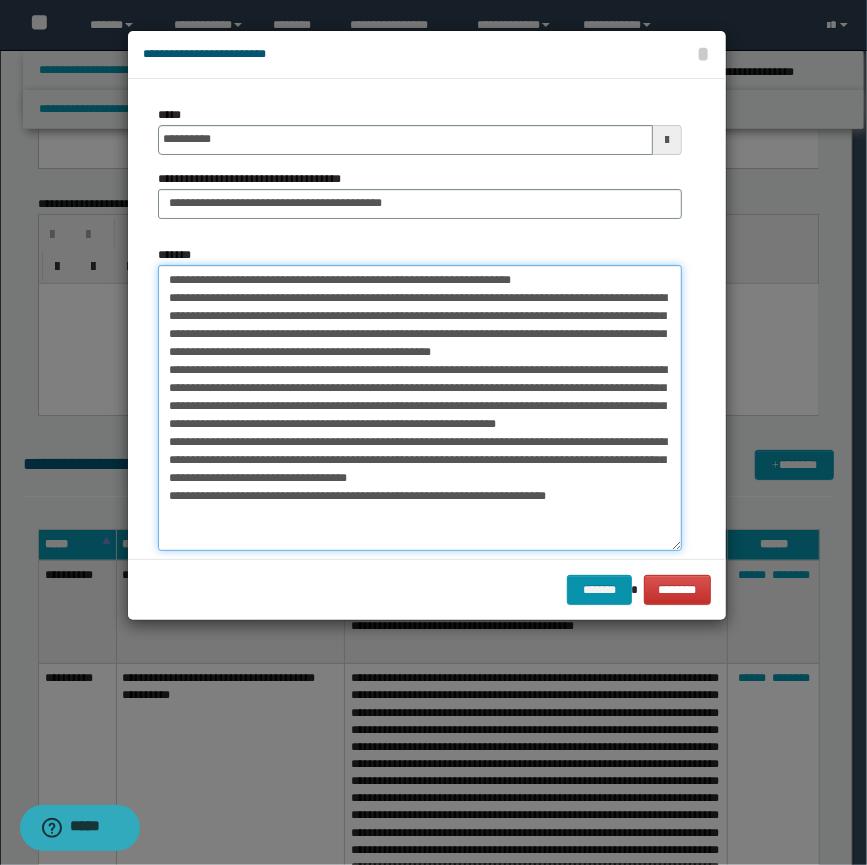 click on "*******" at bounding box center (420, 408) 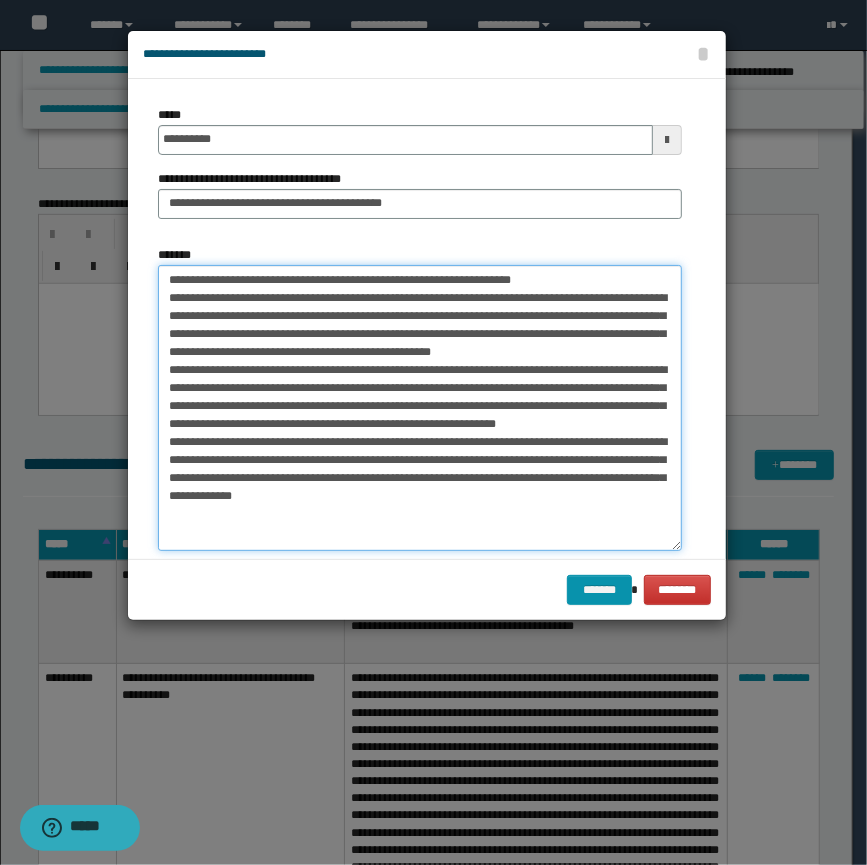 scroll, scrollTop: 13, scrollLeft: 0, axis: vertical 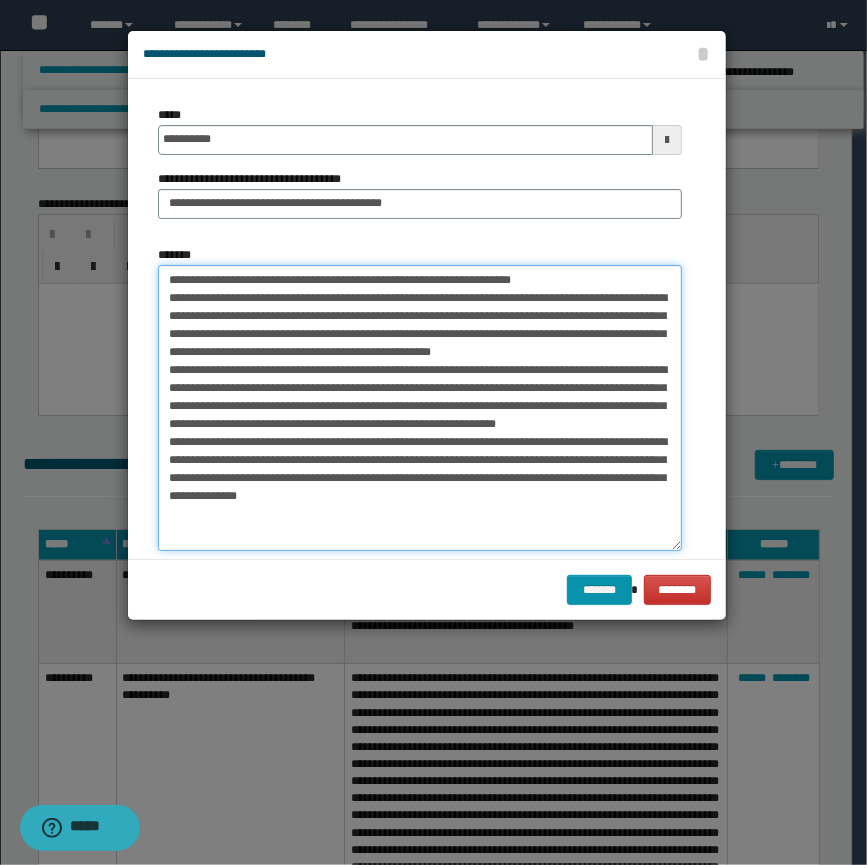 click on "*******" at bounding box center [420, 408] 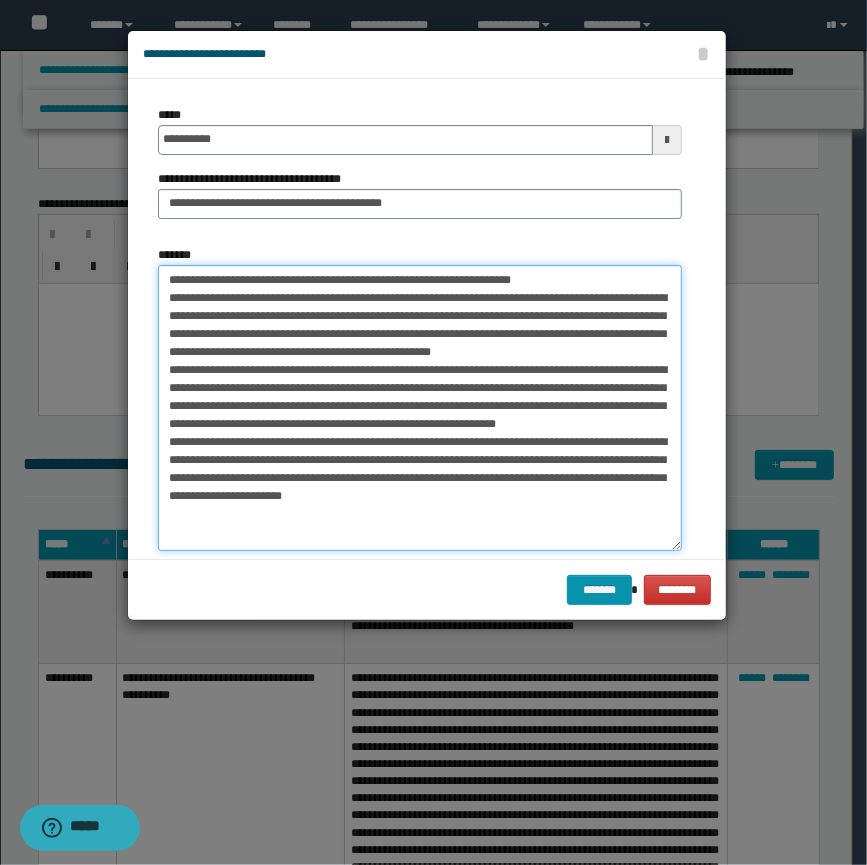 scroll, scrollTop: 85, scrollLeft: 0, axis: vertical 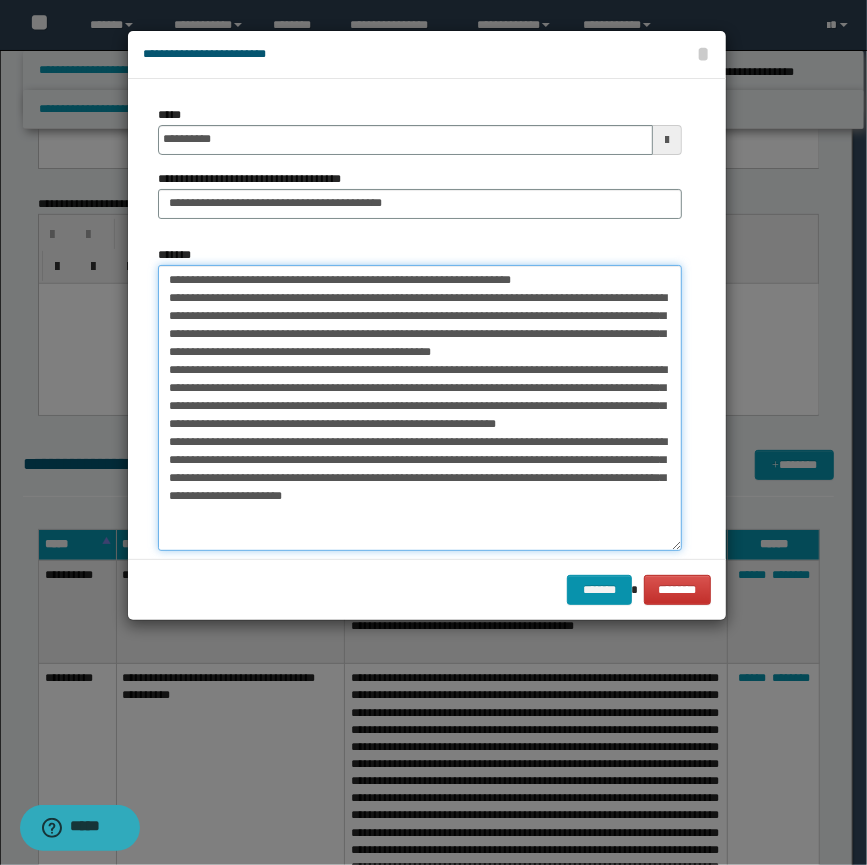click on "*******" at bounding box center (420, 408) 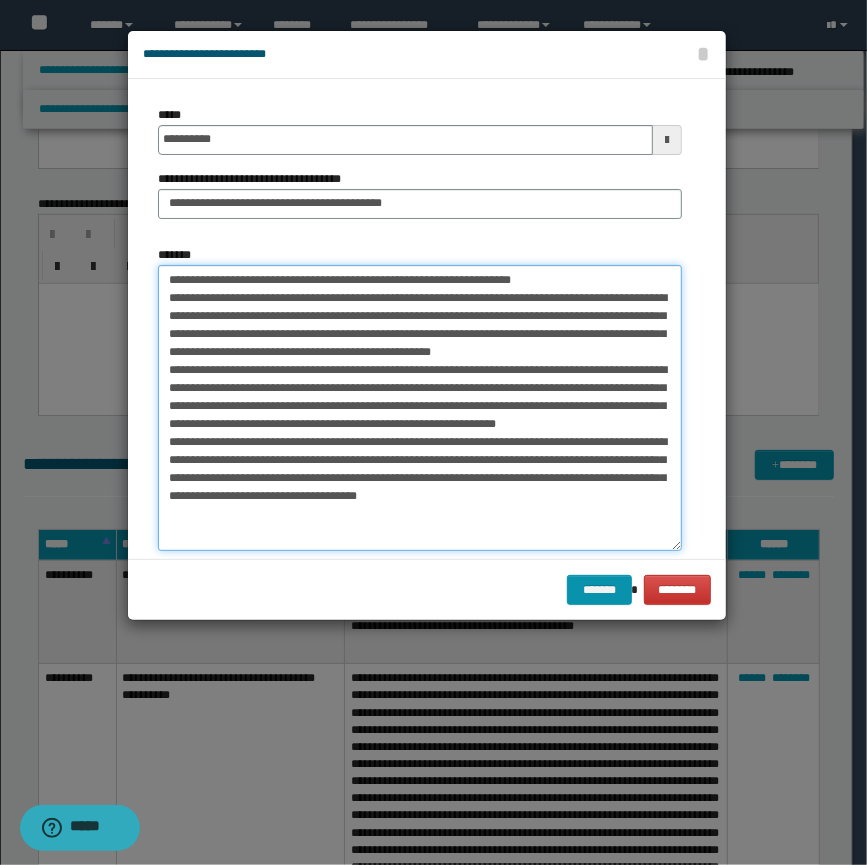 click on "*******" at bounding box center (420, 408) 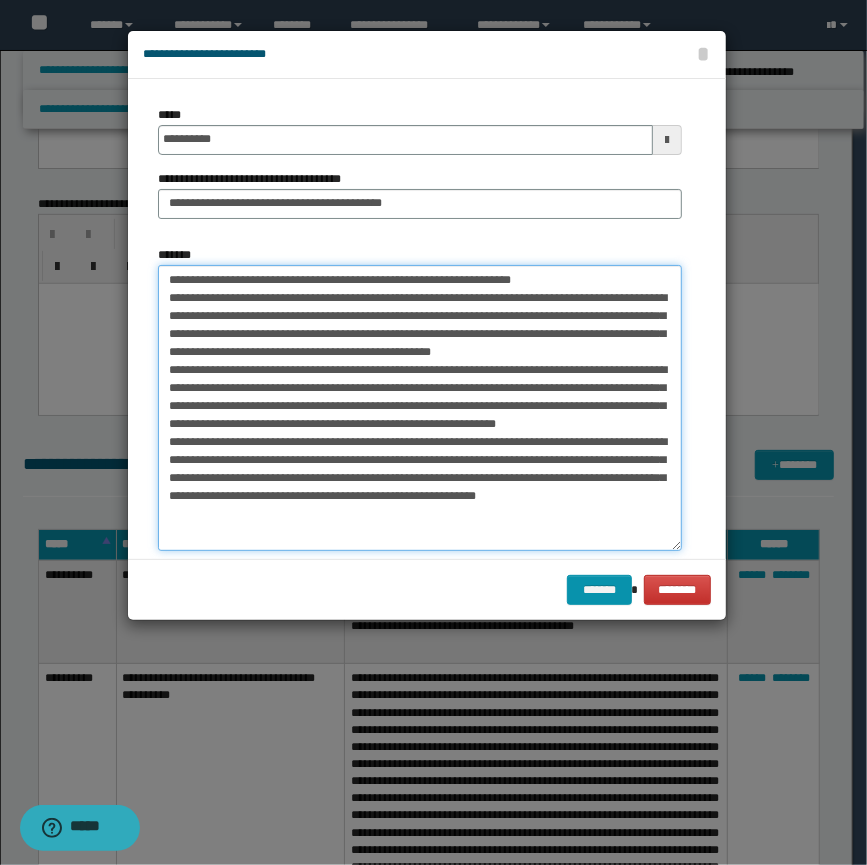 click on "*******" at bounding box center [420, 408] 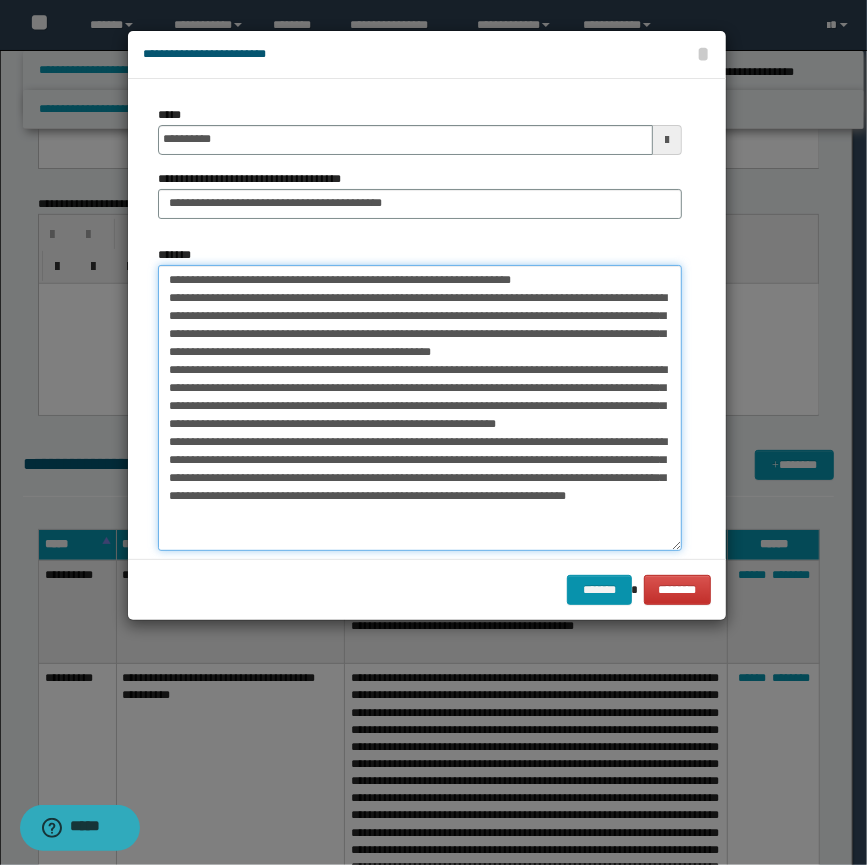 click on "*******" at bounding box center (420, 408) 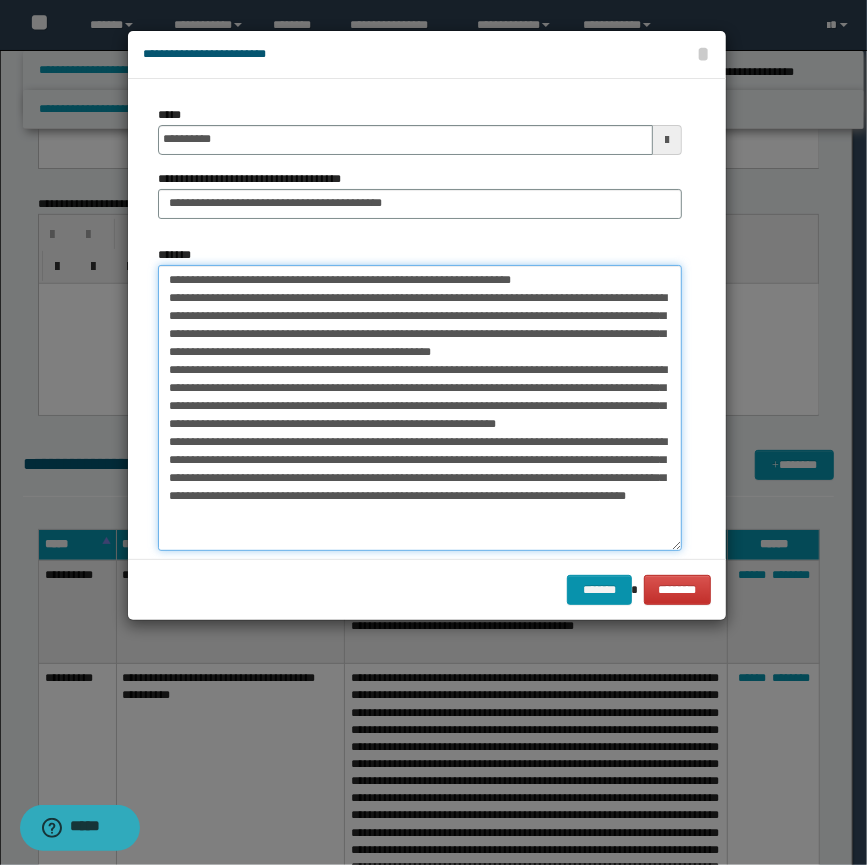 click on "*******" at bounding box center [420, 408] 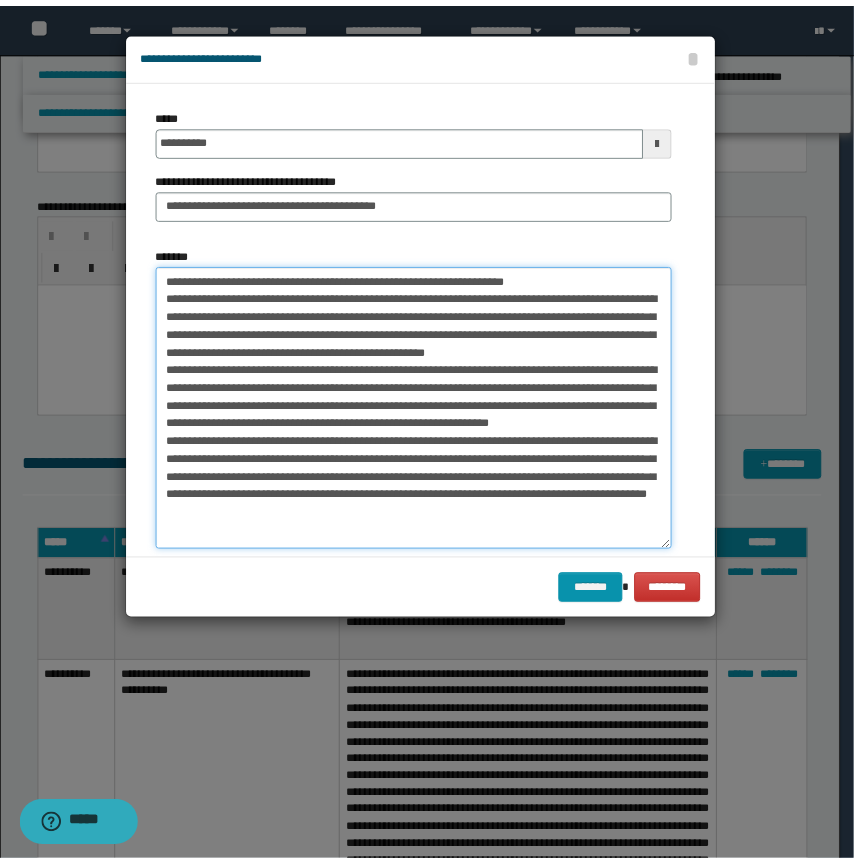 scroll, scrollTop: 0, scrollLeft: 0, axis: both 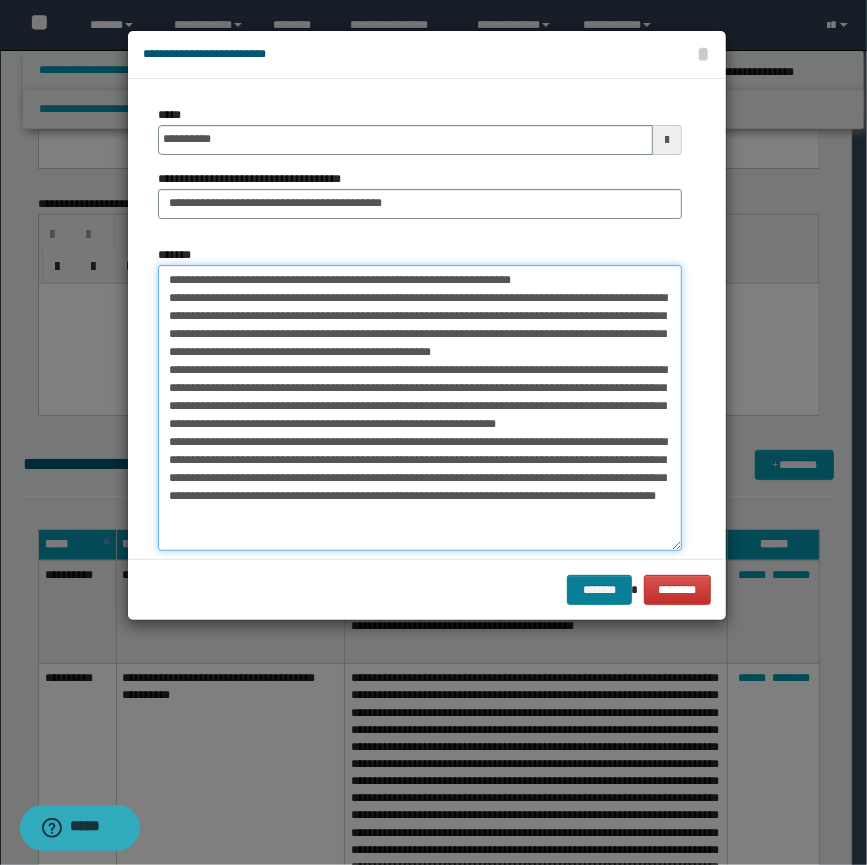 type on "**********" 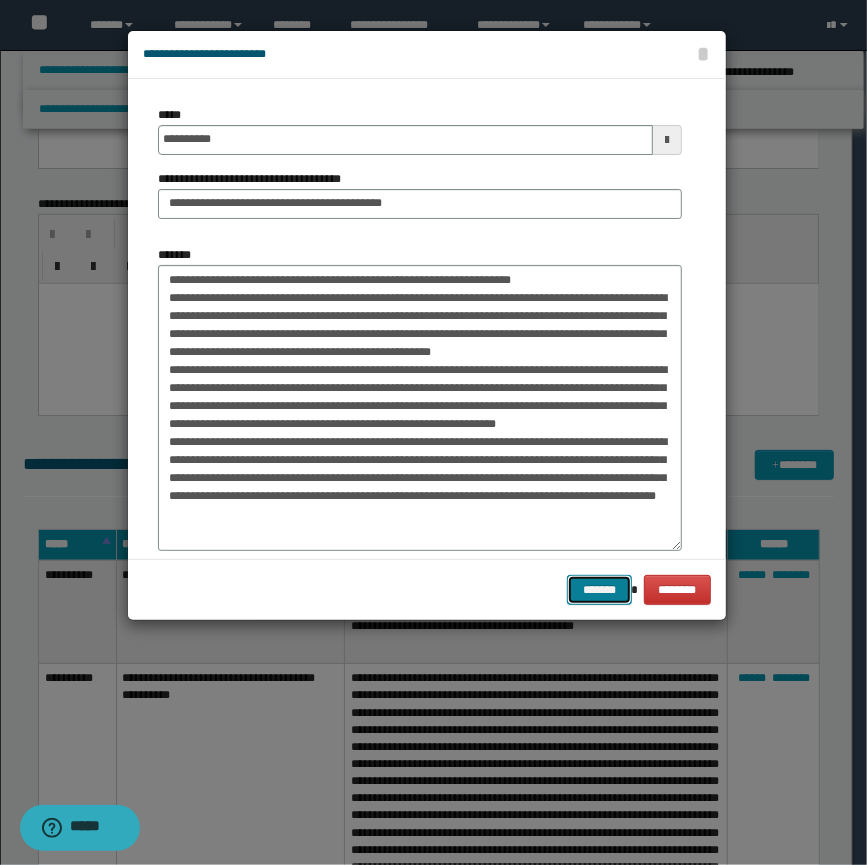 click on "*******" at bounding box center [599, 590] 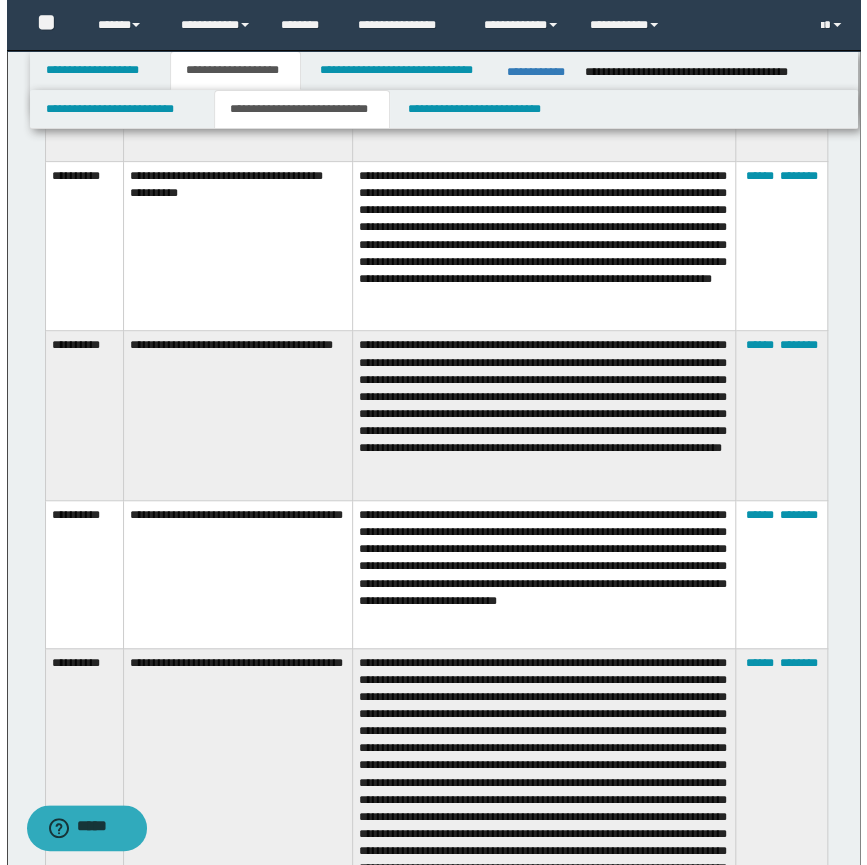 scroll, scrollTop: 2575, scrollLeft: 0, axis: vertical 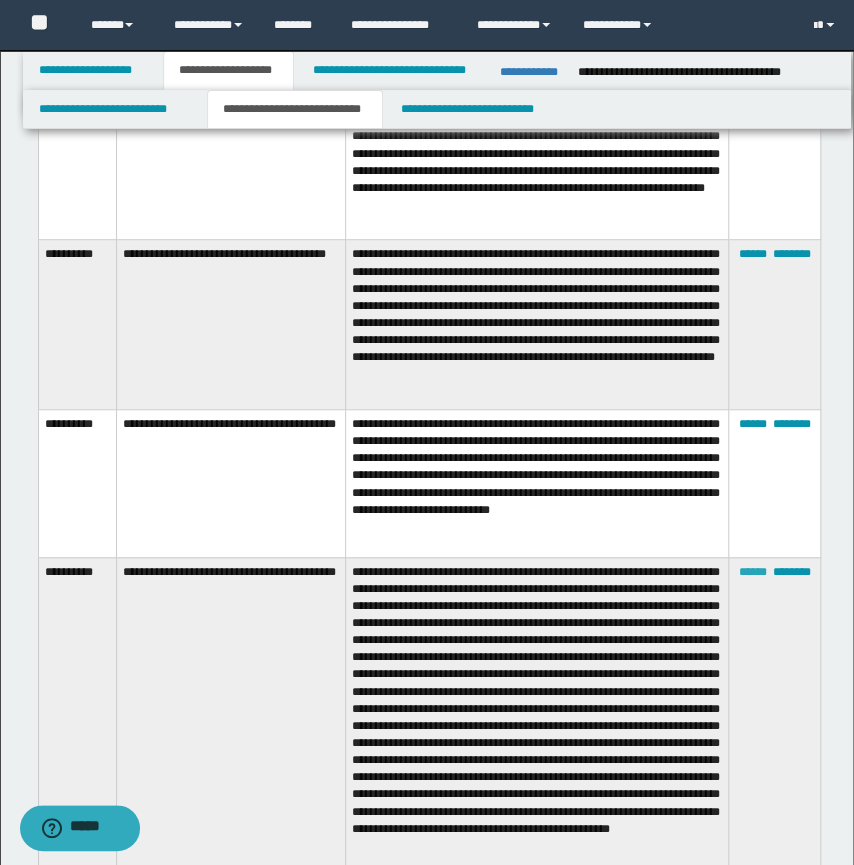 click on "******" at bounding box center (752, 572) 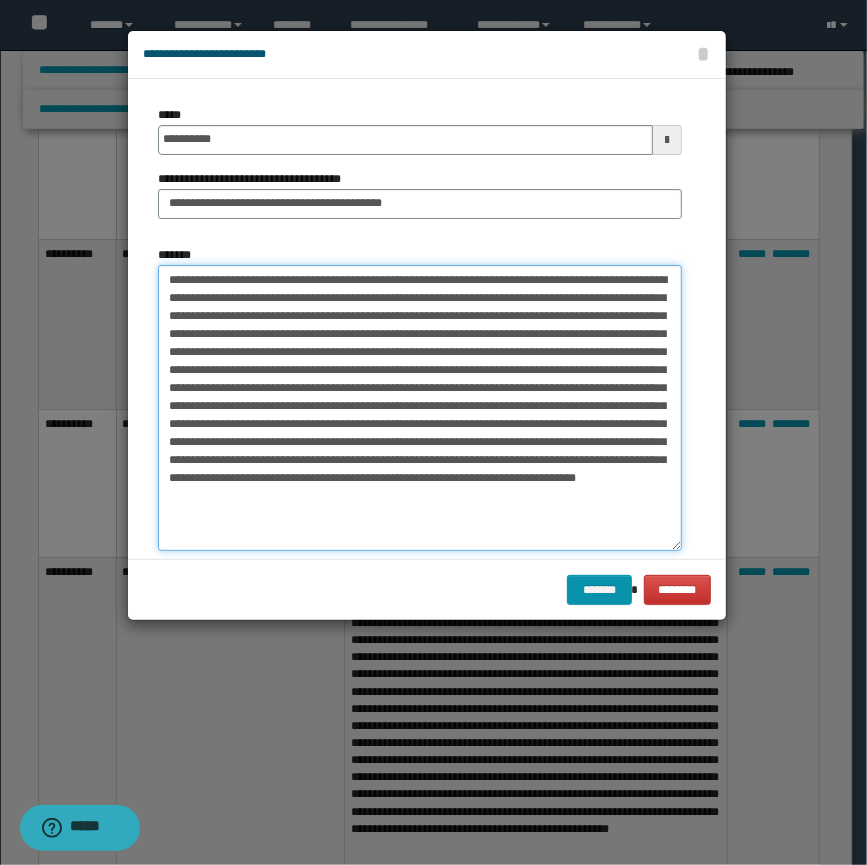click on "*******" at bounding box center (420, 408) 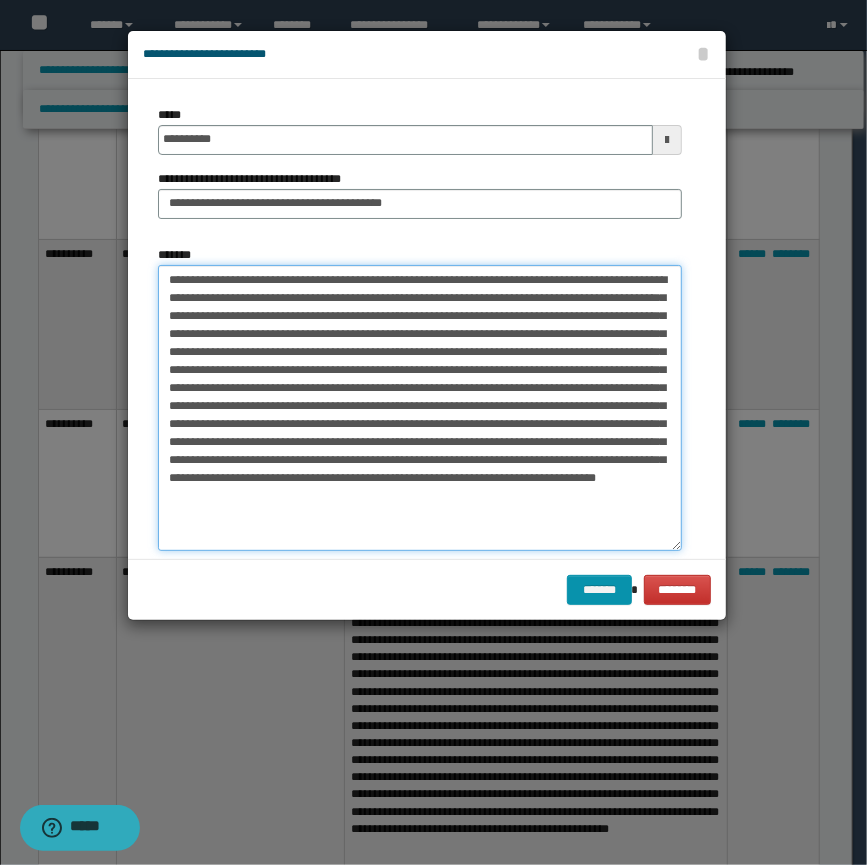 scroll, scrollTop: 30, scrollLeft: 0, axis: vertical 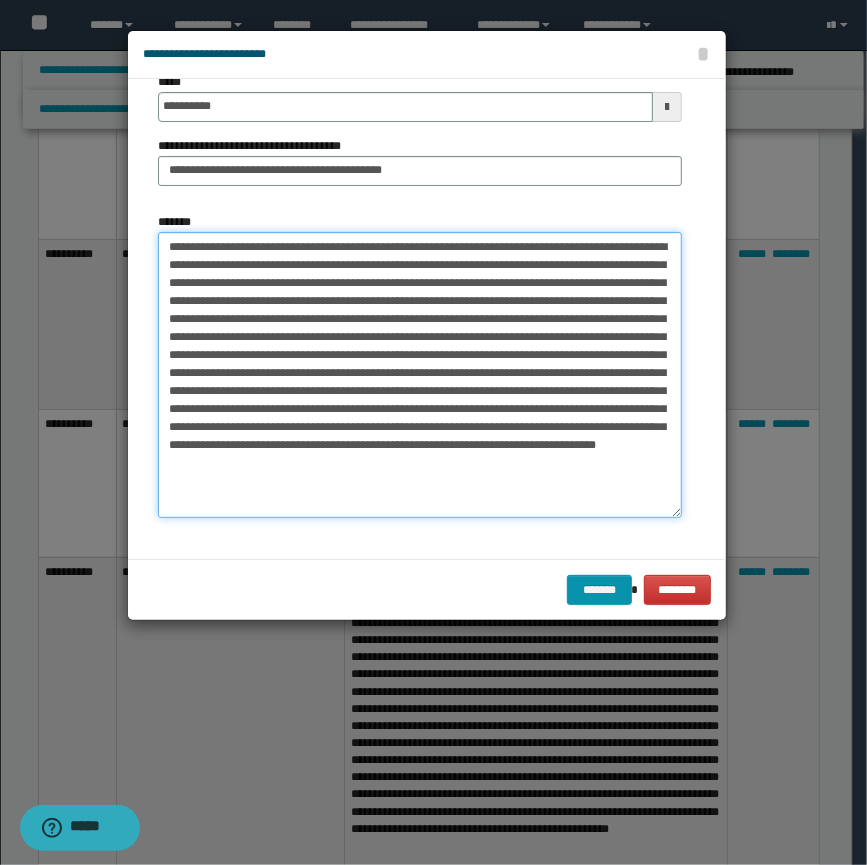 click on "*******" at bounding box center (420, 375) 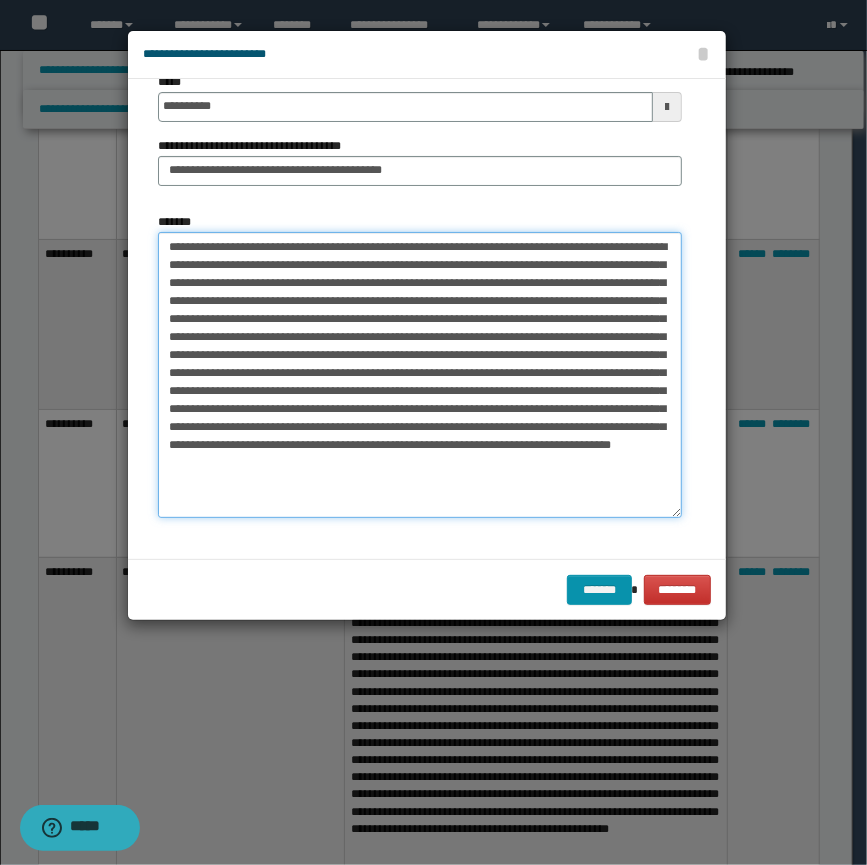 click on "*******" at bounding box center (420, 375) 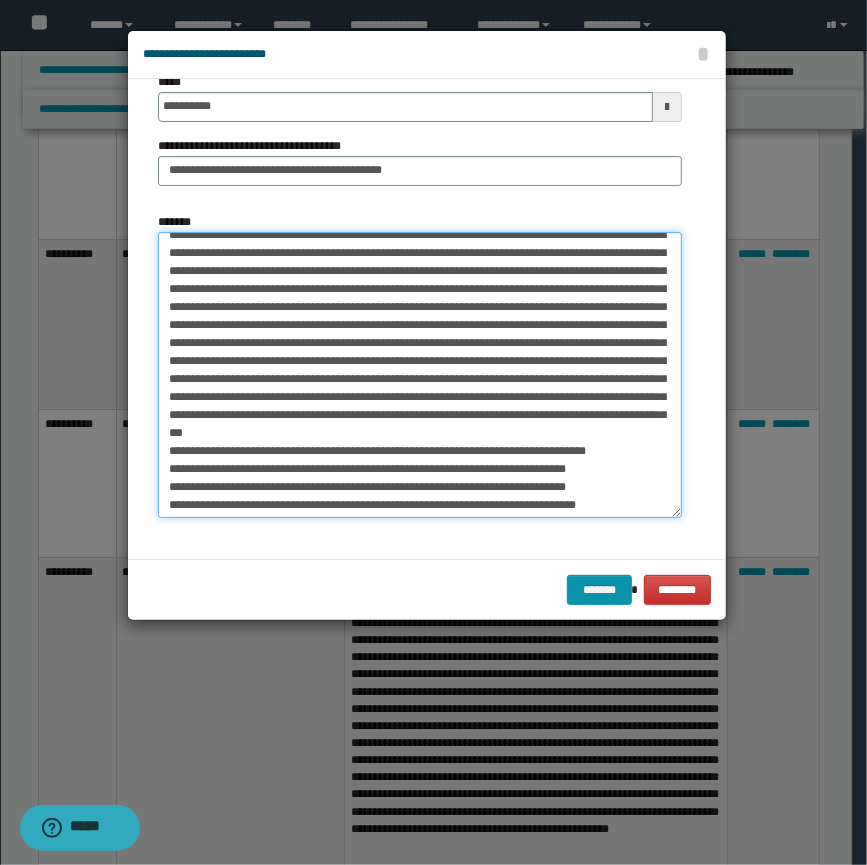scroll, scrollTop: 187, scrollLeft: 0, axis: vertical 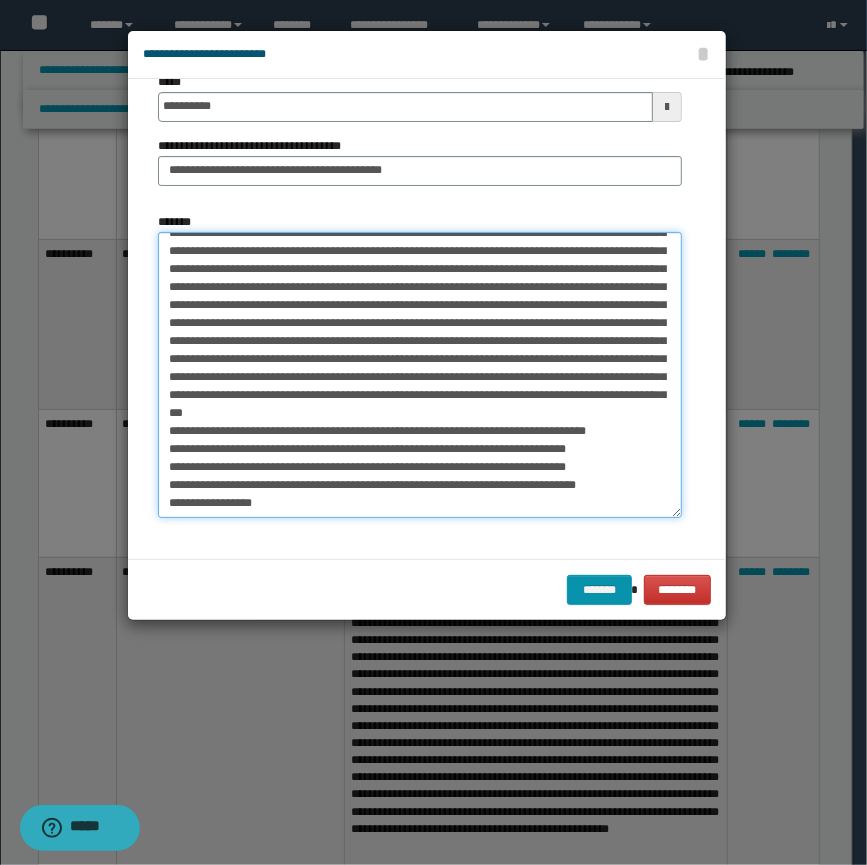 drag, startPoint x: 437, startPoint y: 352, endPoint x: 447, endPoint y: 338, distance: 17.20465 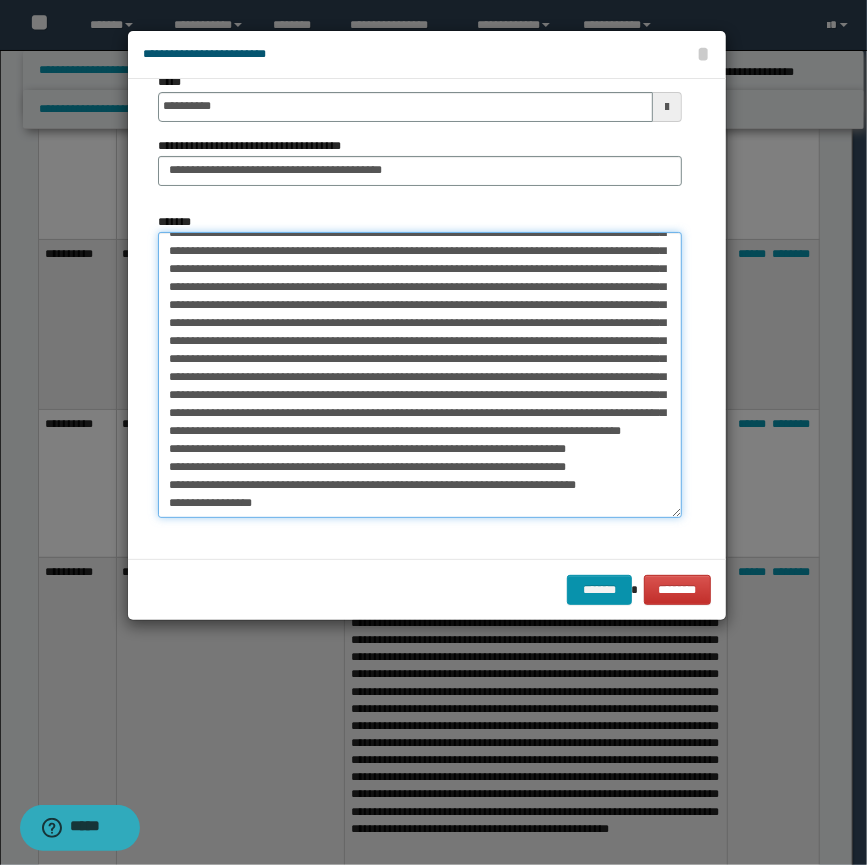 scroll, scrollTop: 169, scrollLeft: 0, axis: vertical 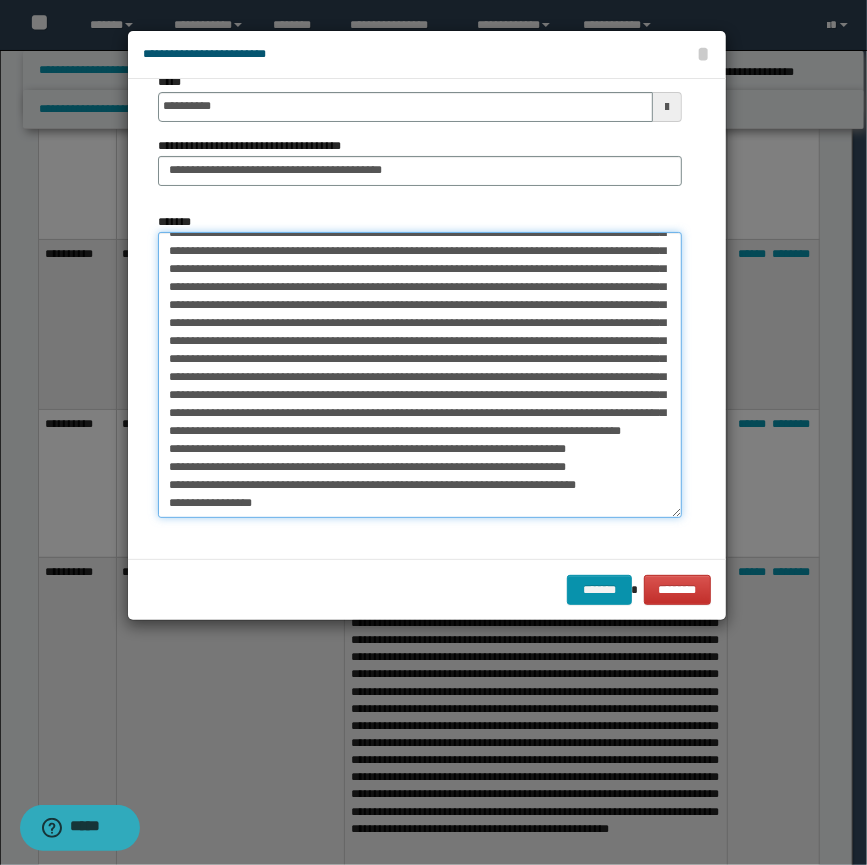 click on "*******" at bounding box center [420, 375] 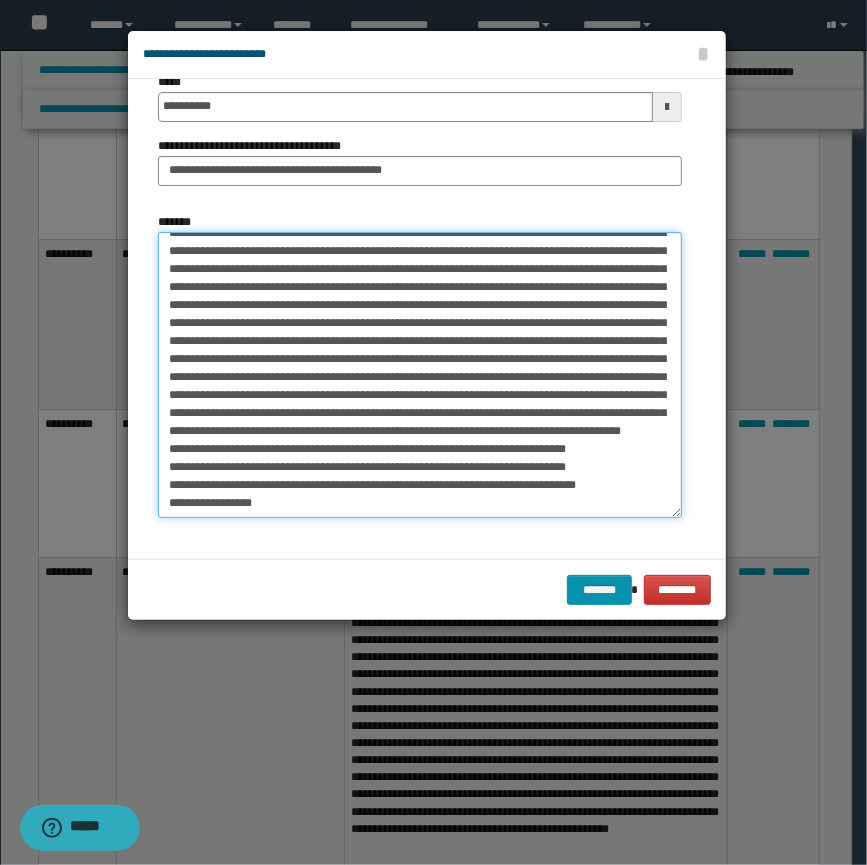 click on "*******" at bounding box center (420, 375) 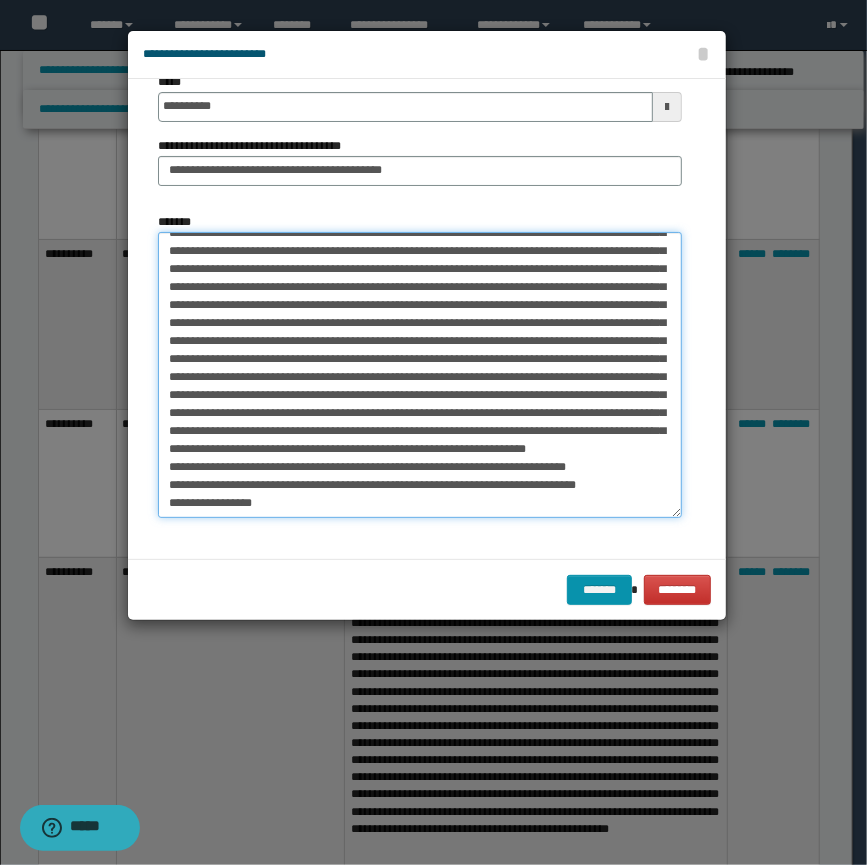 scroll, scrollTop: 150, scrollLeft: 0, axis: vertical 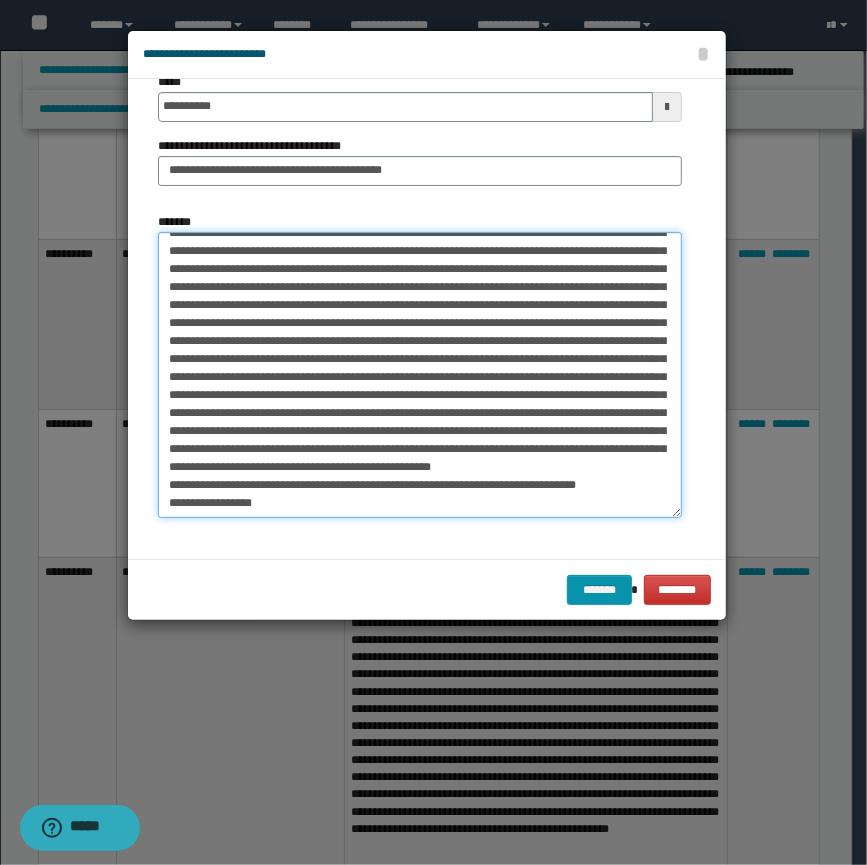 click on "*******" at bounding box center [420, 375] 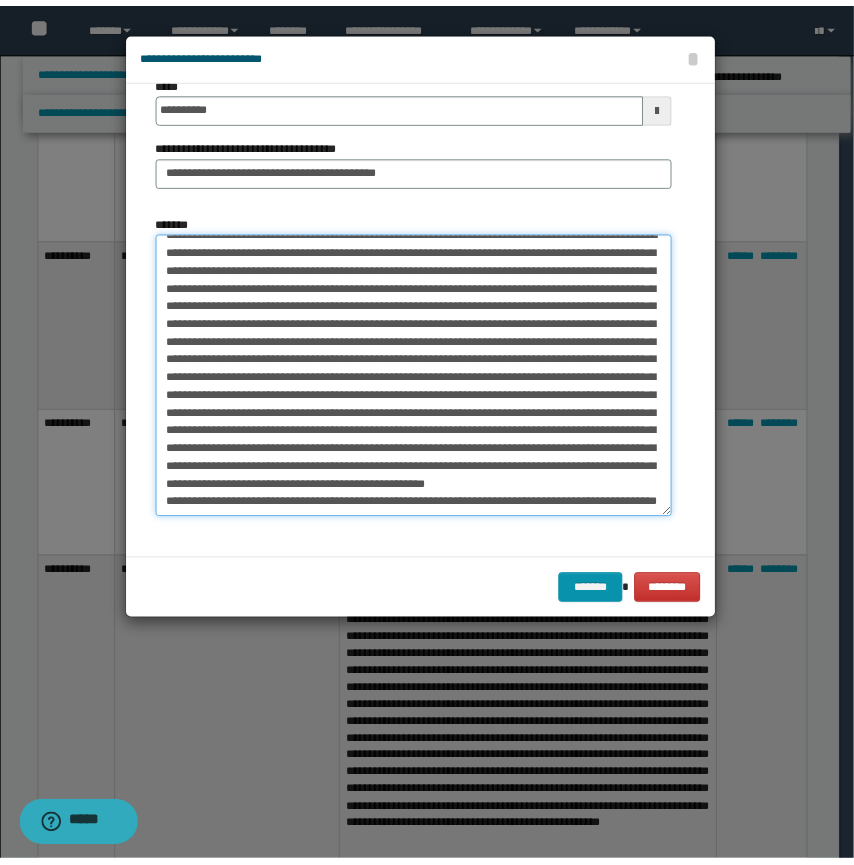 scroll, scrollTop: 120, scrollLeft: 0, axis: vertical 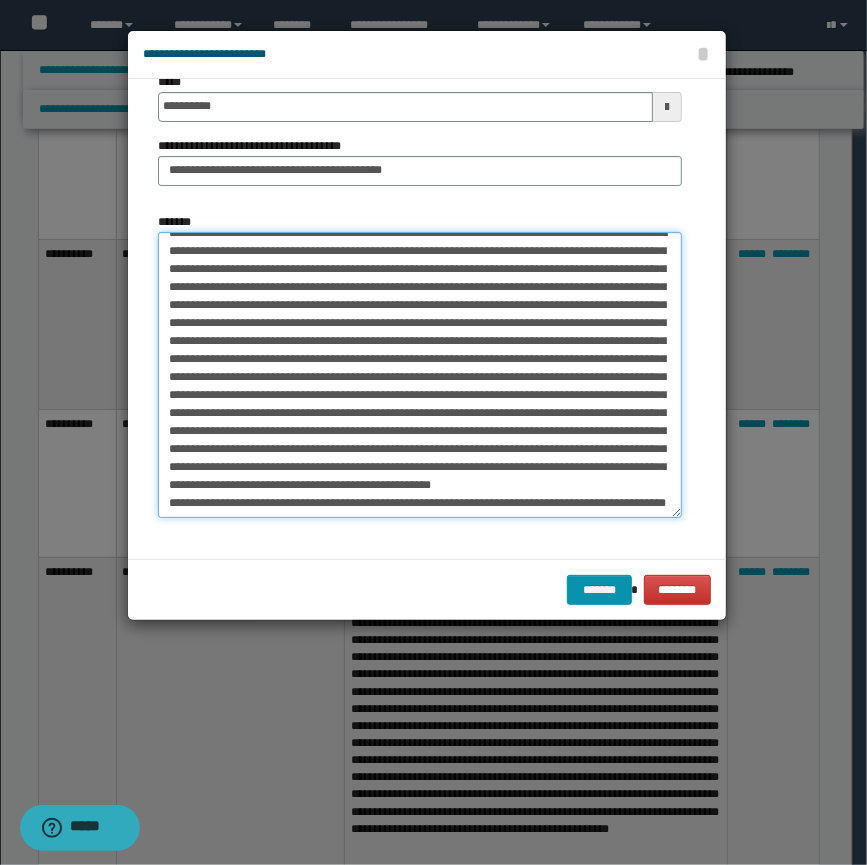 click on "*******" at bounding box center [420, 375] 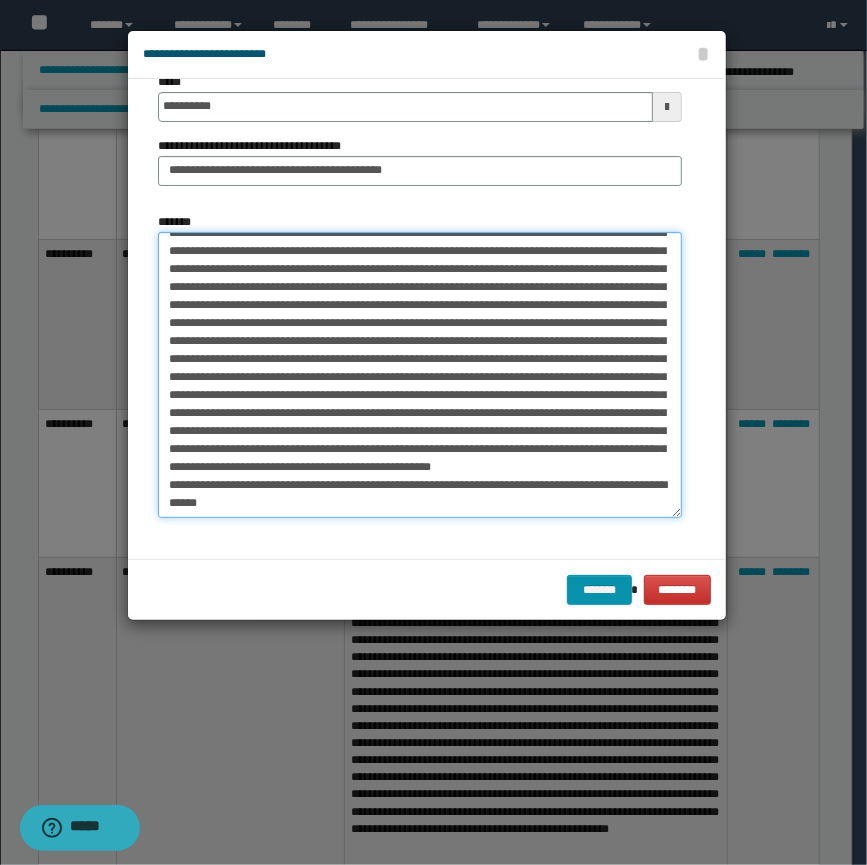 type on "**********" 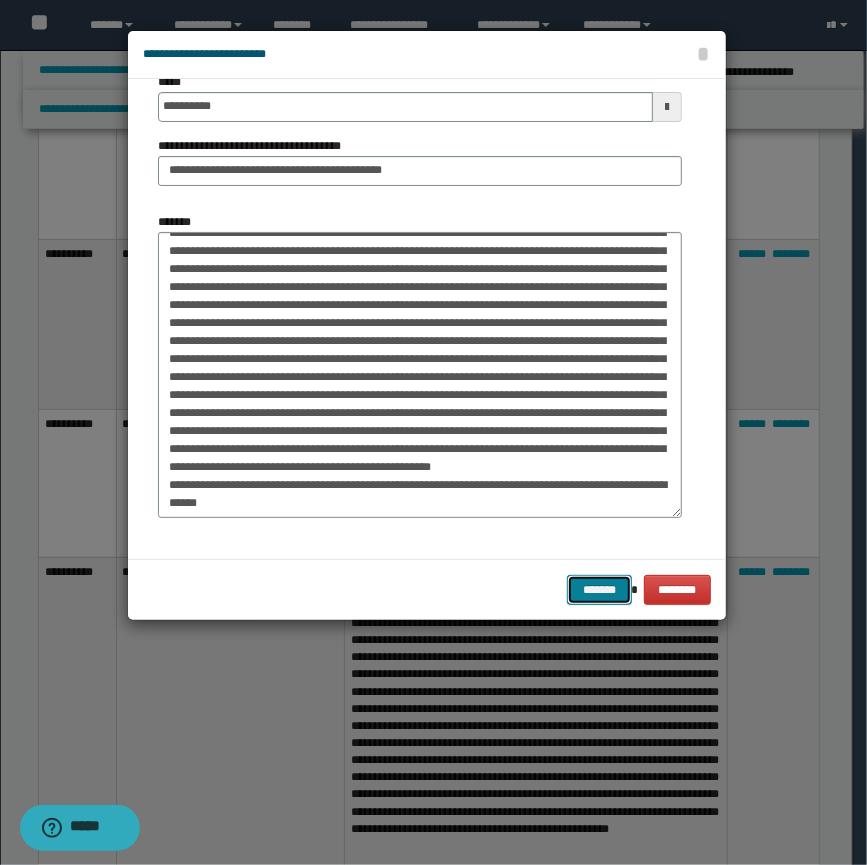 click on "*******" at bounding box center [599, 590] 